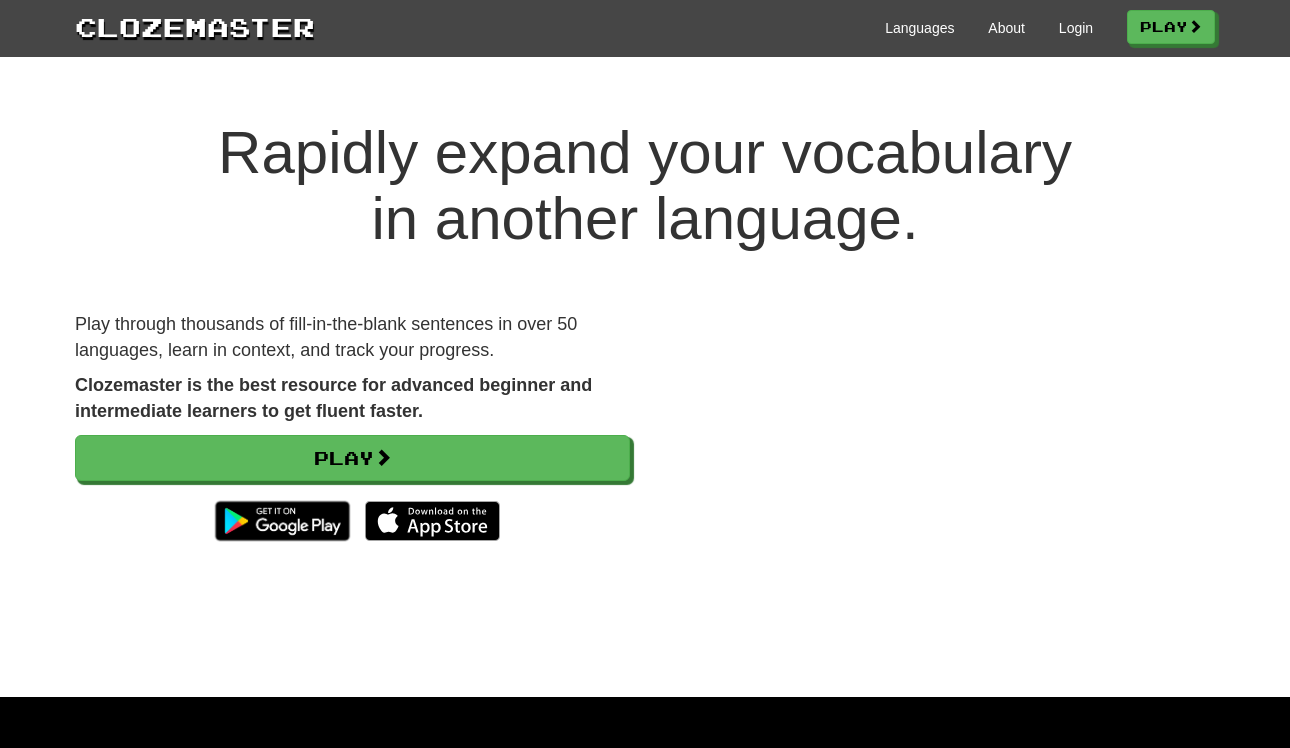 scroll, scrollTop: 0, scrollLeft: 0, axis: both 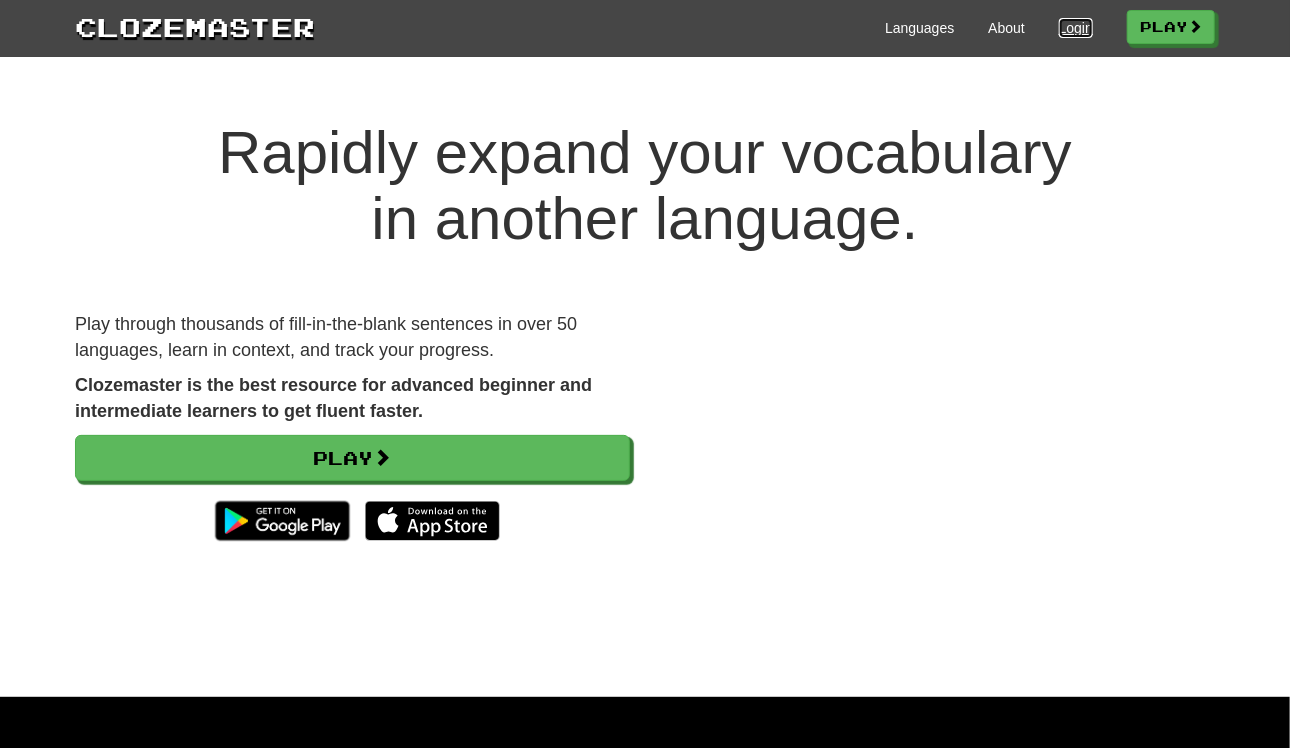 click on "Login" at bounding box center (1076, 28) 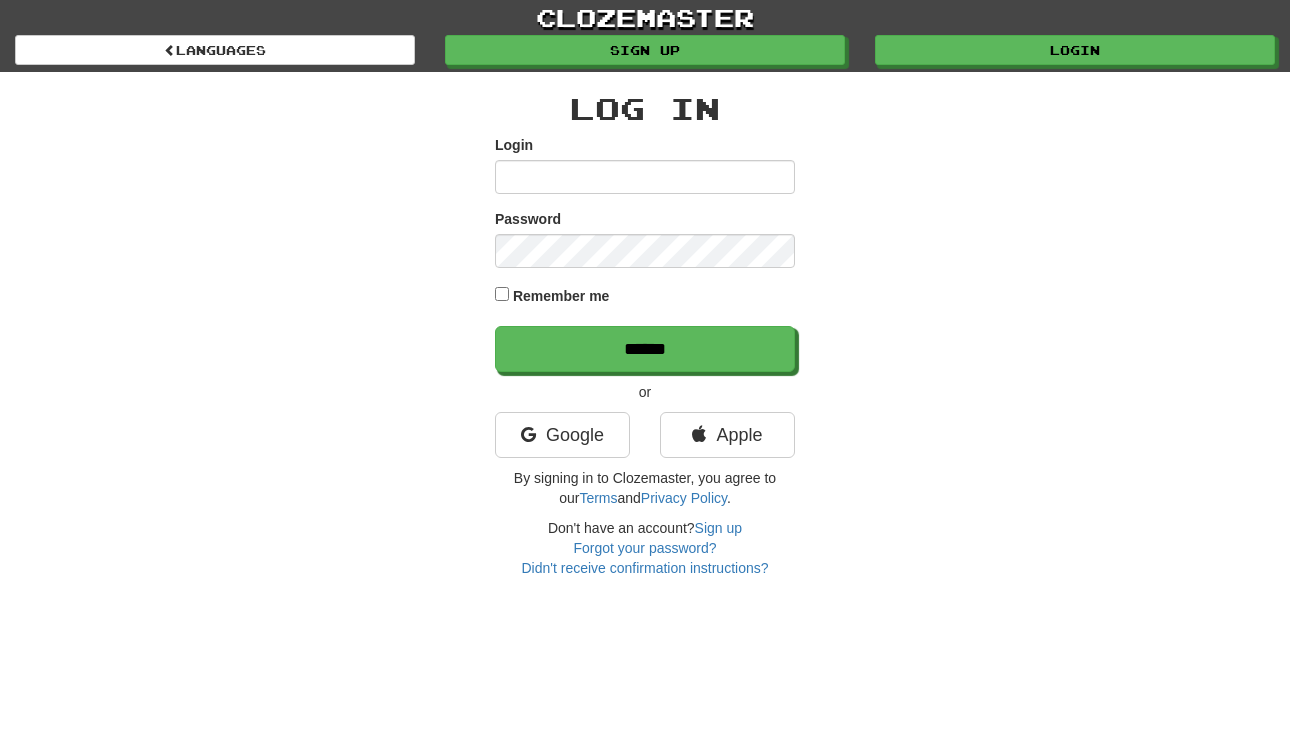 scroll, scrollTop: 0, scrollLeft: 0, axis: both 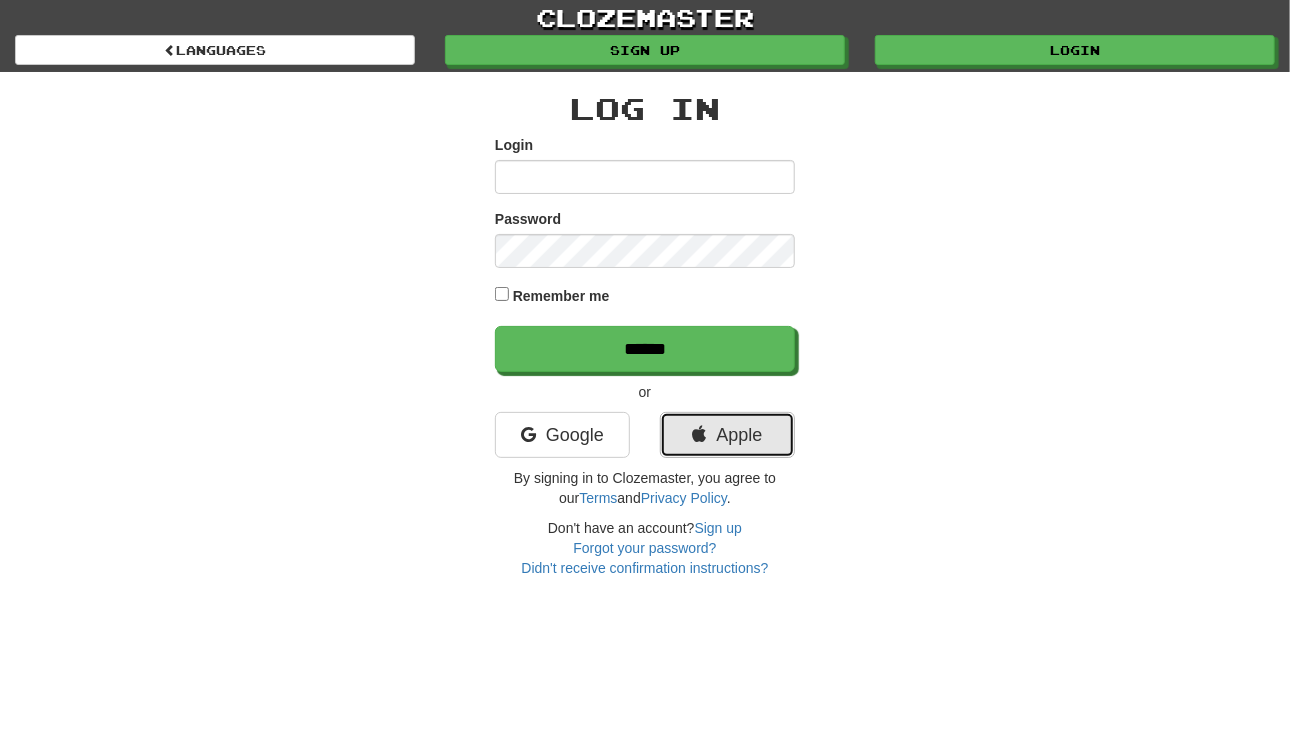 click on "Apple" at bounding box center [727, 435] 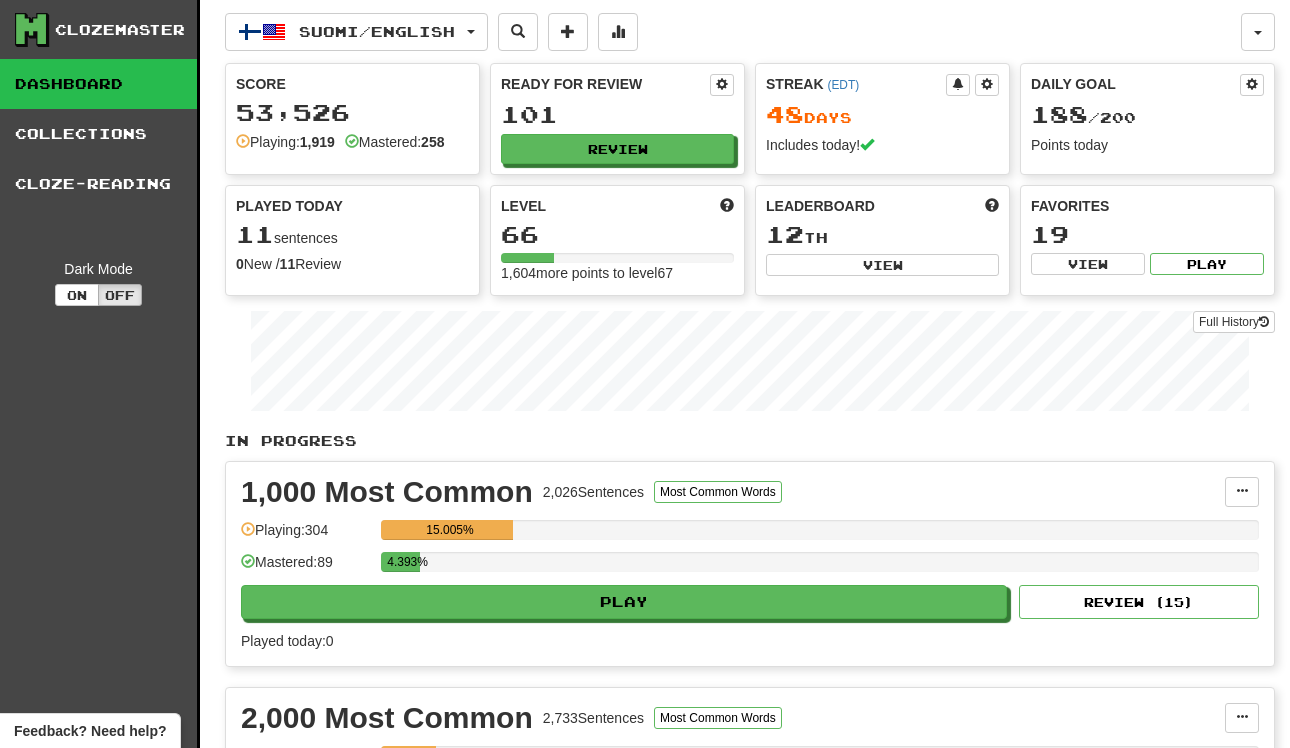 scroll, scrollTop: 0, scrollLeft: 0, axis: both 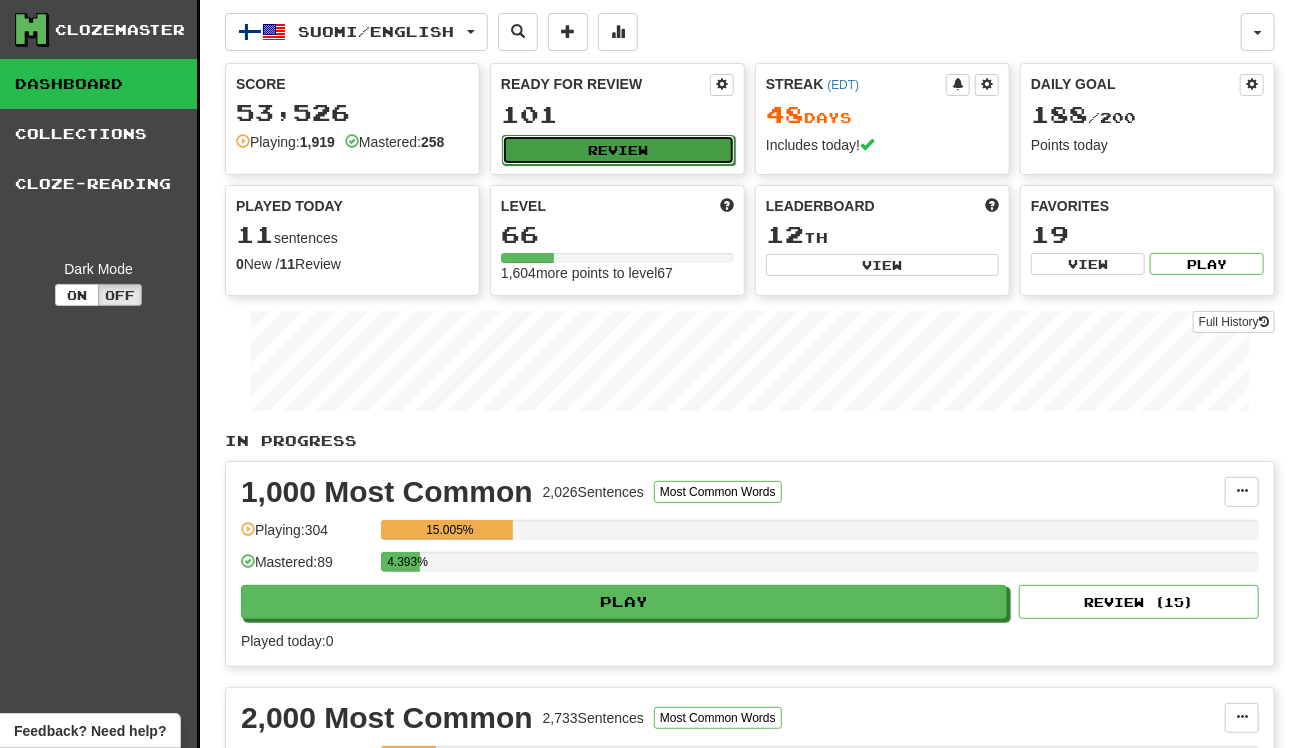 click on "Review" at bounding box center [618, 150] 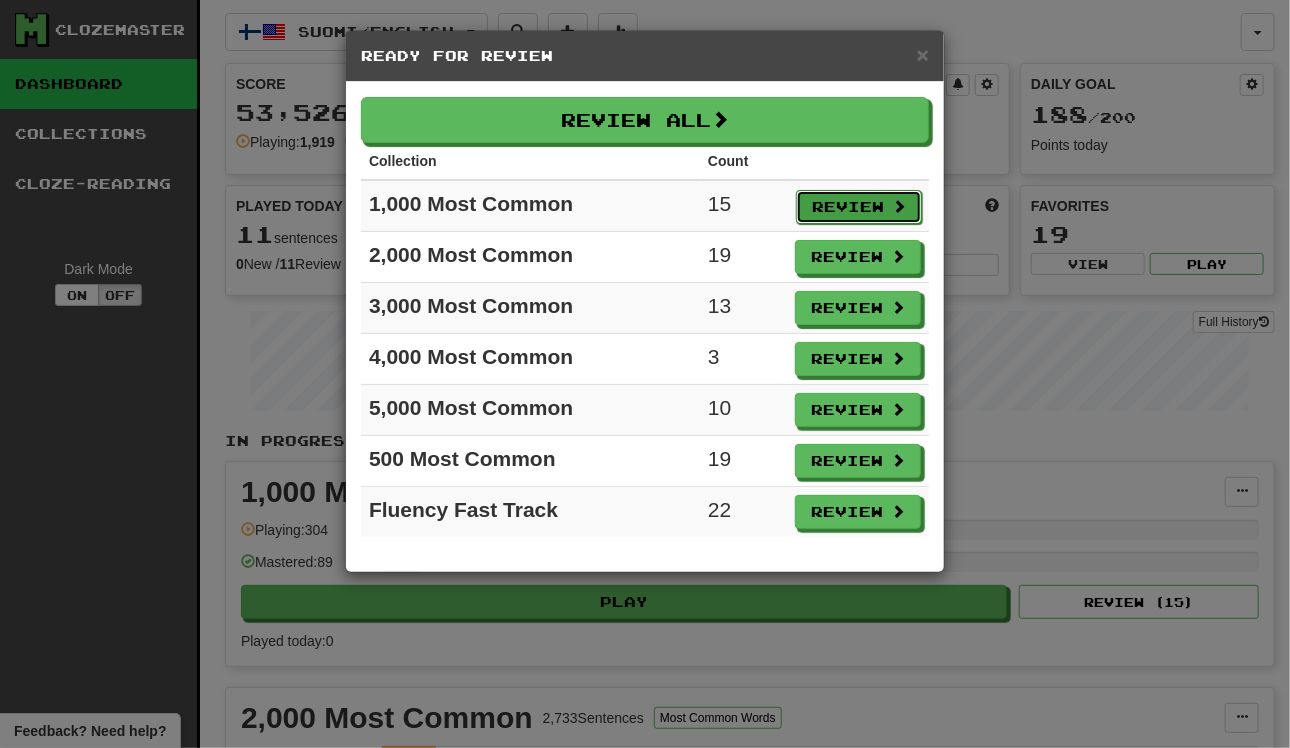 click on "Review" at bounding box center [859, 207] 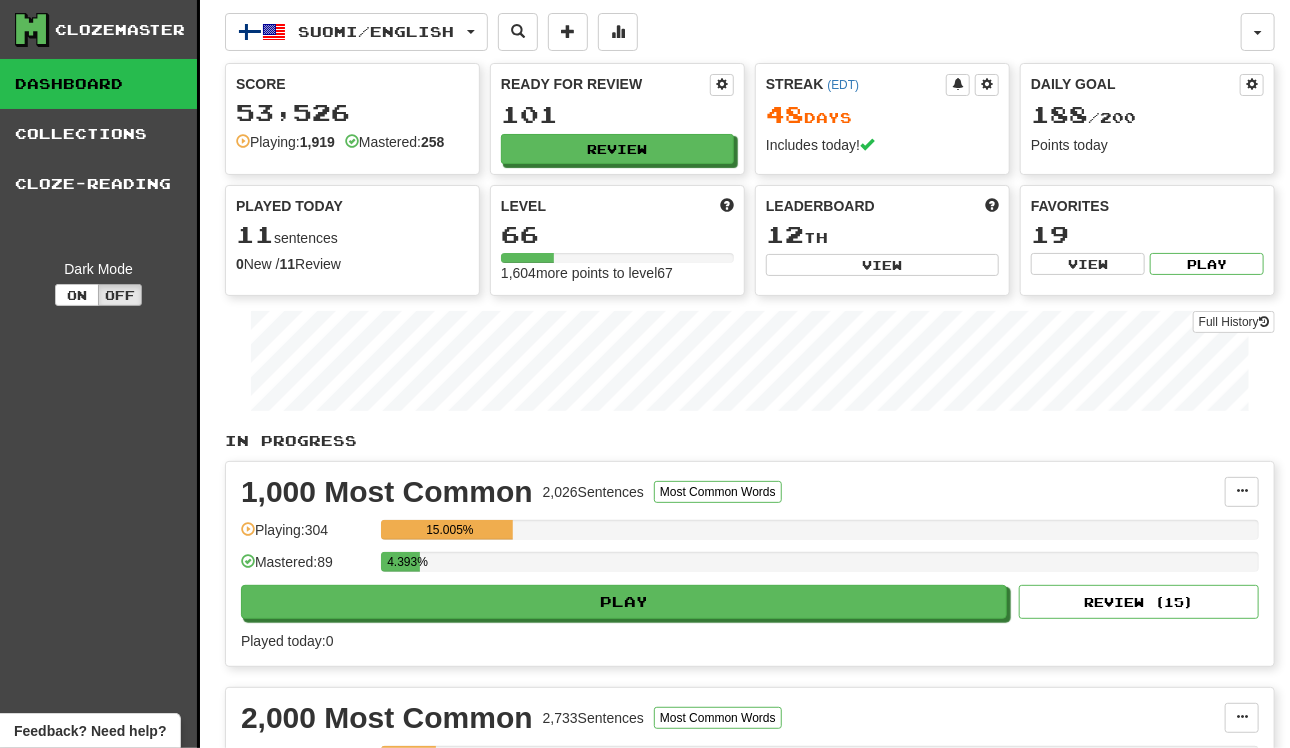 select on "**" 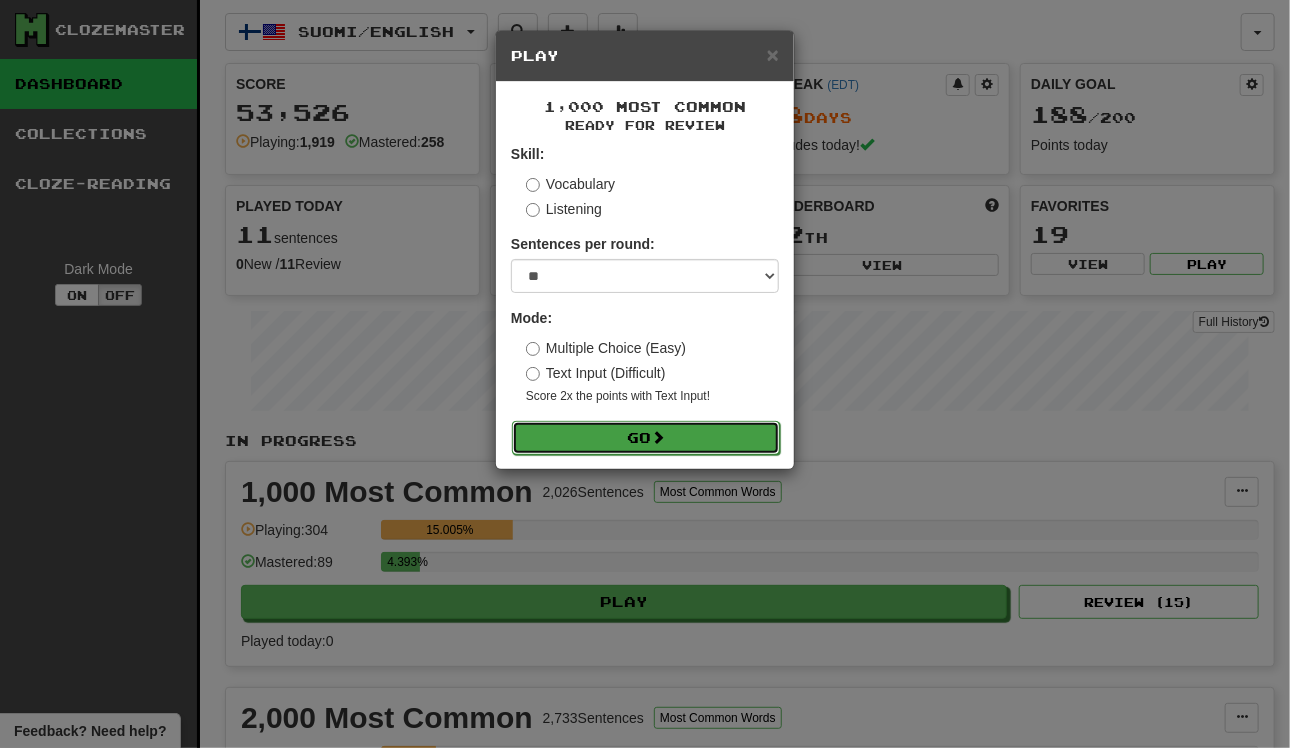 click on "Go" at bounding box center [646, 438] 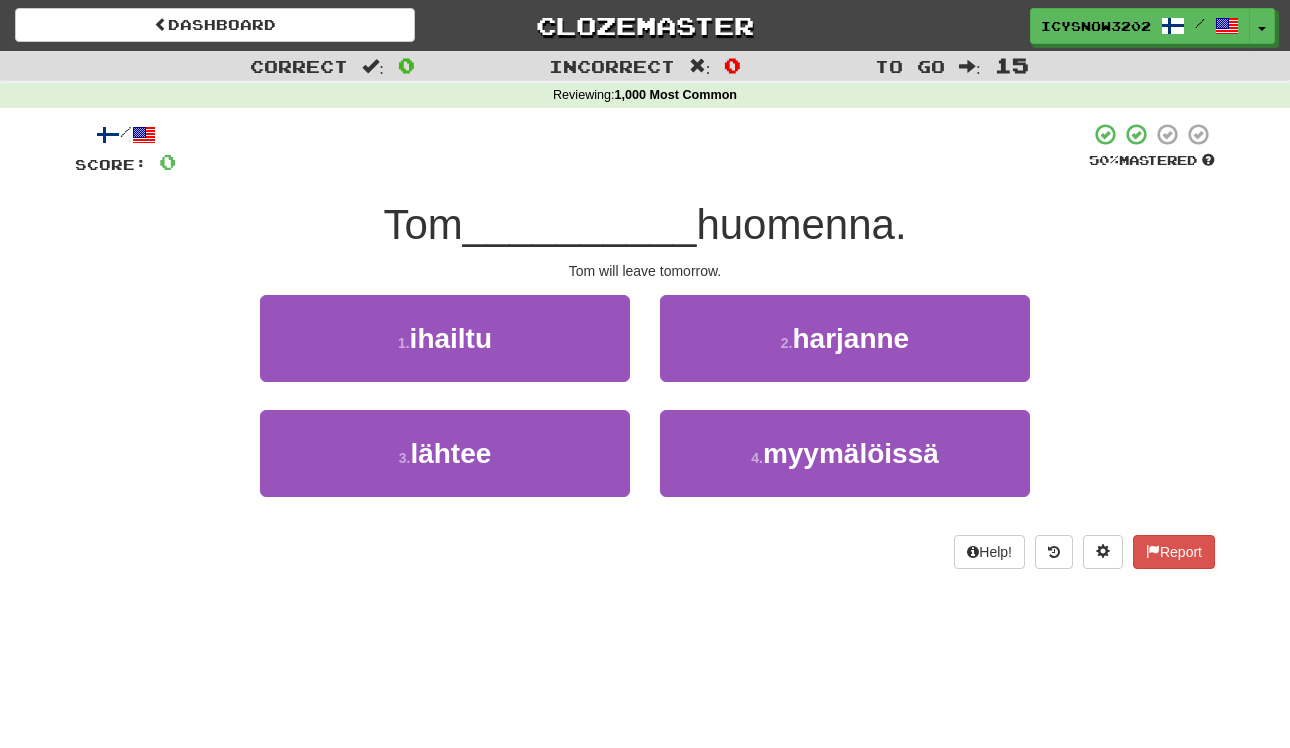 scroll, scrollTop: 0, scrollLeft: 0, axis: both 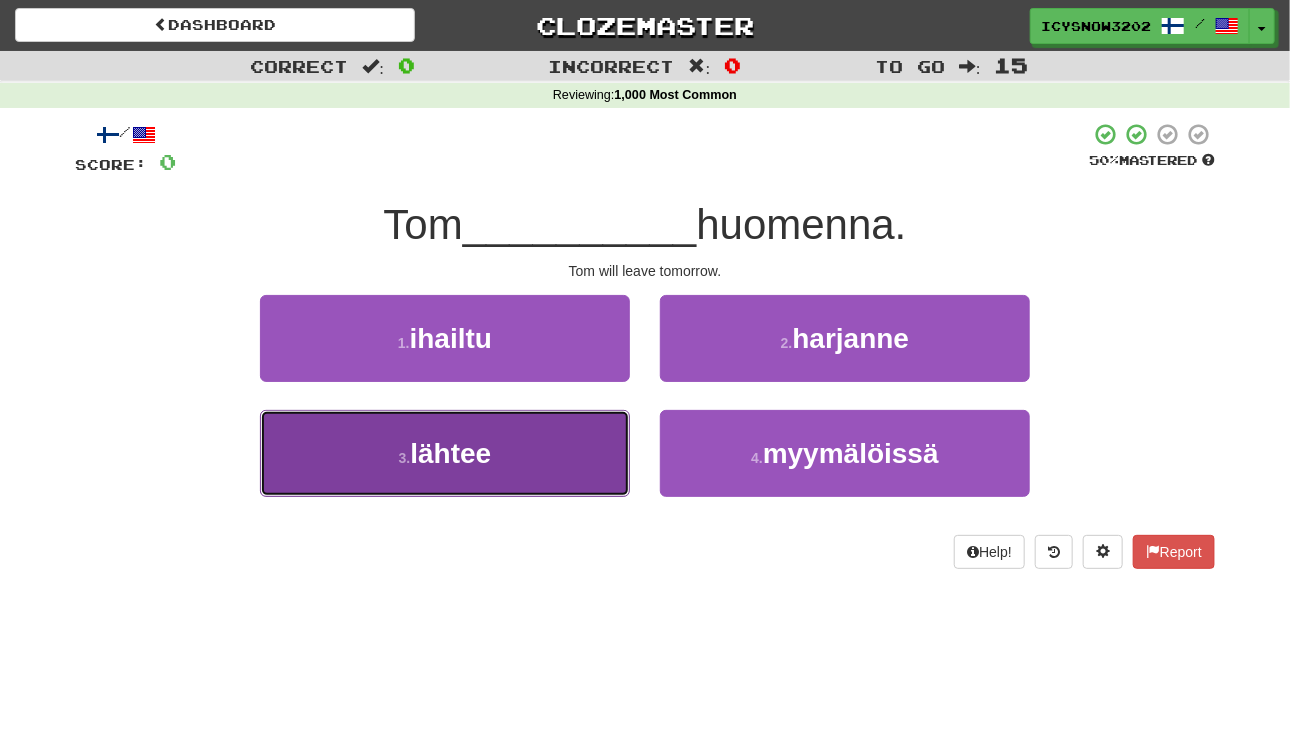 click on "3 .  lähtee" at bounding box center (445, 453) 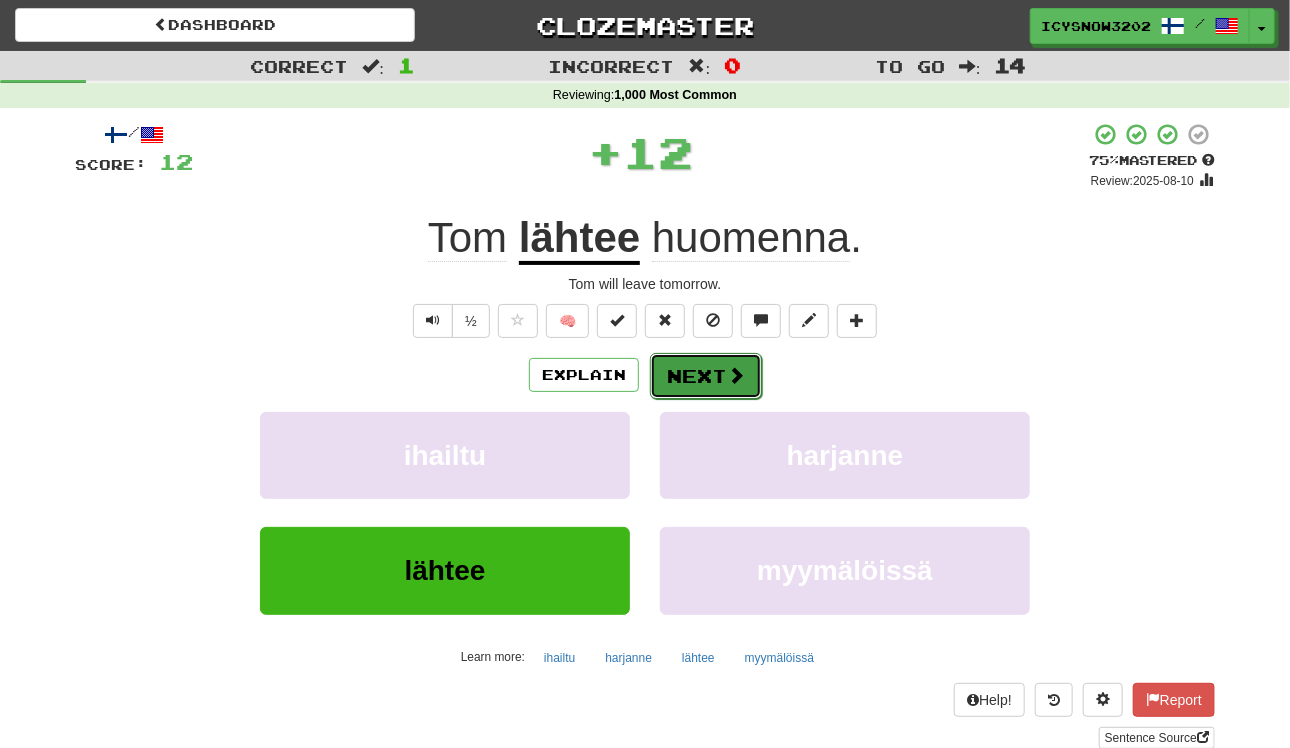 click on "Next" at bounding box center (706, 376) 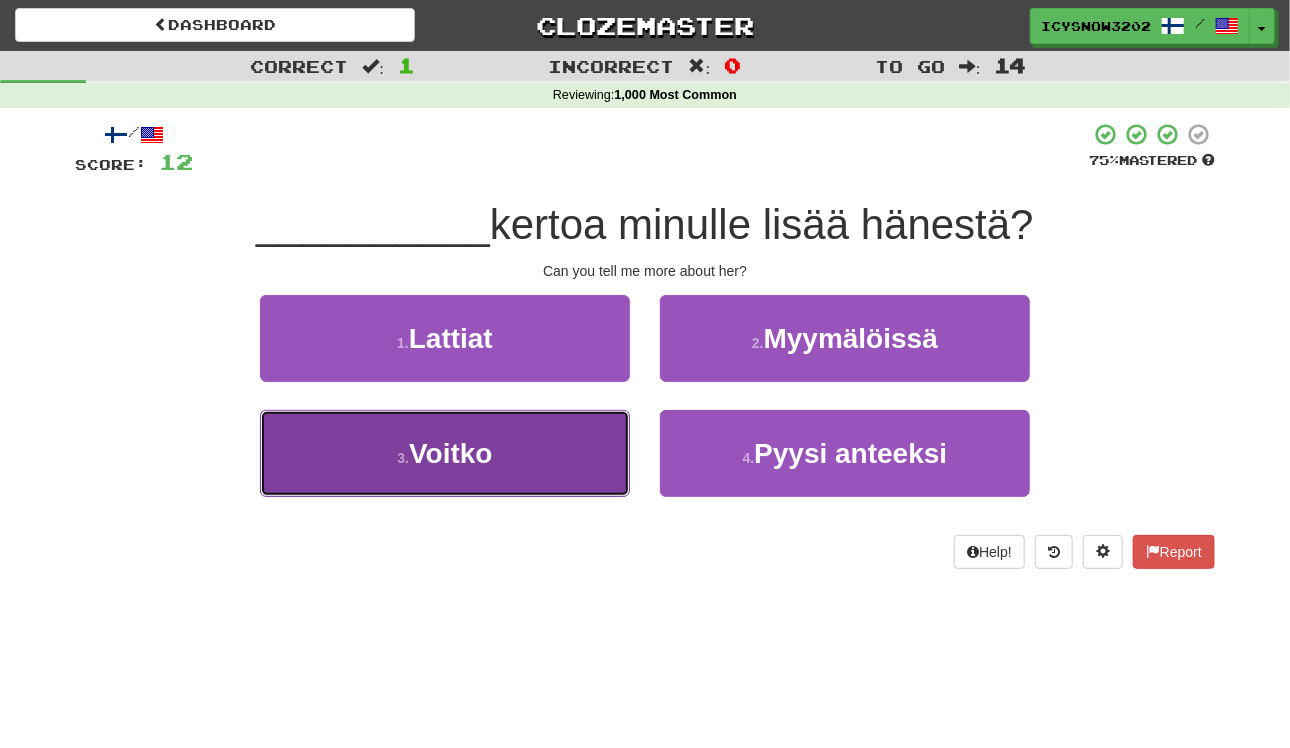 click on "3 .  Voitko" at bounding box center [445, 453] 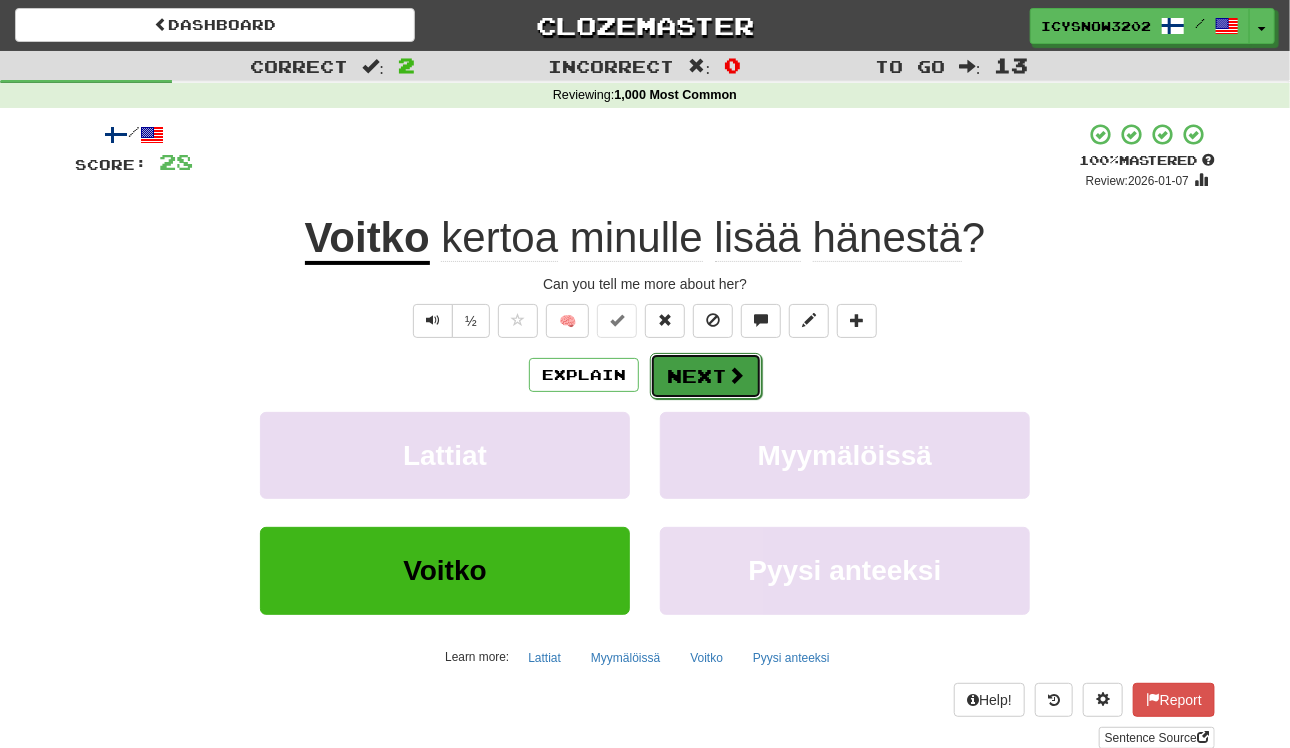 click on "Next" at bounding box center (706, 376) 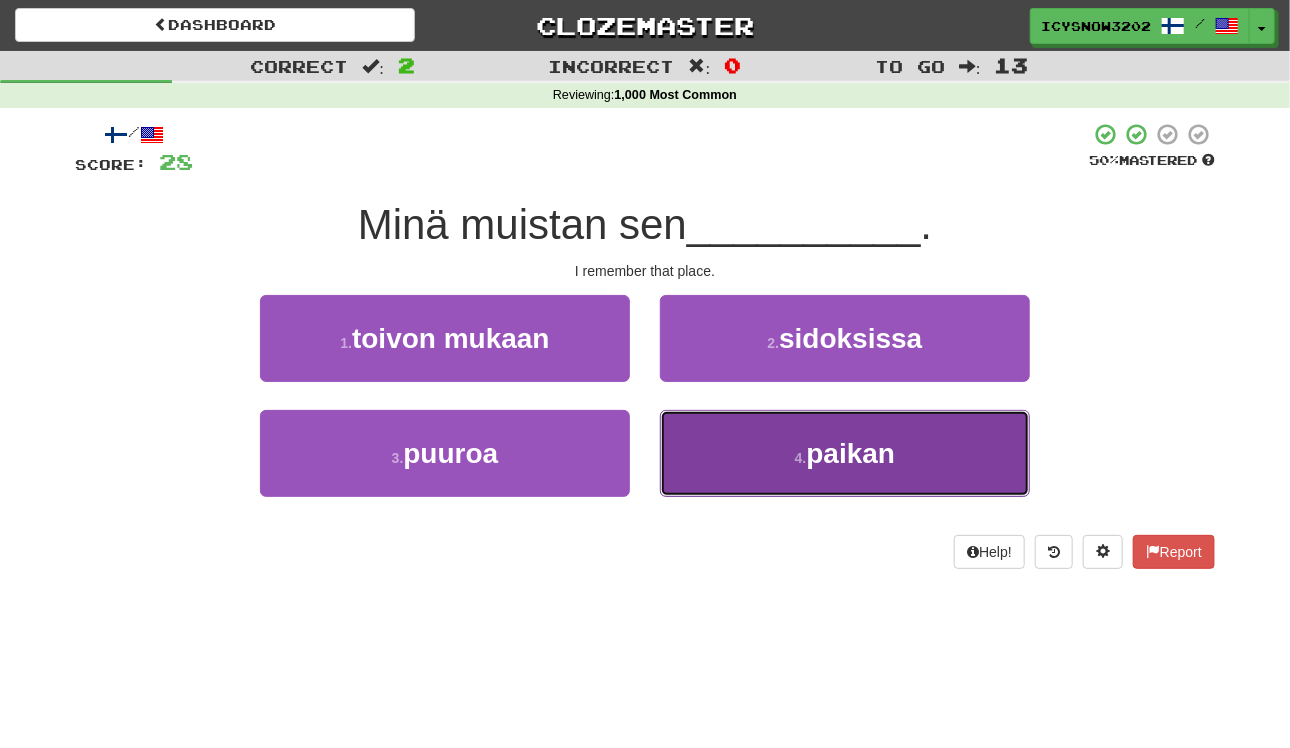 click on "4 .  paikan" at bounding box center (845, 453) 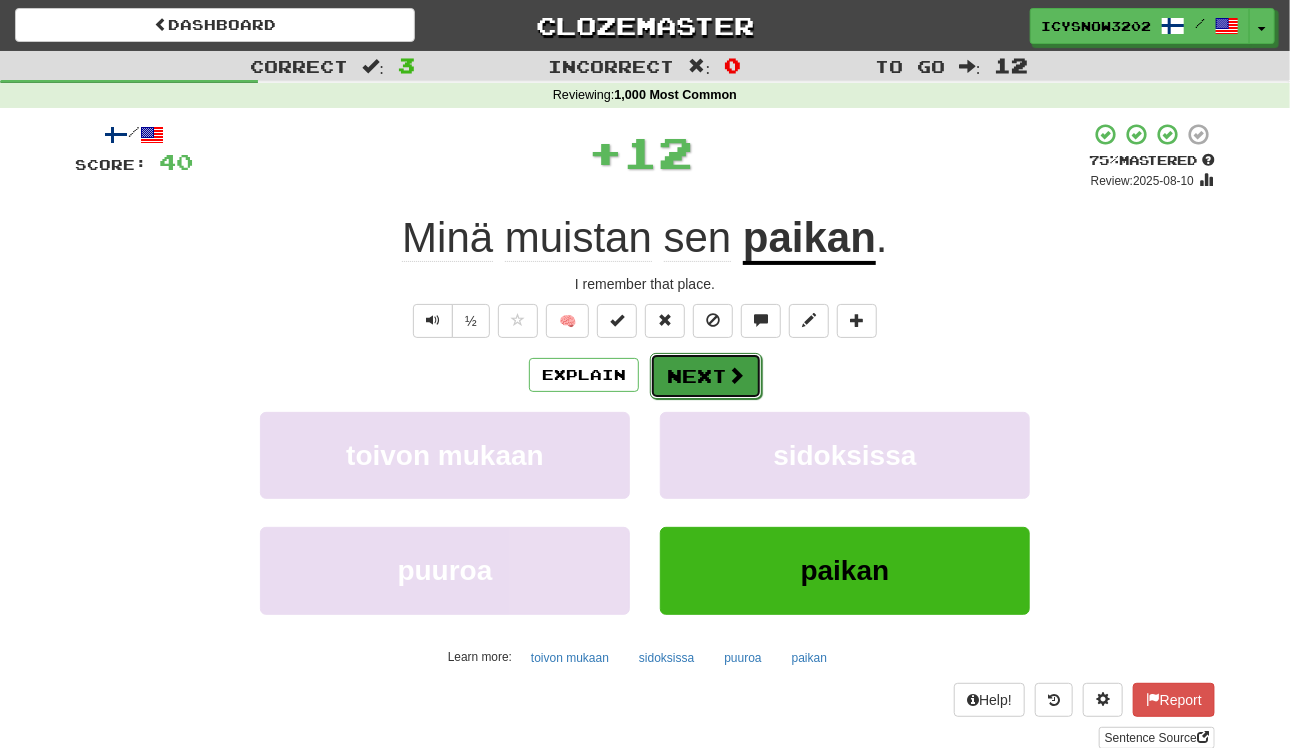 click on "Next" at bounding box center [706, 376] 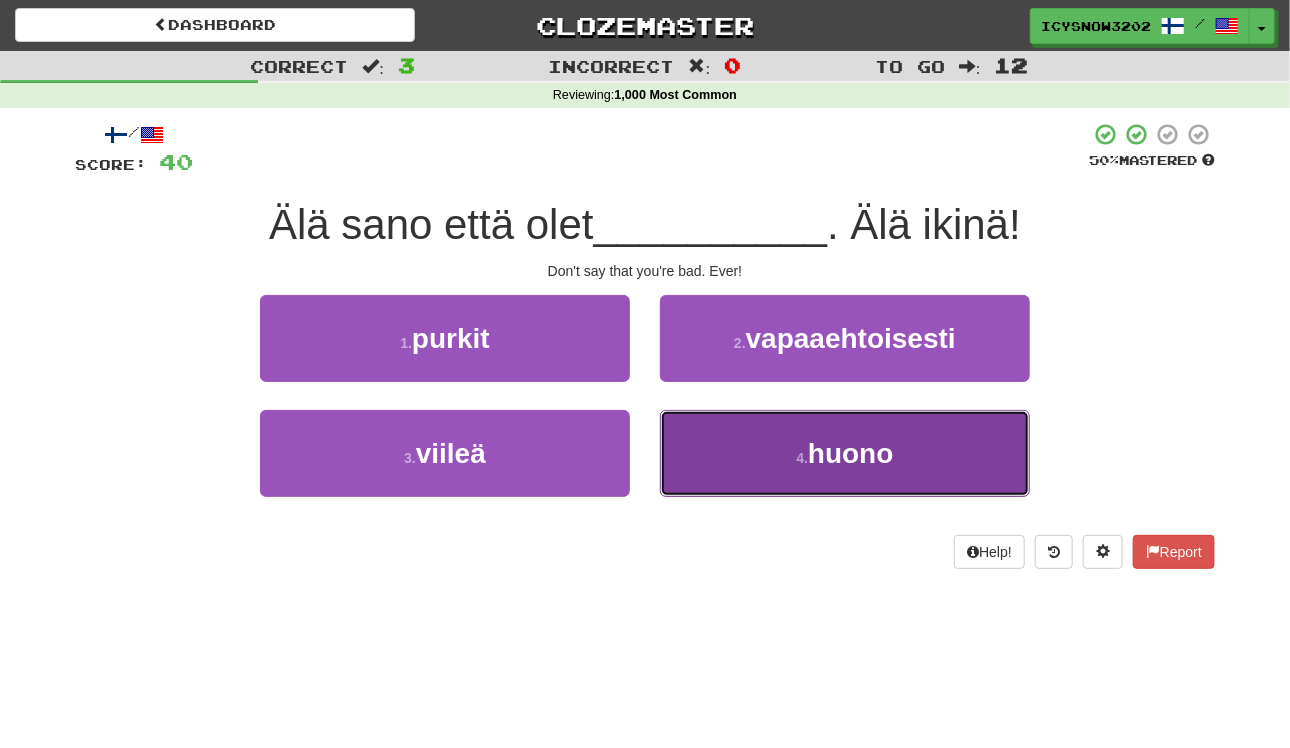 click on "4 ." at bounding box center [802, 458] 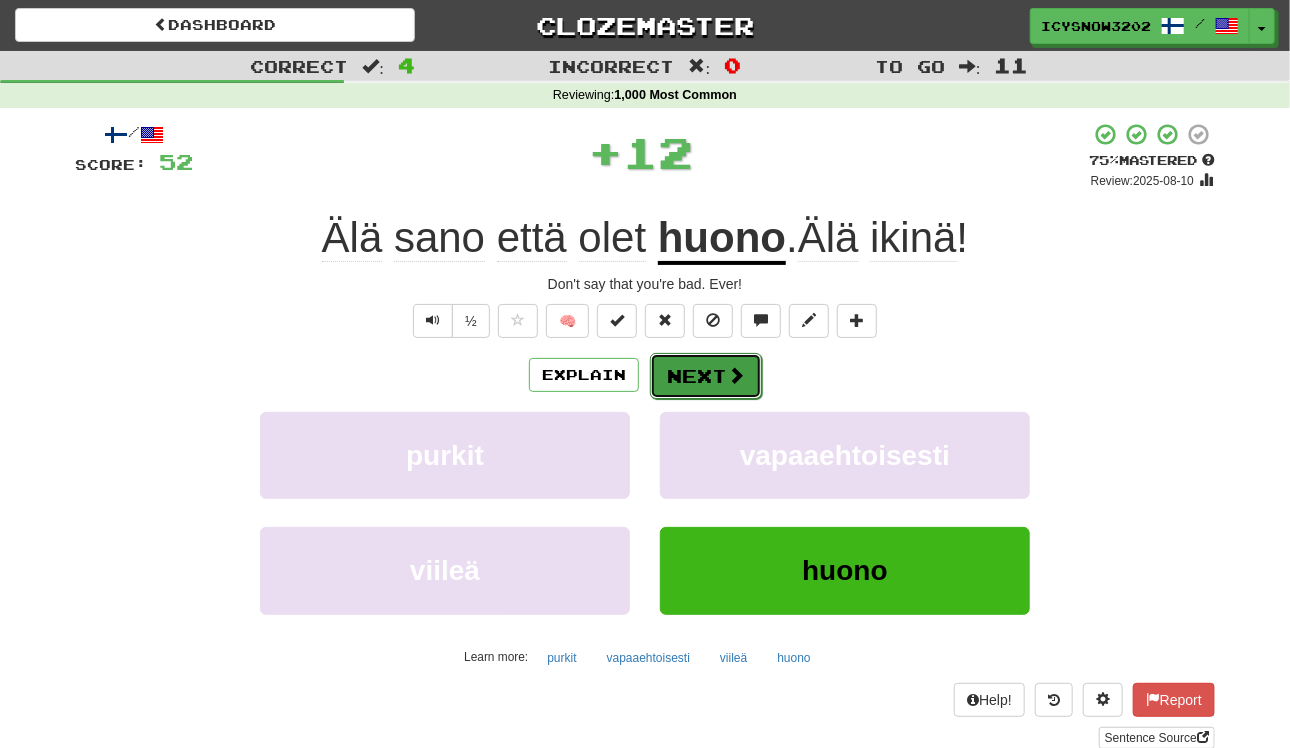 click on "Next" at bounding box center (706, 376) 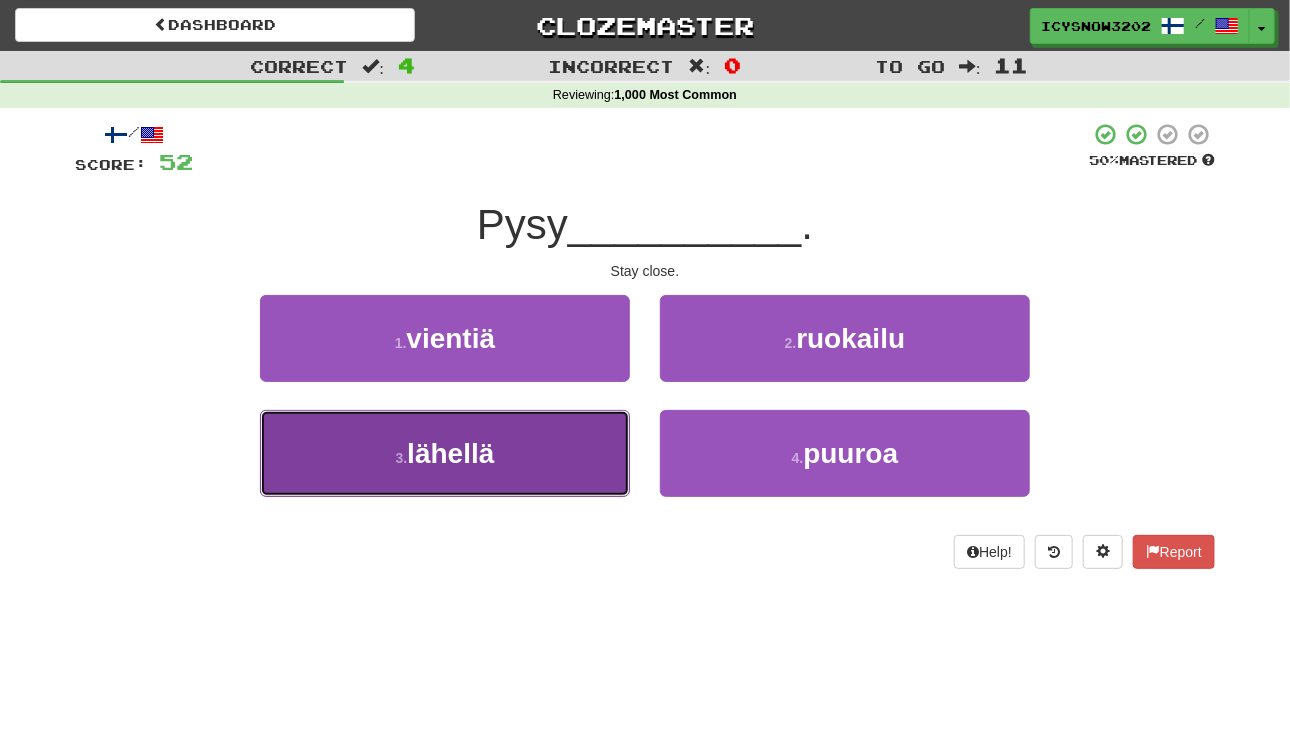 click on "3 .  lähellä" at bounding box center (445, 453) 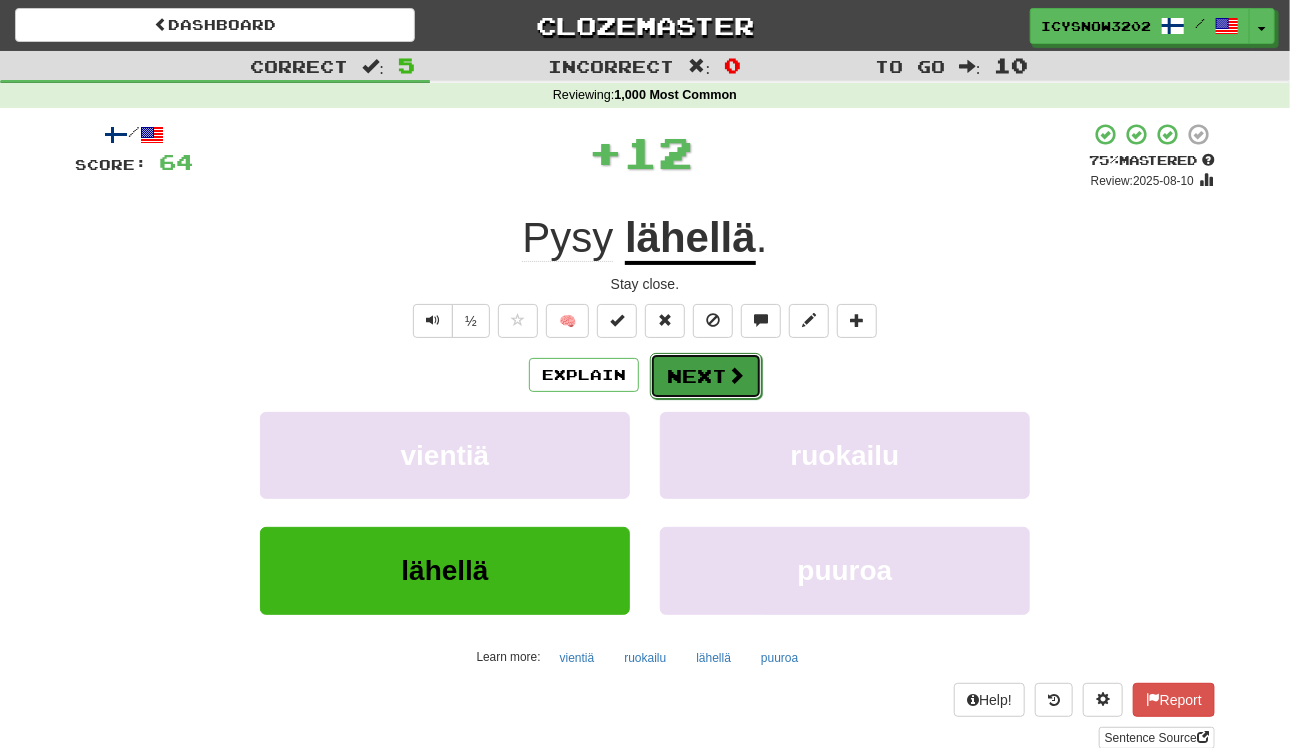 click on "Next" at bounding box center [706, 376] 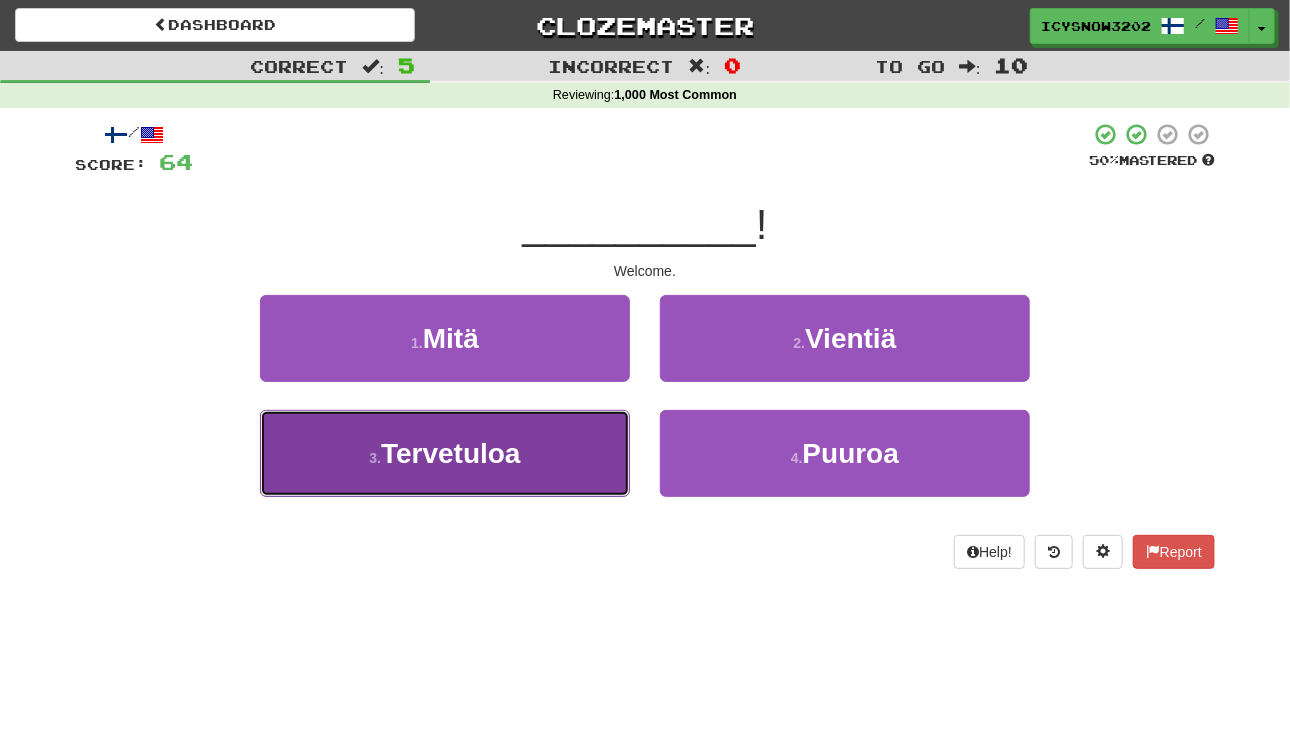 click on "Tervetuloa" at bounding box center (451, 453) 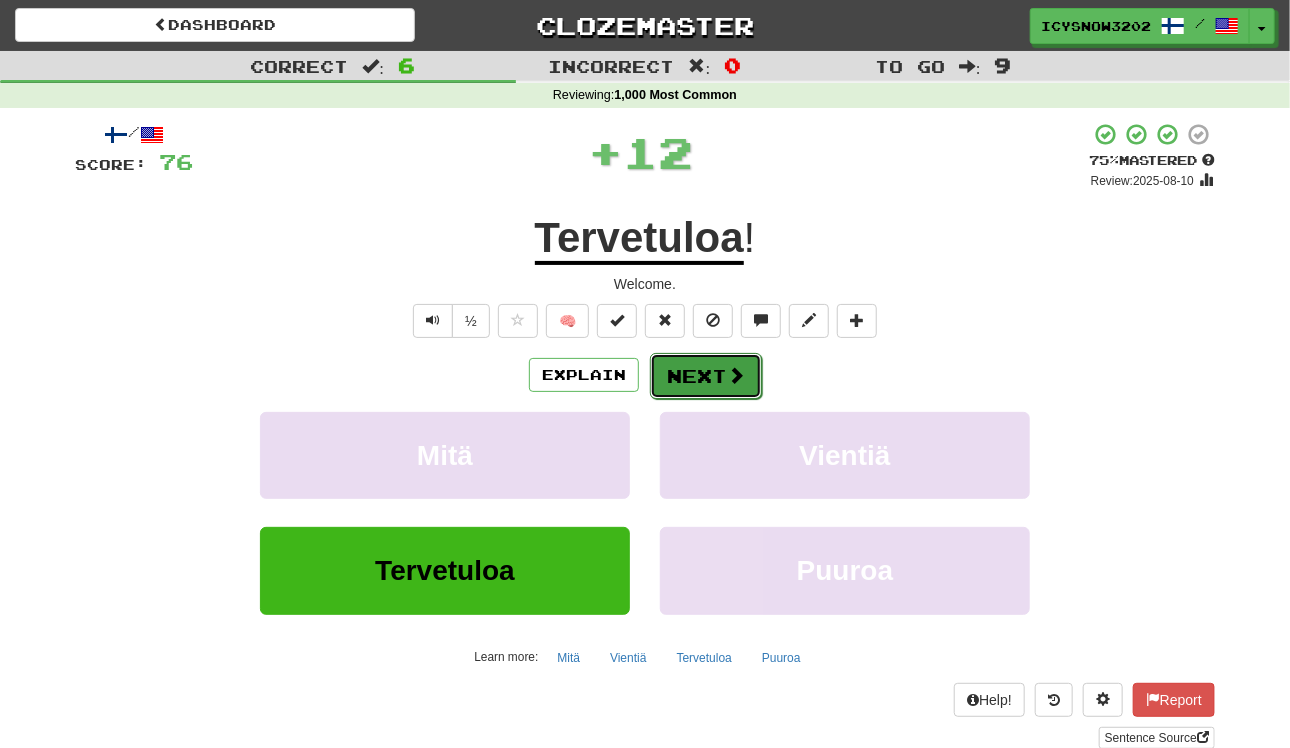 click on "Next" at bounding box center (706, 376) 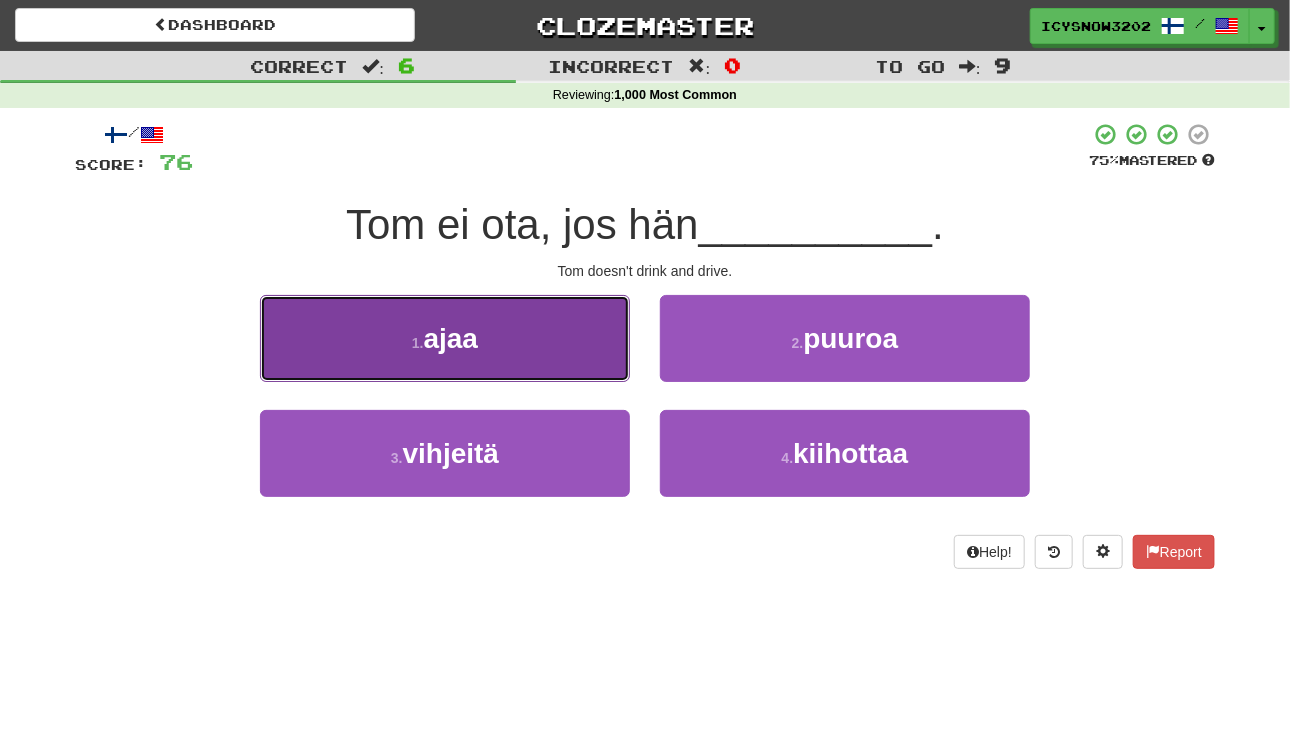 click on "1 .  ajaa" at bounding box center [445, 338] 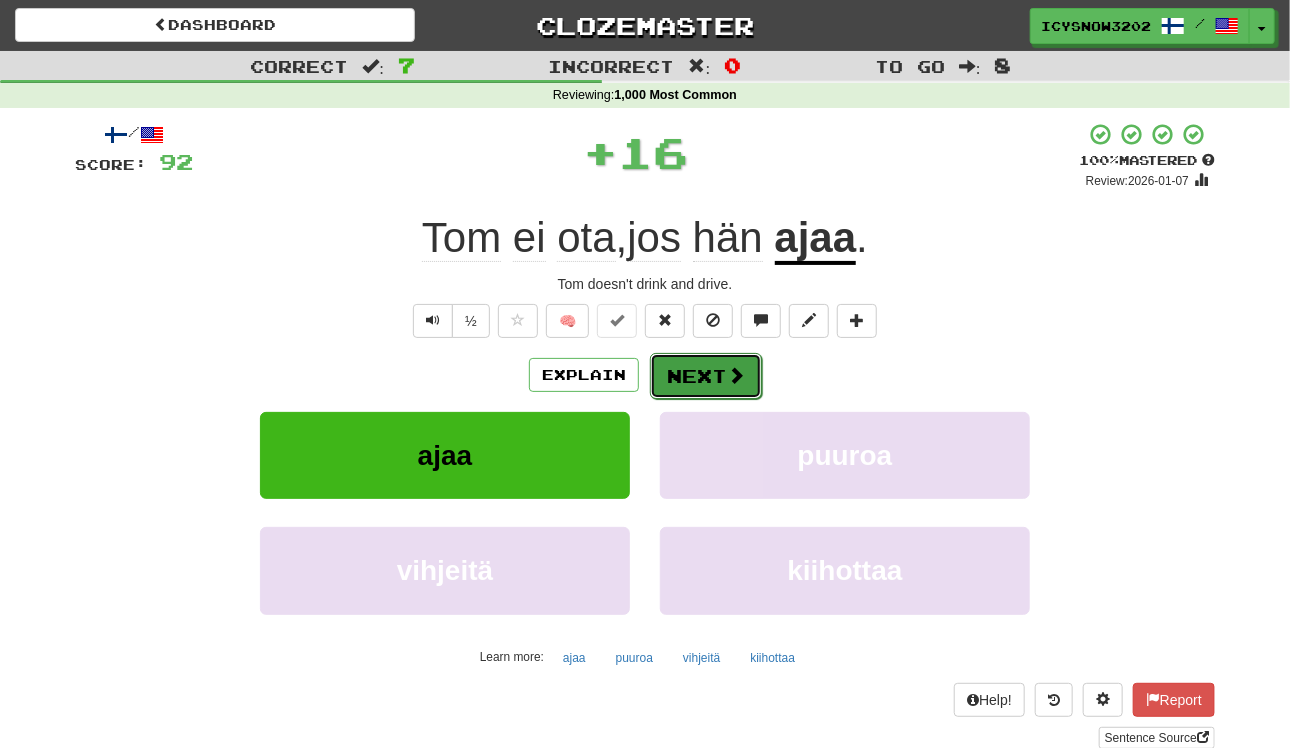 click at bounding box center (736, 375) 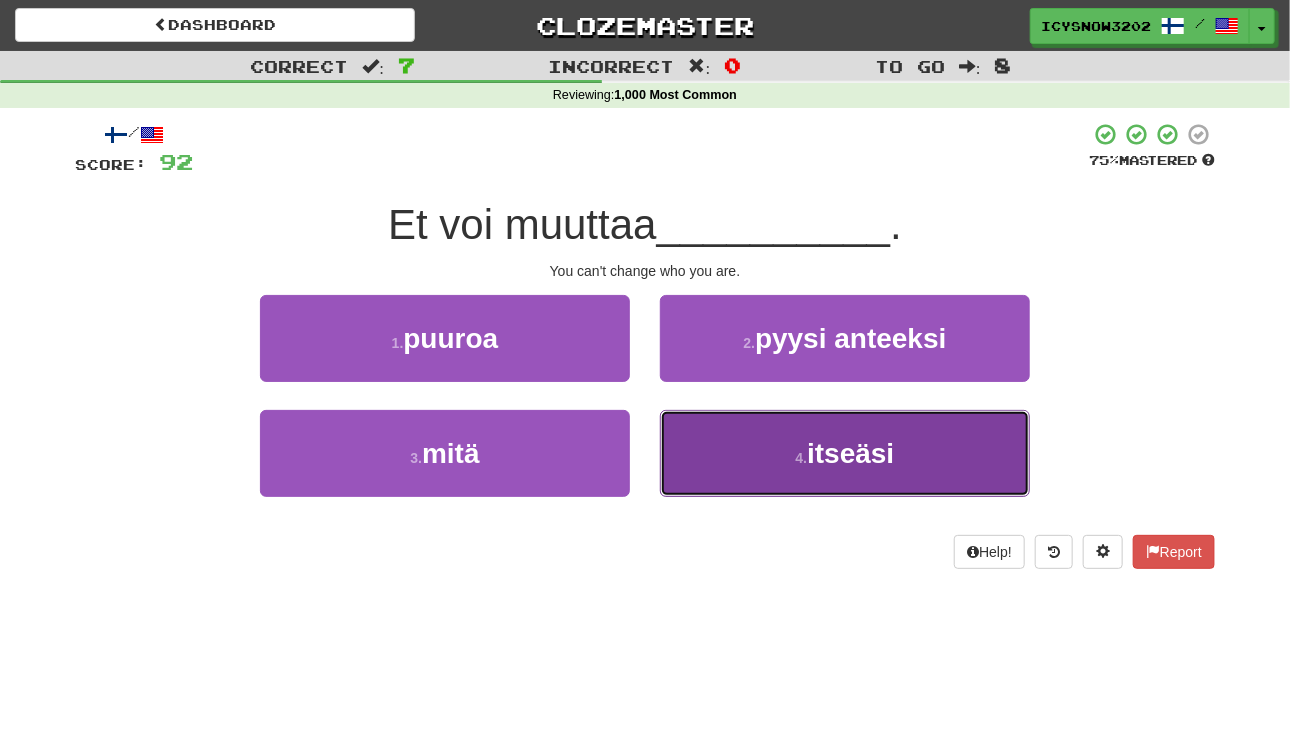 click on "itseäsi" at bounding box center (850, 453) 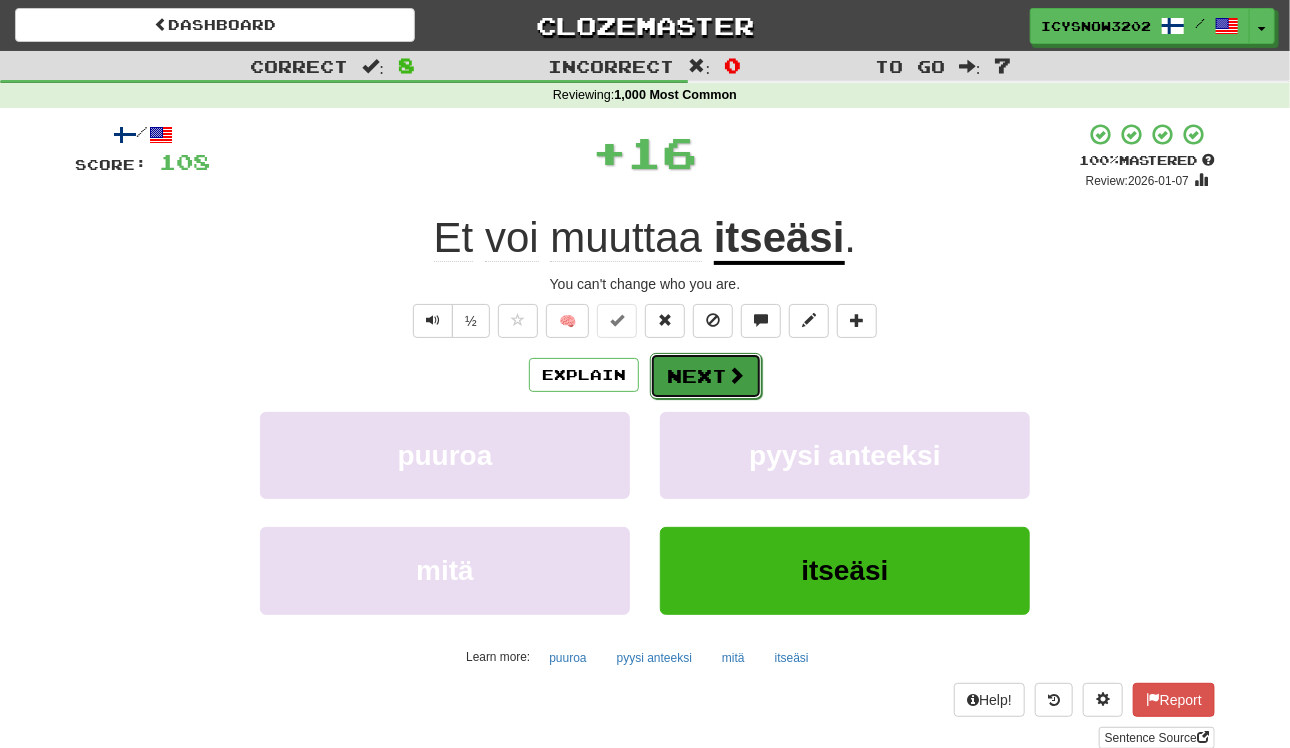 click at bounding box center [736, 375] 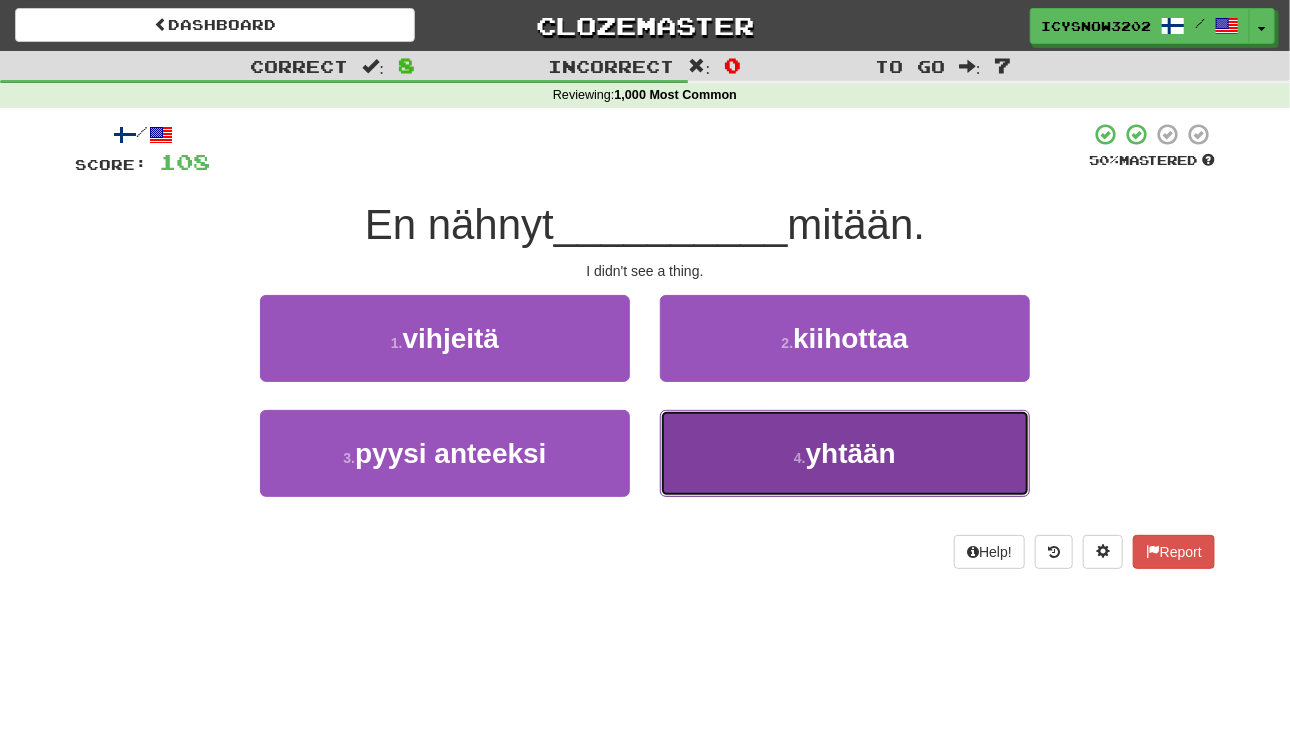 click on "4 .  yhtään" at bounding box center (845, 453) 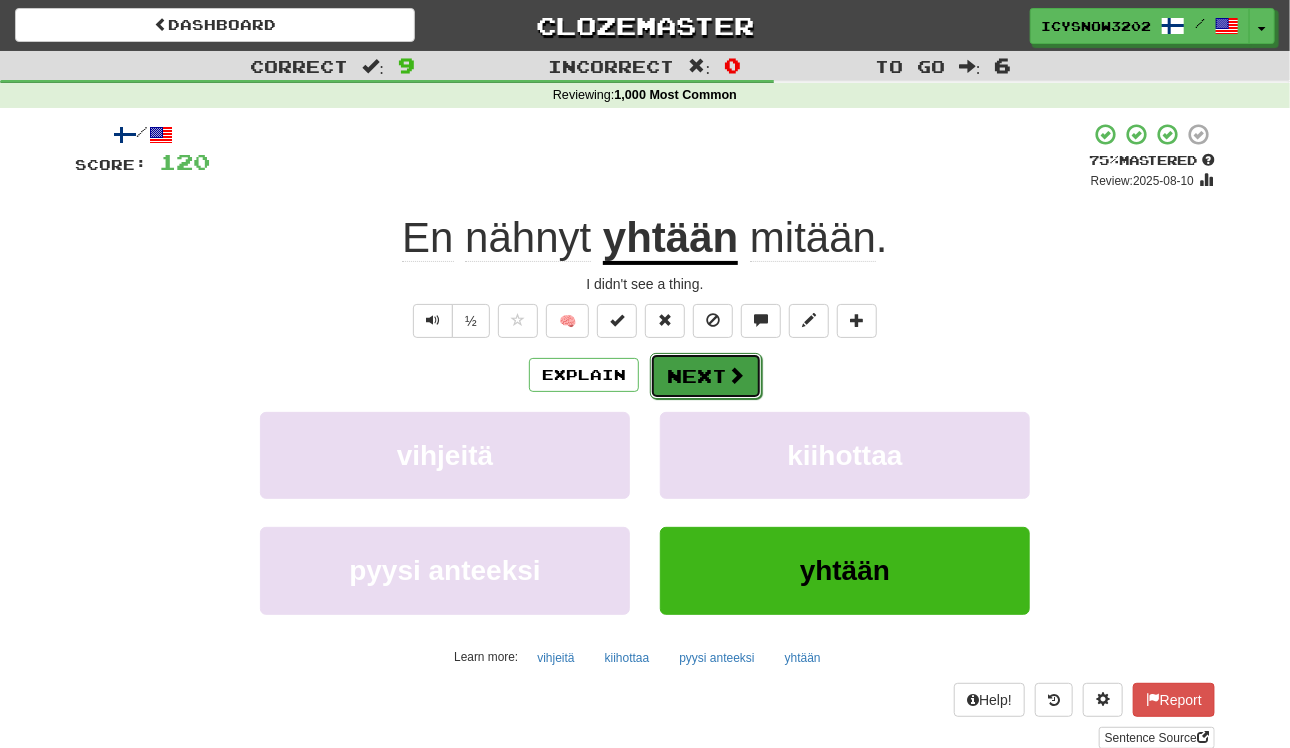 click at bounding box center (736, 375) 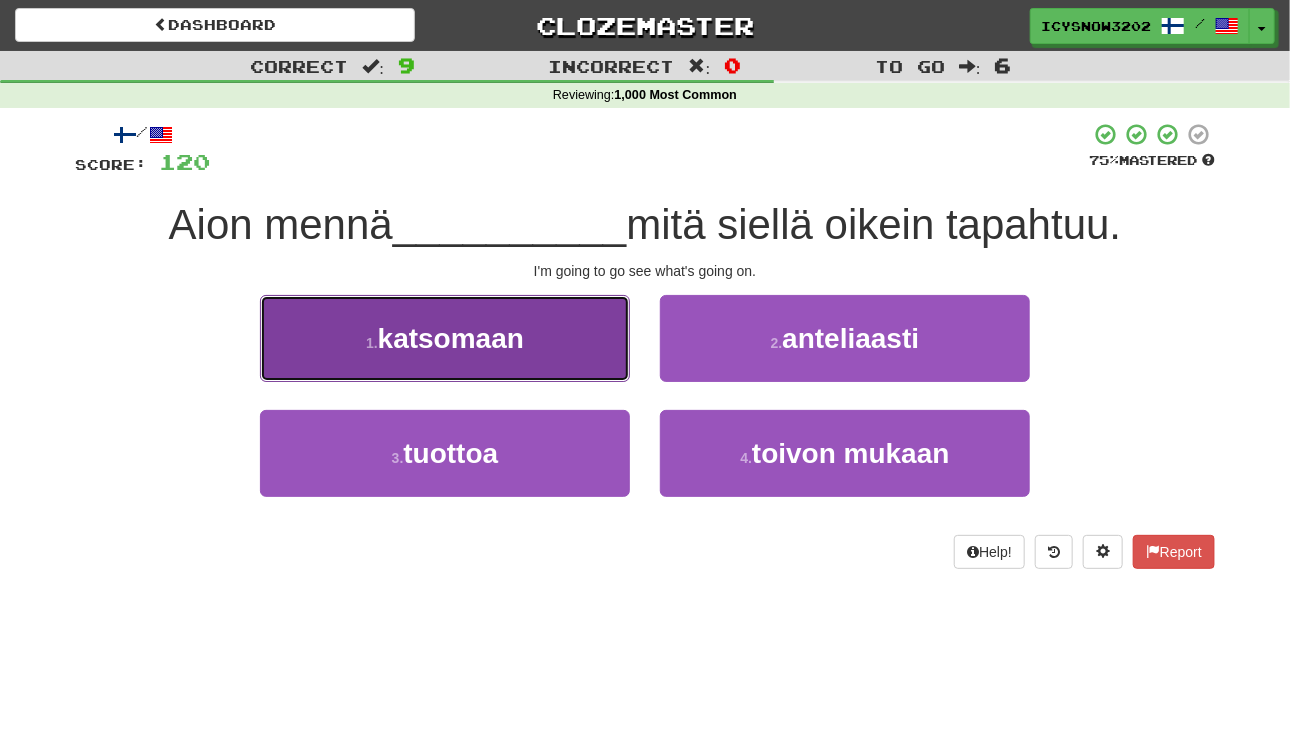 click on "katsomaan" at bounding box center (451, 338) 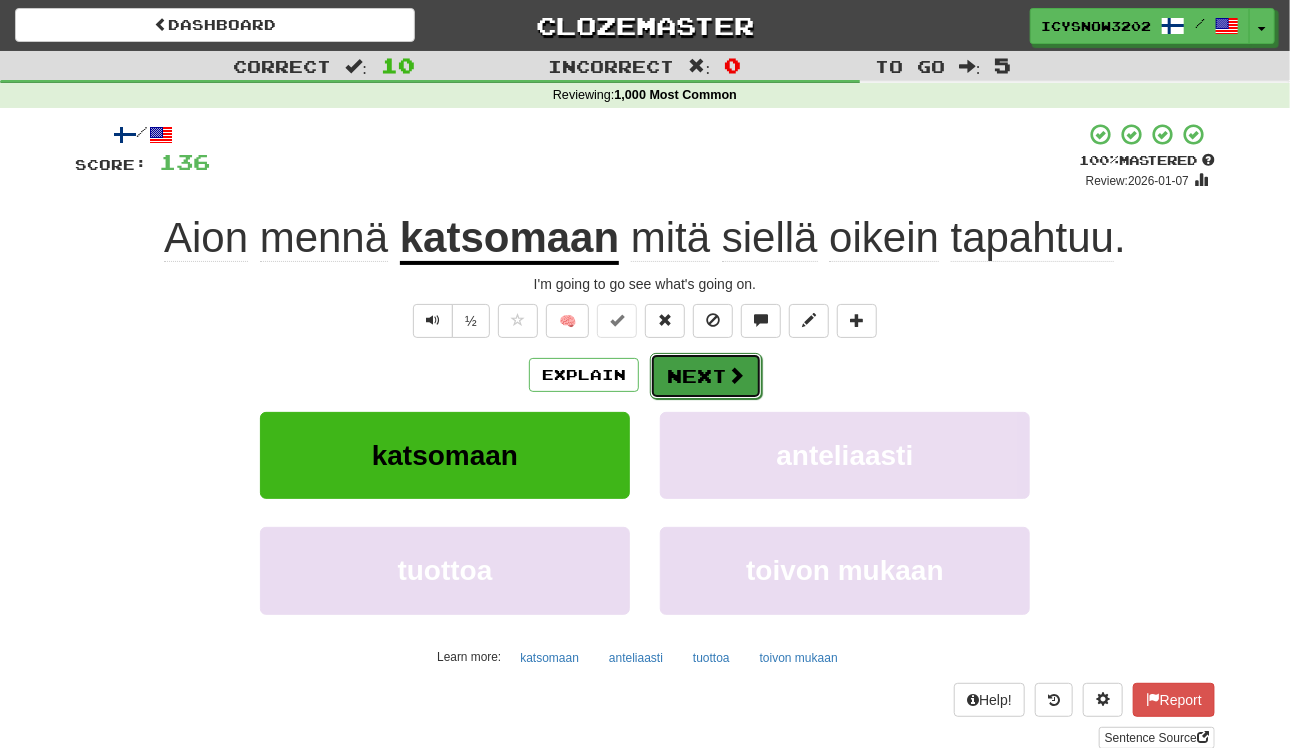 click on "Next" at bounding box center [706, 376] 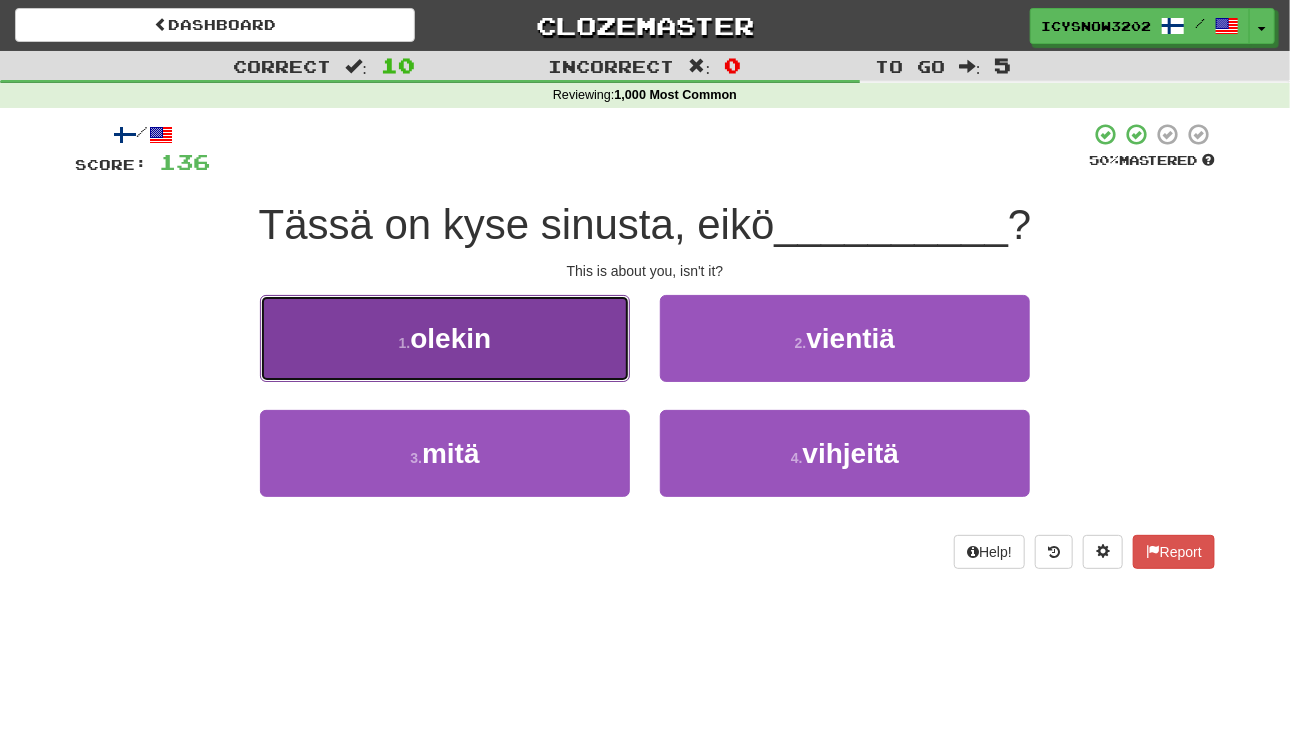 click on "olekin" at bounding box center (450, 338) 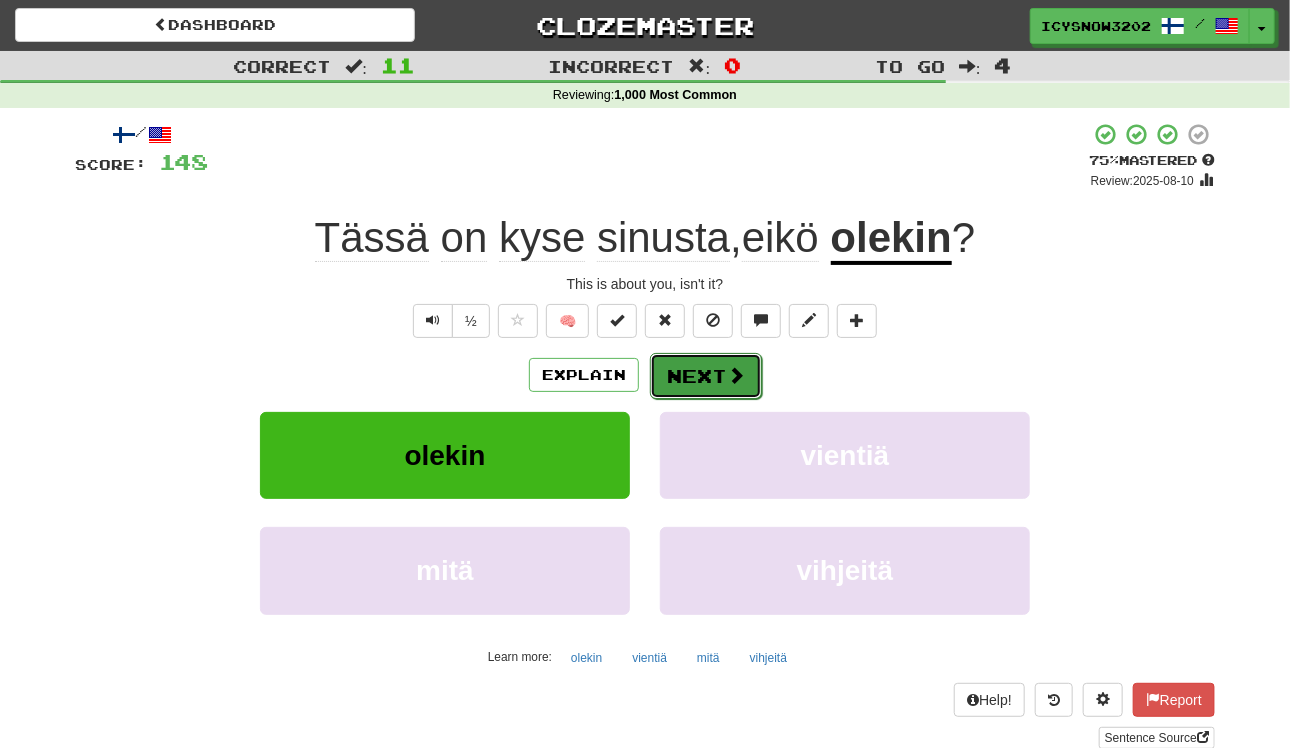 click on "Next" at bounding box center [706, 376] 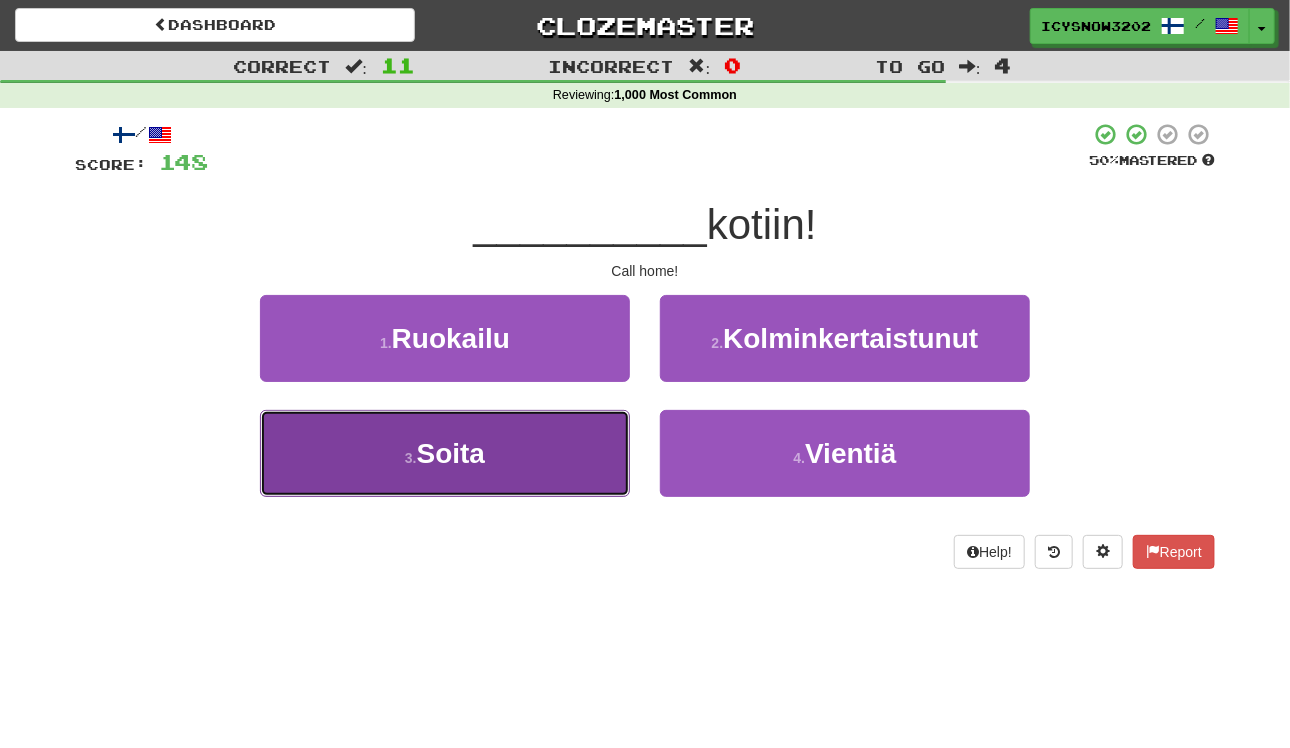 click on "Soita" at bounding box center (451, 453) 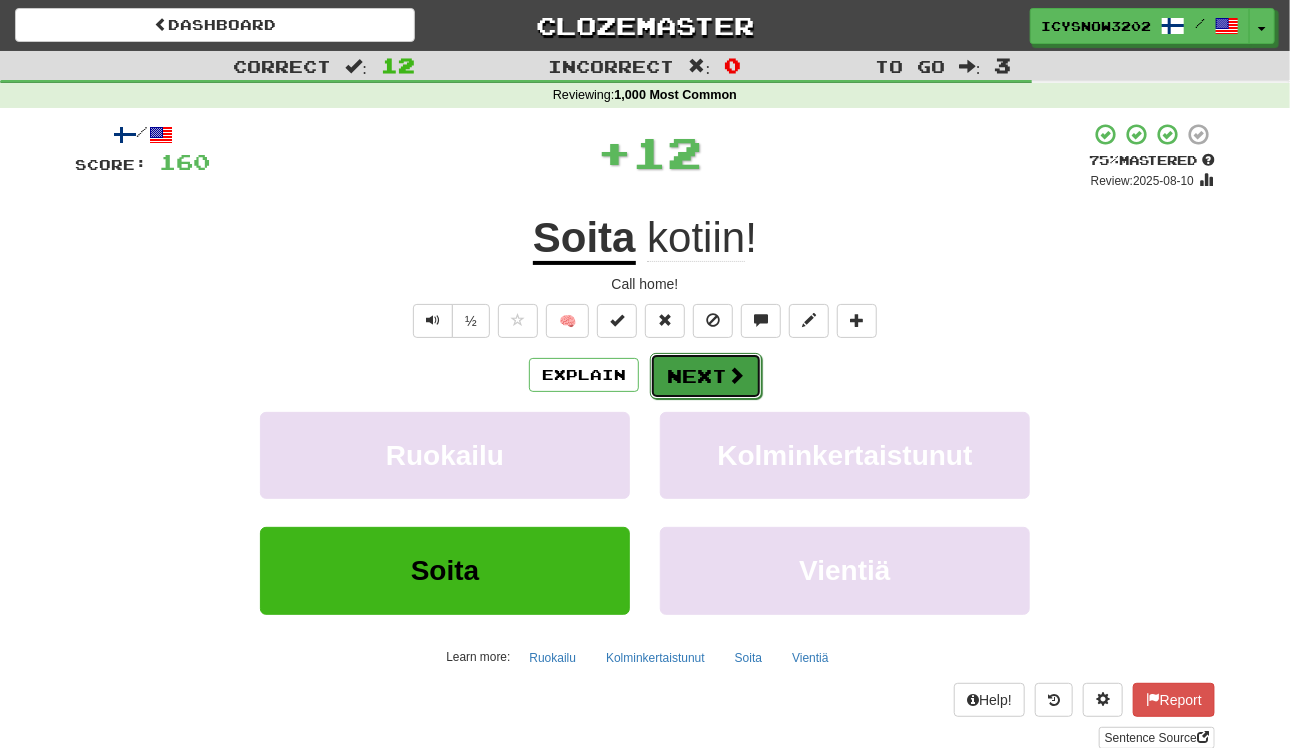click at bounding box center (736, 375) 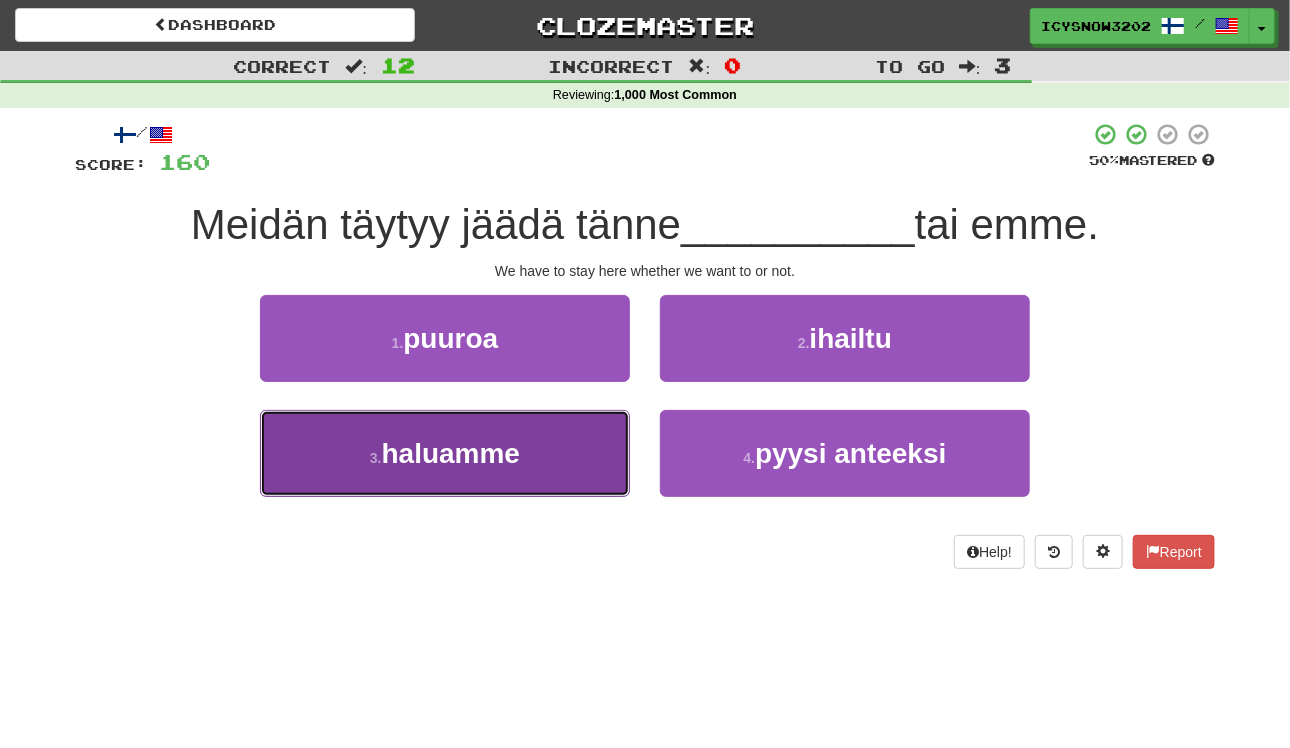 click on "3 .  haluamme" at bounding box center (445, 453) 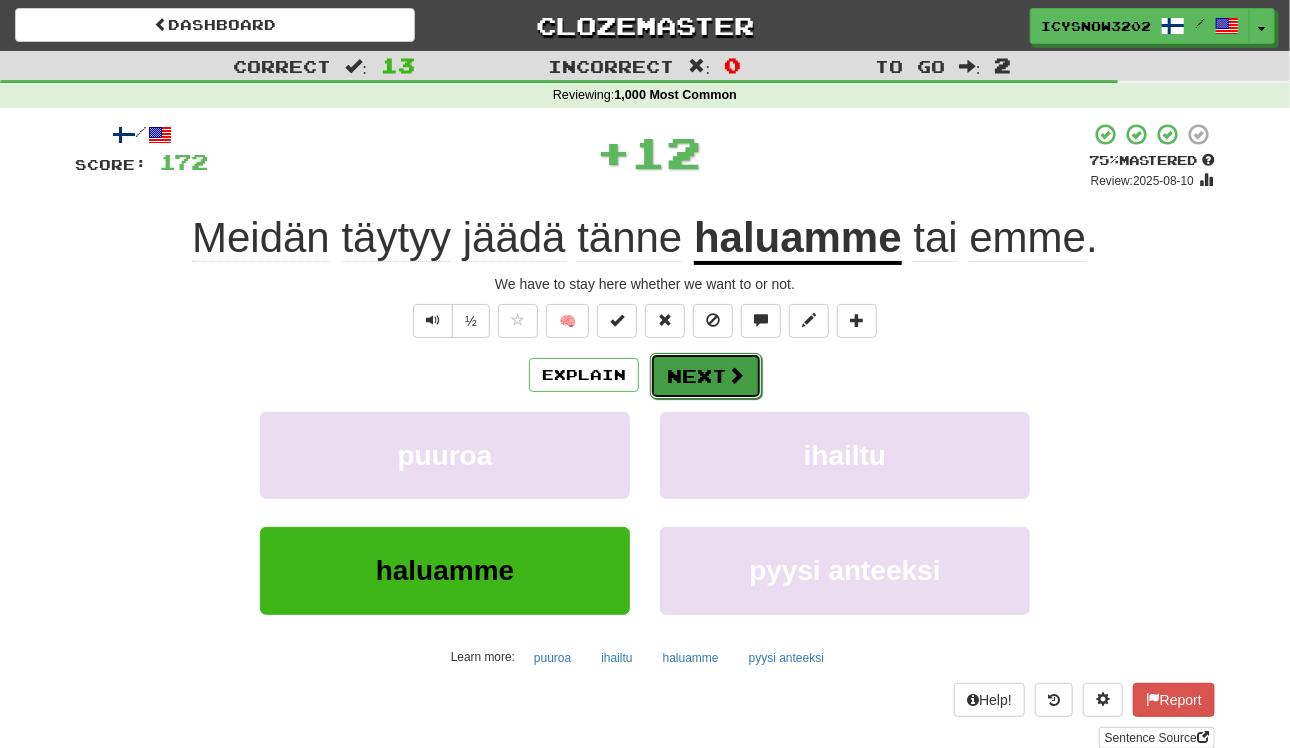 click on "Next" at bounding box center (706, 376) 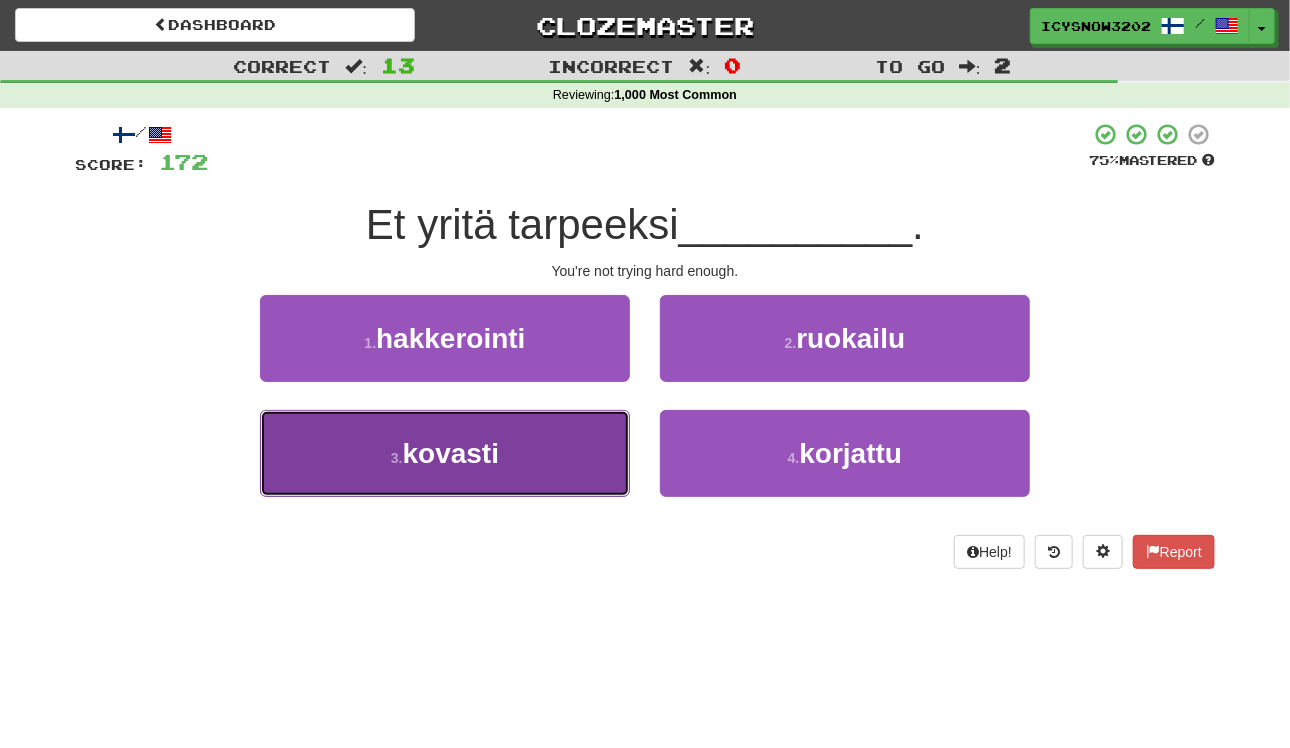 click on "3 .  kovasti" at bounding box center (445, 453) 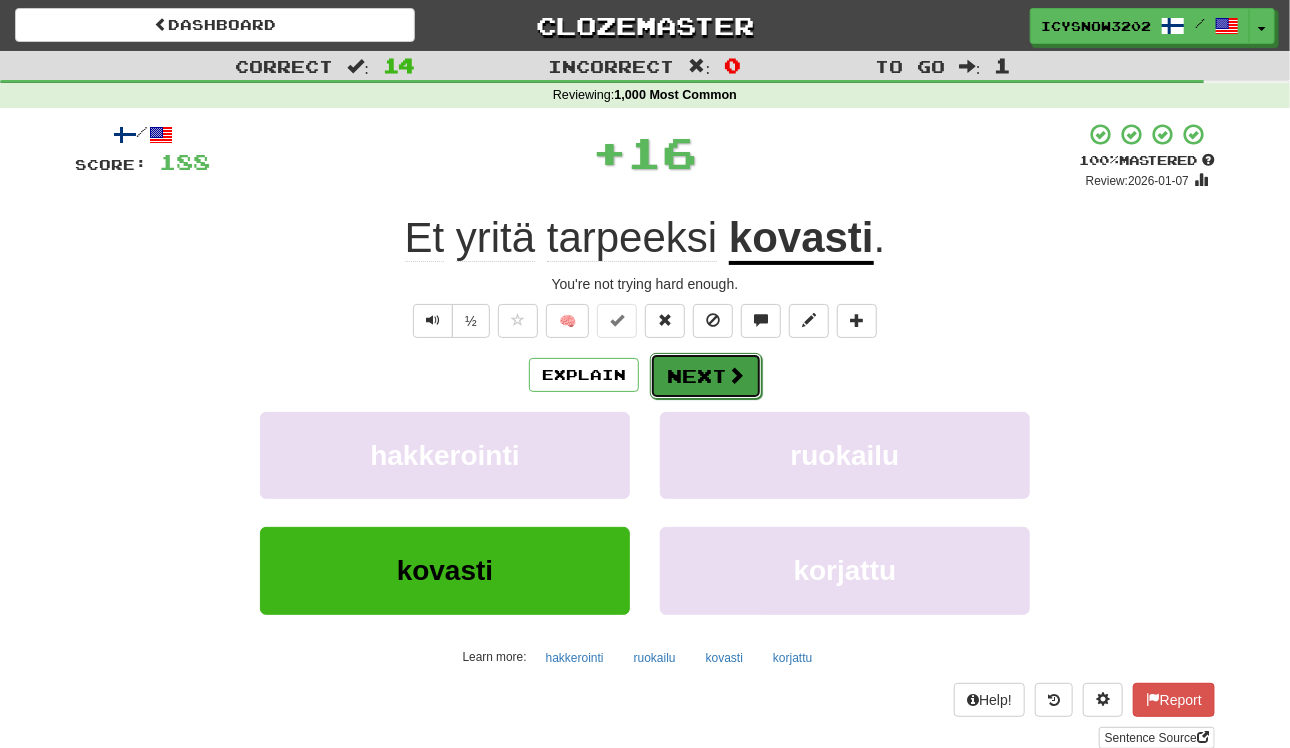 click at bounding box center [736, 375] 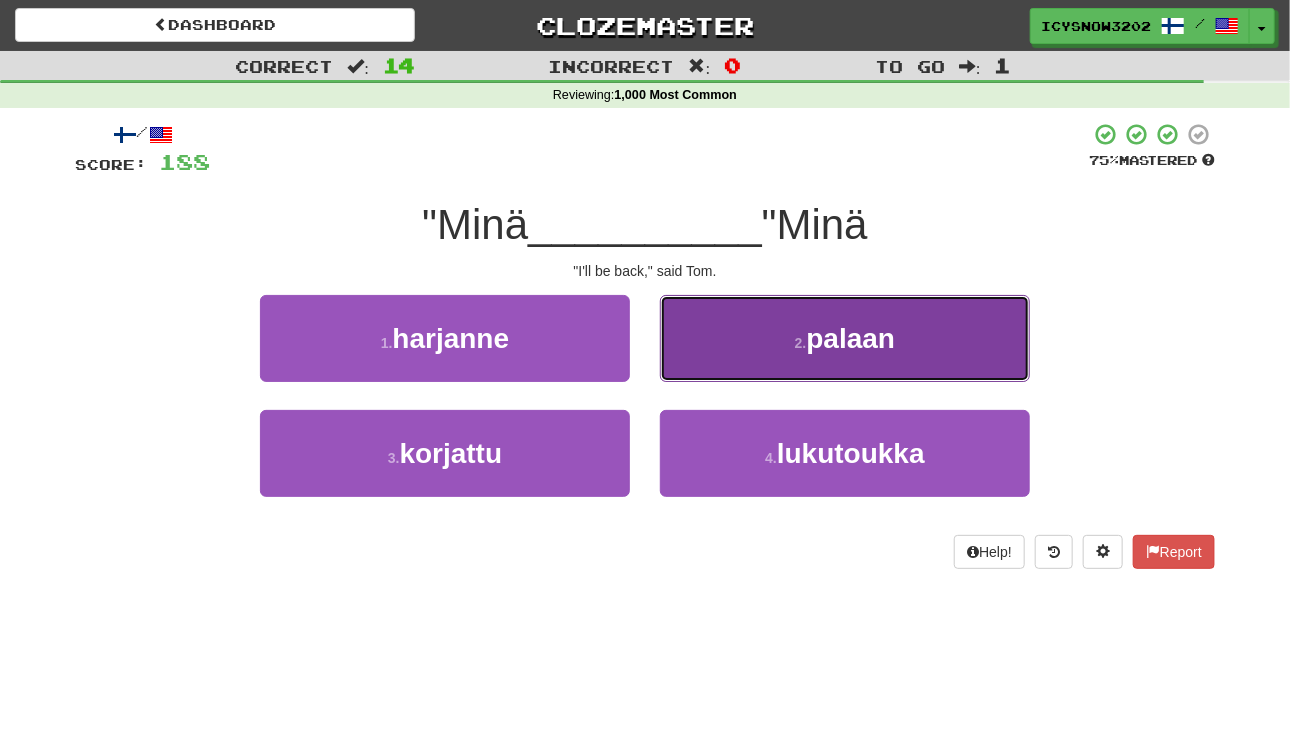 click on "2 .  palaan" at bounding box center [845, 338] 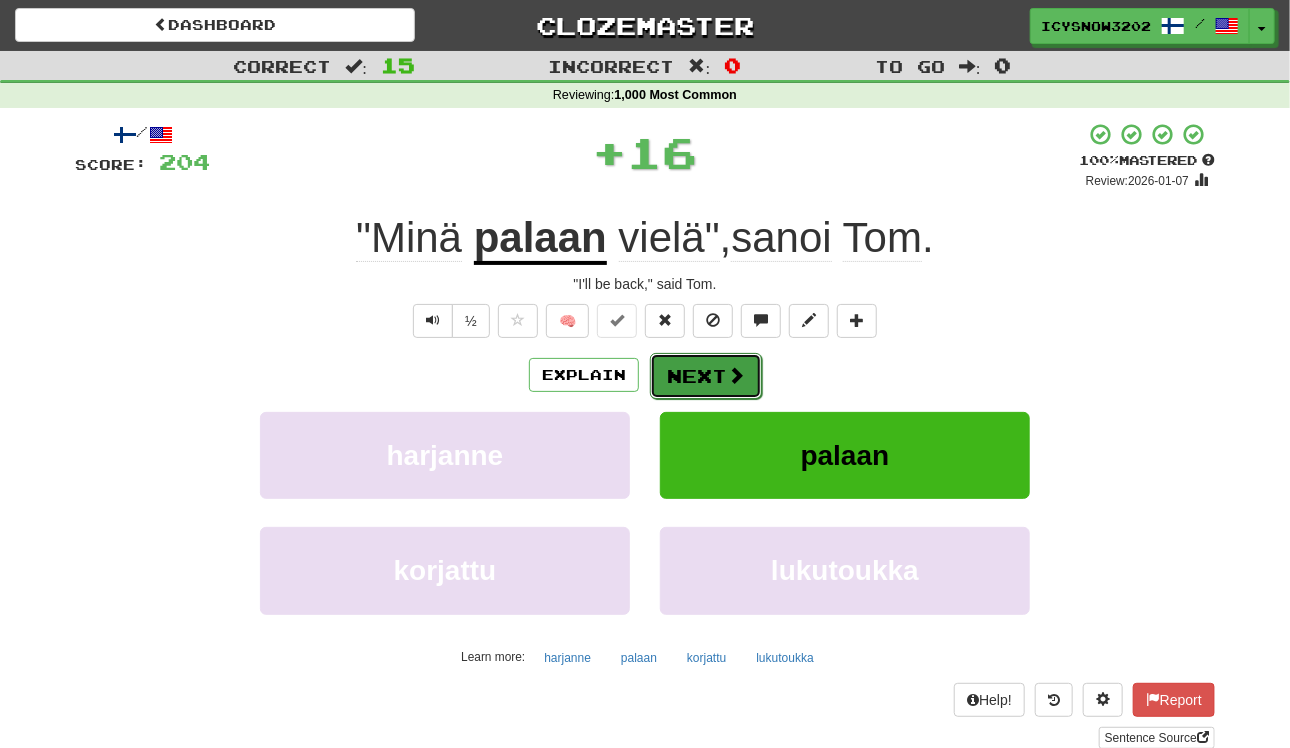 click at bounding box center [736, 375] 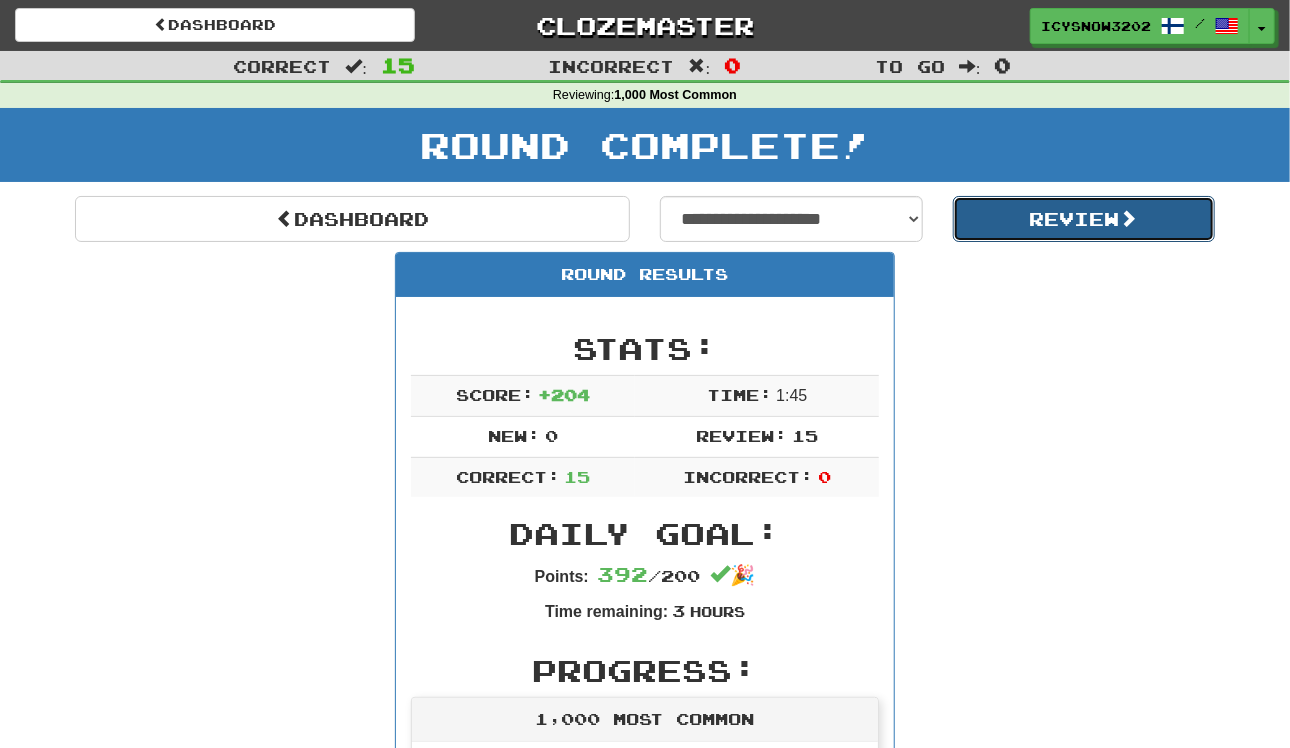 click on "Review" at bounding box center (1084, 219) 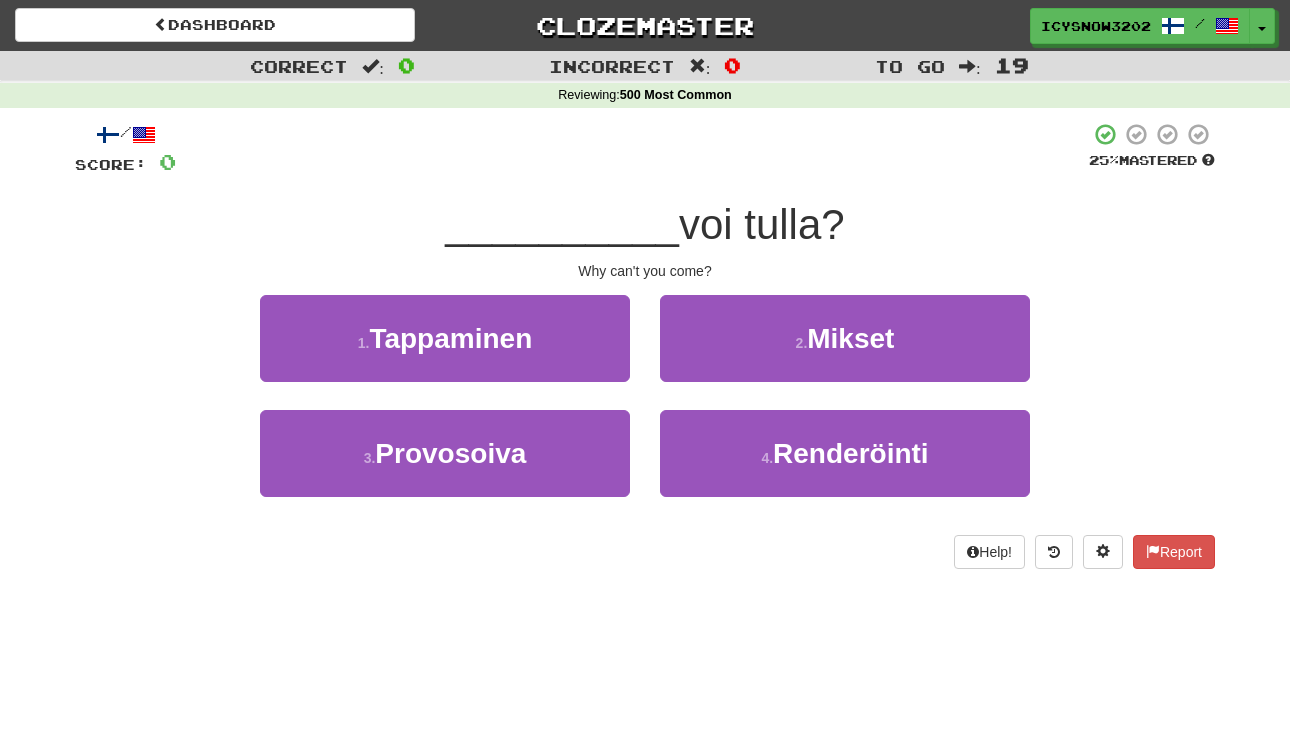 scroll, scrollTop: 0, scrollLeft: 0, axis: both 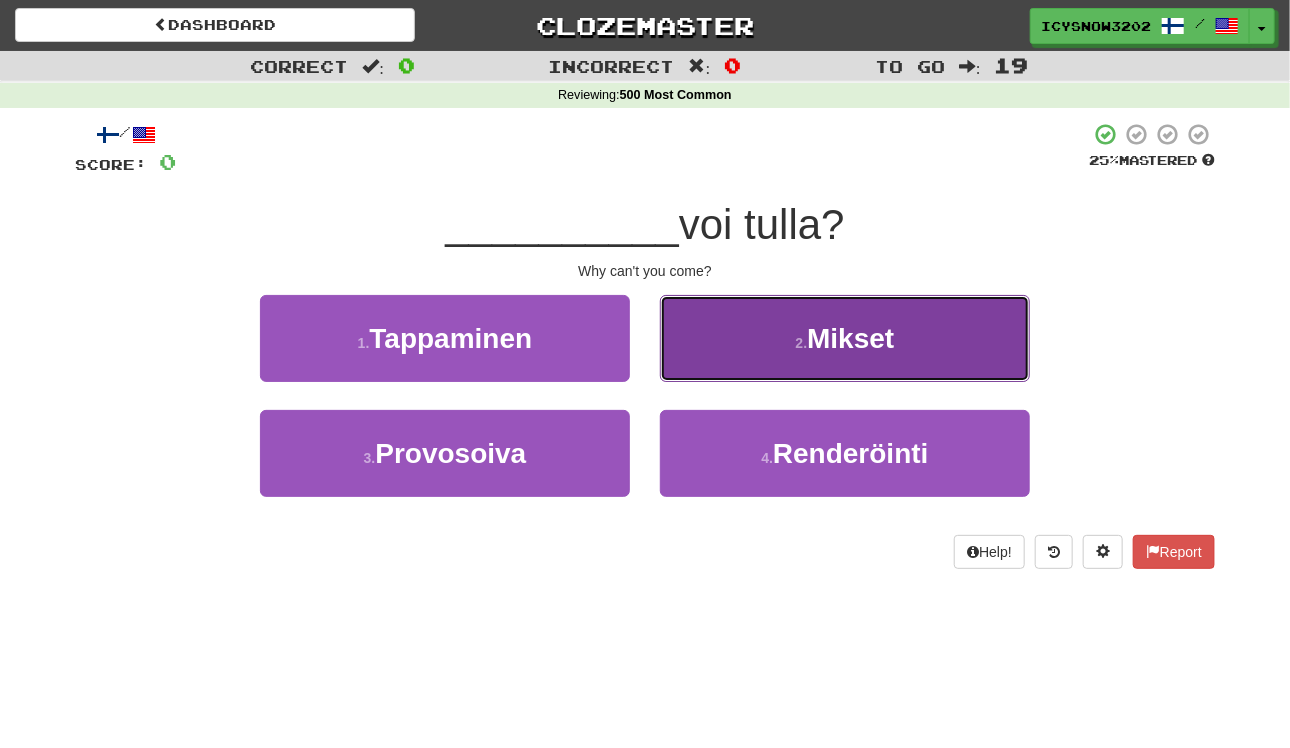 click on "2 .  Mikset" at bounding box center (845, 338) 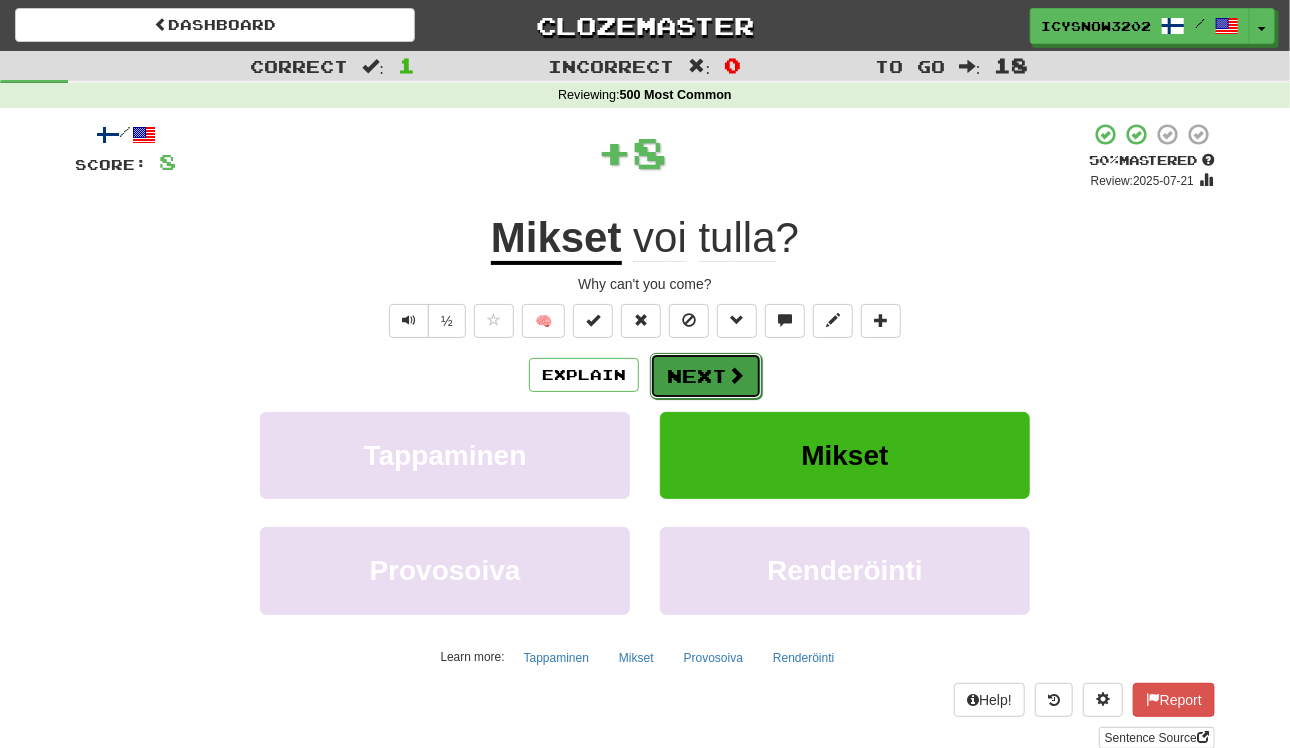 click on "Next" at bounding box center (706, 376) 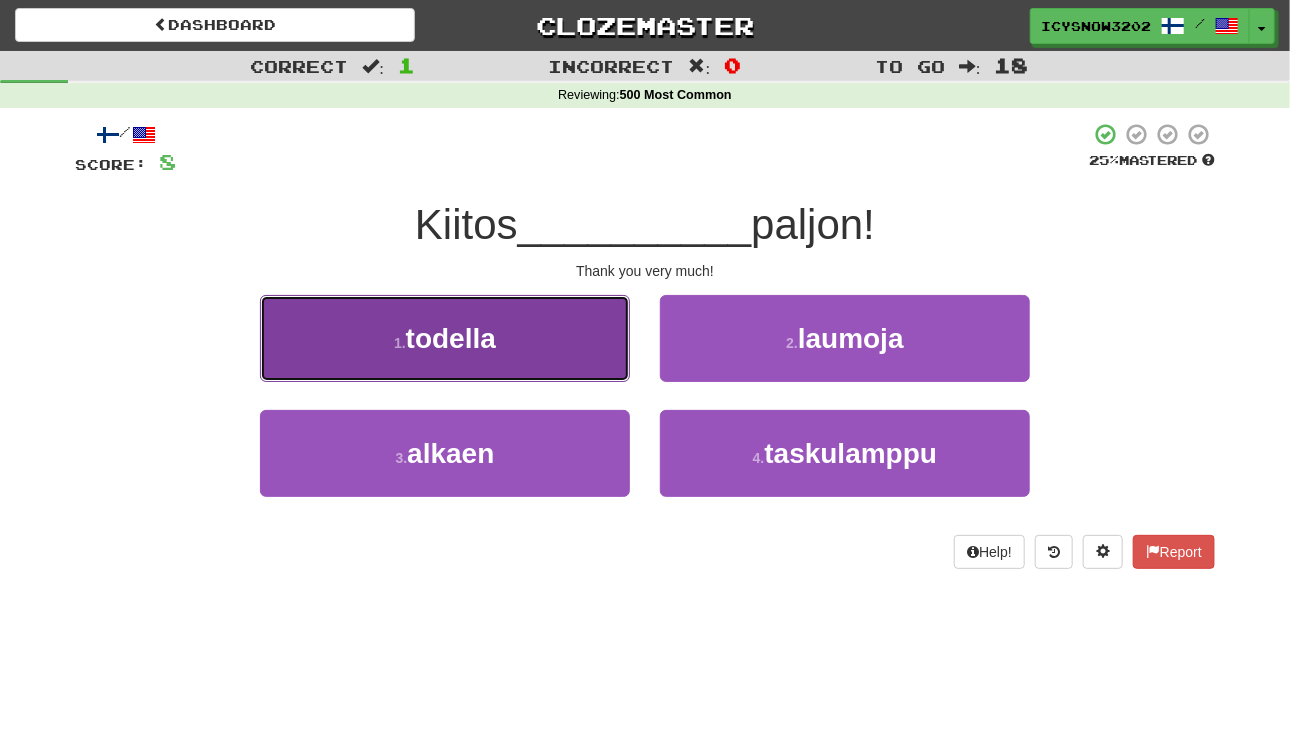 click on "todella" at bounding box center [451, 338] 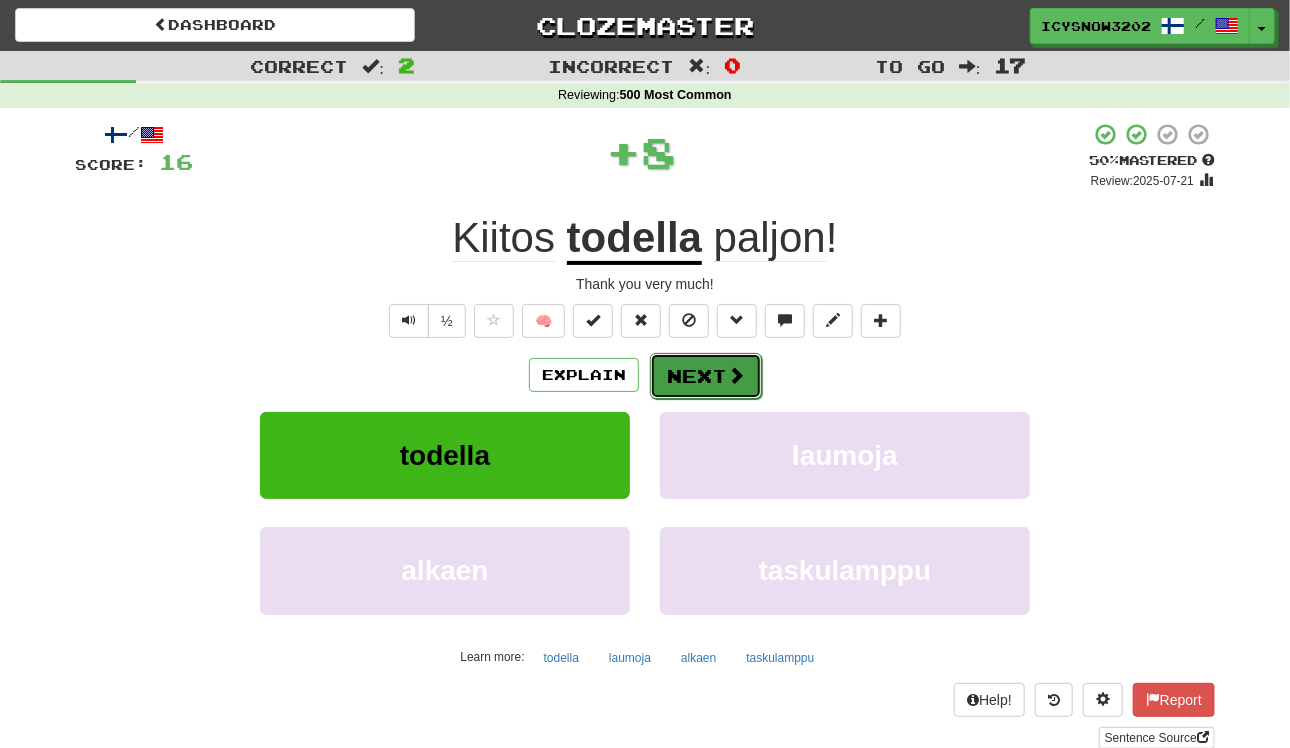click on "Next" at bounding box center [706, 376] 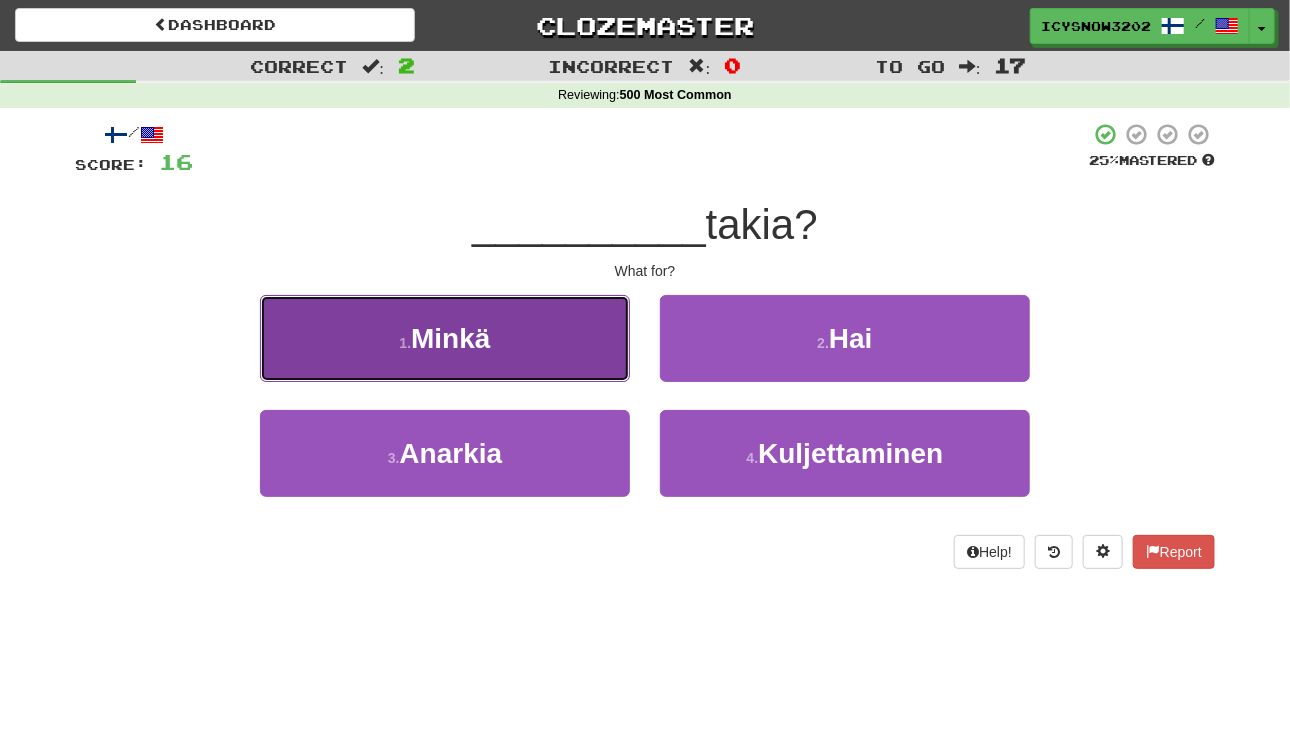 click on "1 .  Minkä" at bounding box center [445, 338] 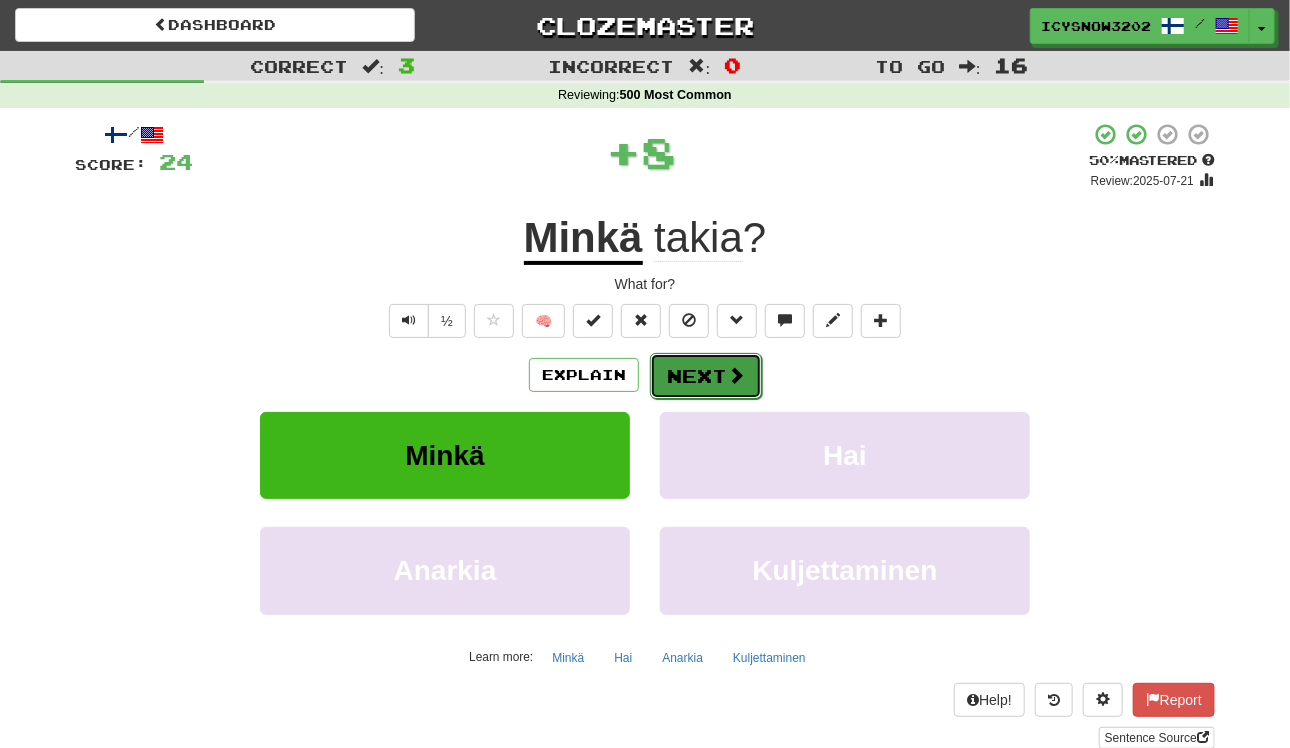 click on "Next" at bounding box center (706, 376) 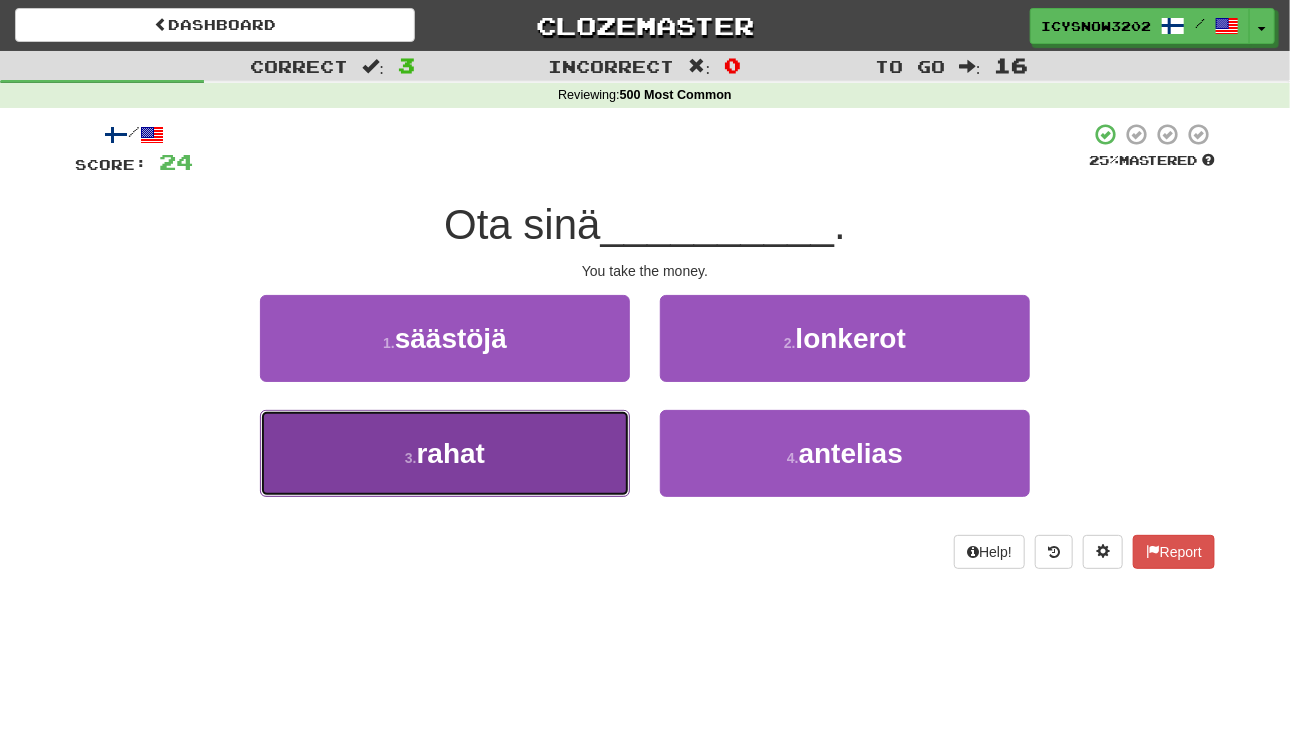 click on "3 .  rahat" at bounding box center (445, 453) 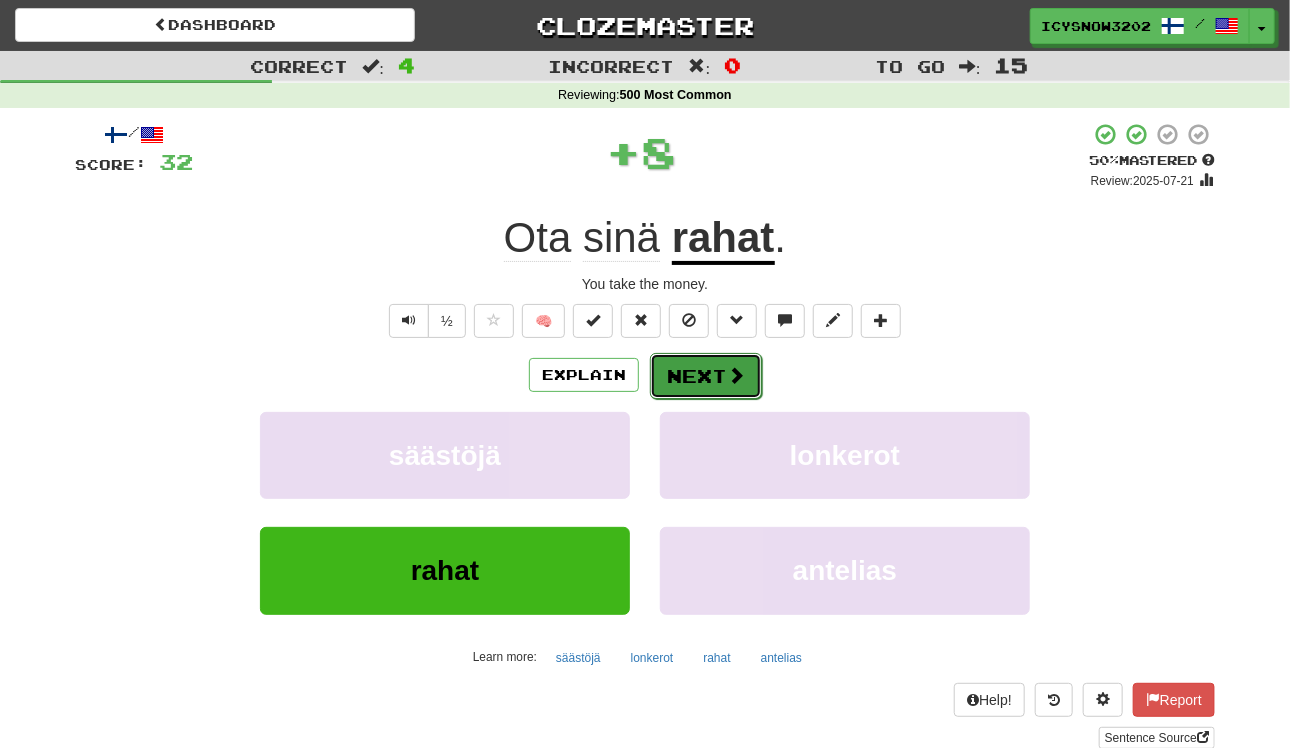 click at bounding box center [736, 375] 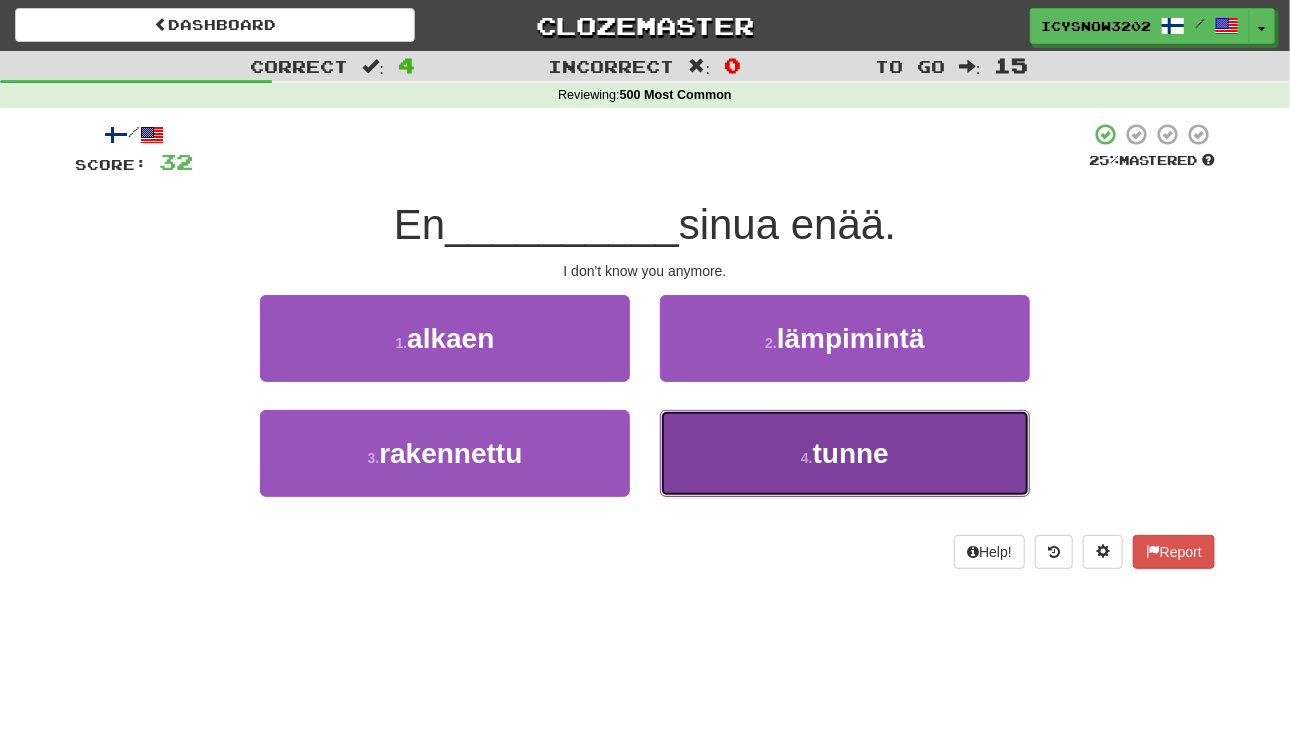 click on "4 .  tunne" at bounding box center (845, 453) 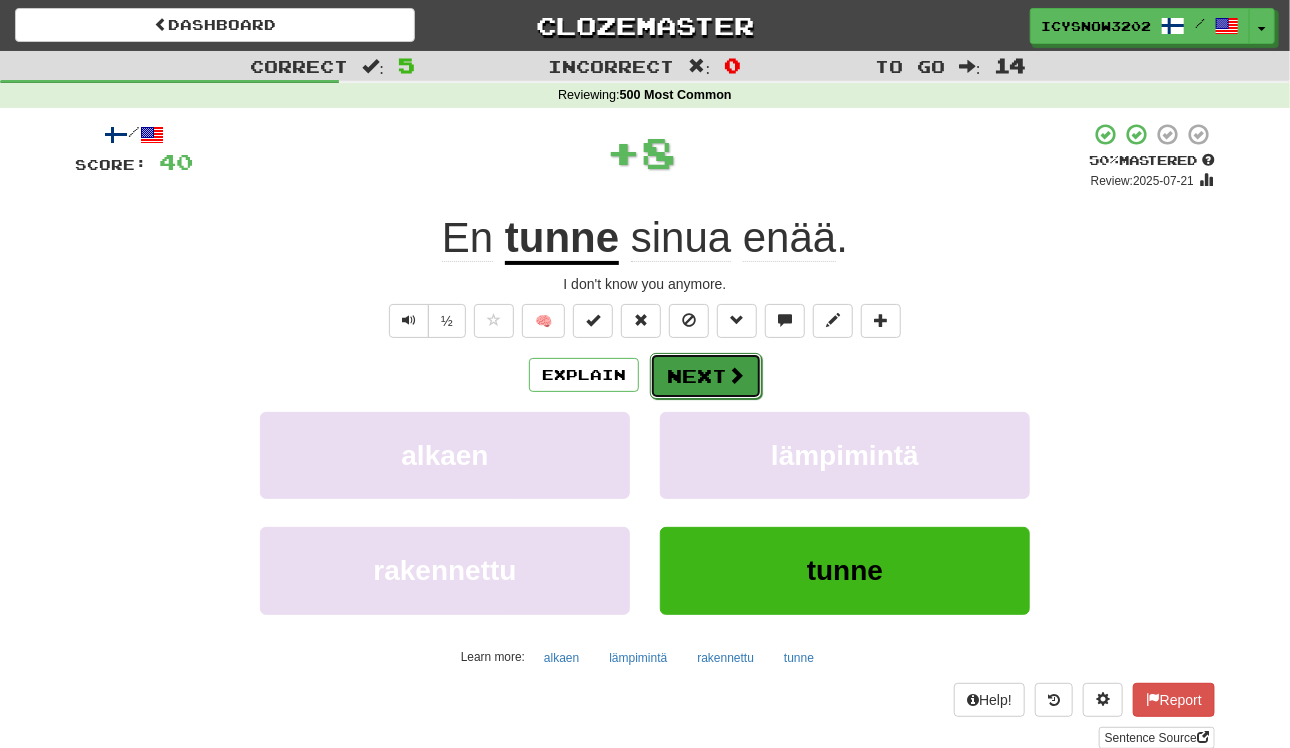 click at bounding box center [736, 375] 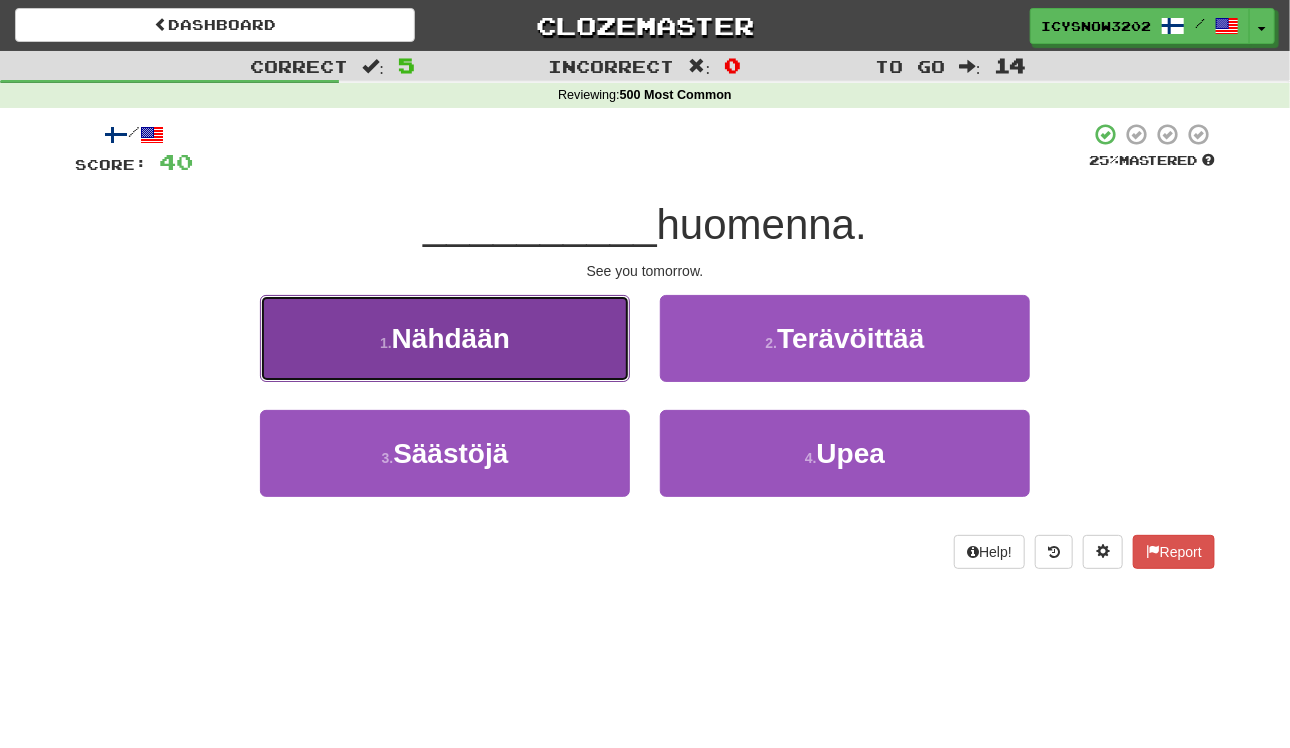 click on "Nähdään" at bounding box center [451, 338] 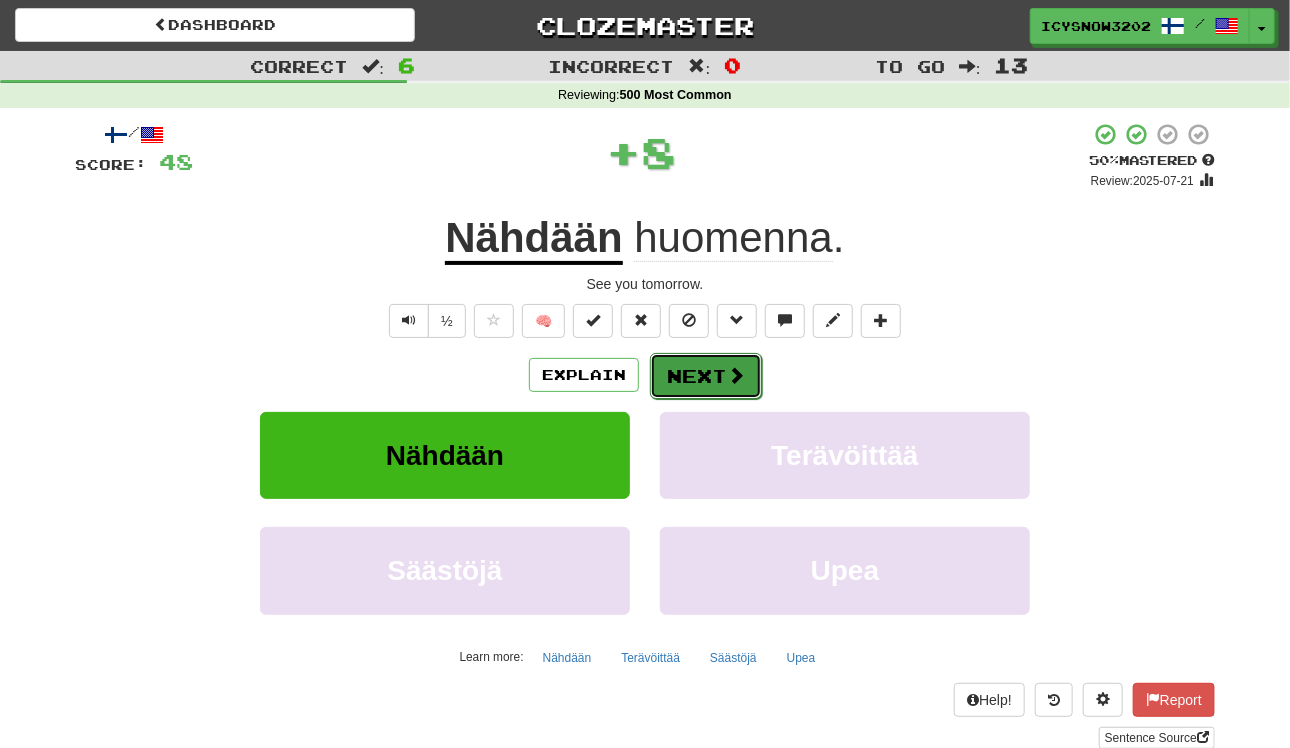 click at bounding box center (736, 375) 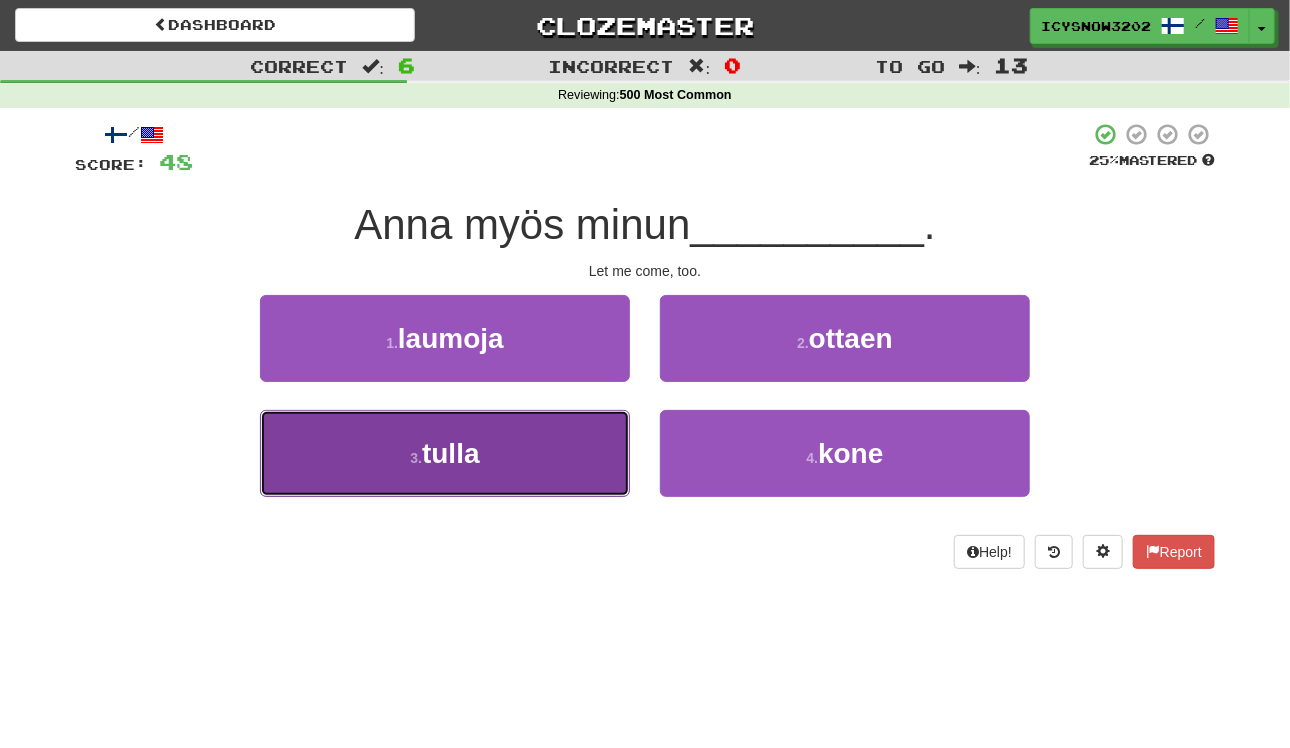 click on "3 .  tulla" at bounding box center [445, 453] 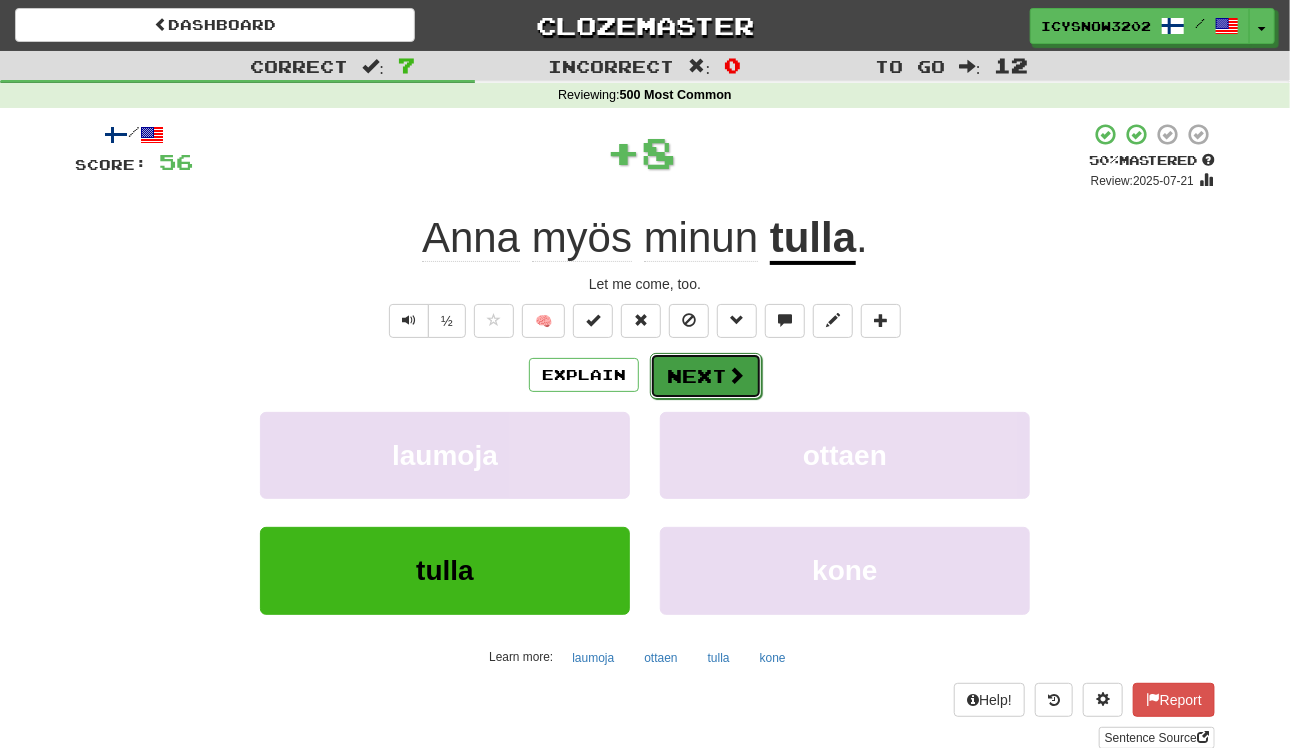 click on "Next" at bounding box center [706, 376] 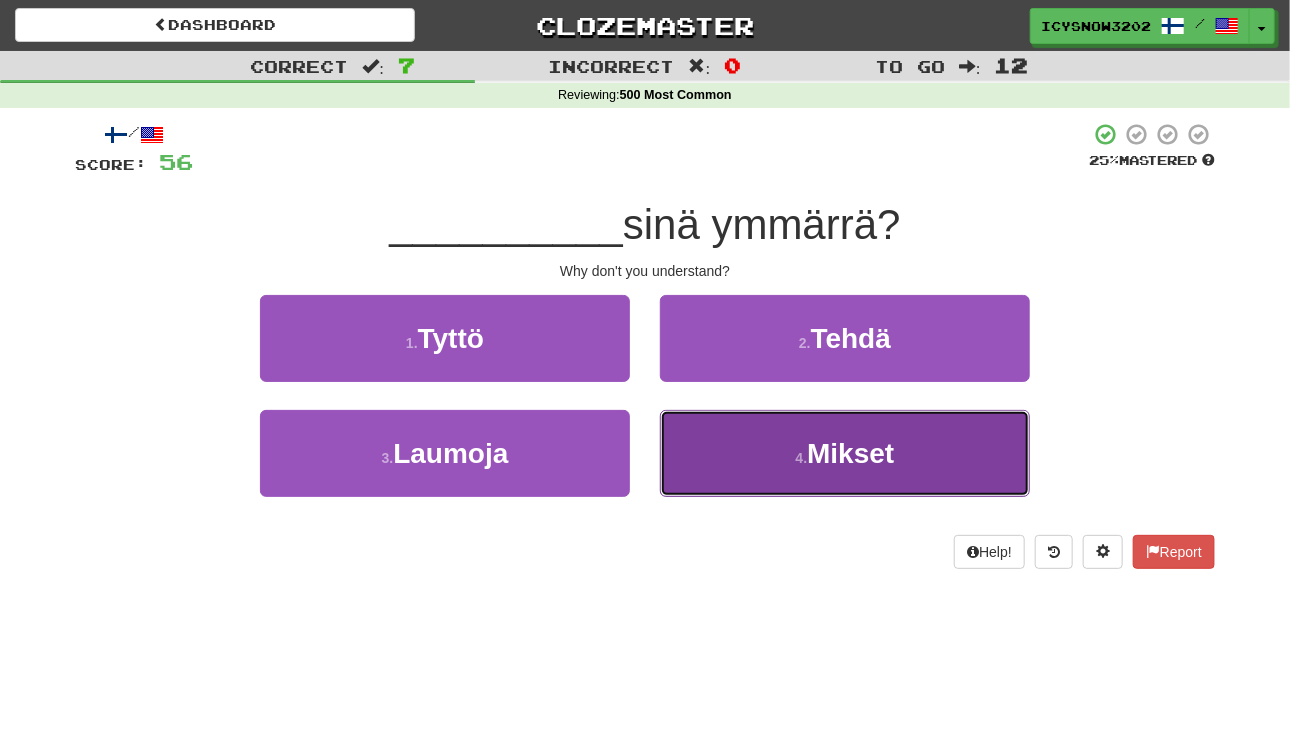 click on "4 .  Mikset" at bounding box center (845, 453) 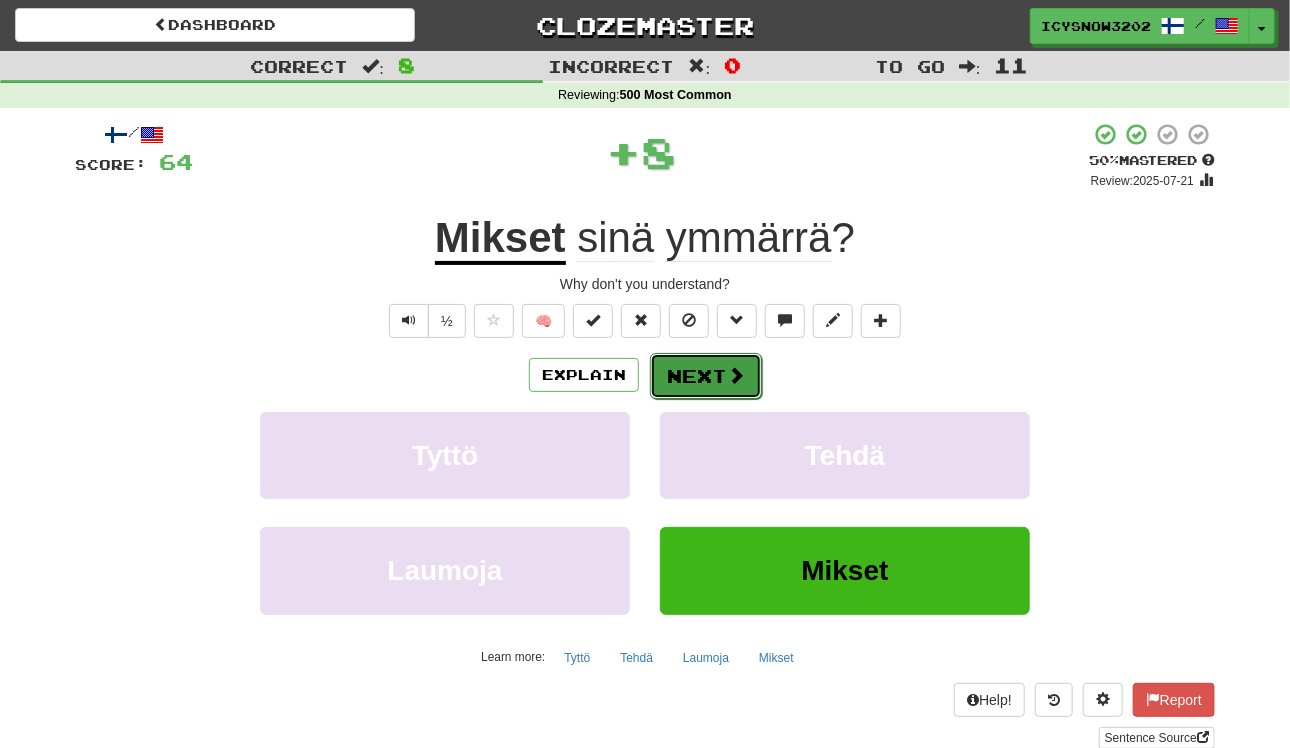click at bounding box center [736, 375] 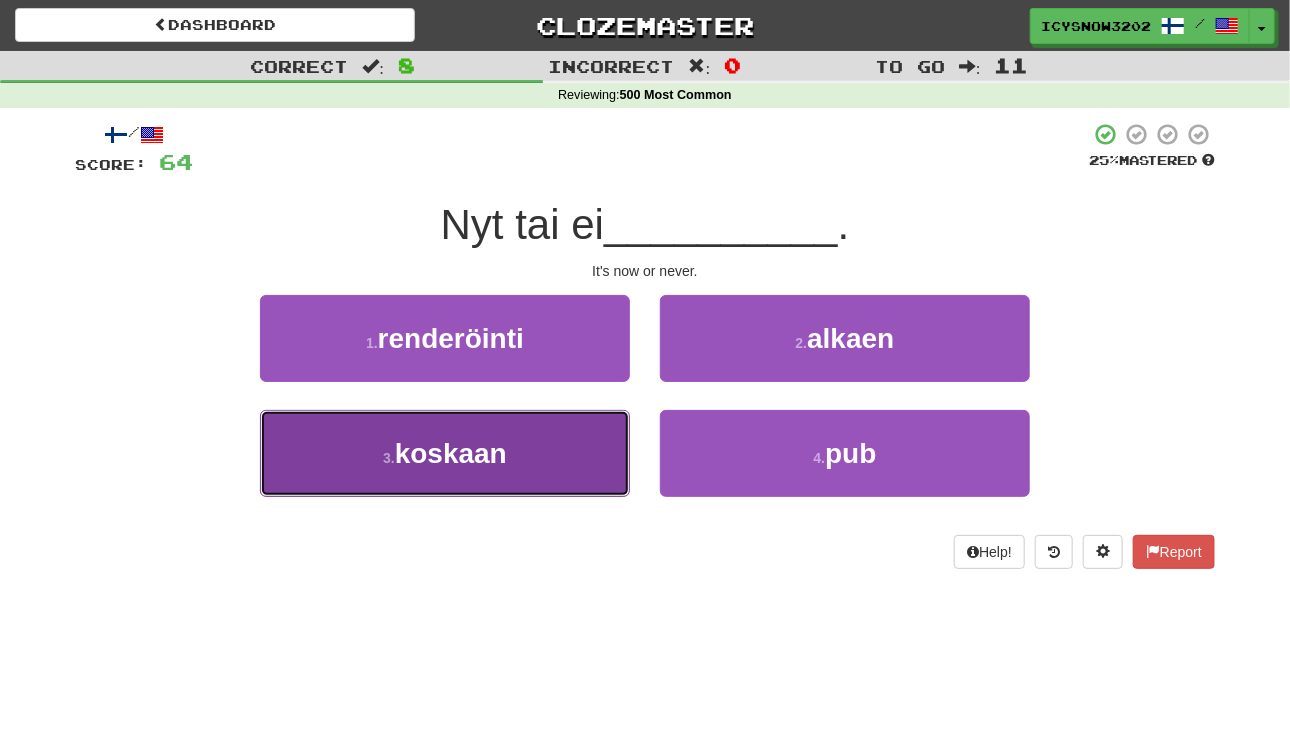click on "3 .  koskaan" at bounding box center (445, 453) 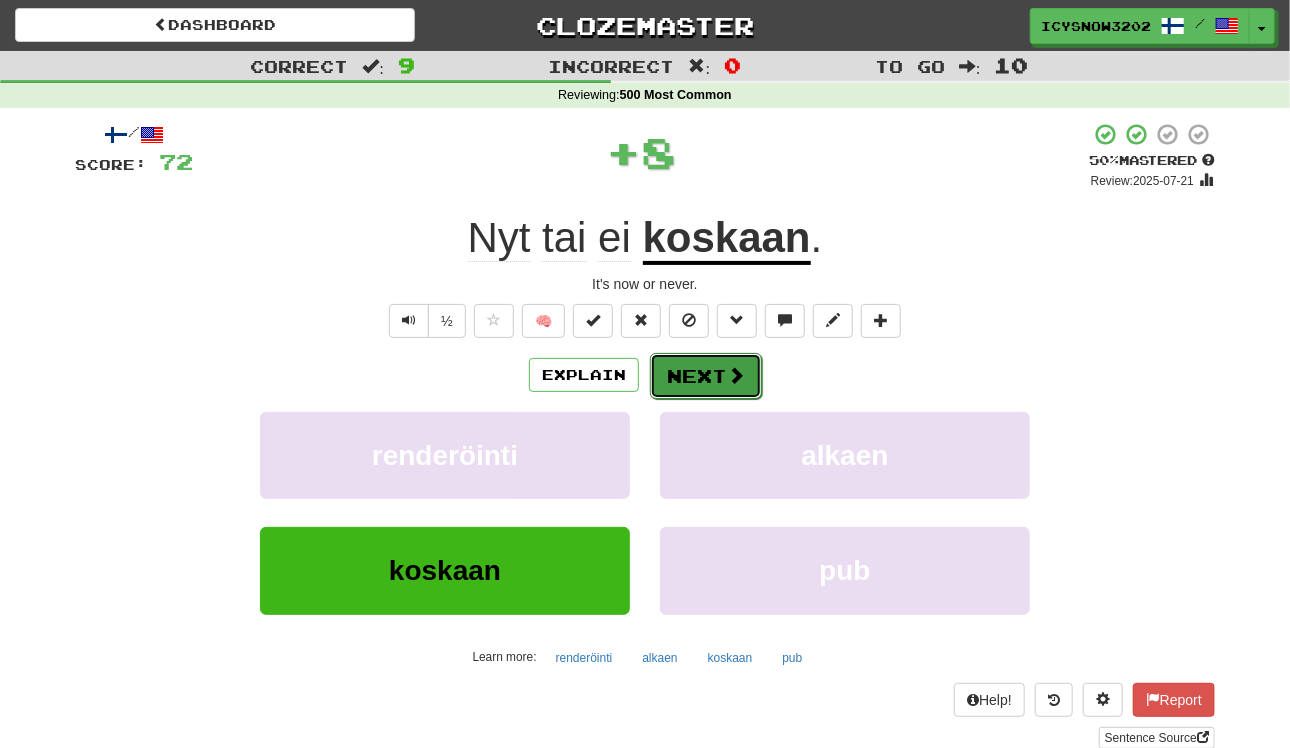 click on "Next" at bounding box center [706, 376] 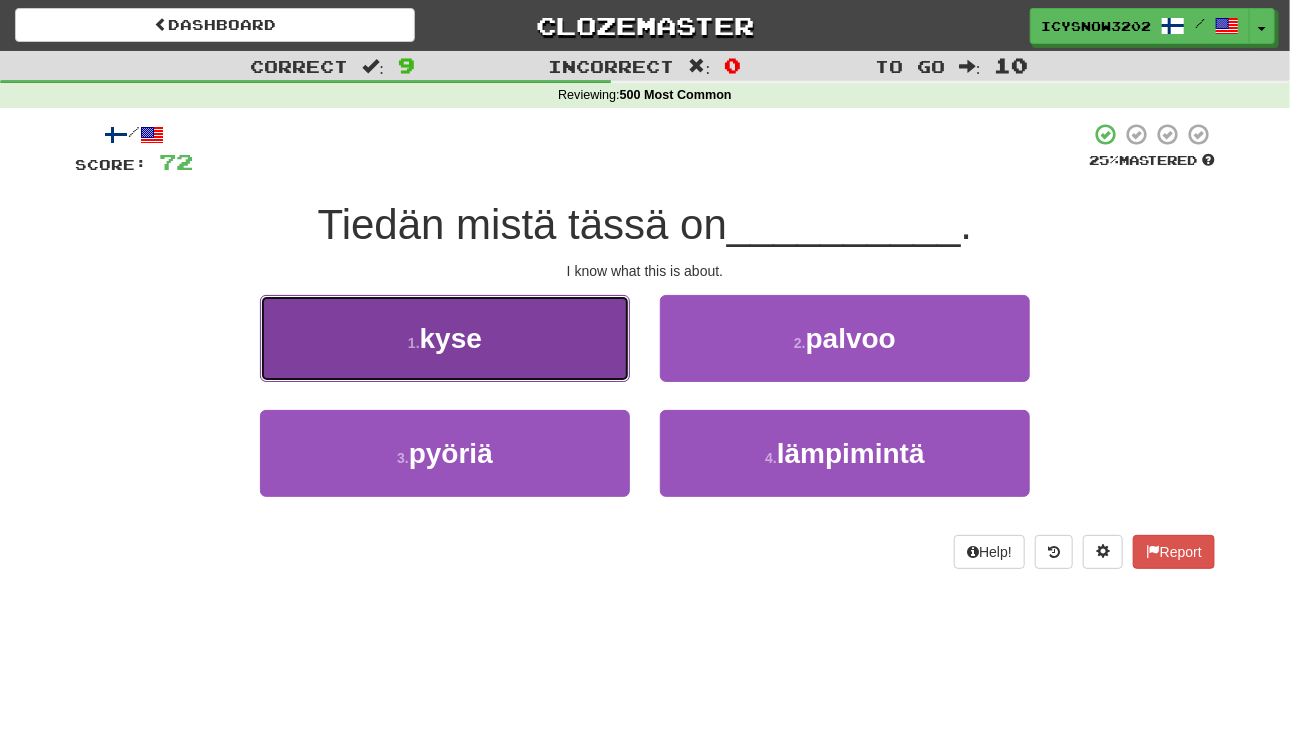 click on "1 .  kyse" at bounding box center [445, 338] 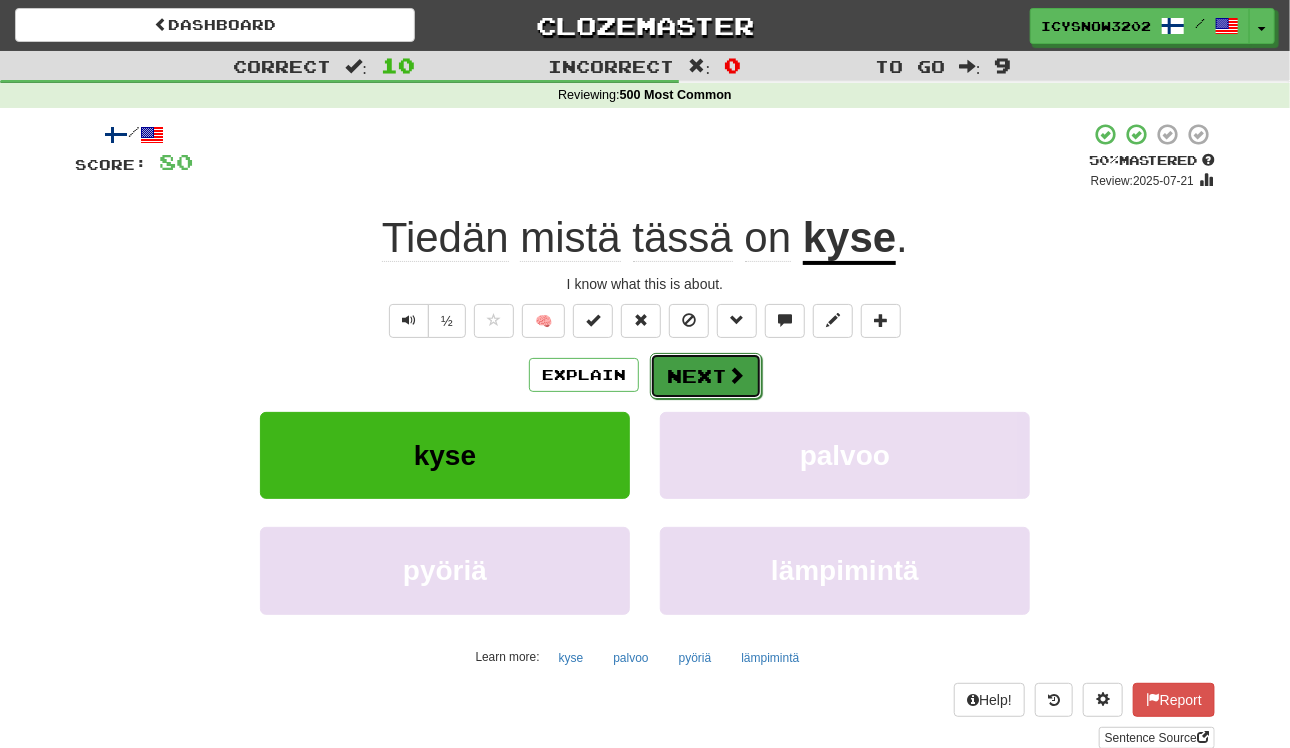 click at bounding box center (736, 375) 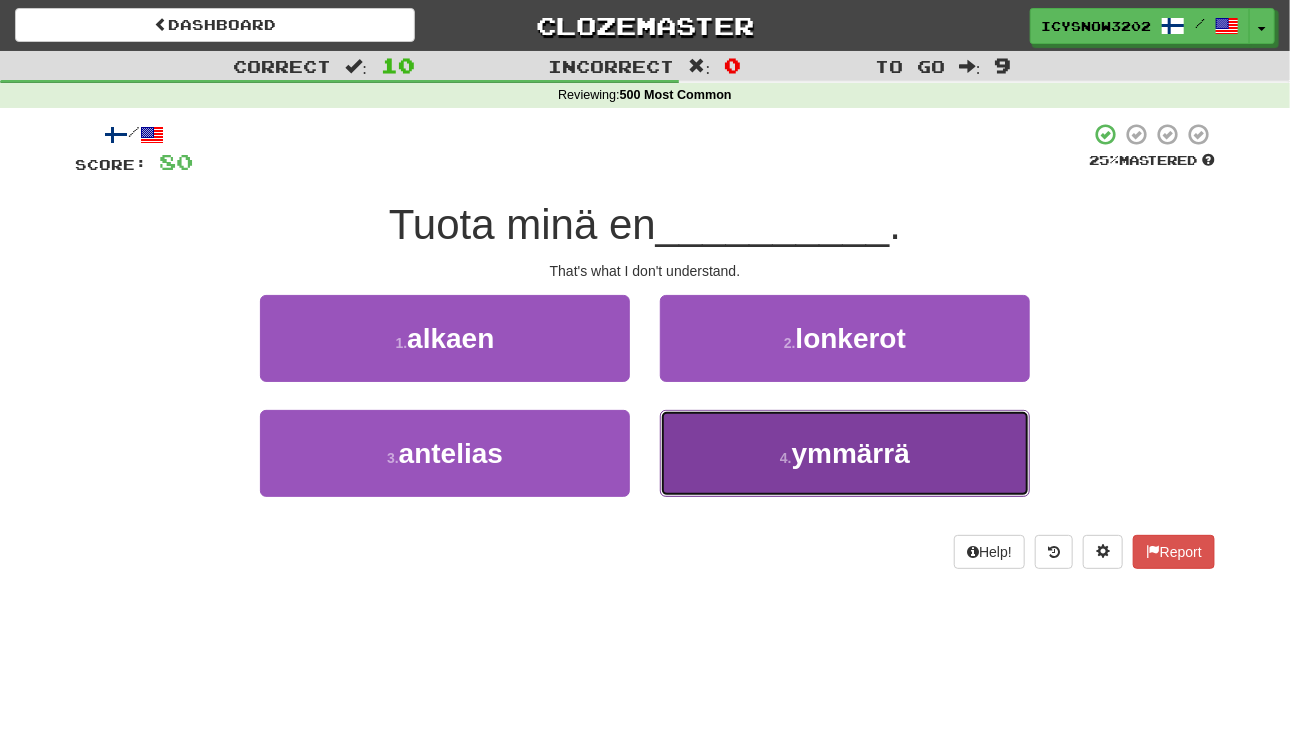 click on "4 .  ymmärrä" at bounding box center [845, 453] 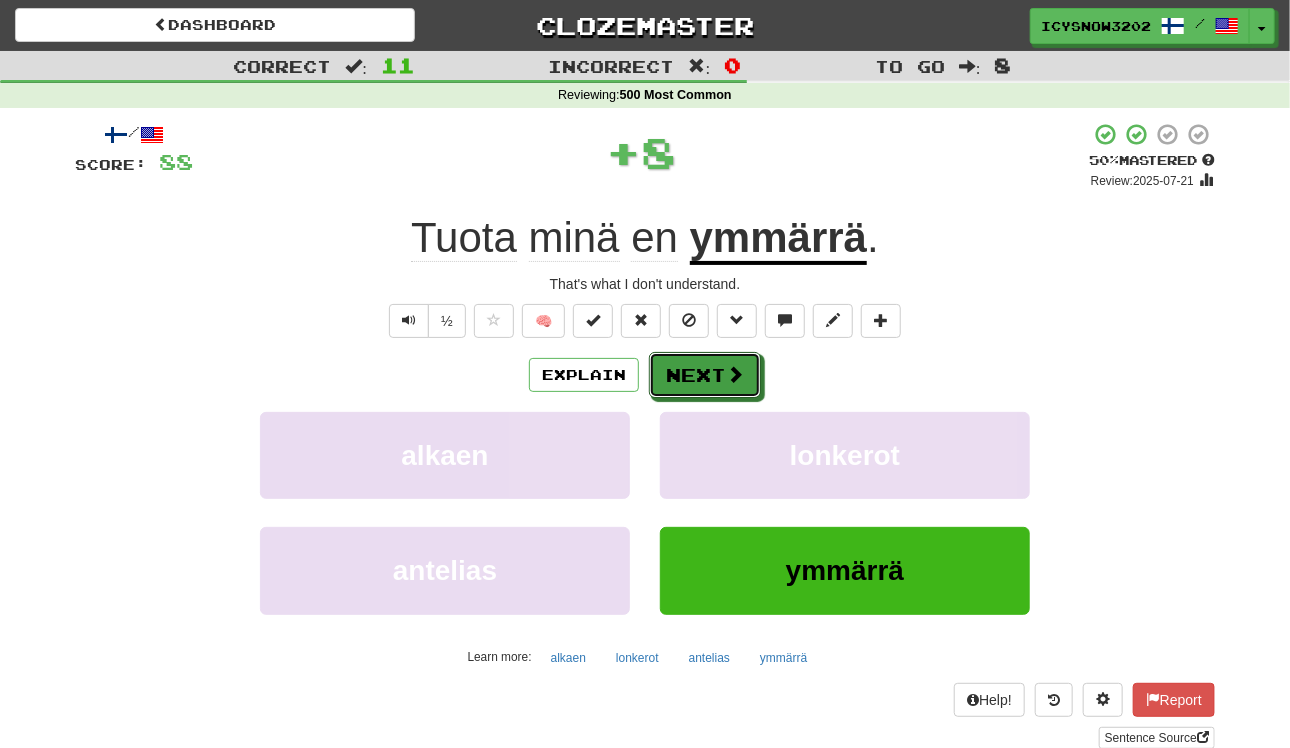 click on "Next" at bounding box center (705, 375) 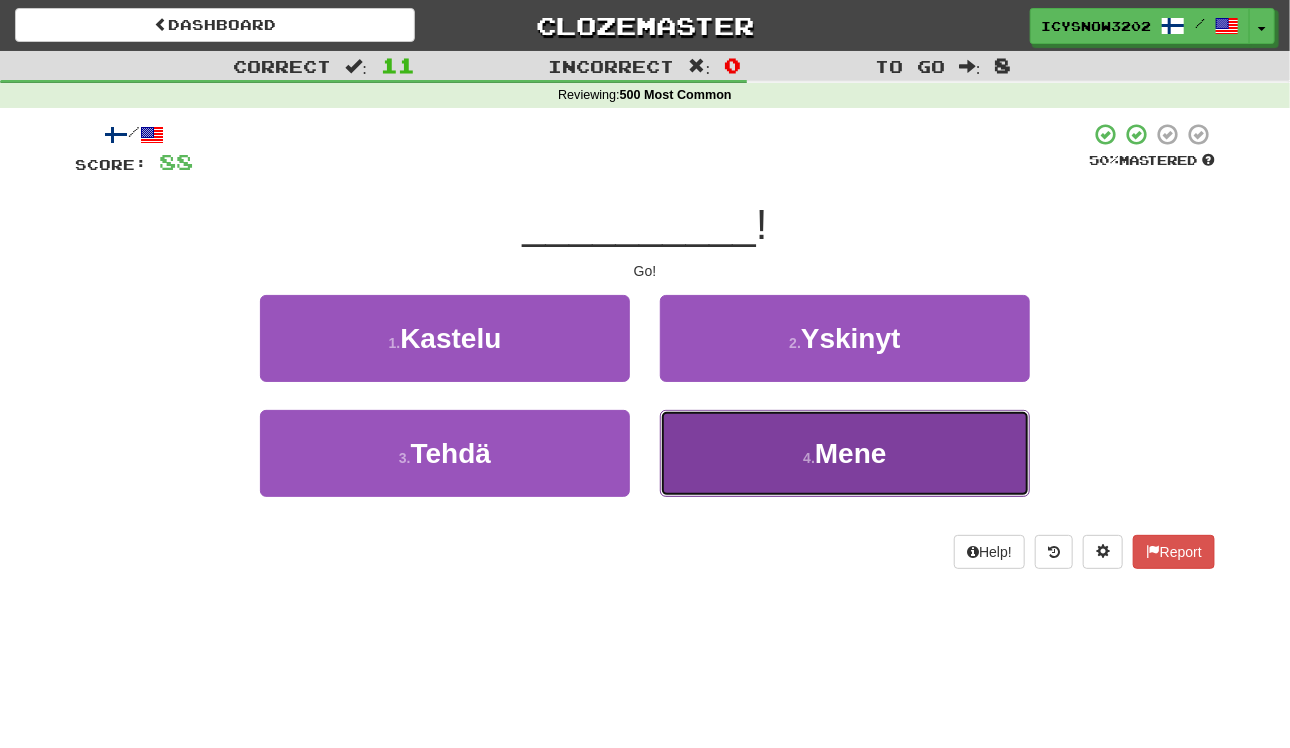 click on "4 .  Mene" at bounding box center [845, 453] 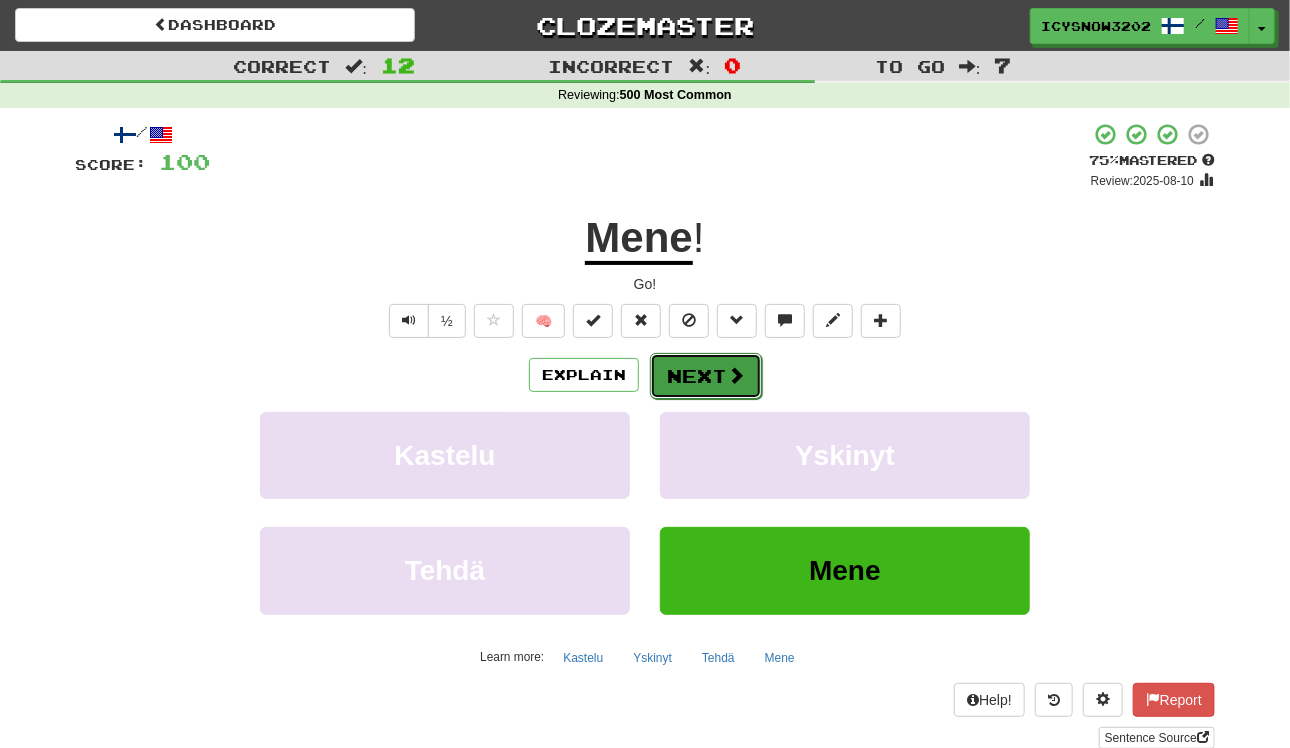 click at bounding box center [736, 375] 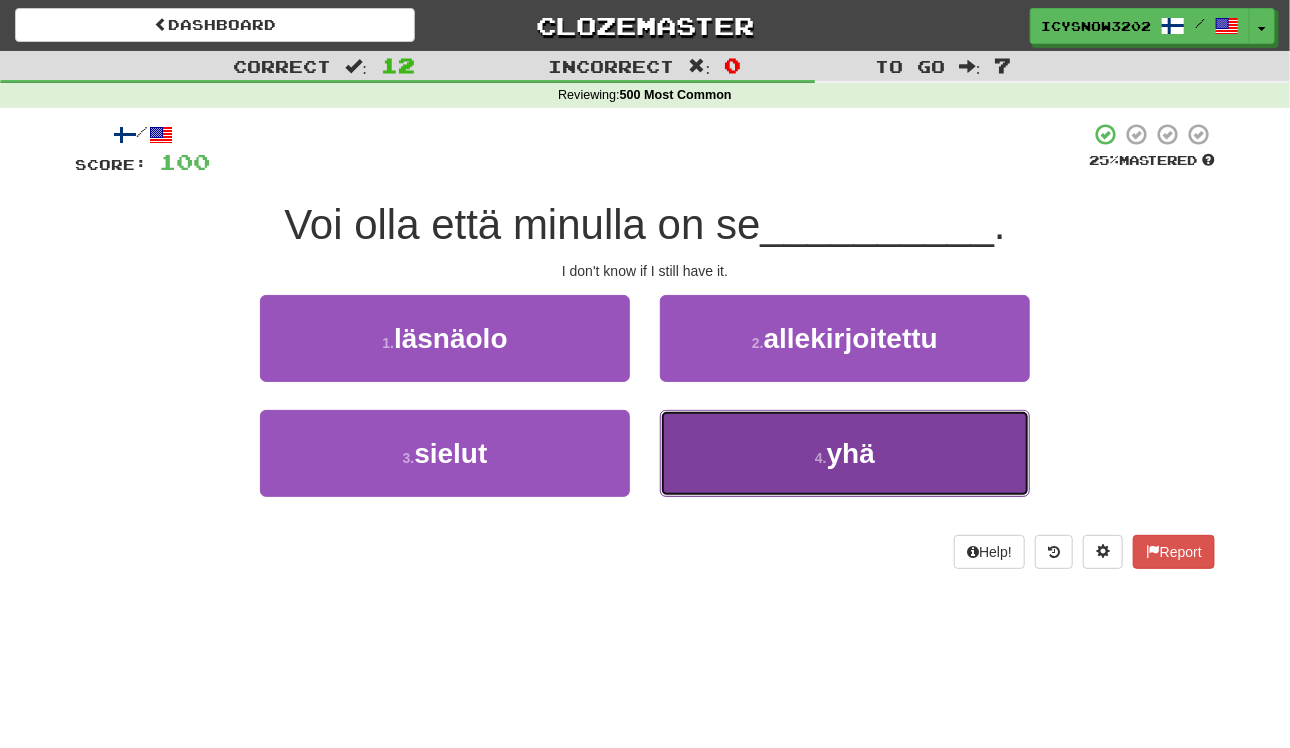 click on "4 .  yhä" at bounding box center (845, 453) 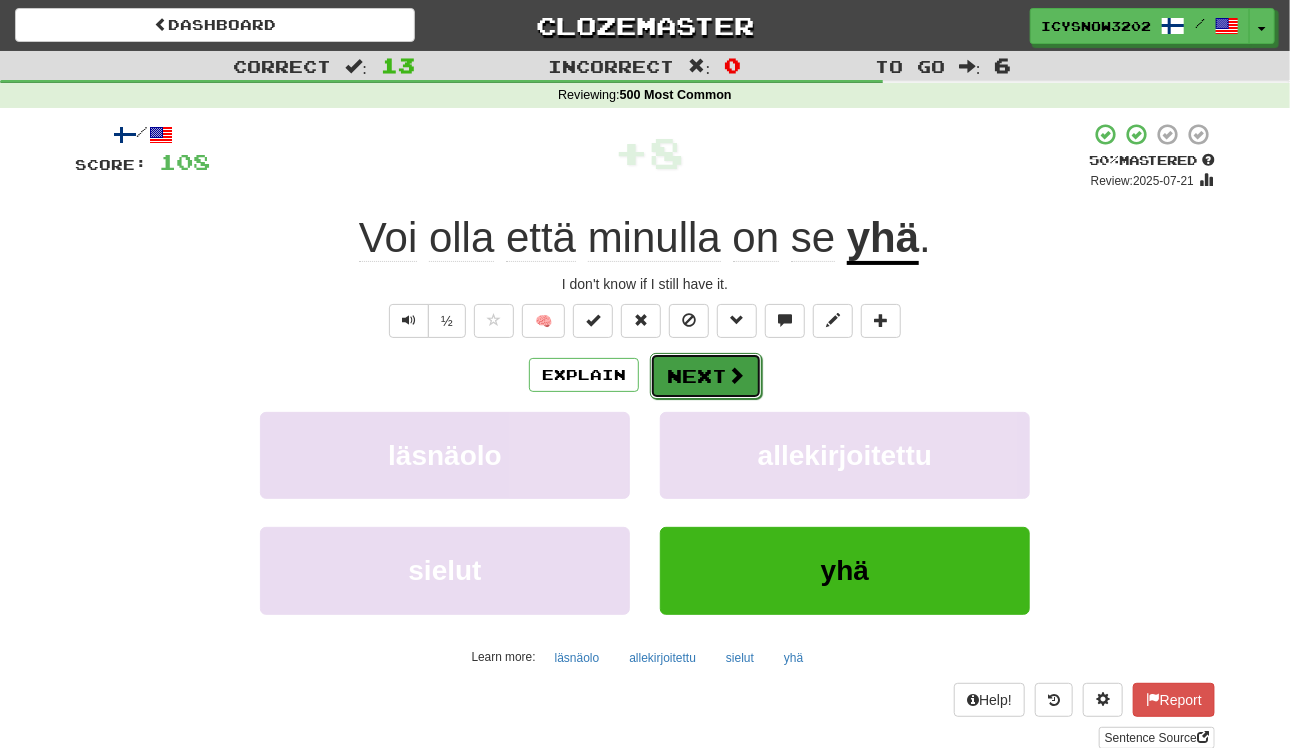 click on "Next" at bounding box center [706, 376] 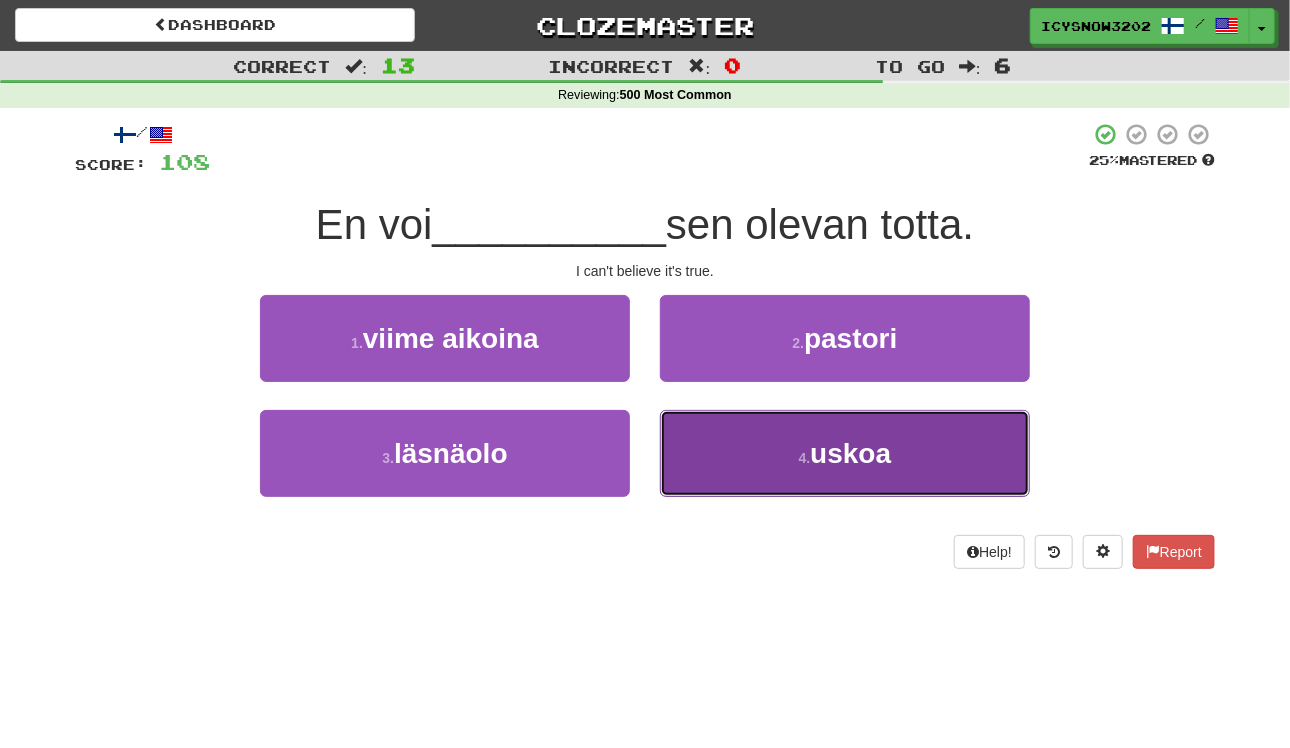 click on "4 .  uskoa" at bounding box center [845, 453] 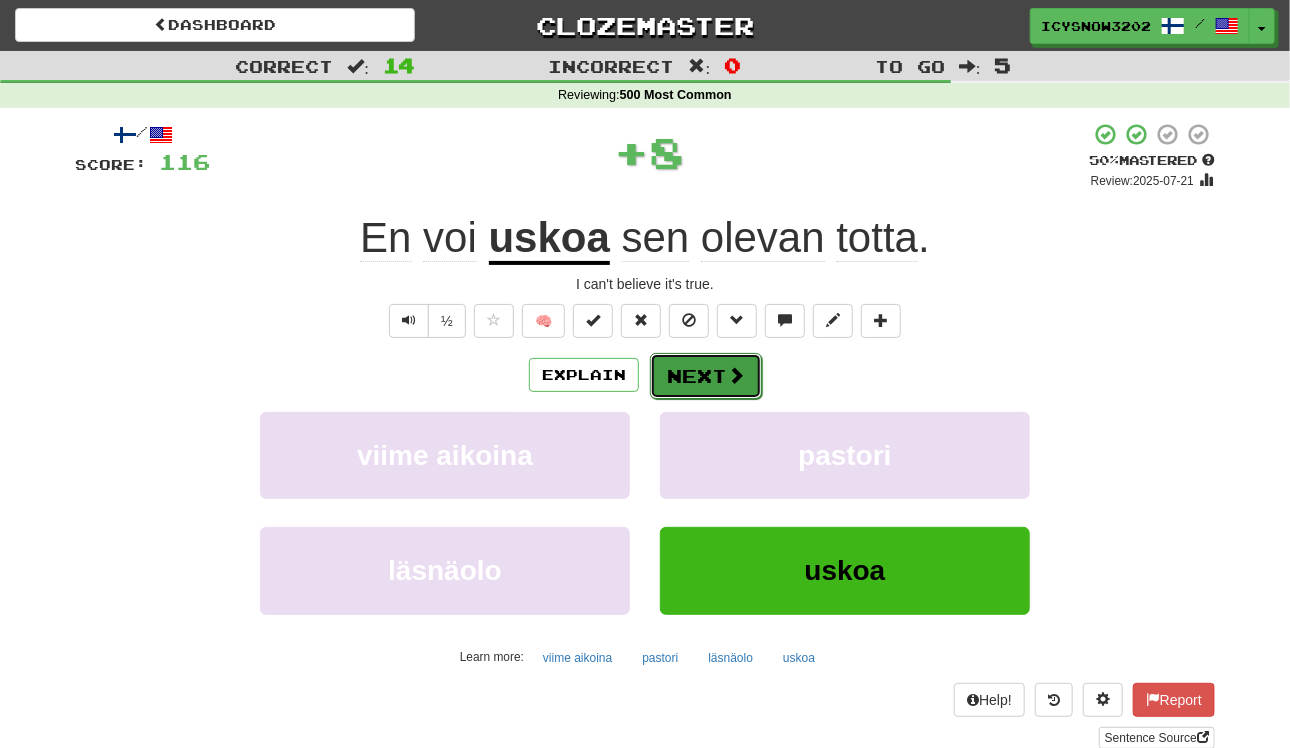 click on "Next" at bounding box center [706, 376] 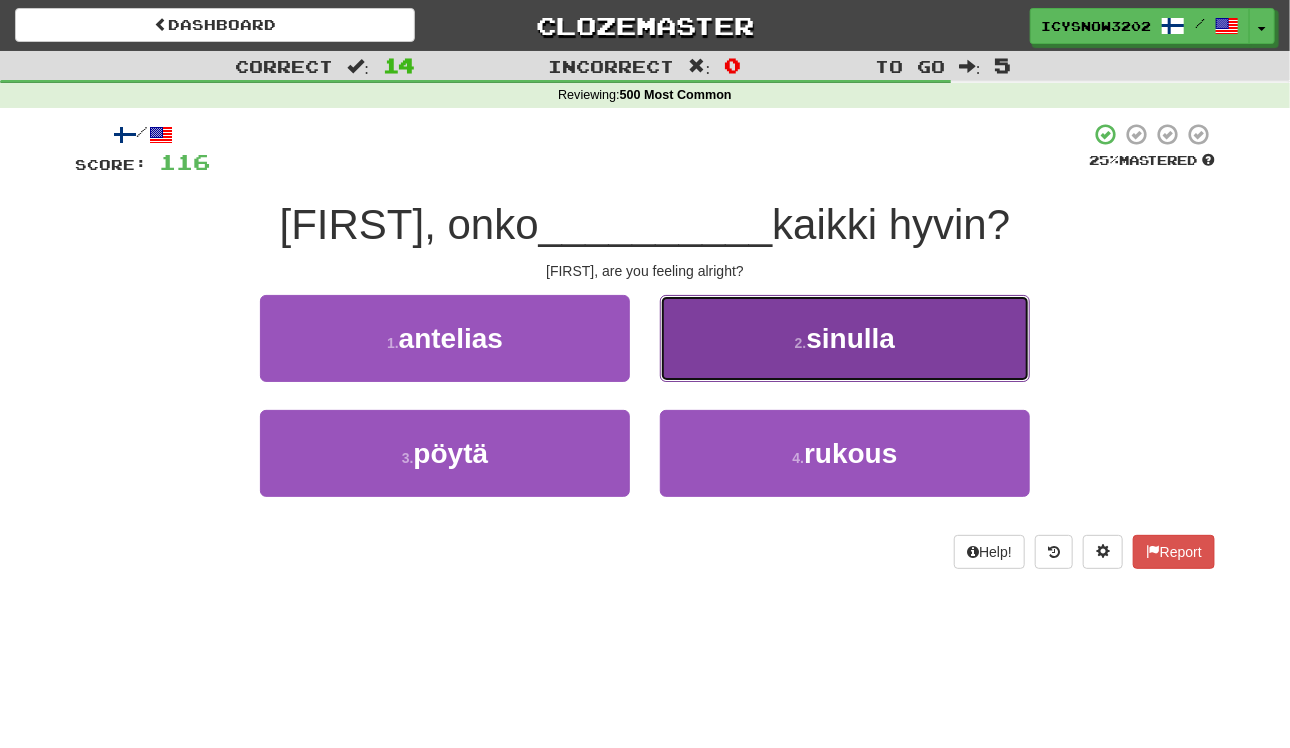 click on "2 .  sinulla" at bounding box center (845, 338) 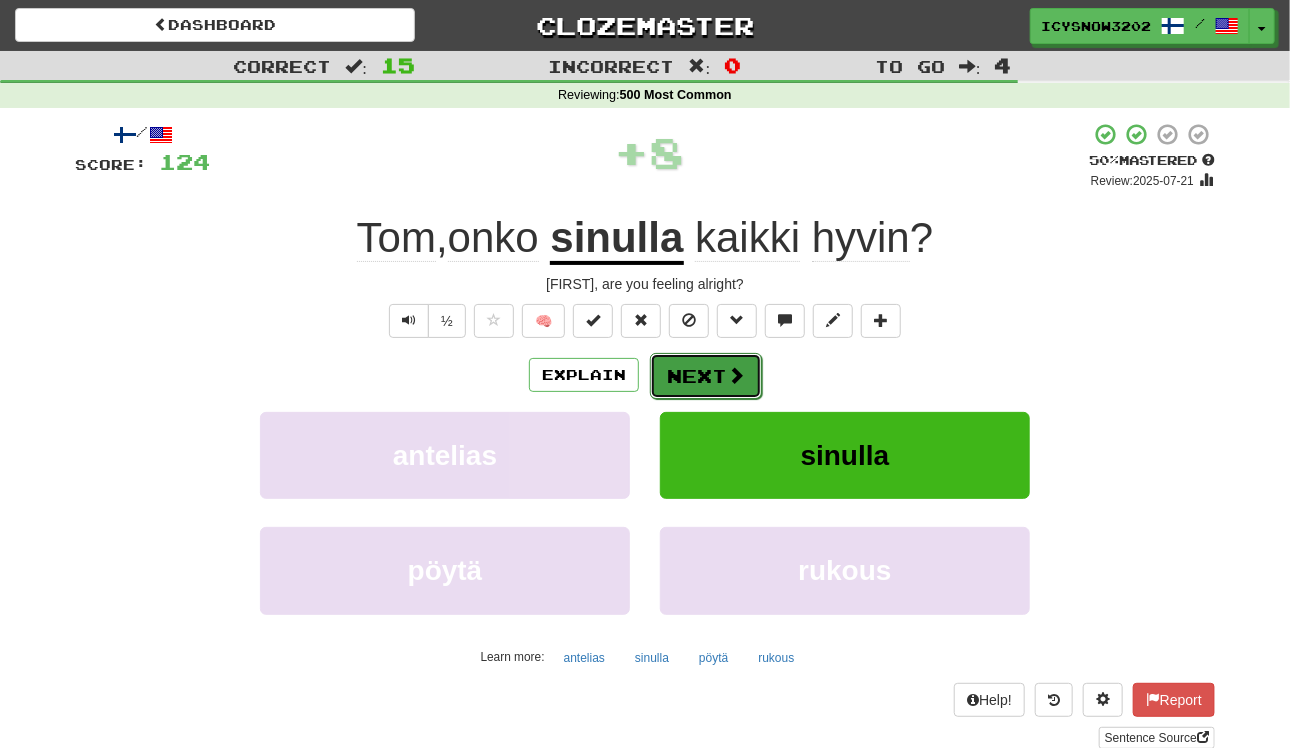 click on "Next" at bounding box center (706, 376) 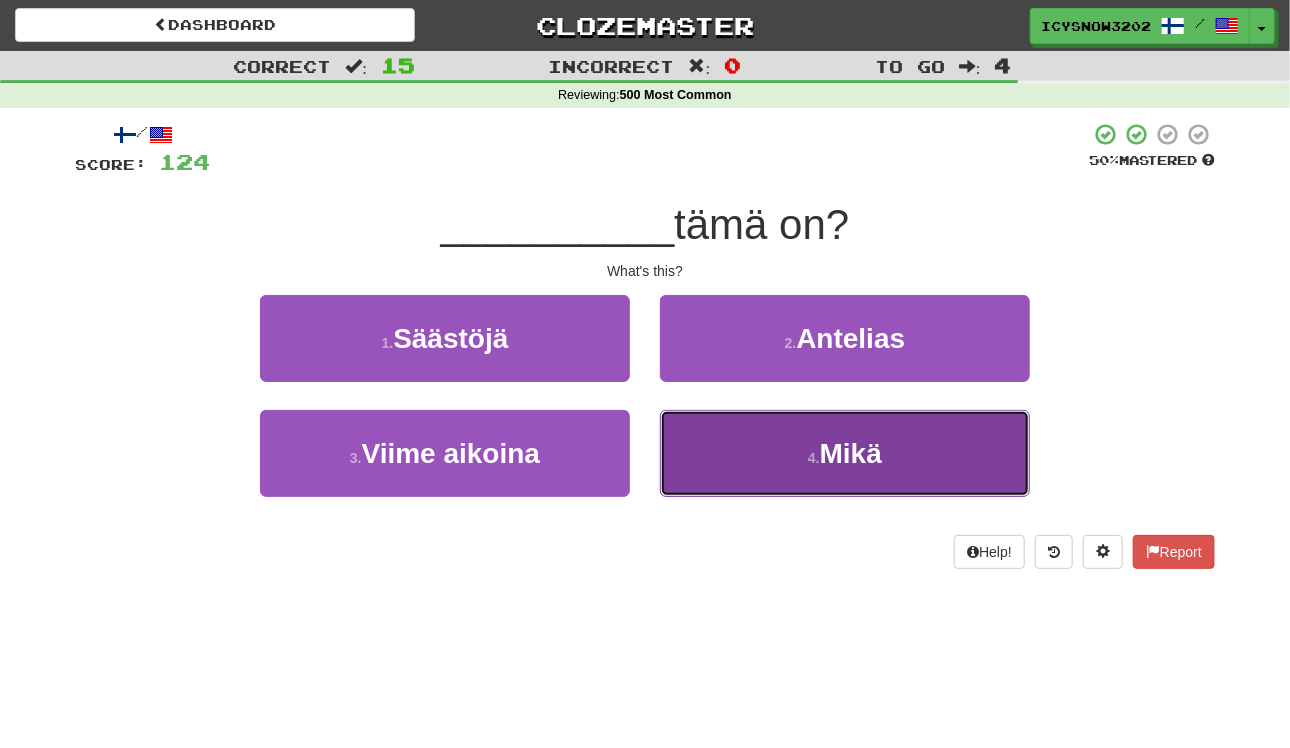click on "4 .  Mikä" at bounding box center [845, 453] 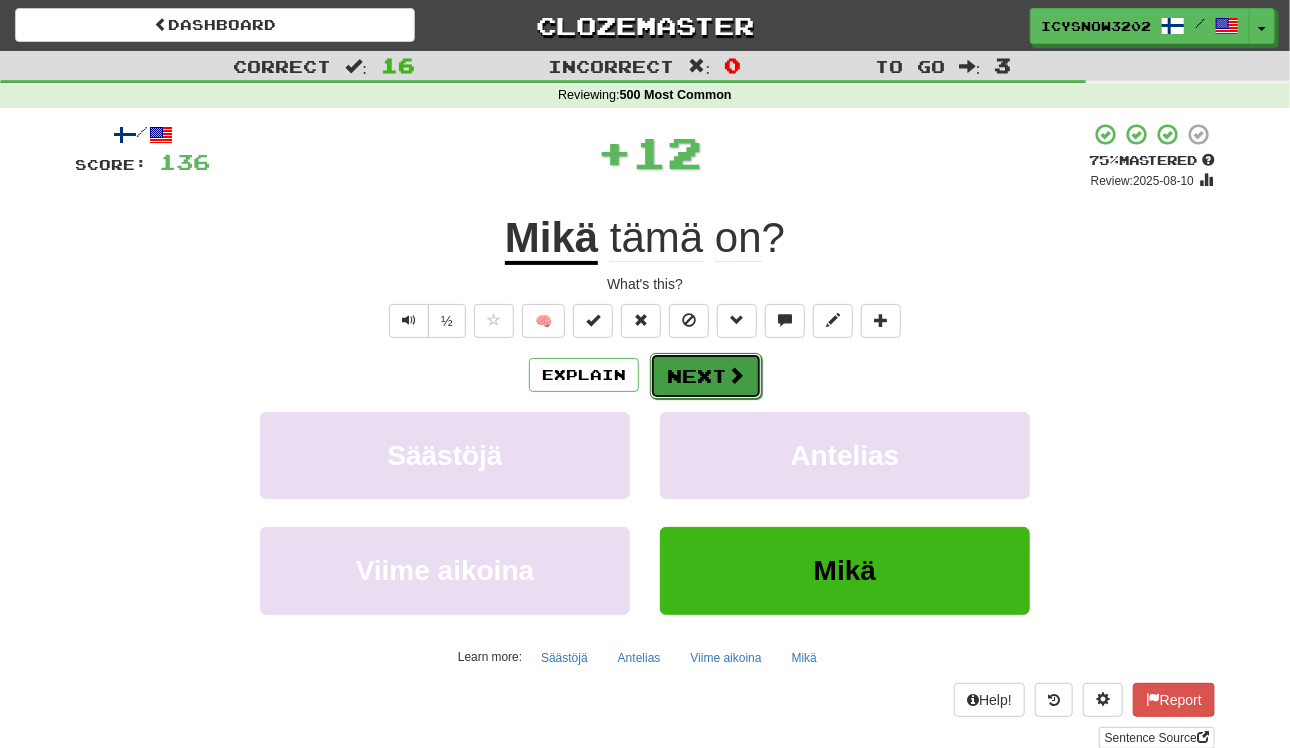 click on "Next" at bounding box center (706, 376) 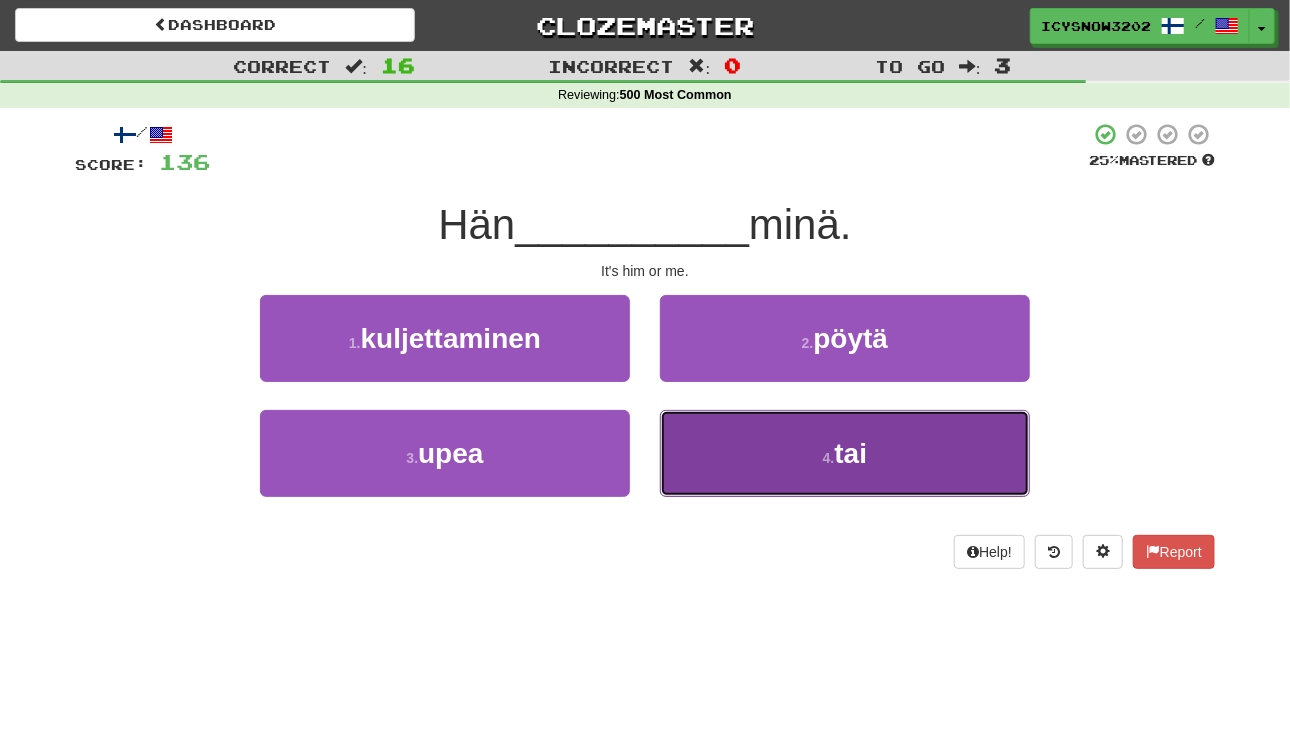 click on "4 .  tai" at bounding box center [845, 453] 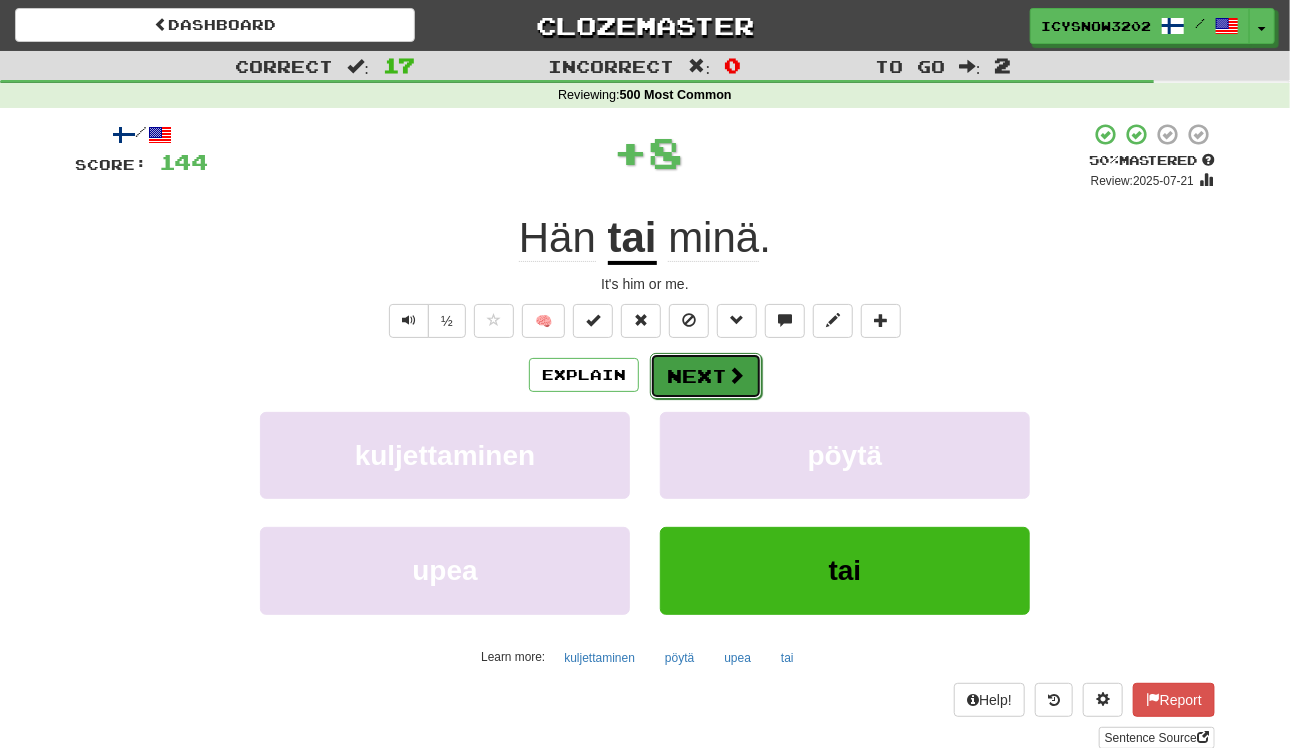 click on "Next" at bounding box center [706, 376] 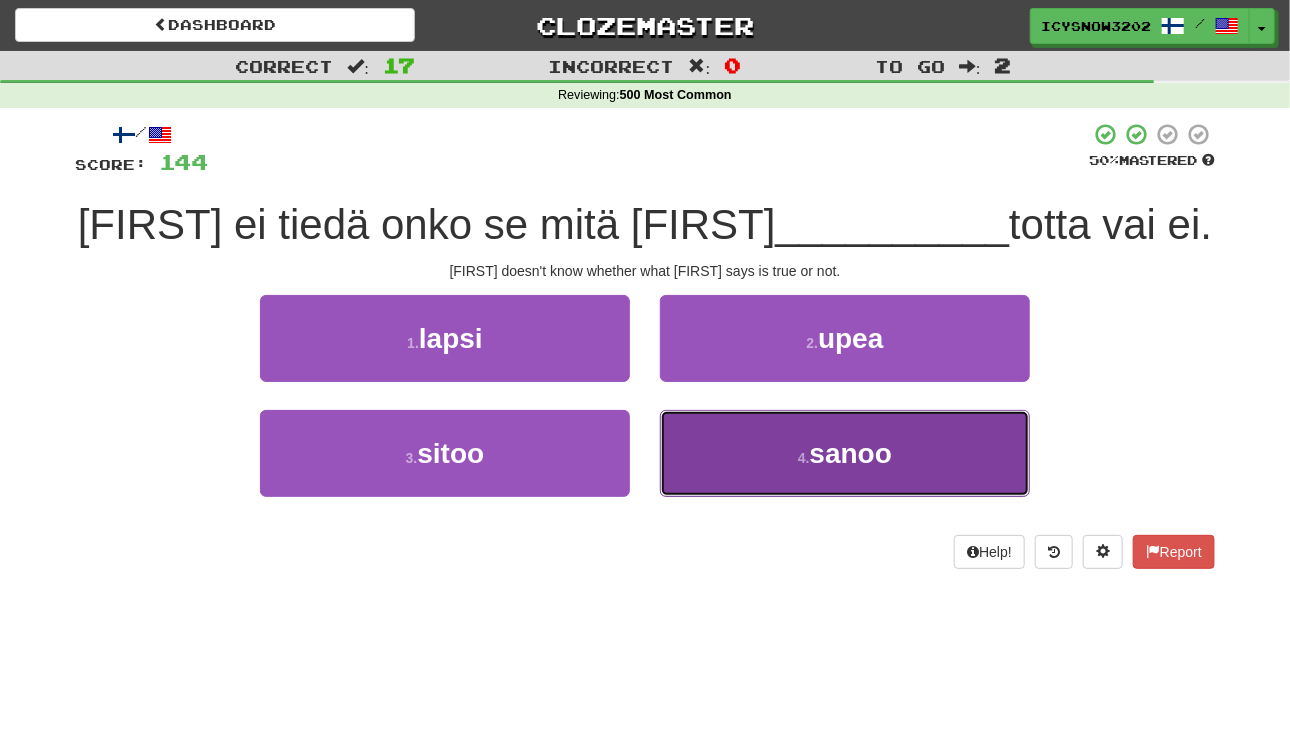 click on "sanoo" at bounding box center [851, 453] 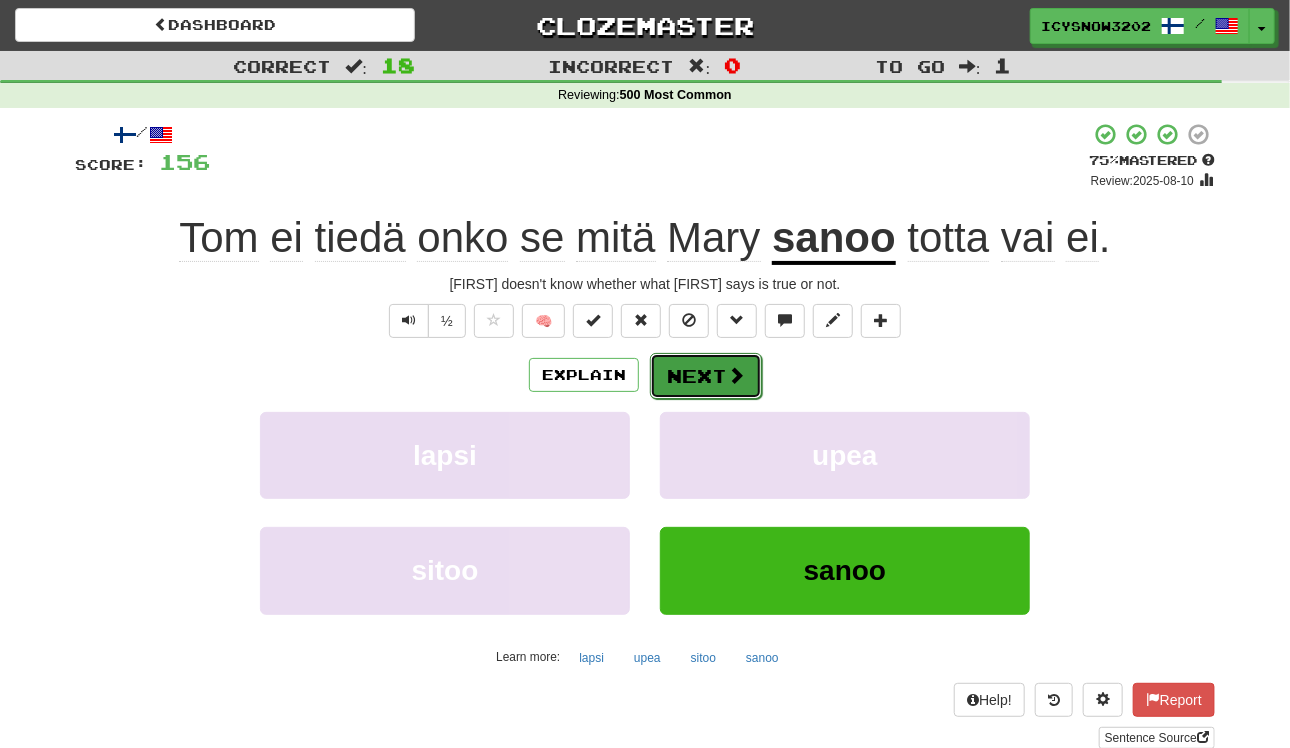 click on "Next" at bounding box center [706, 376] 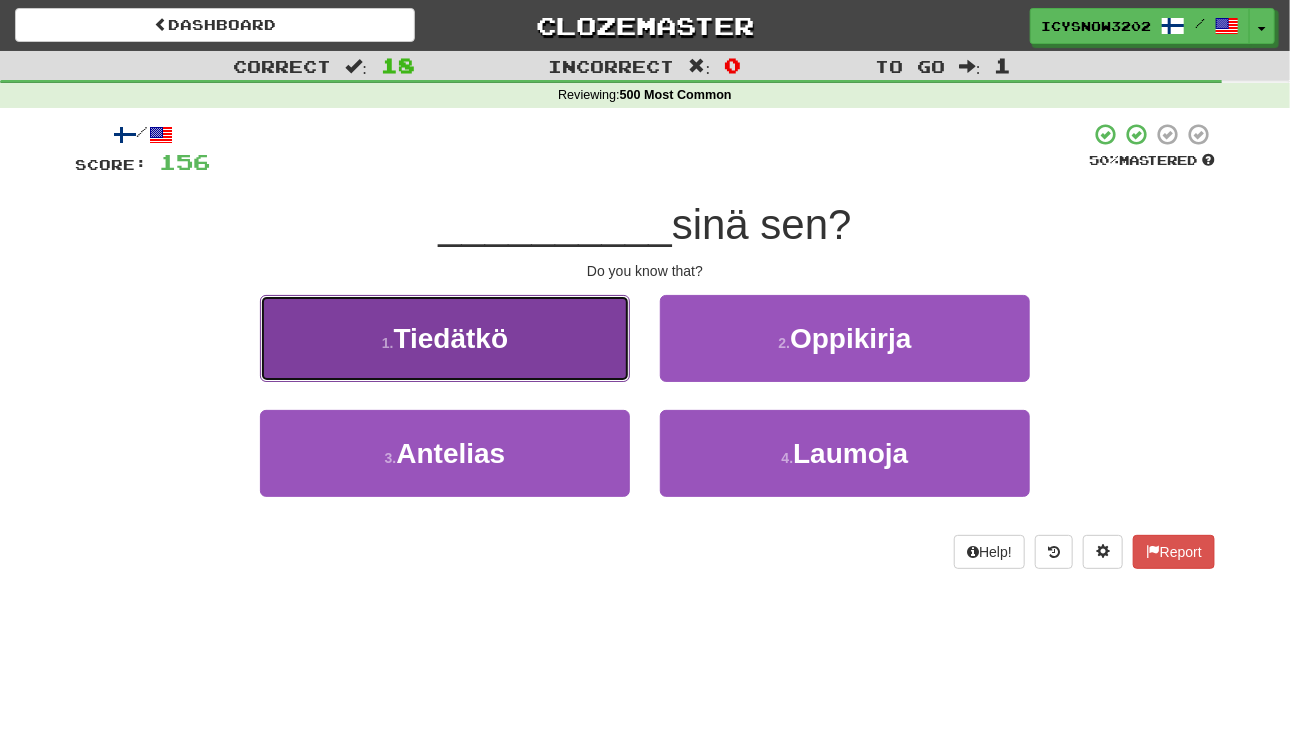 click on "1 .  Tiedätkö" at bounding box center [445, 338] 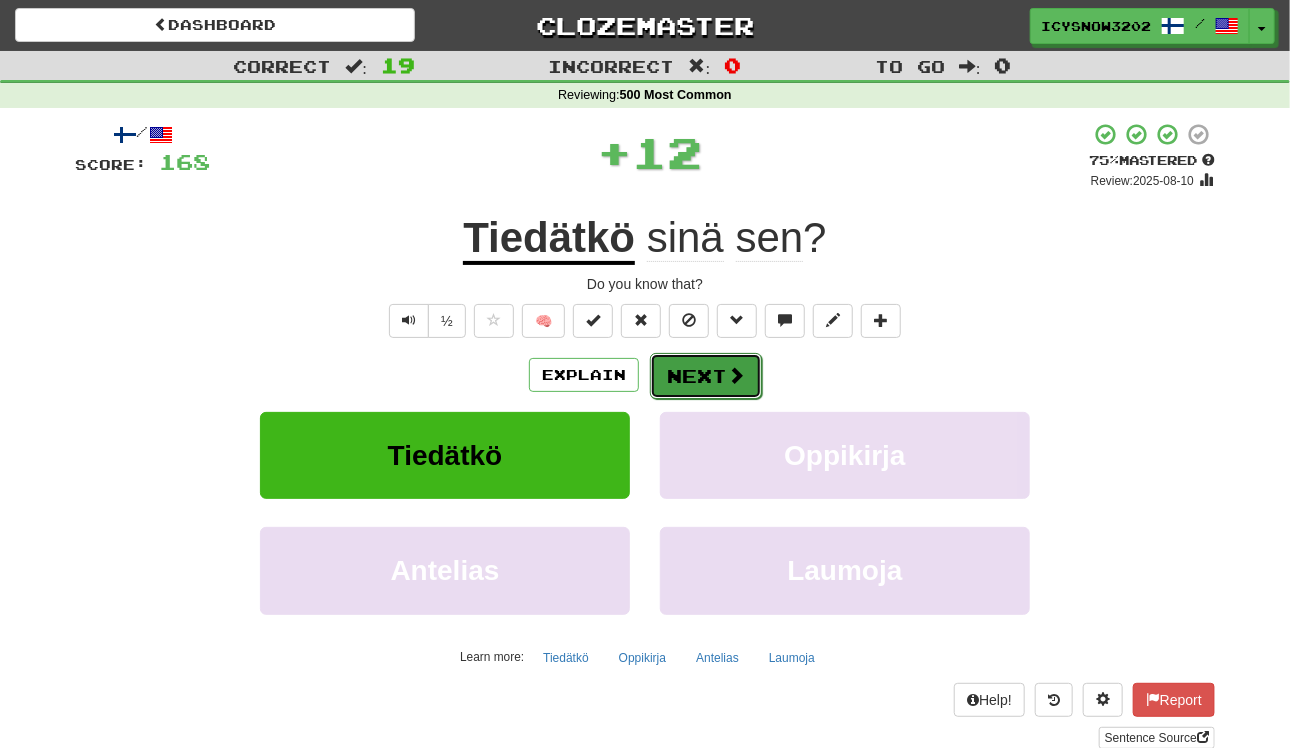 click on "Next" at bounding box center [706, 376] 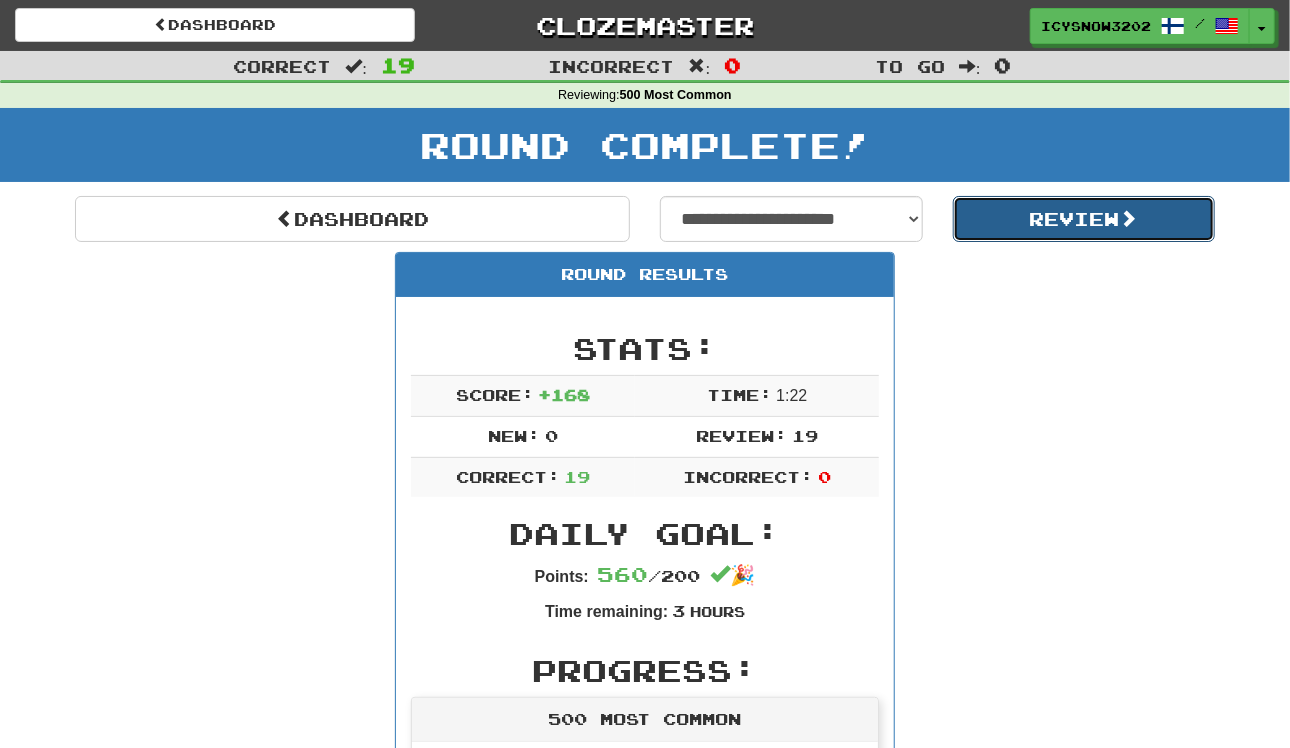 click on "Review" at bounding box center (1084, 219) 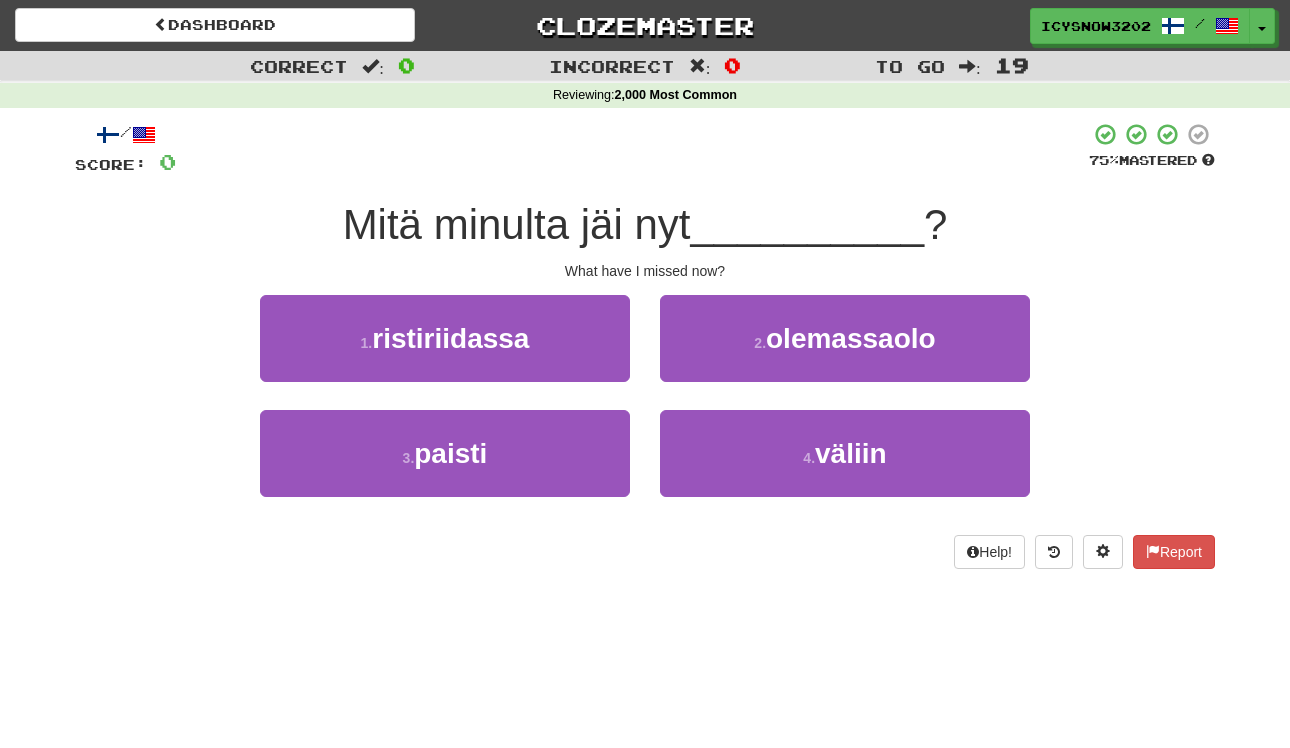 scroll, scrollTop: 0, scrollLeft: 0, axis: both 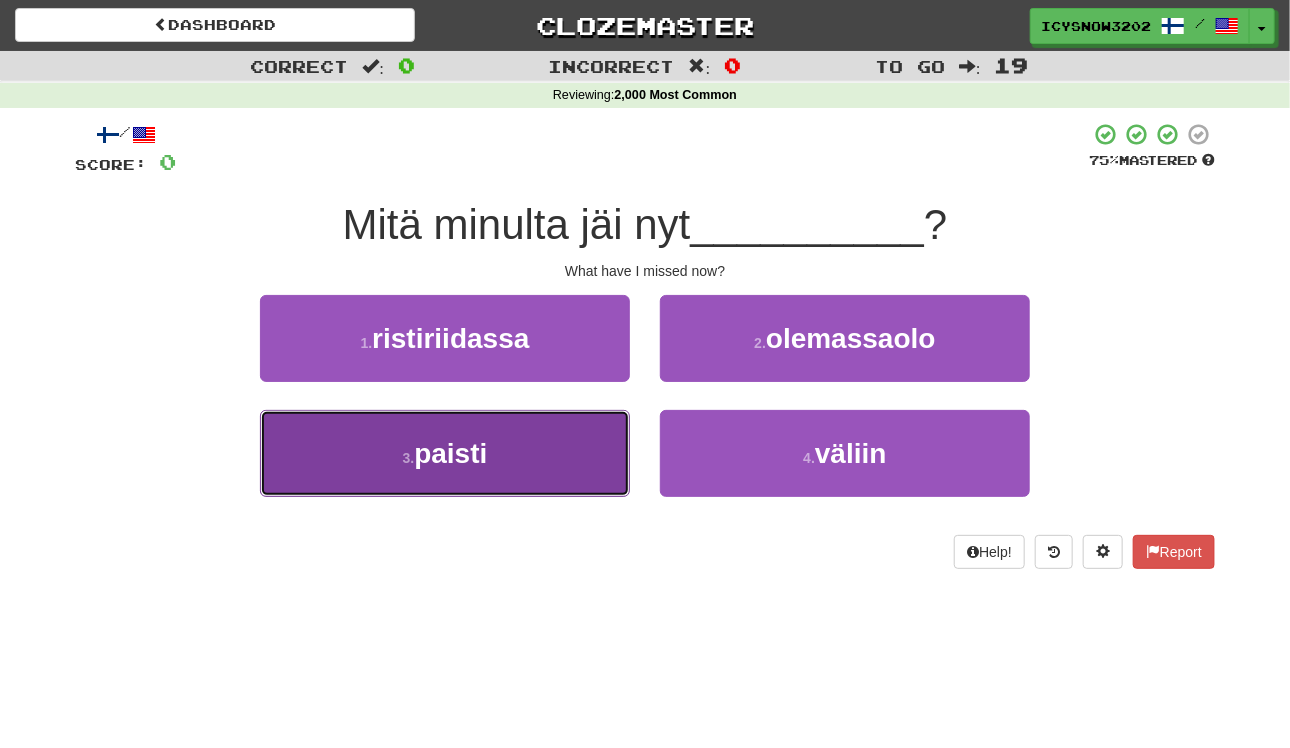 click on "3 .  paisti" at bounding box center [445, 453] 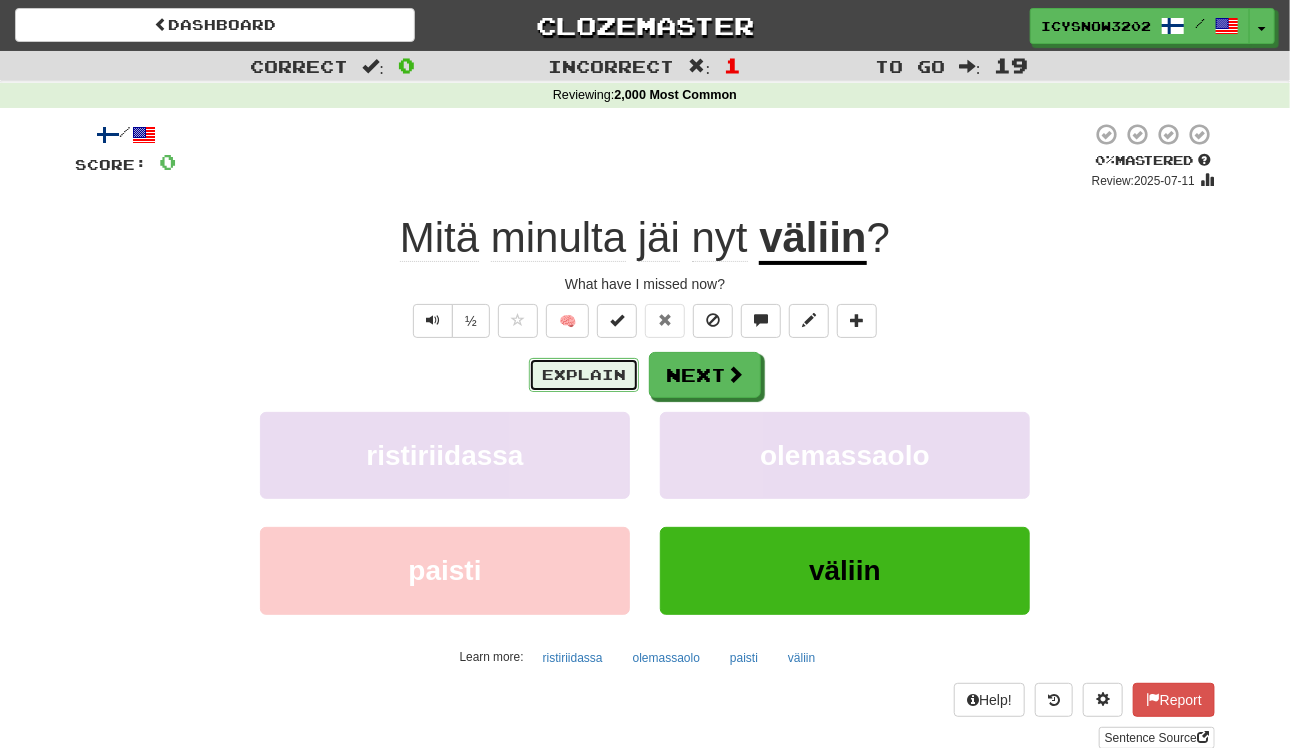 click on "Explain" at bounding box center (584, 375) 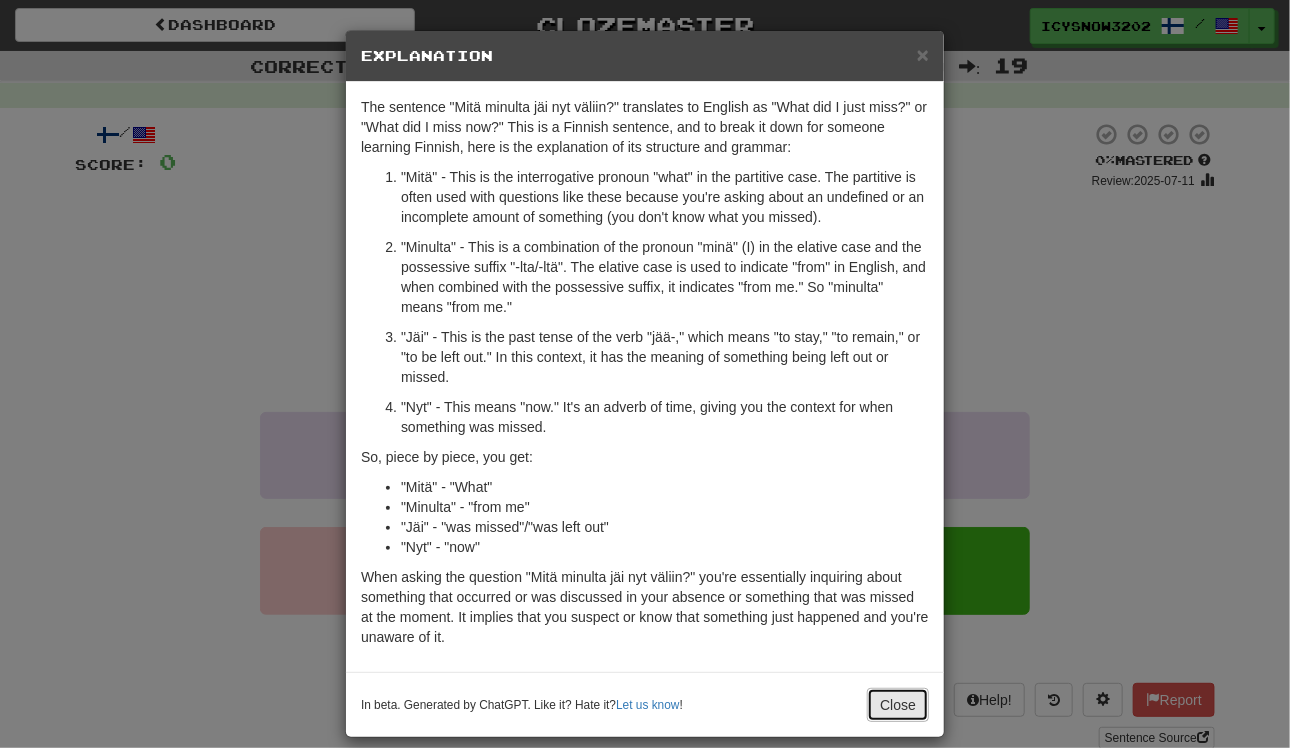 click on "Close" at bounding box center [898, 705] 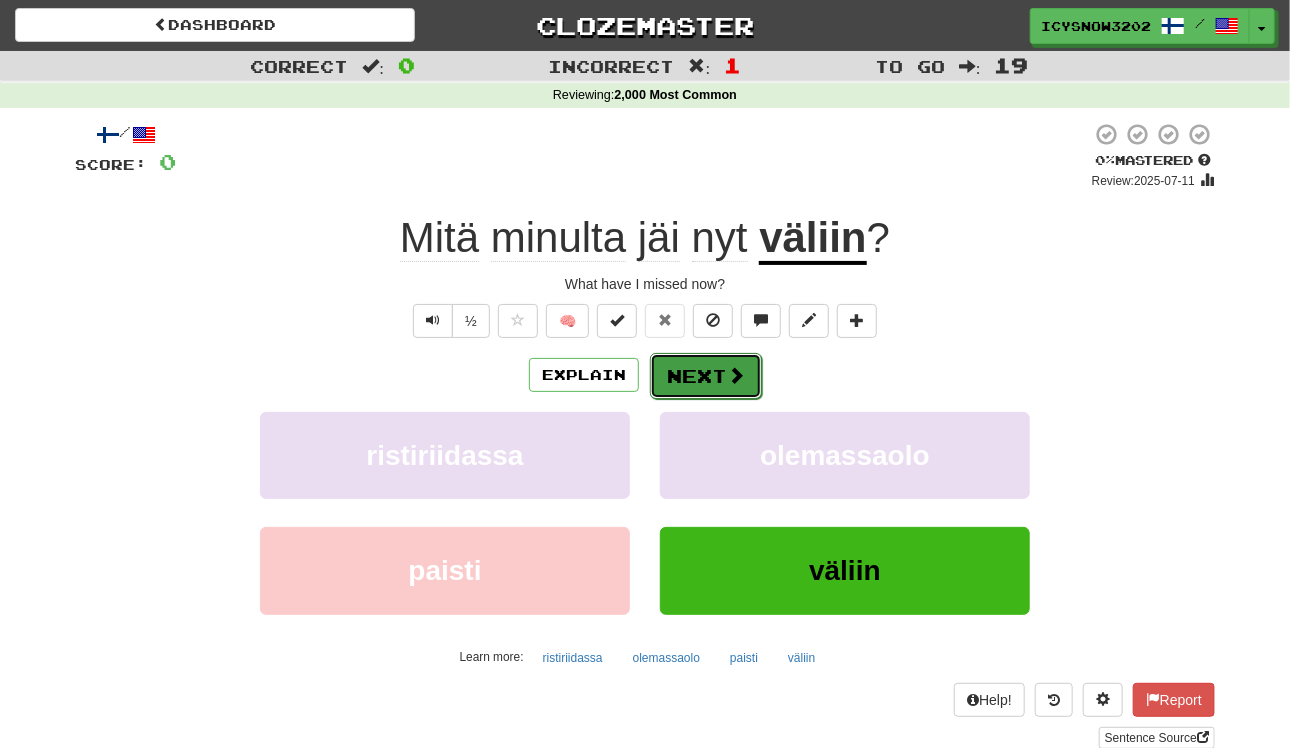 click at bounding box center (736, 375) 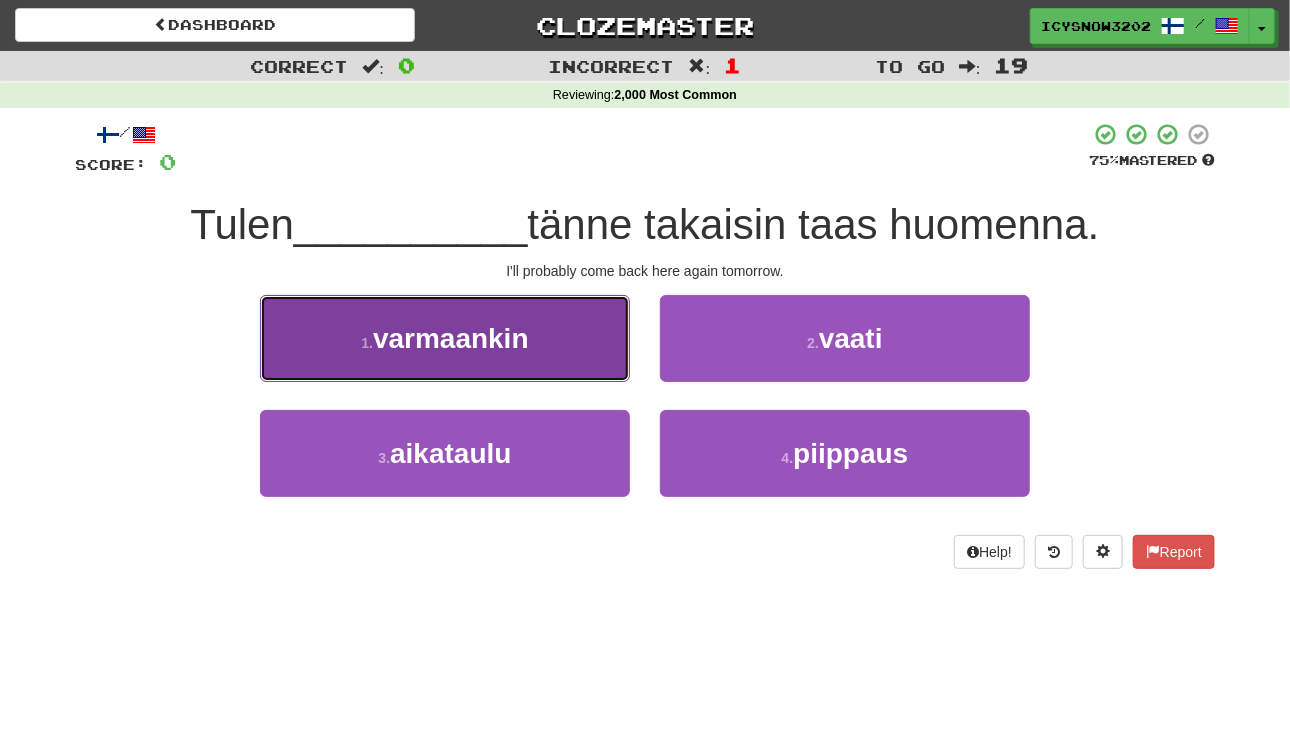 click on "1 .  varmaankin" at bounding box center [445, 338] 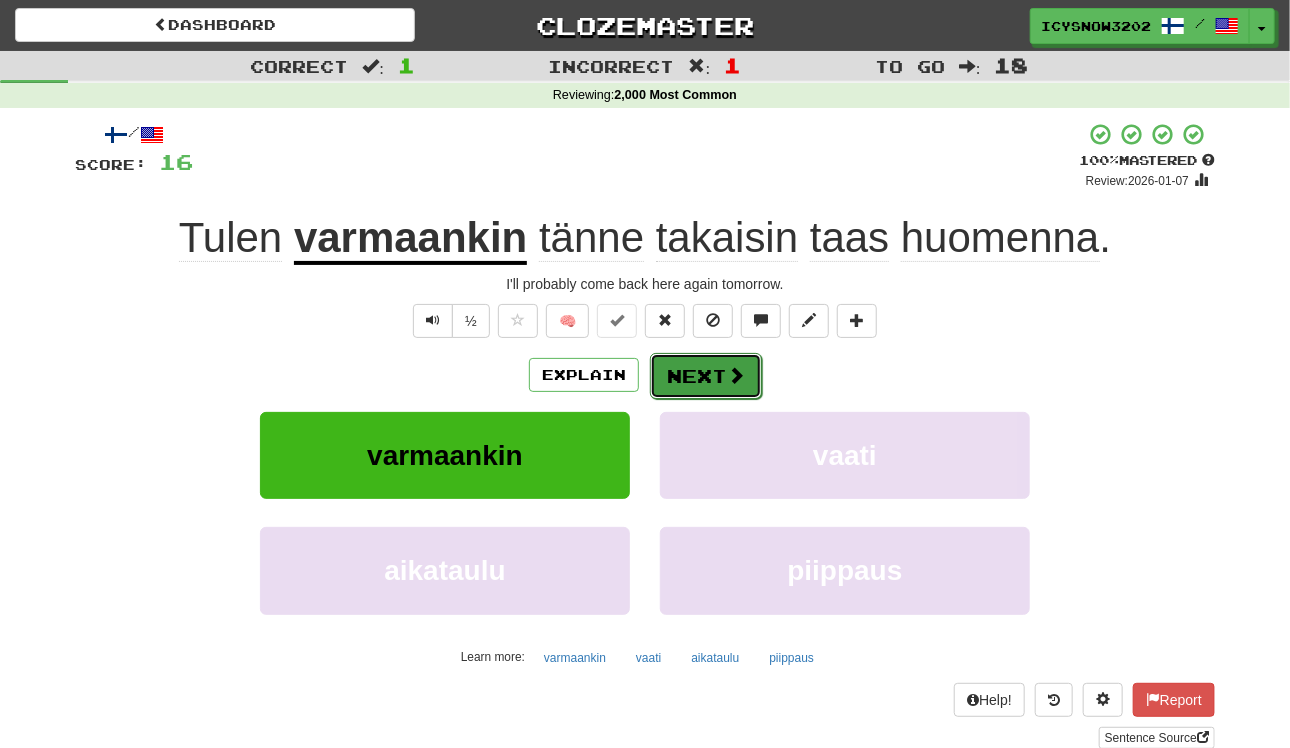 click on "Next" at bounding box center (706, 376) 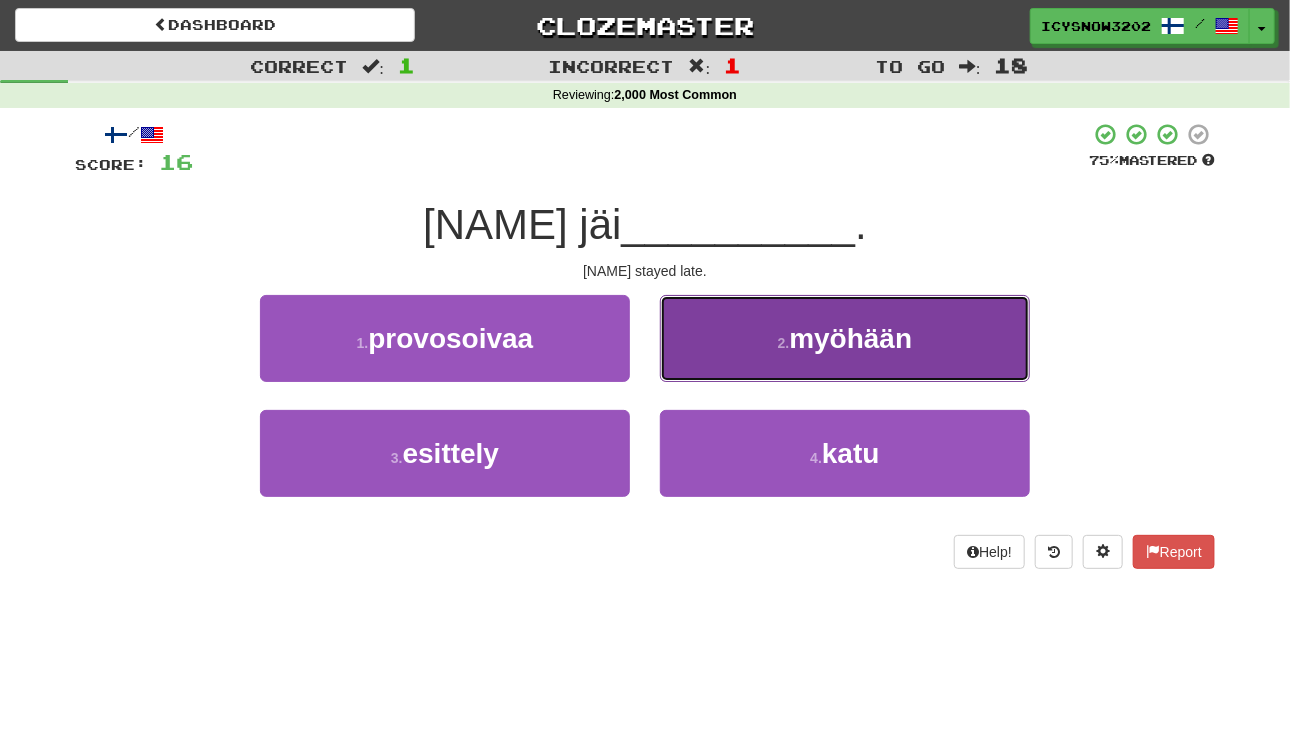 click on "myöhään" at bounding box center (850, 338) 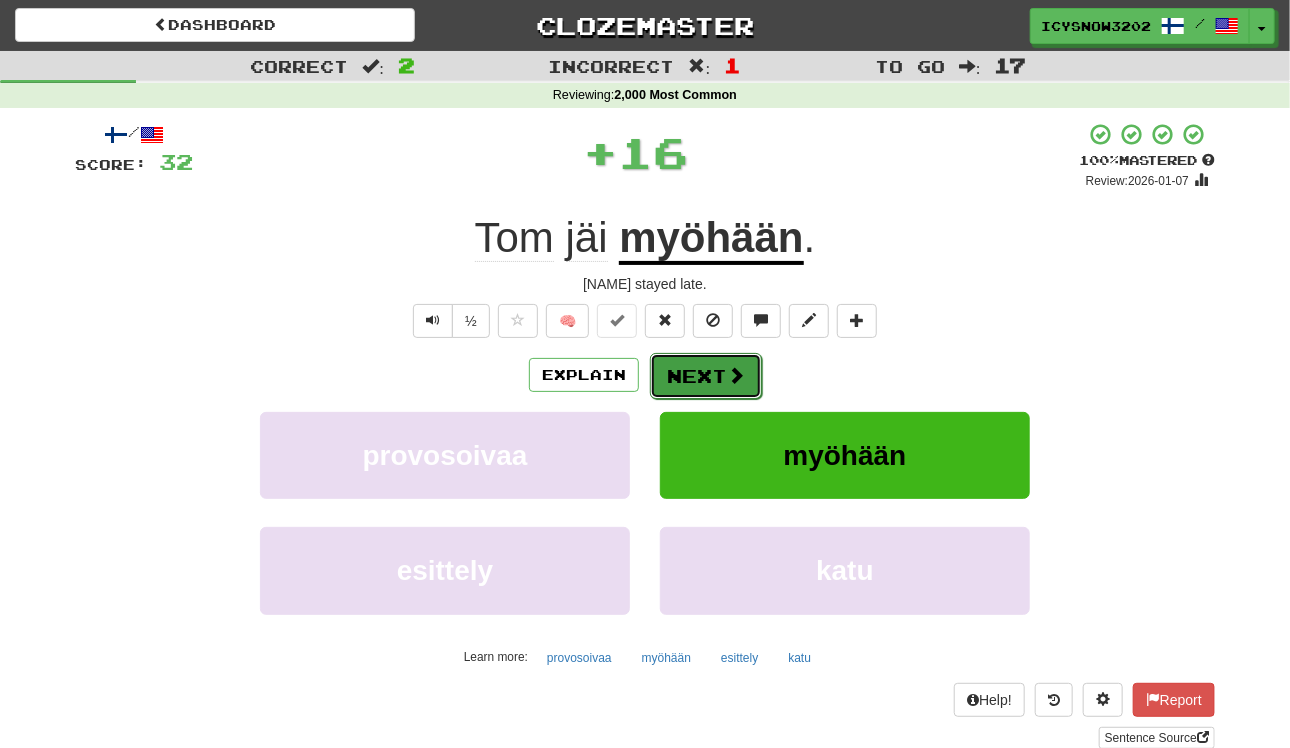 click on "Next" at bounding box center (706, 376) 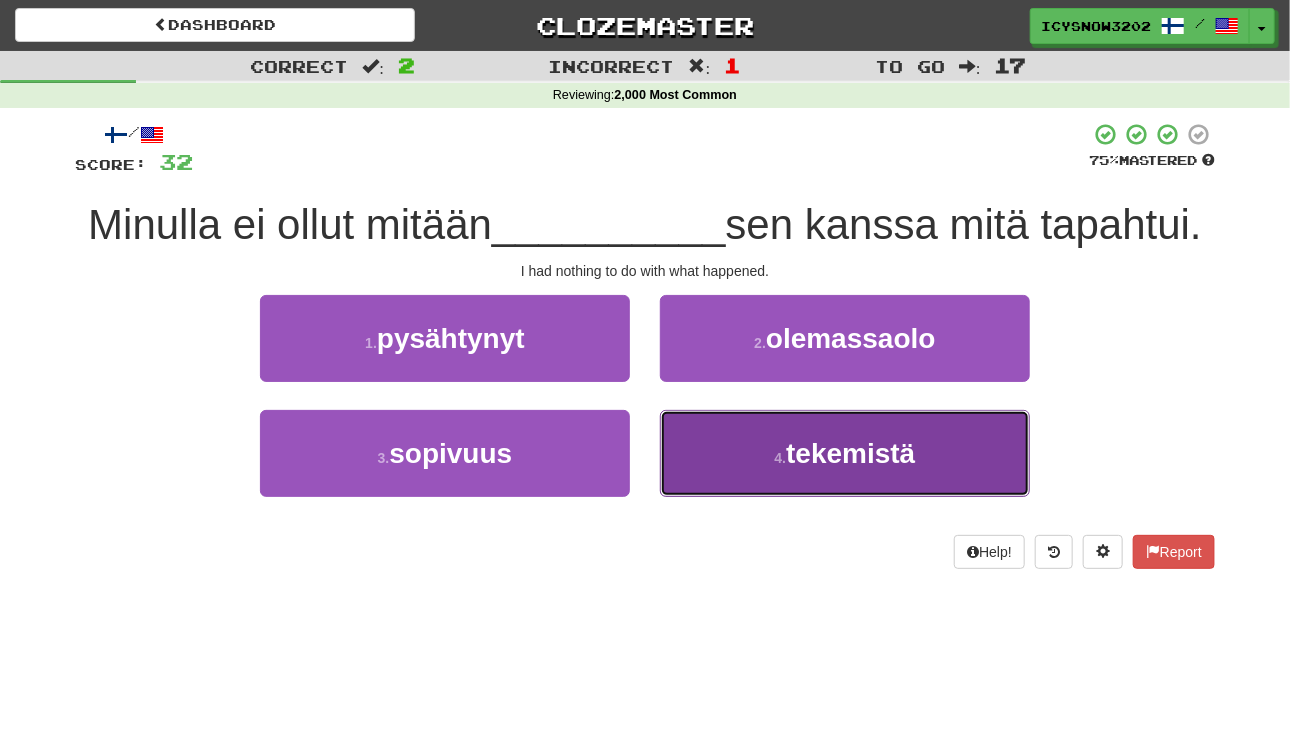 click on "4 .  tekemistä" at bounding box center [845, 453] 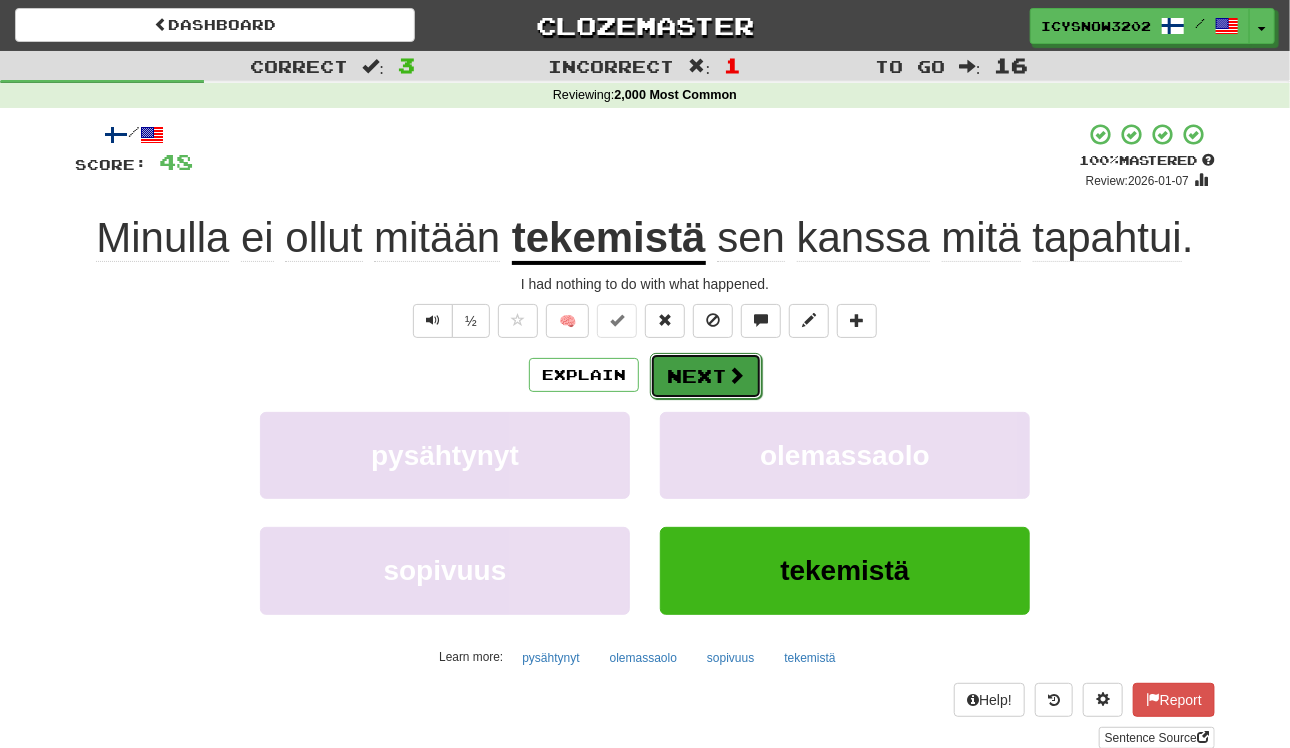 click on "Next" at bounding box center [706, 376] 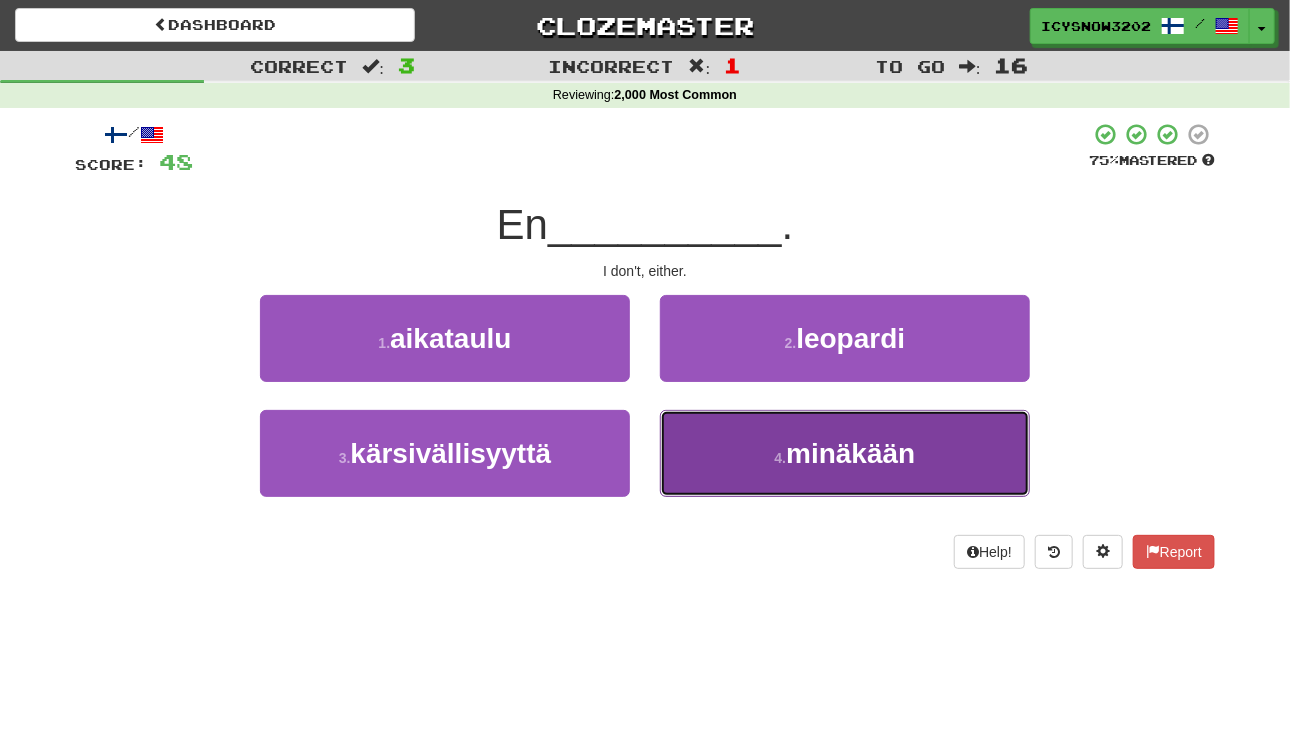 click on "minäkään" at bounding box center [850, 453] 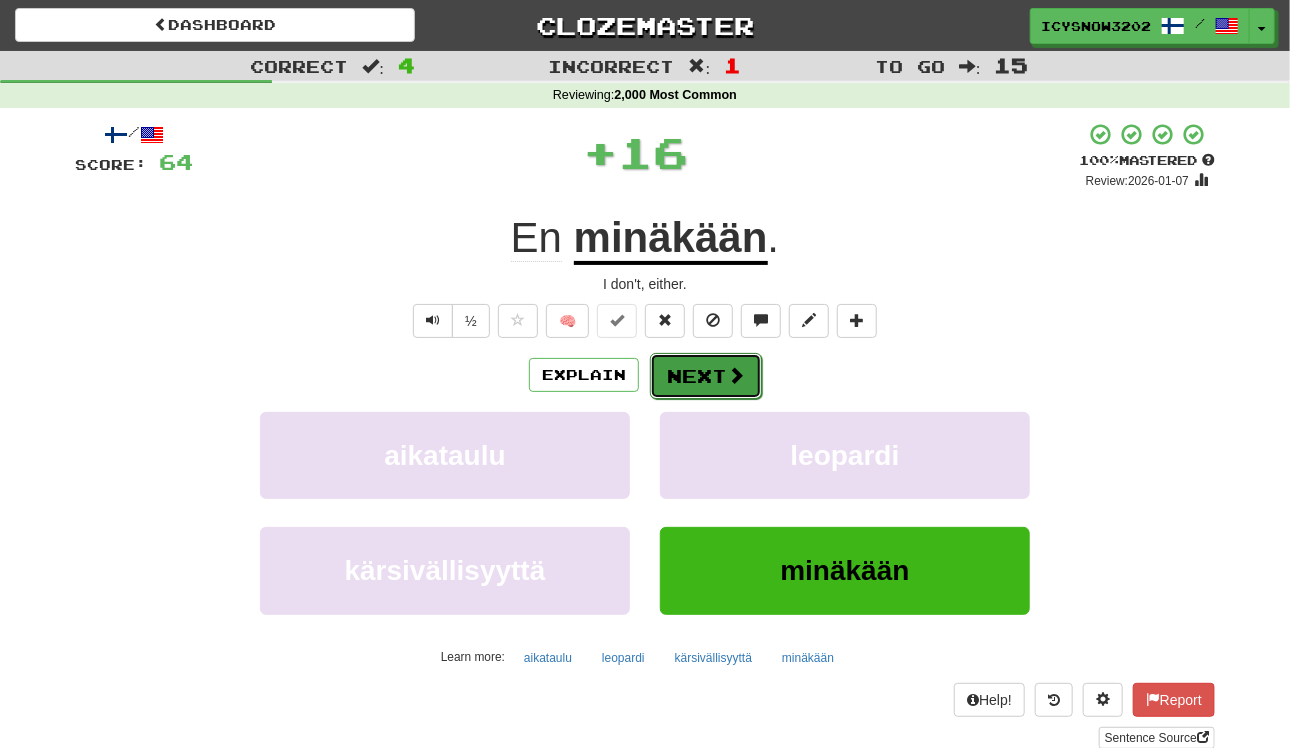 click on "Next" at bounding box center [706, 376] 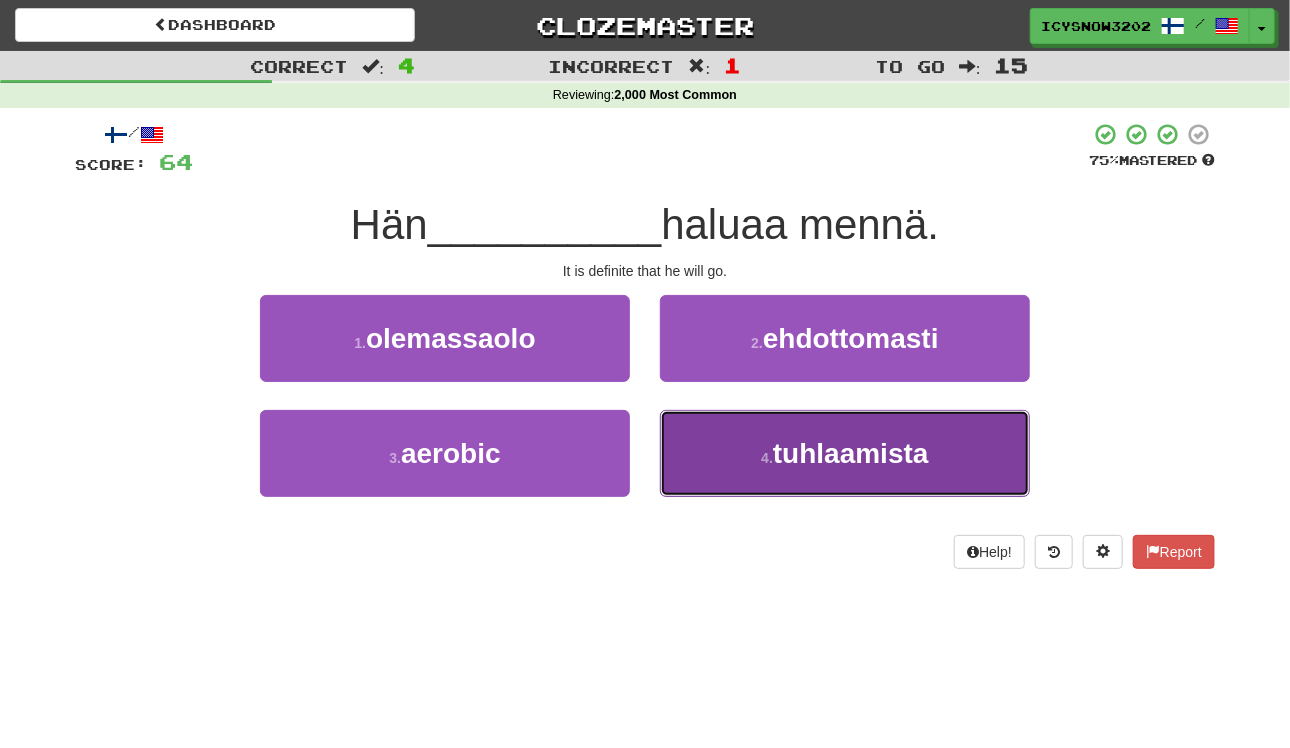 click on "4 .  tuhlaamista" at bounding box center [845, 453] 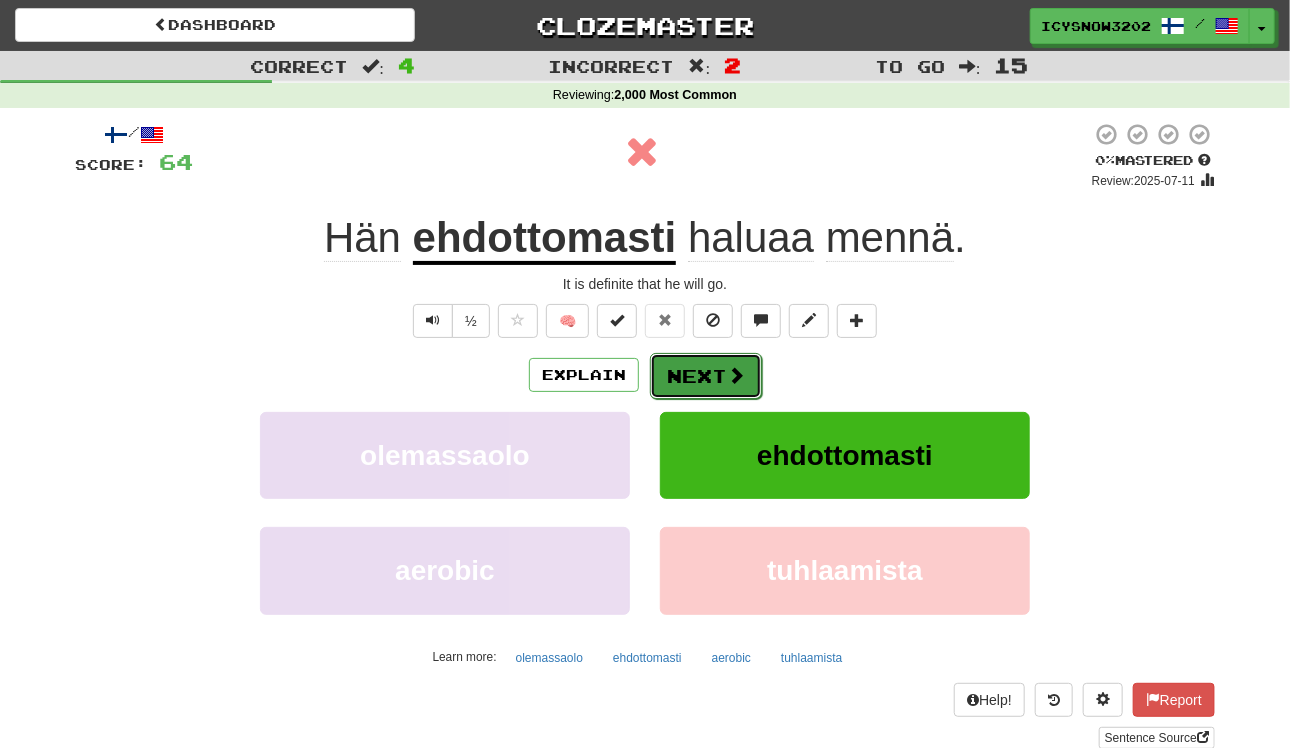 click on "Next" at bounding box center [706, 376] 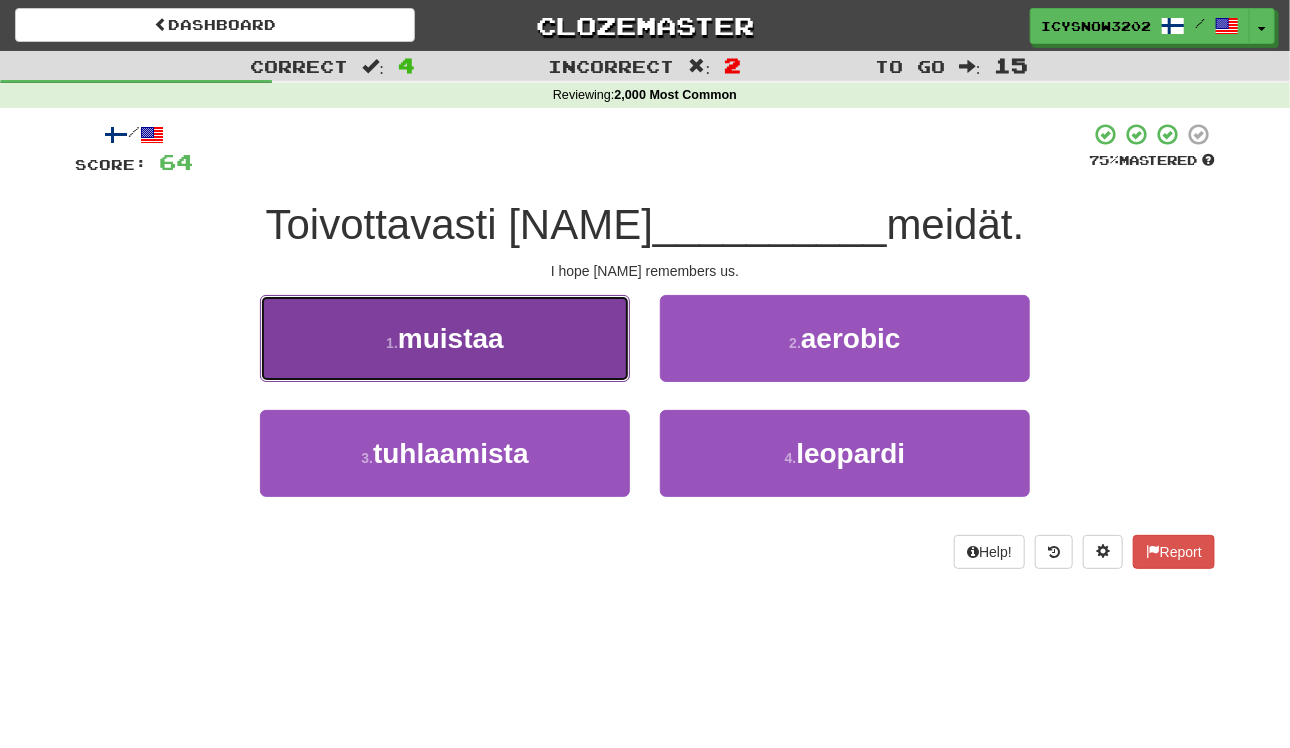 click on "muistaa" at bounding box center [451, 338] 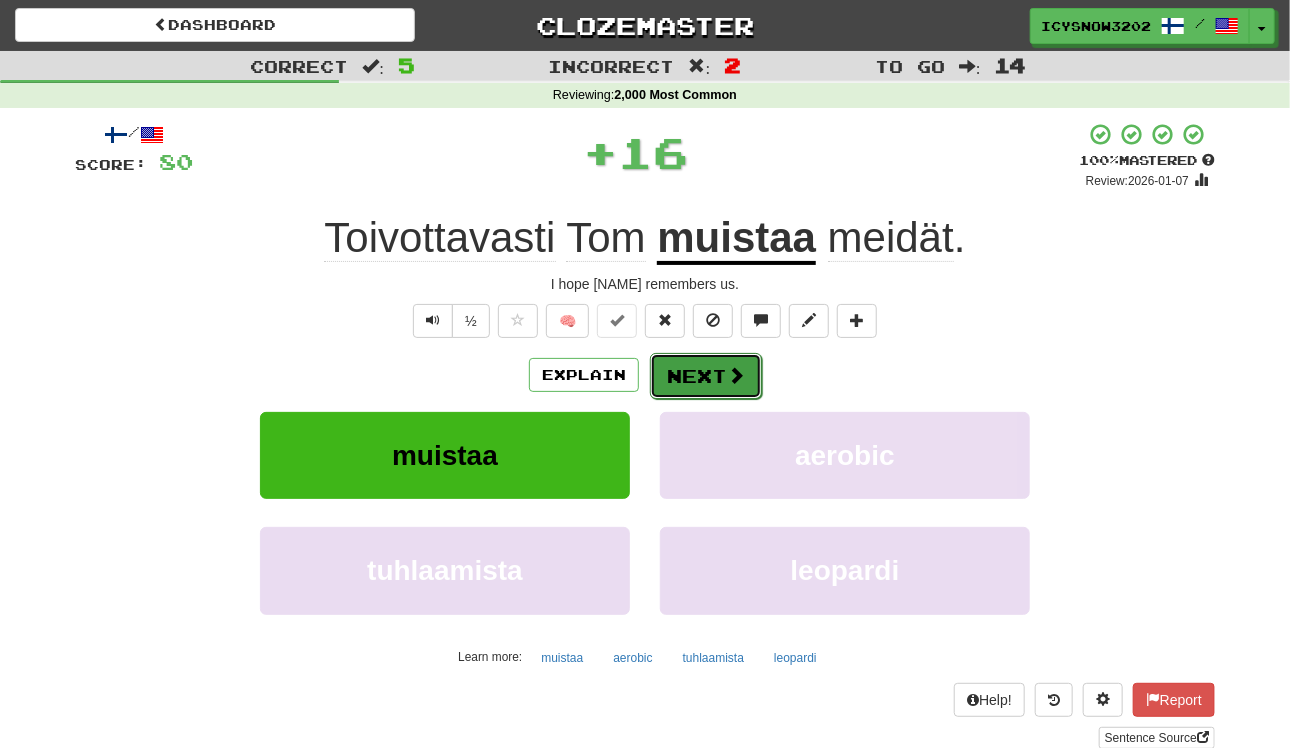 click at bounding box center (736, 375) 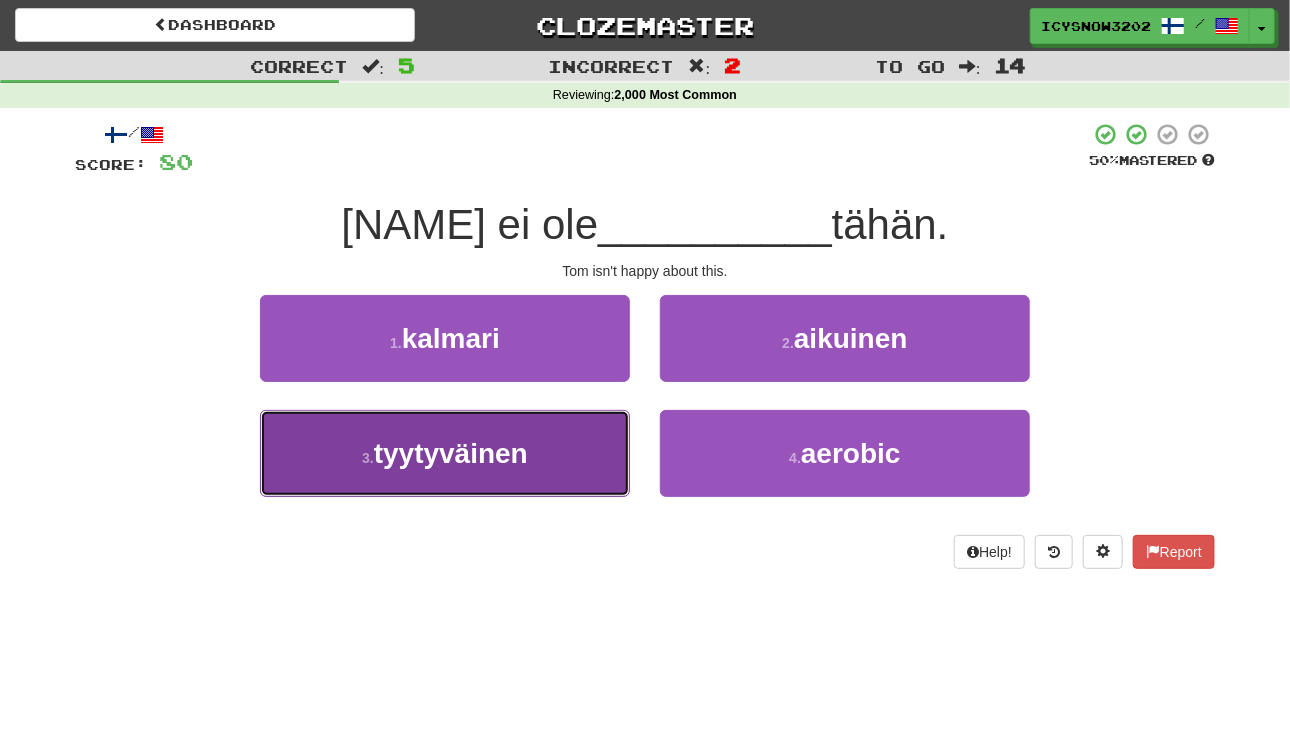 click on "tyytyväinen" at bounding box center (451, 453) 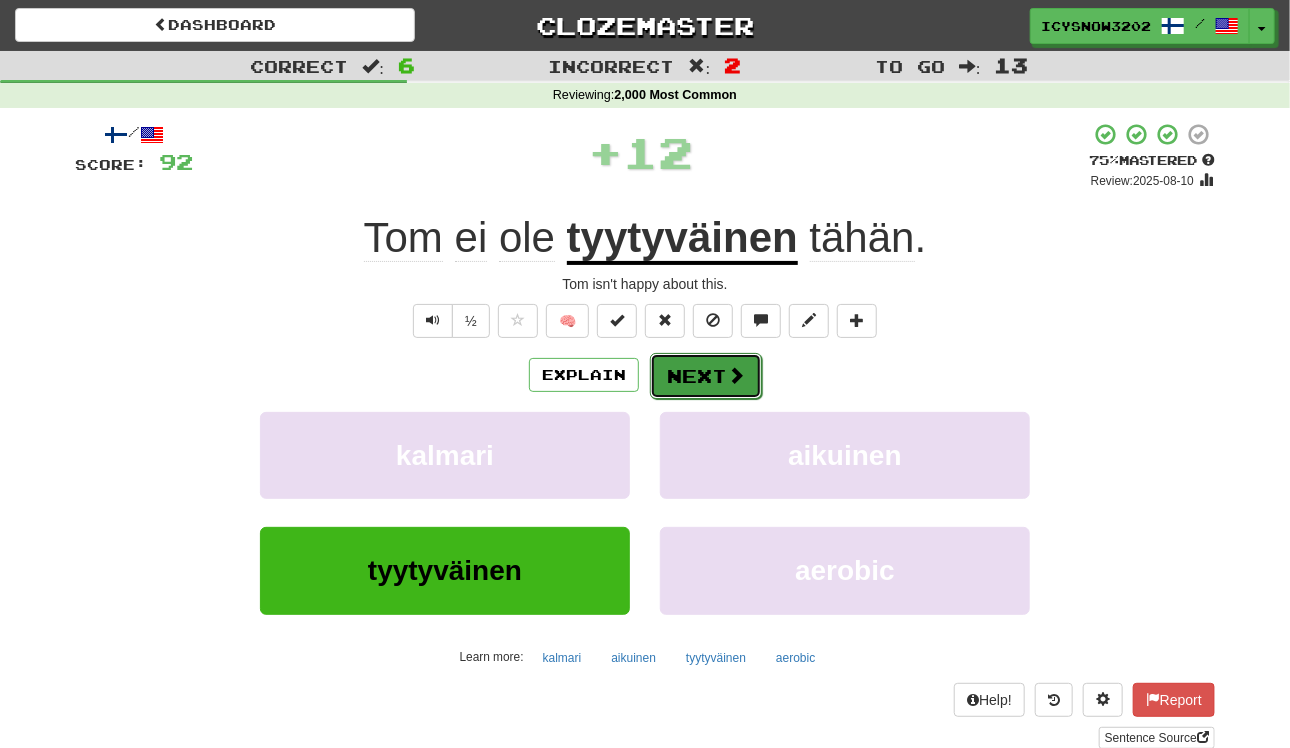 click on "Next" at bounding box center [706, 376] 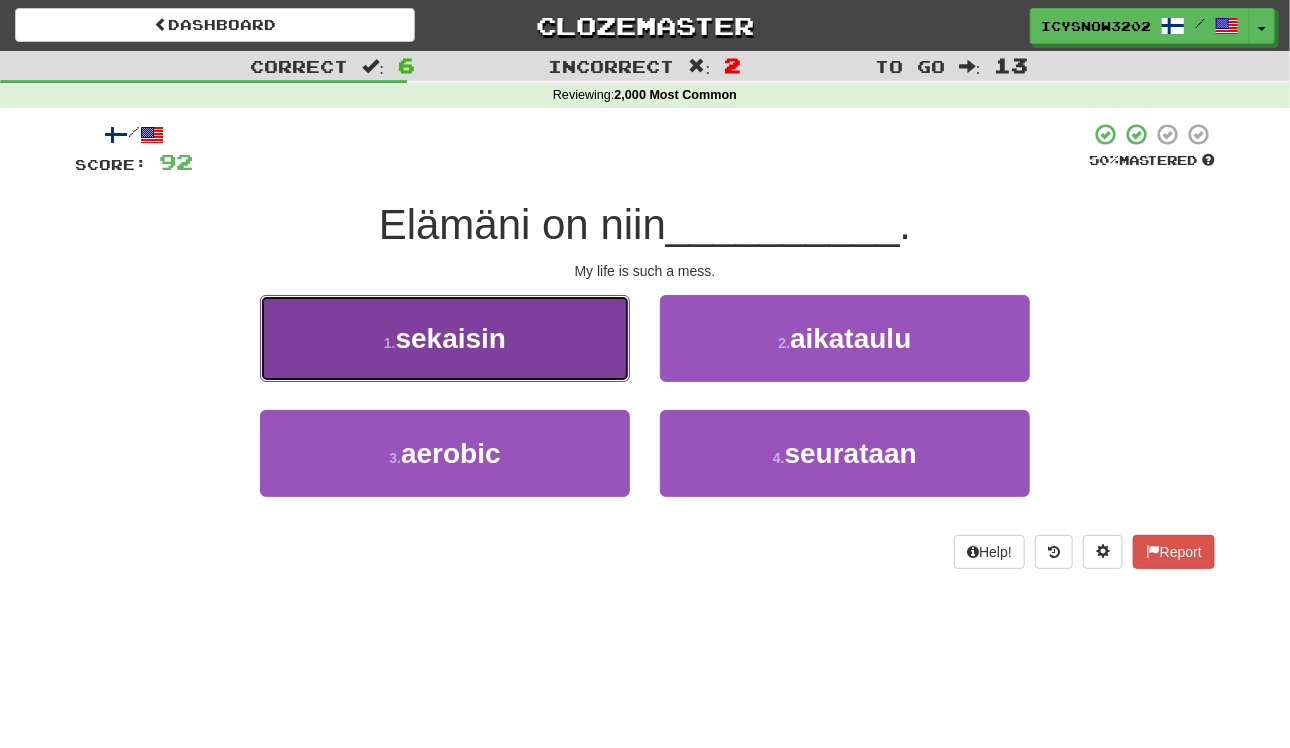 click on "1 .  sekaisin" at bounding box center (445, 338) 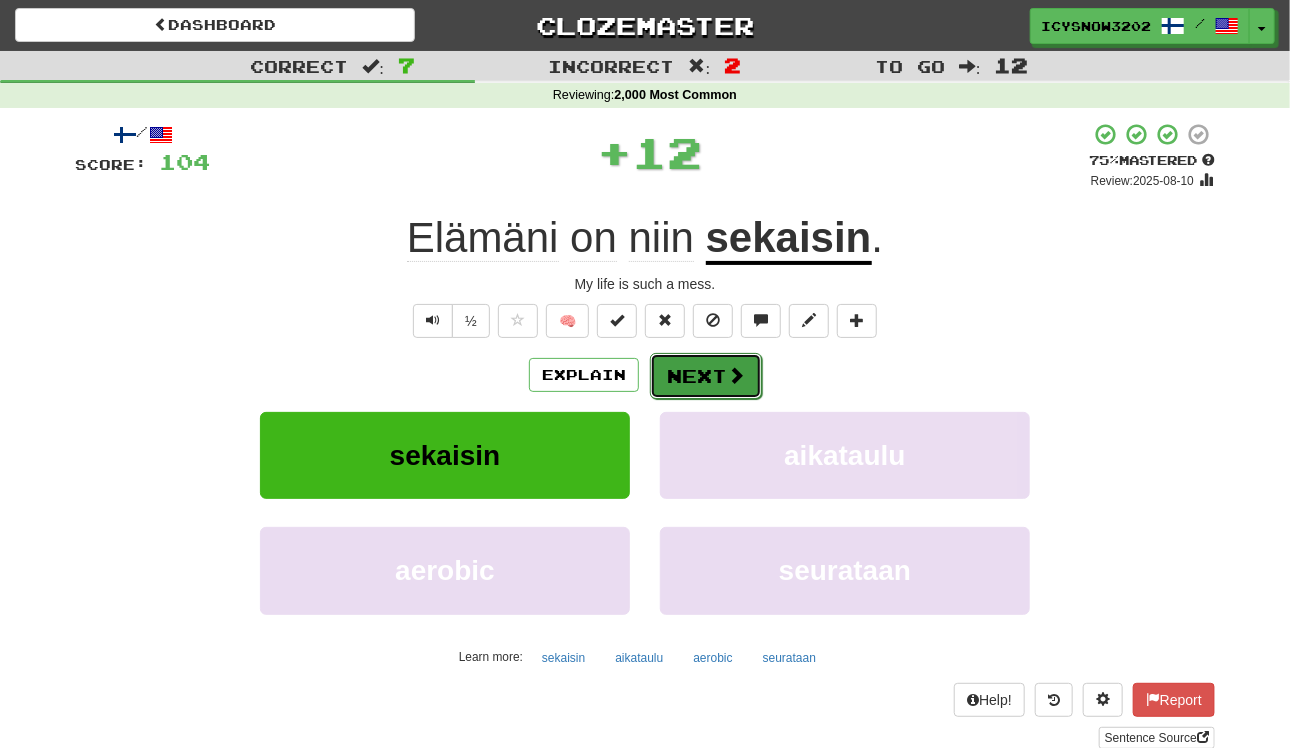click on "Next" at bounding box center (706, 376) 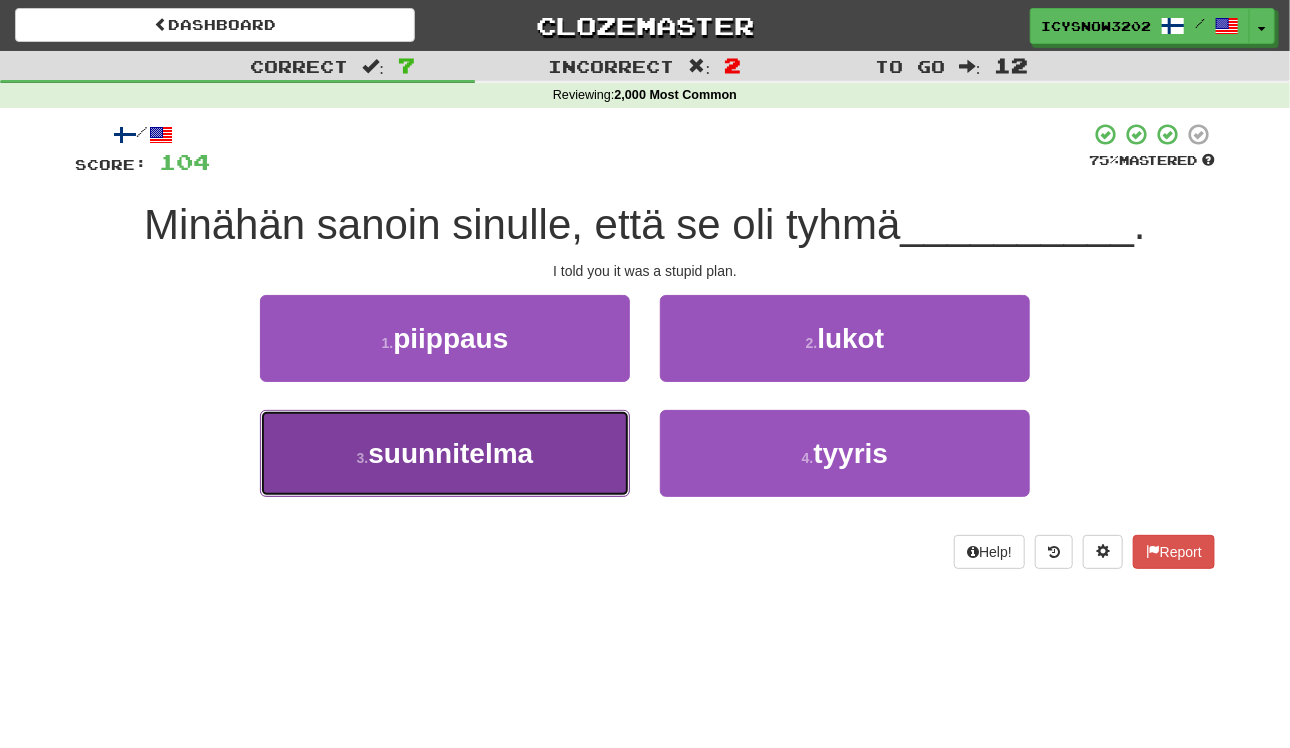 click on "suunnitelma" at bounding box center [450, 453] 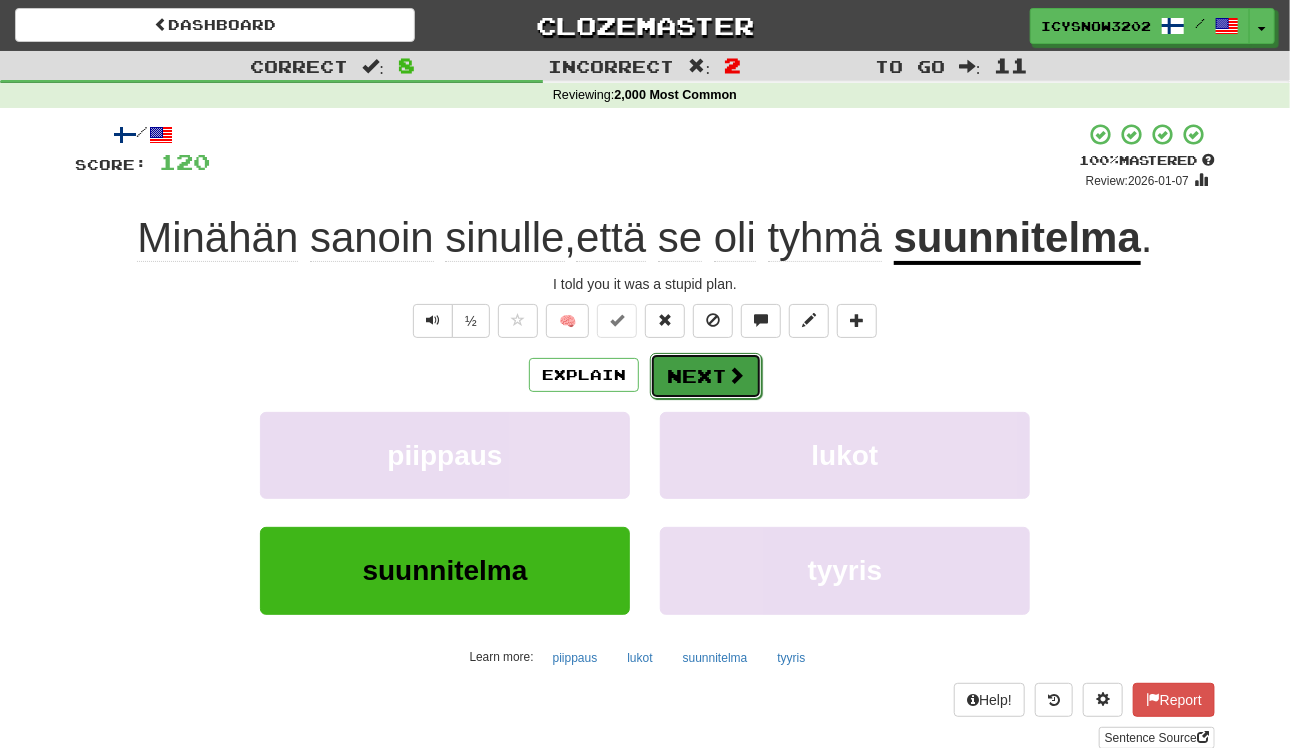 click at bounding box center (736, 375) 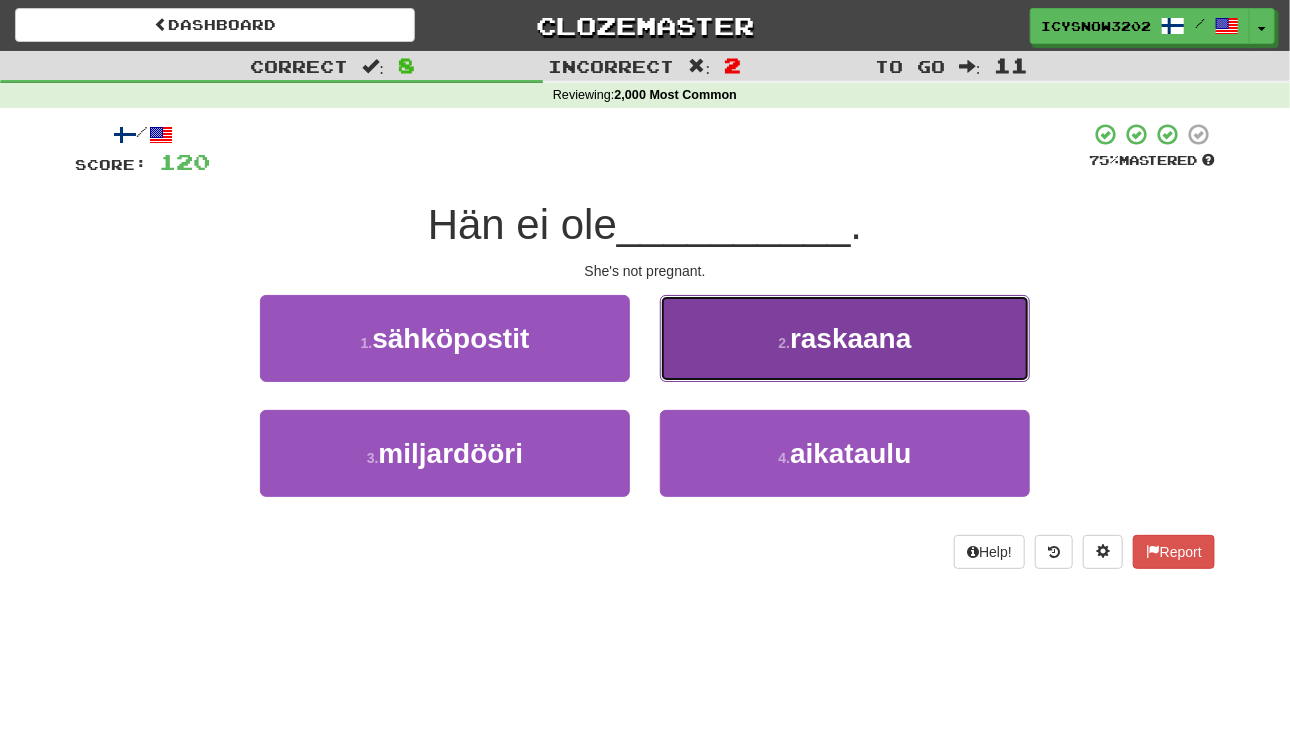 click on "raskaana" at bounding box center (850, 338) 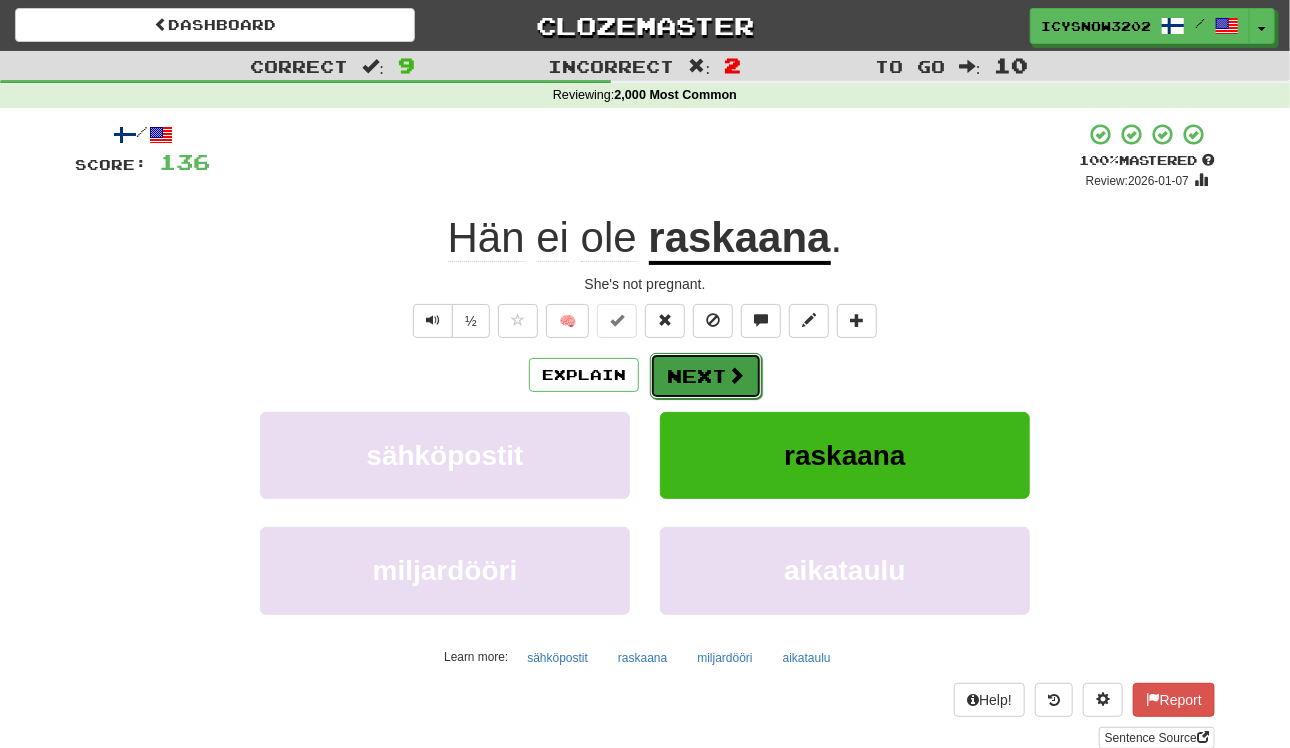 click on "Next" at bounding box center (706, 376) 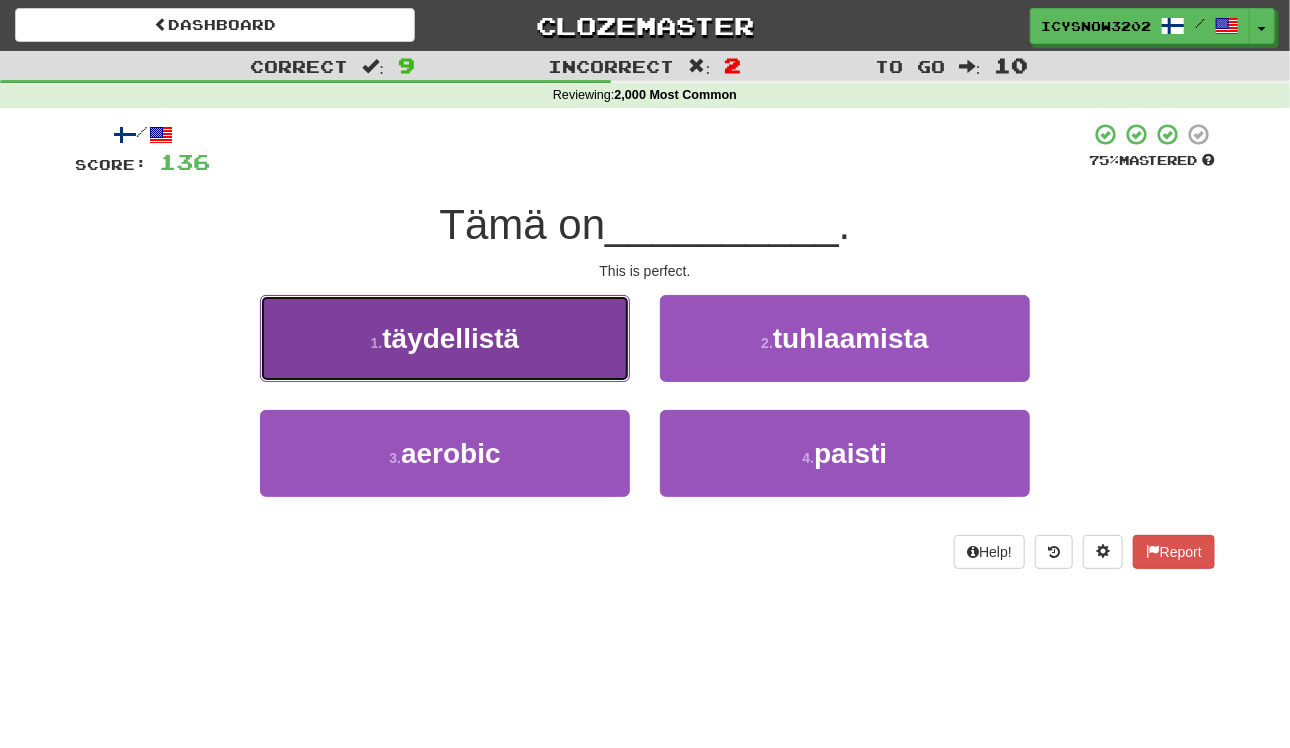 click on "täydellistä" at bounding box center (450, 338) 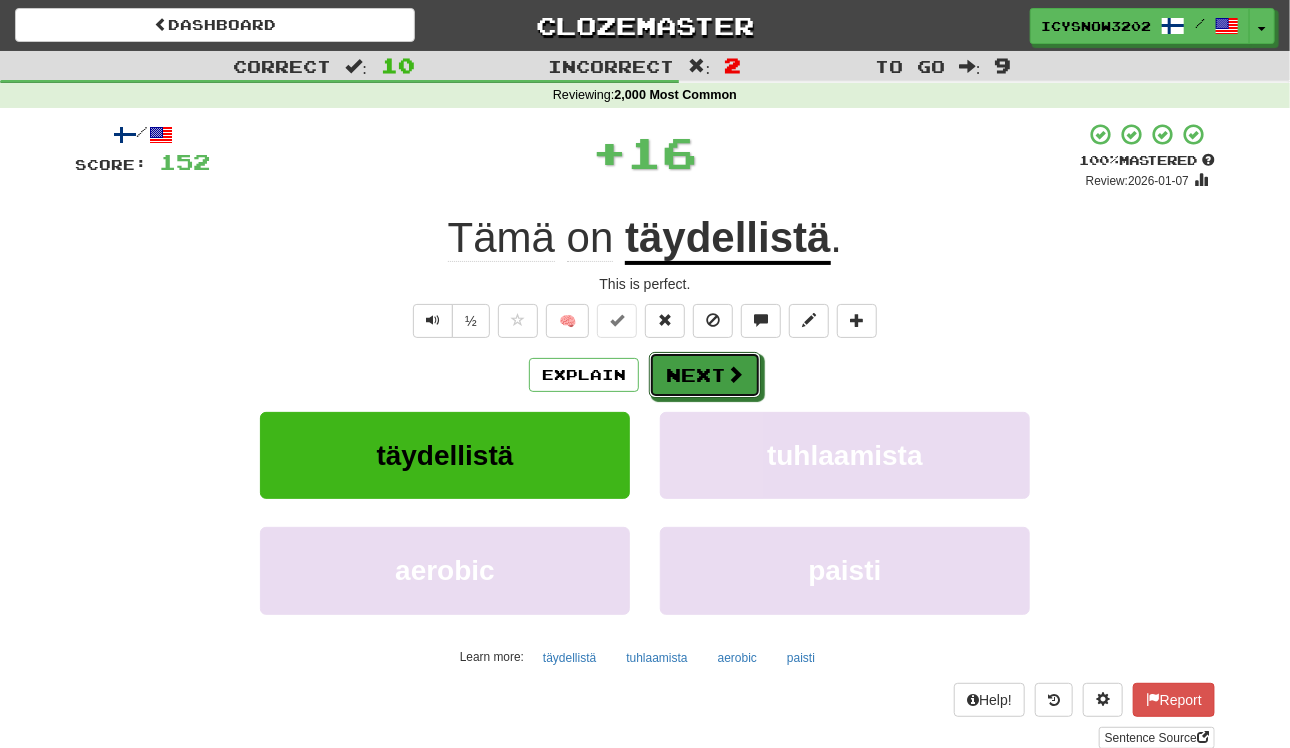 click on "Next" at bounding box center (705, 375) 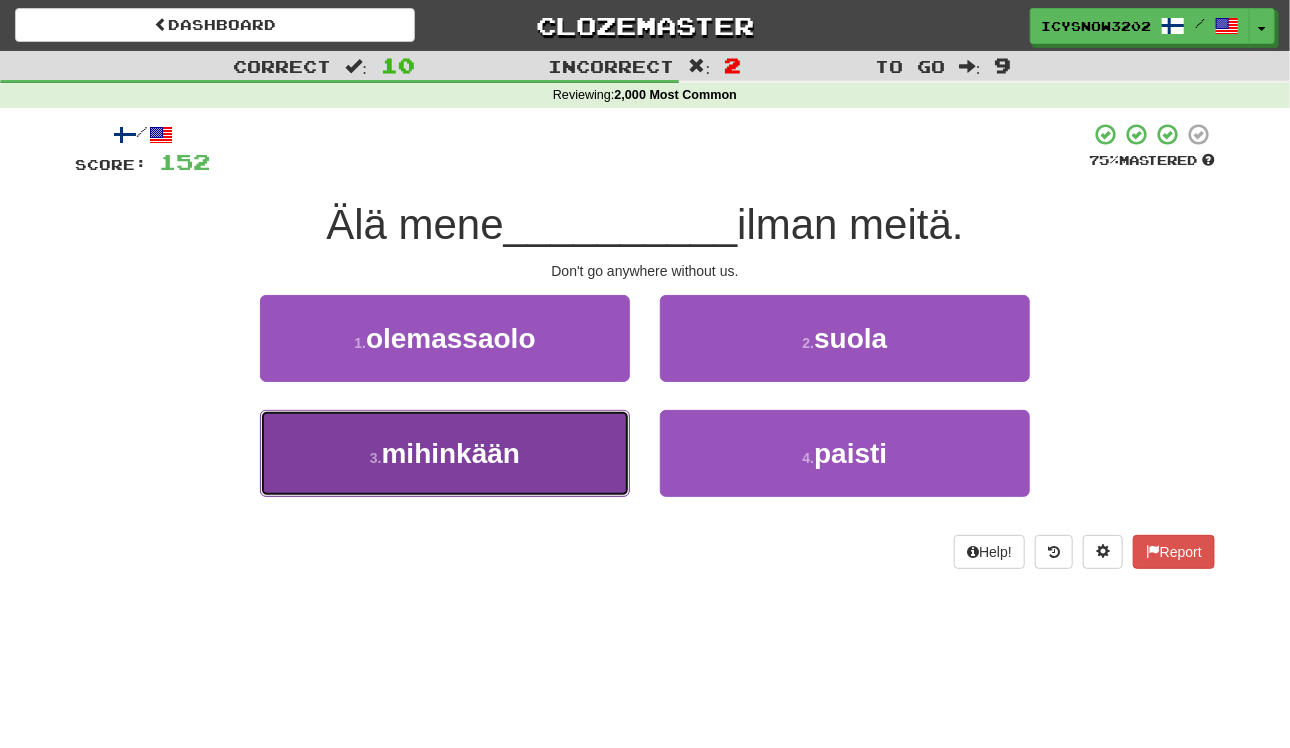 click on "mihinkään" at bounding box center (451, 453) 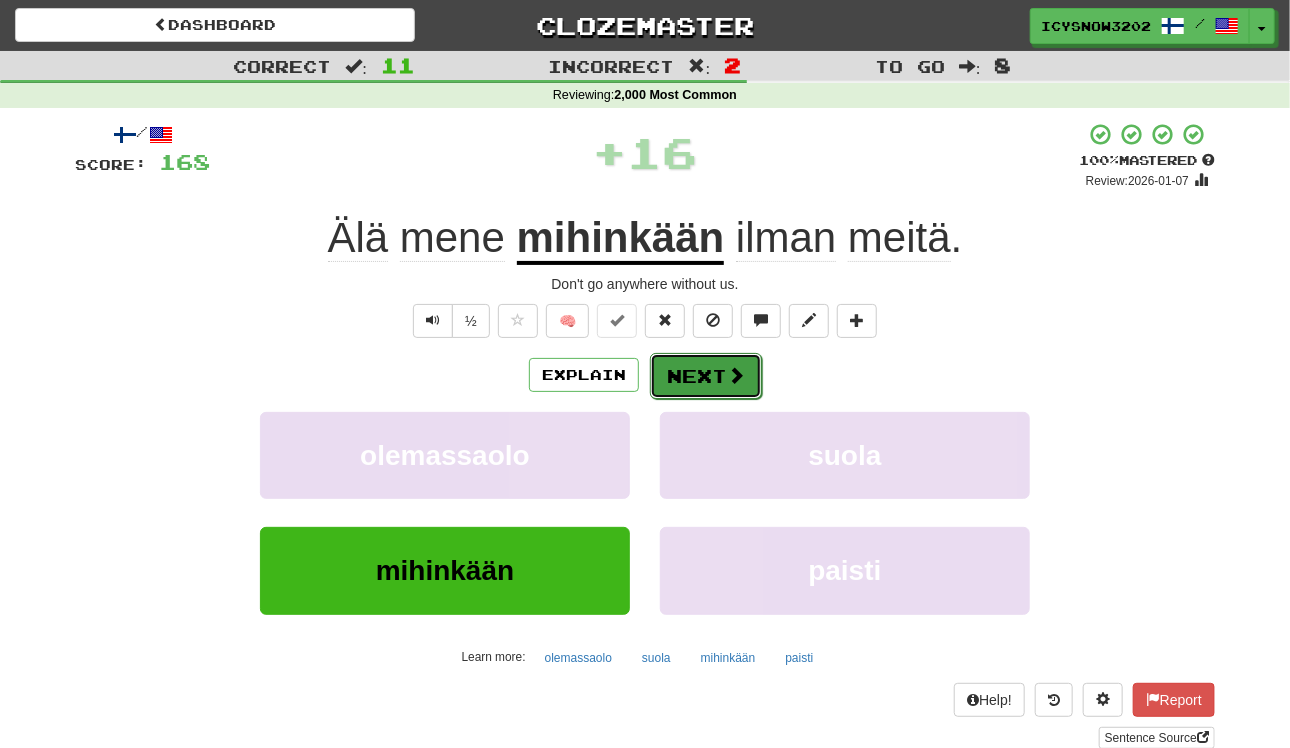 click on "Next" at bounding box center (706, 376) 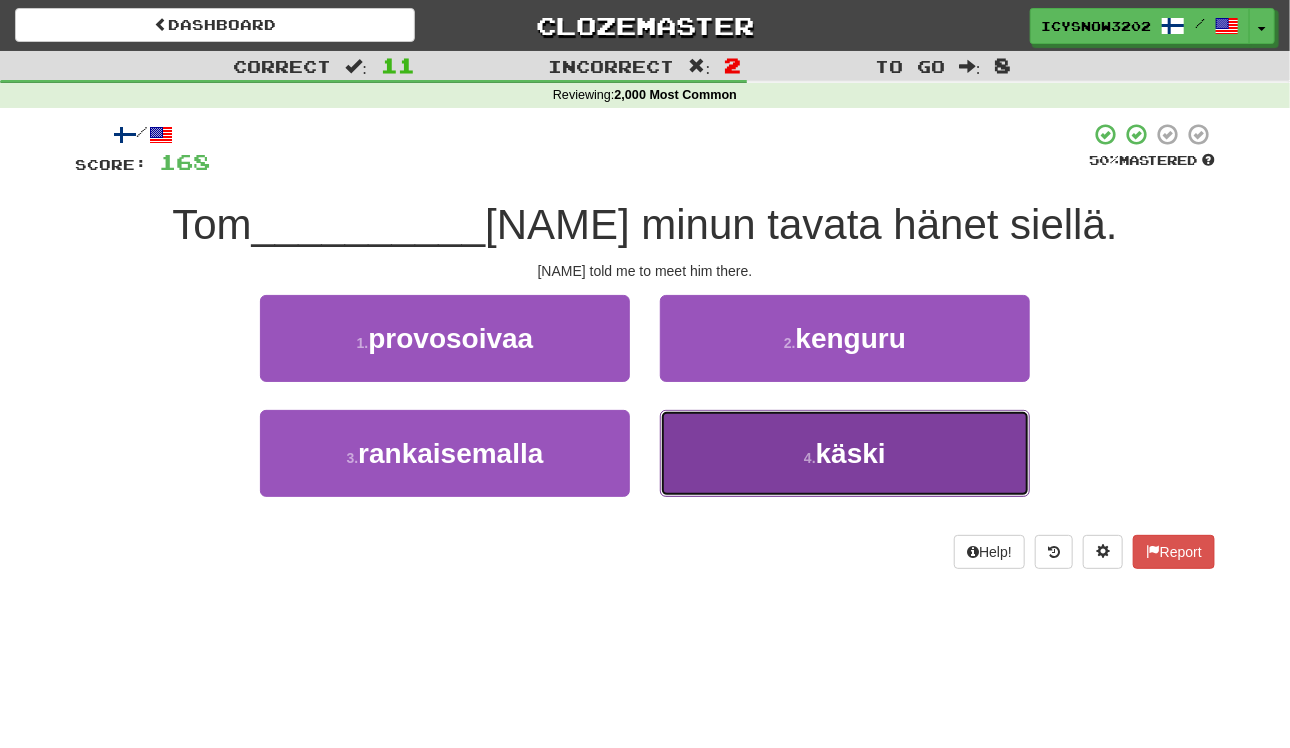 click on "käski" at bounding box center (851, 453) 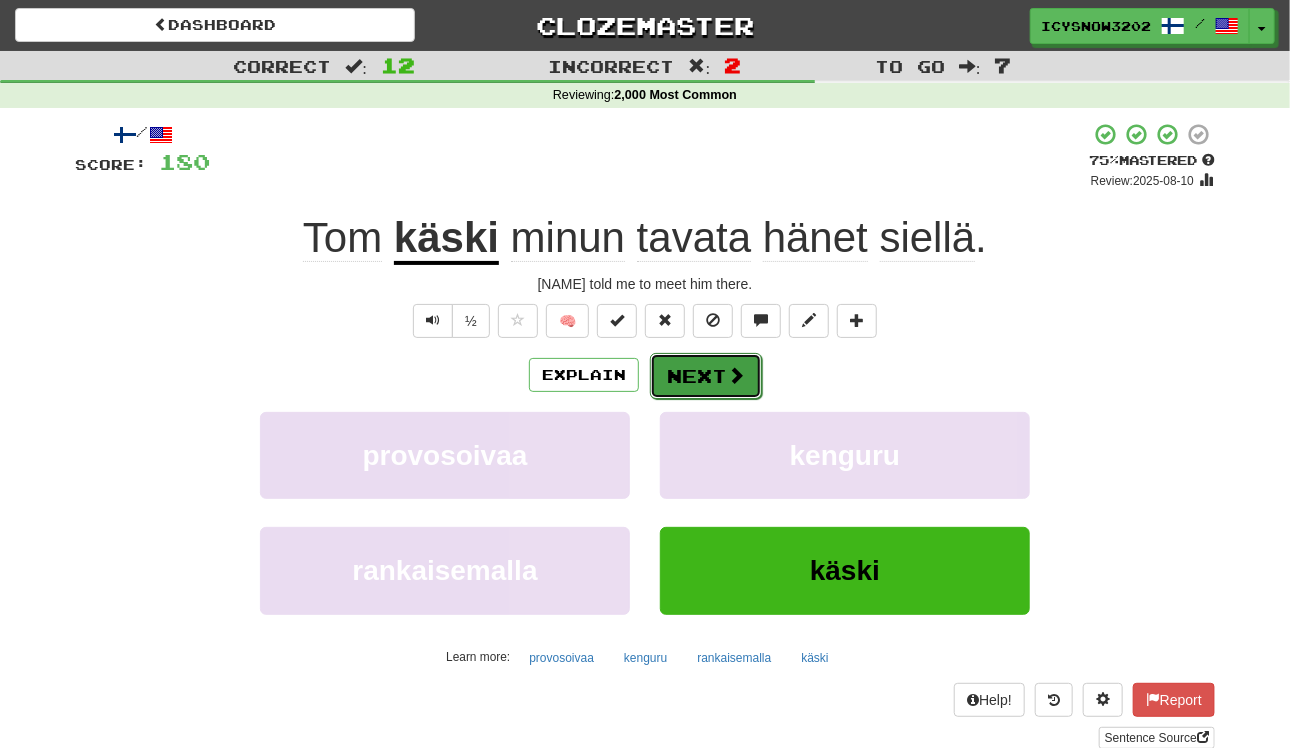 click on "Next" at bounding box center (706, 376) 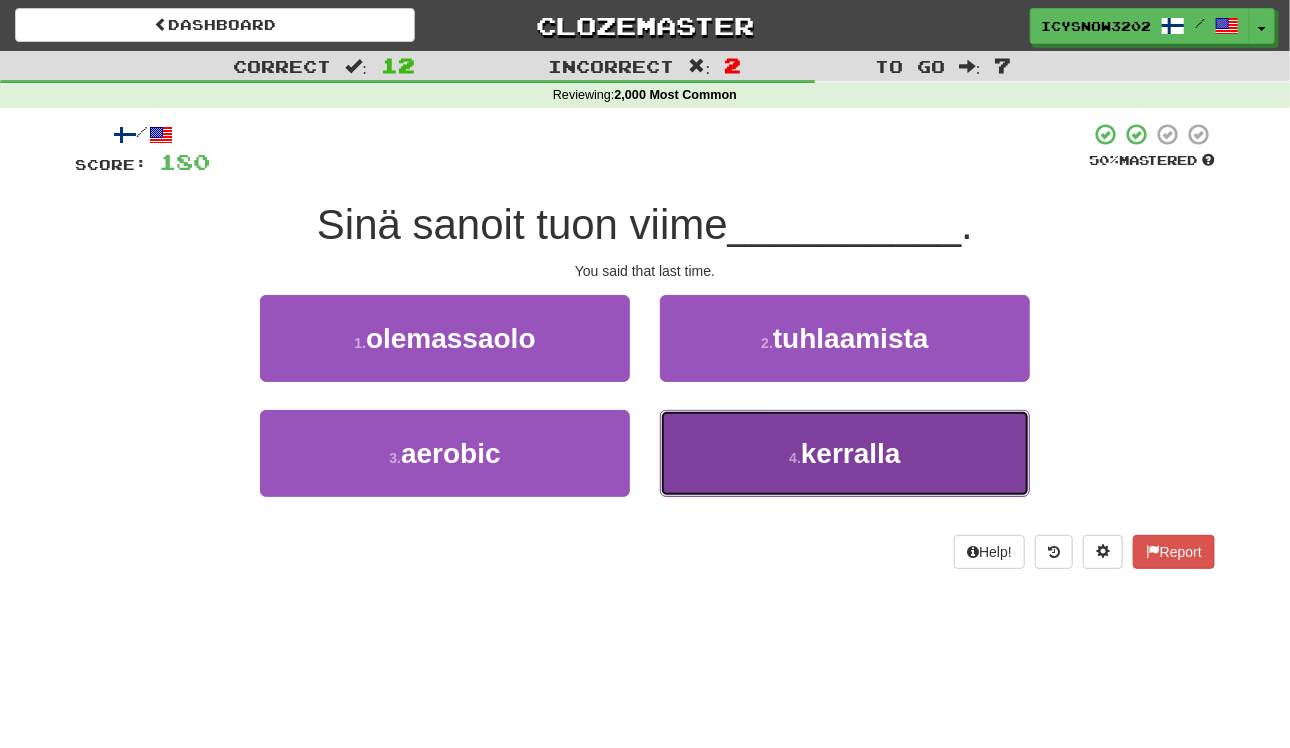 click on "kerralla" at bounding box center [851, 453] 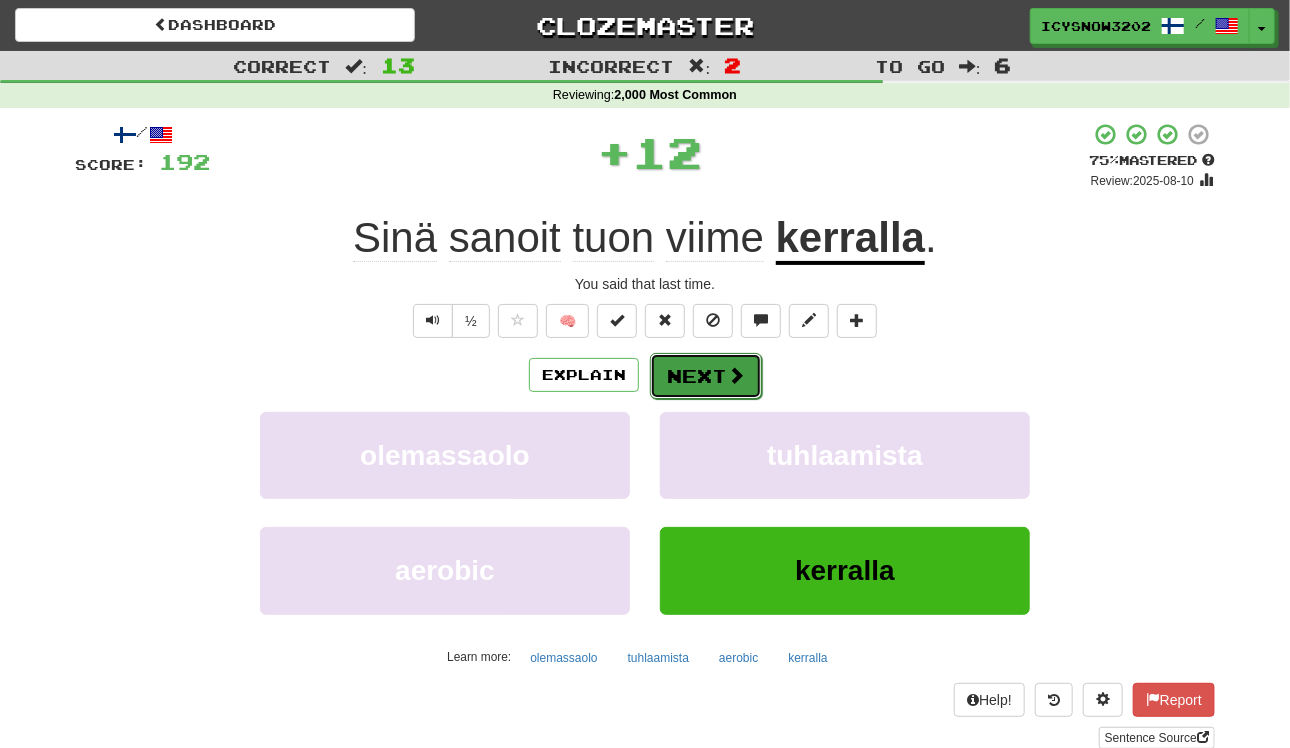 click on "Next" at bounding box center (706, 376) 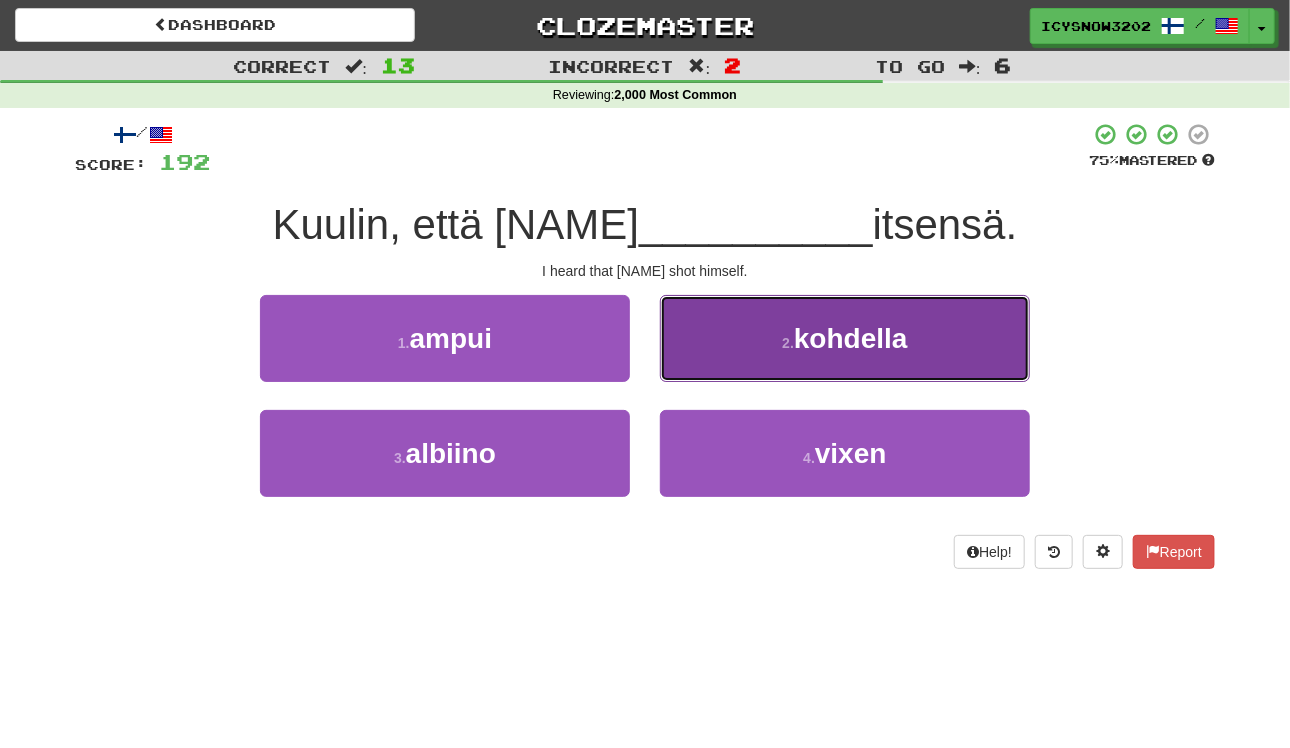 click on "2 .  kohdella" at bounding box center (845, 338) 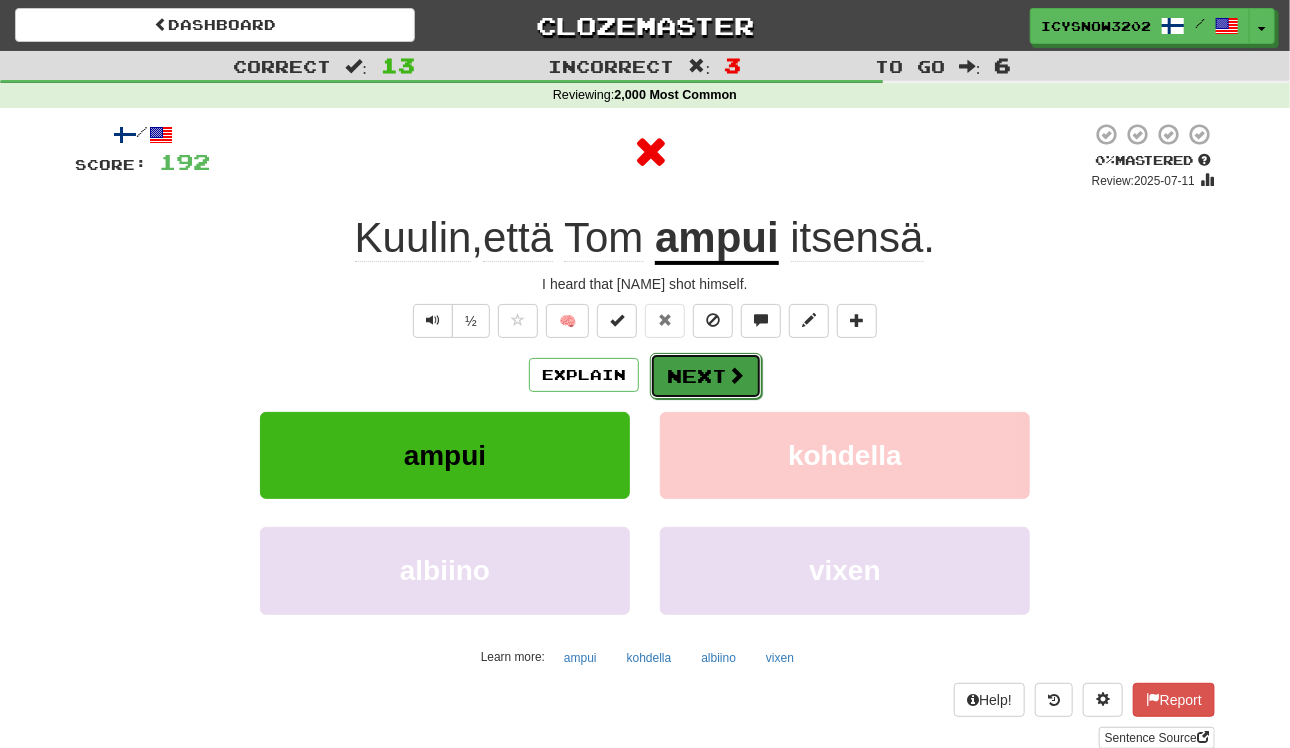 click at bounding box center (736, 375) 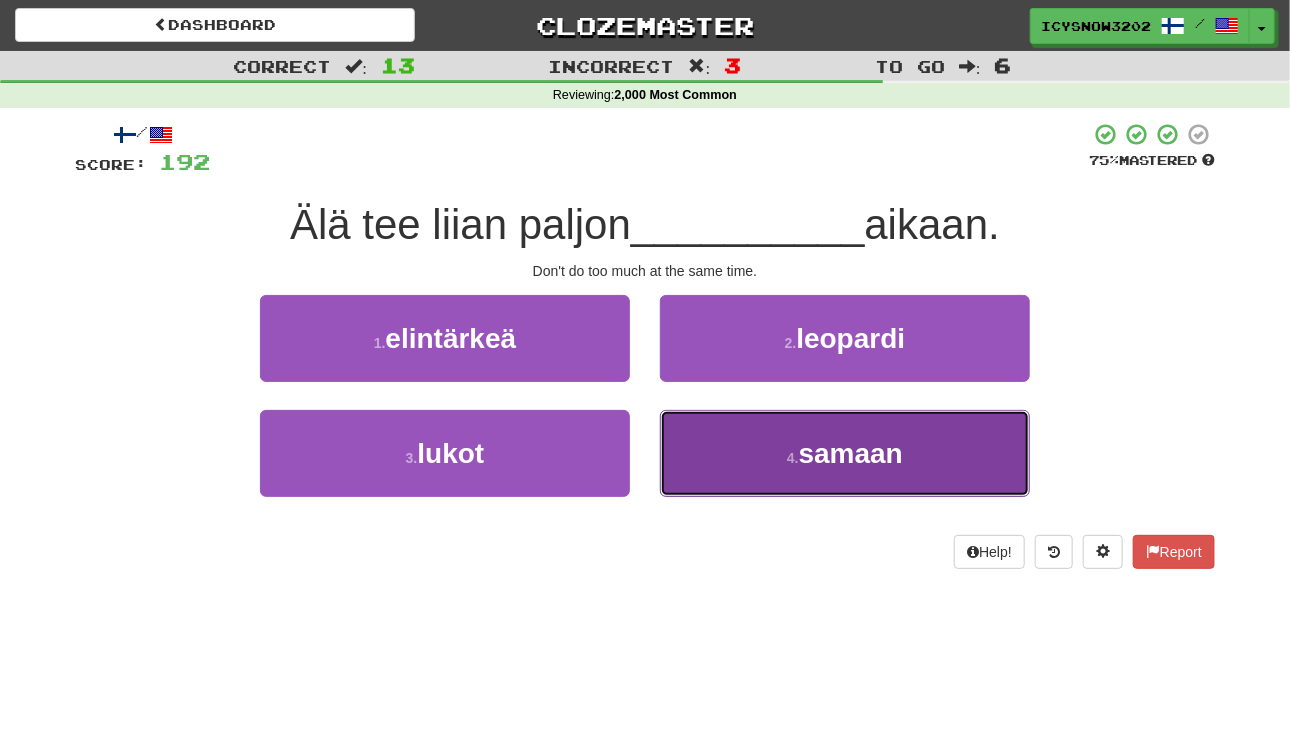 click on "4 .  samaan" at bounding box center (845, 453) 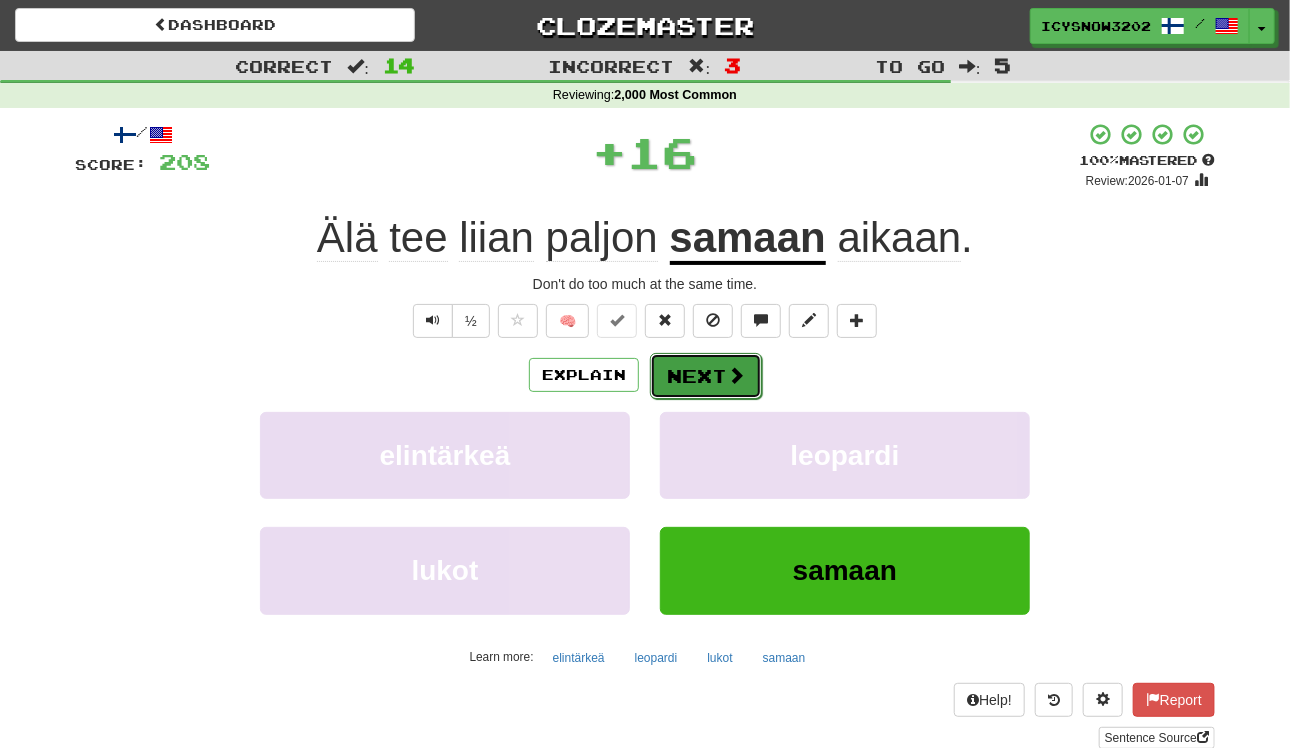 click on "Next" at bounding box center (706, 376) 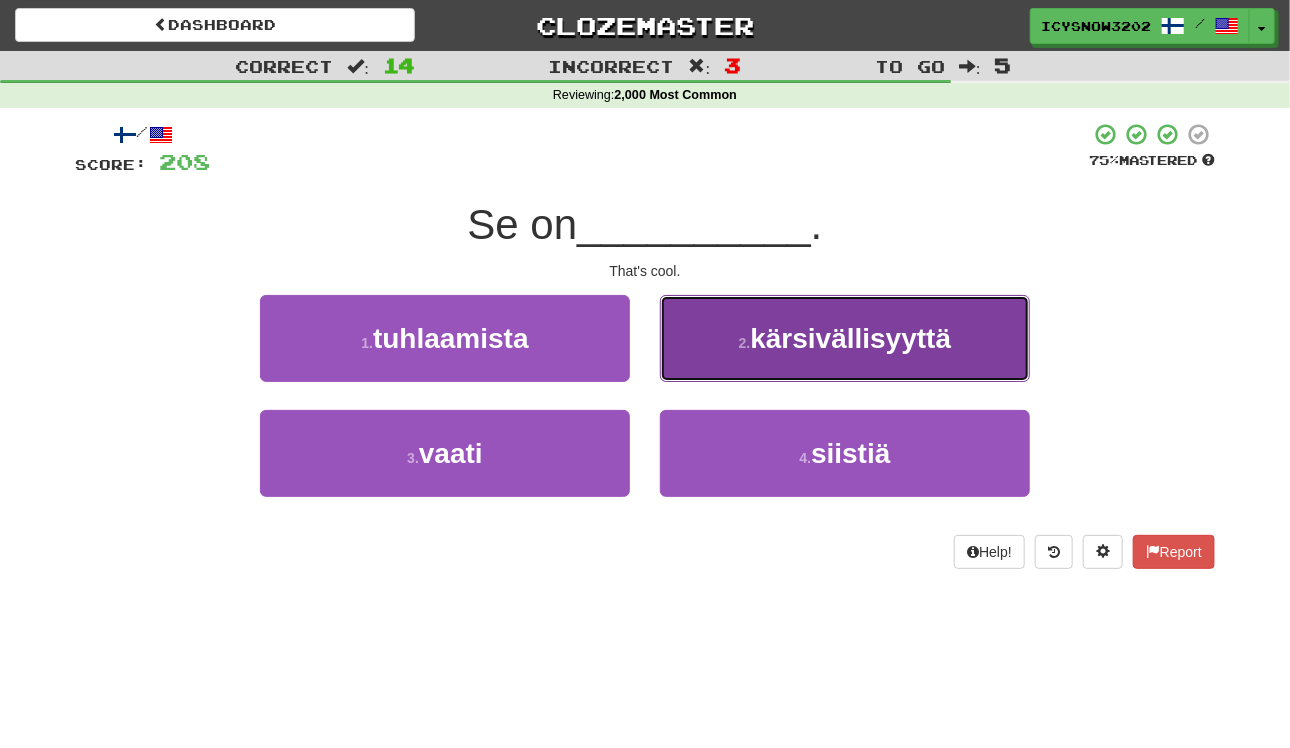 click on "2 .  kärsivällisyyttä" at bounding box center (845, 338) 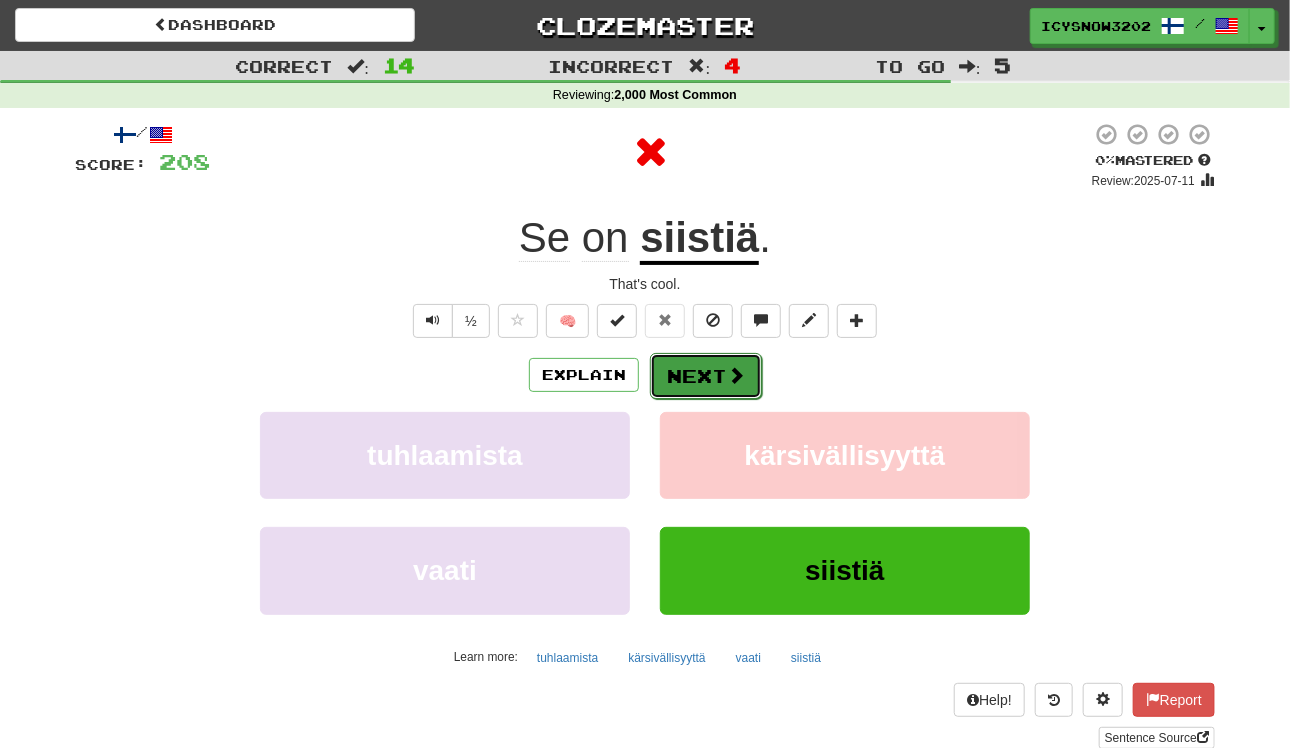 click at bounding box center [736, 375] 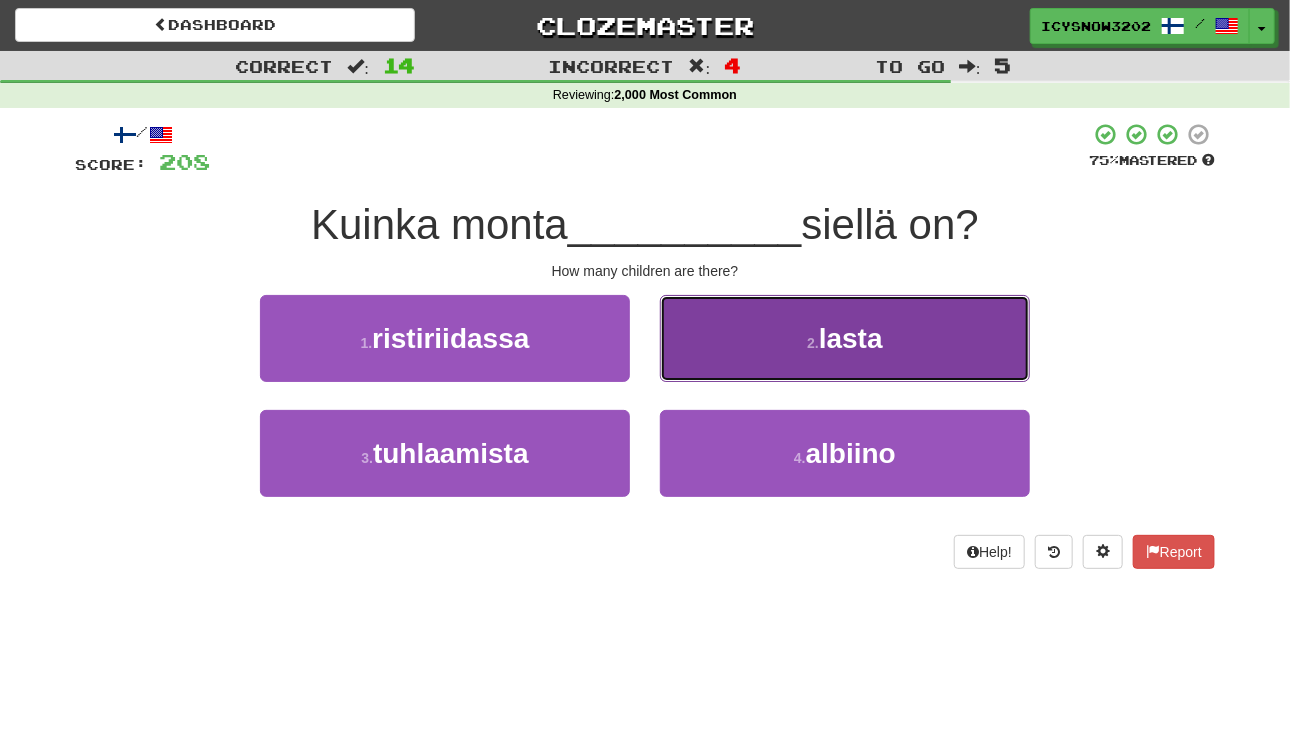 click on "2 .  lasta" at bounding box center (845, 338) 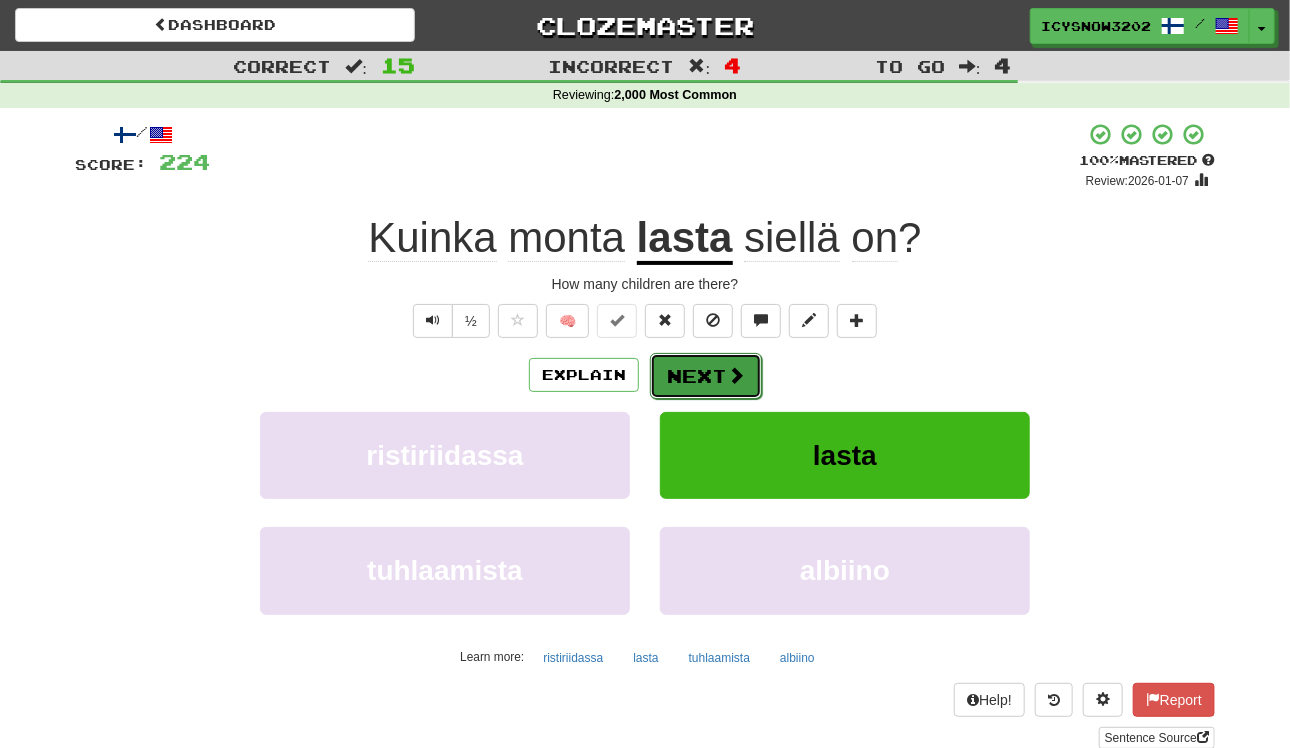 click on "Next" at bounding box center [706, 376] 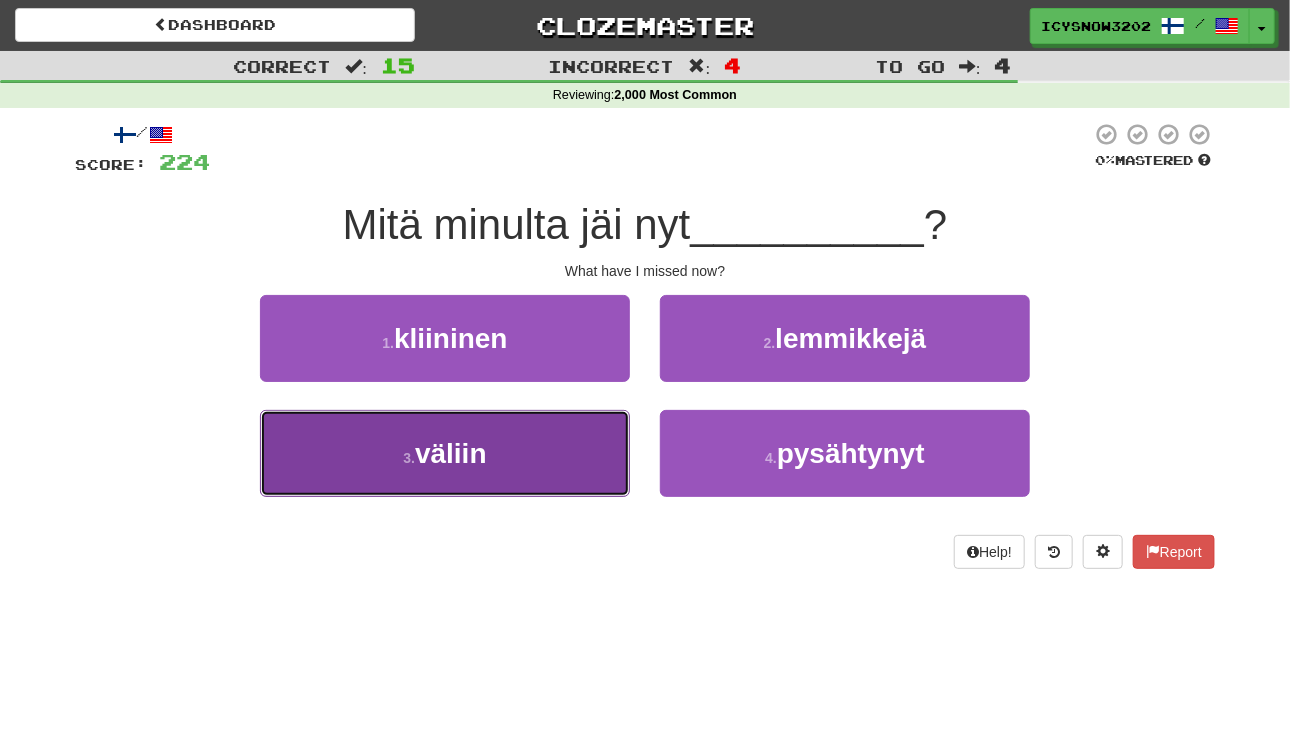 click on "3 .  väliin" at bounding box center [445, 453] 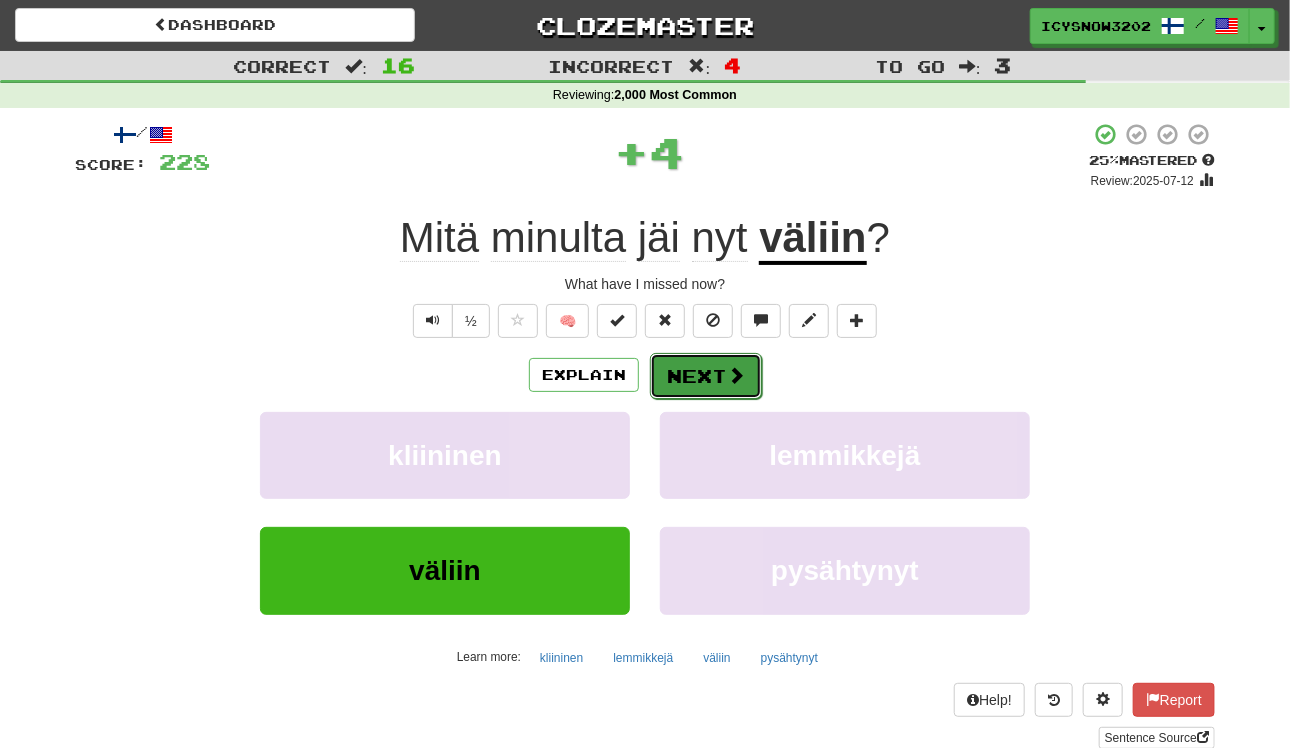 click on "Next" at bounding box center [706, 376] 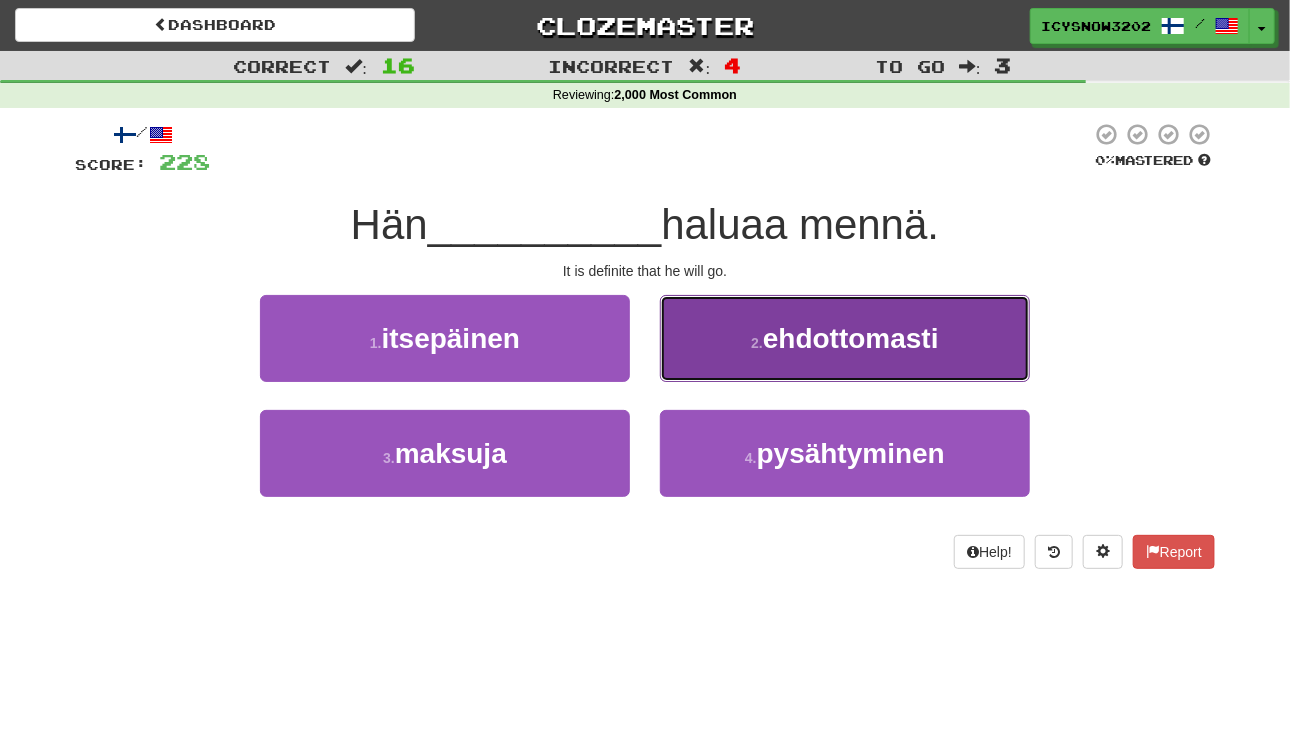 click on "ehdottomasti" at bounding box center [851, 338] 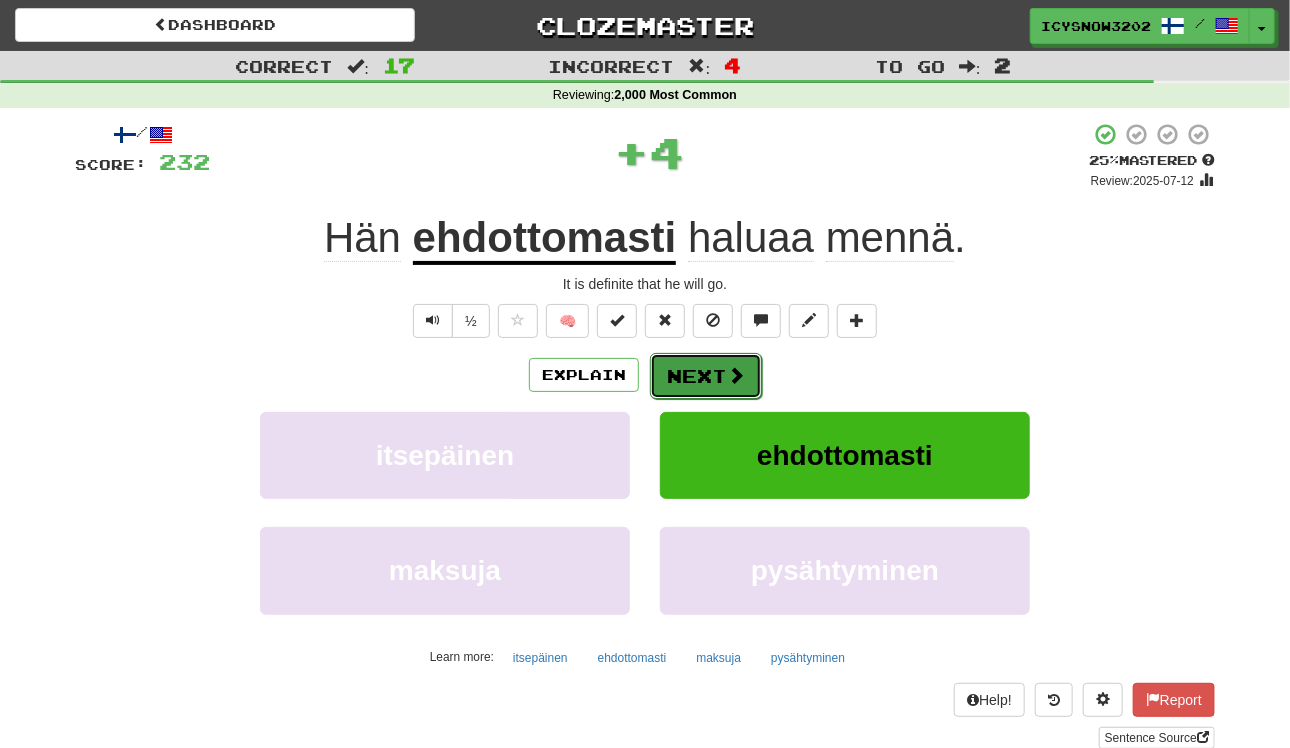 click at bounding box center (736, 375) 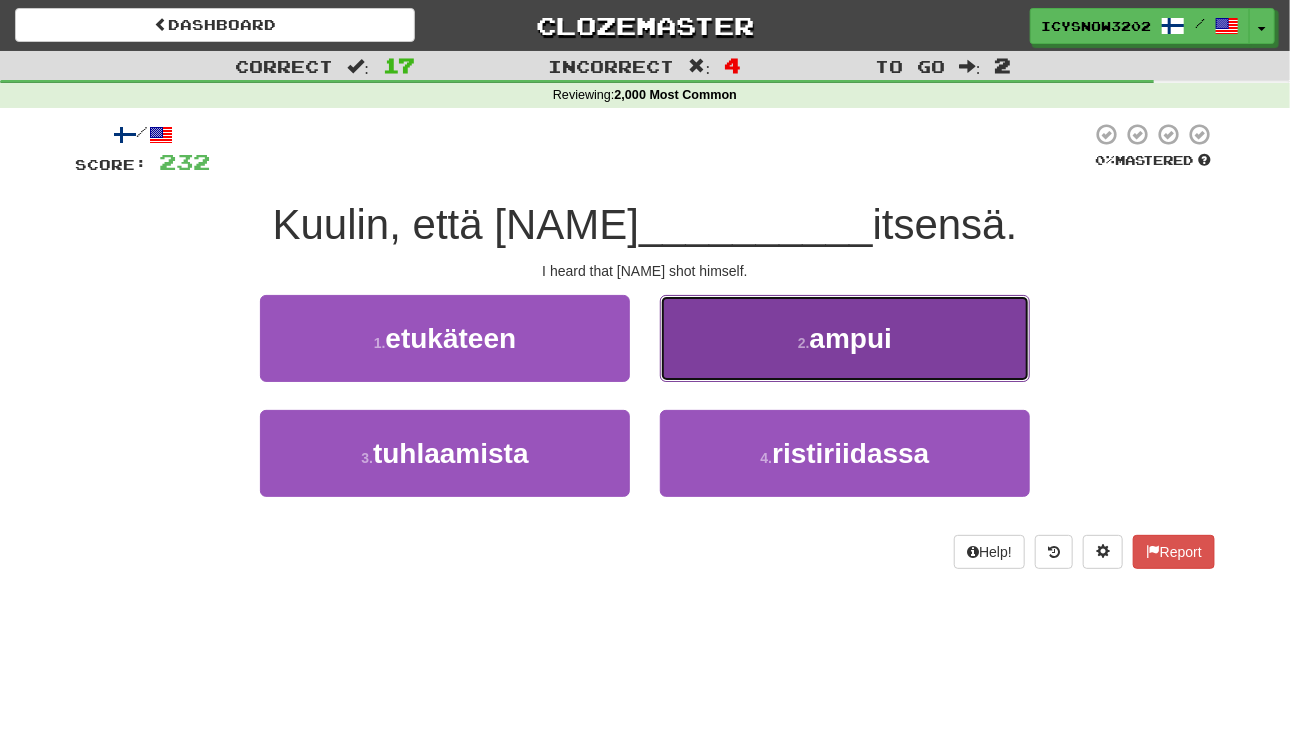 click on "2 .  ampui" at bounding box center (845, 338) 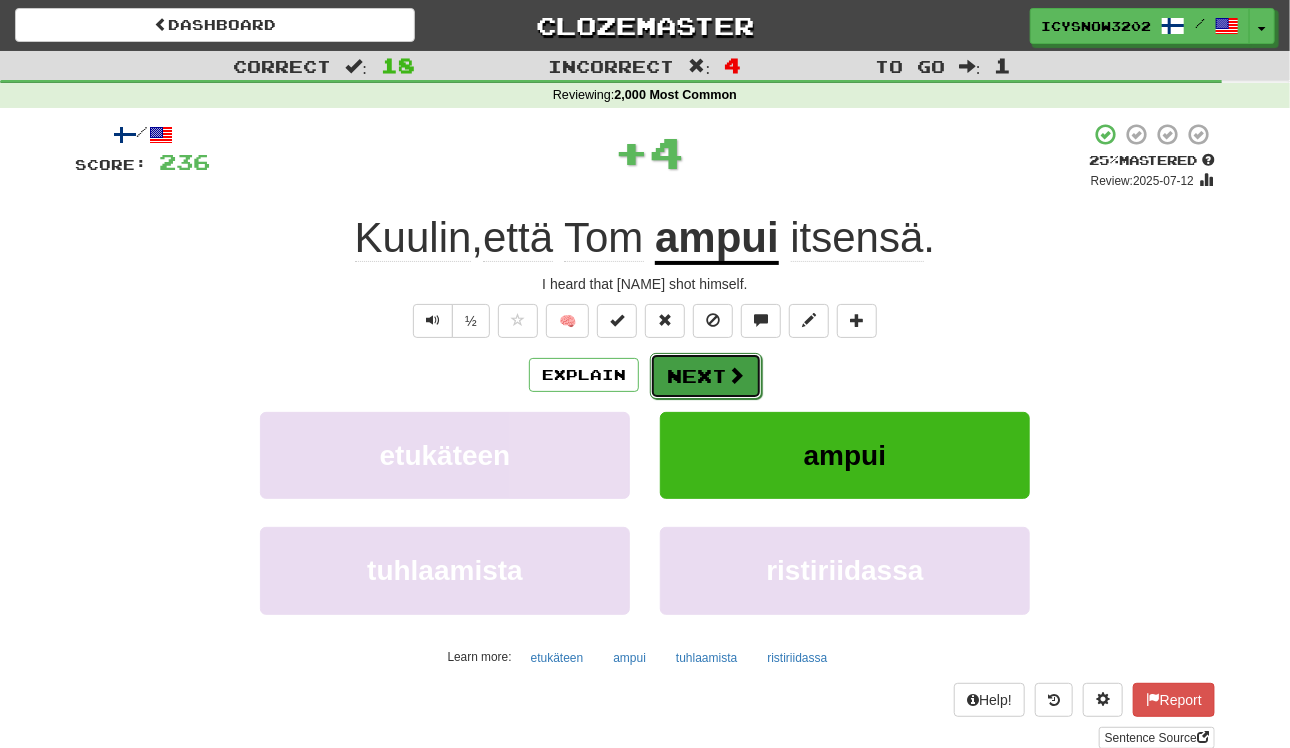 click on "Next" at bounding box center [706, 376] 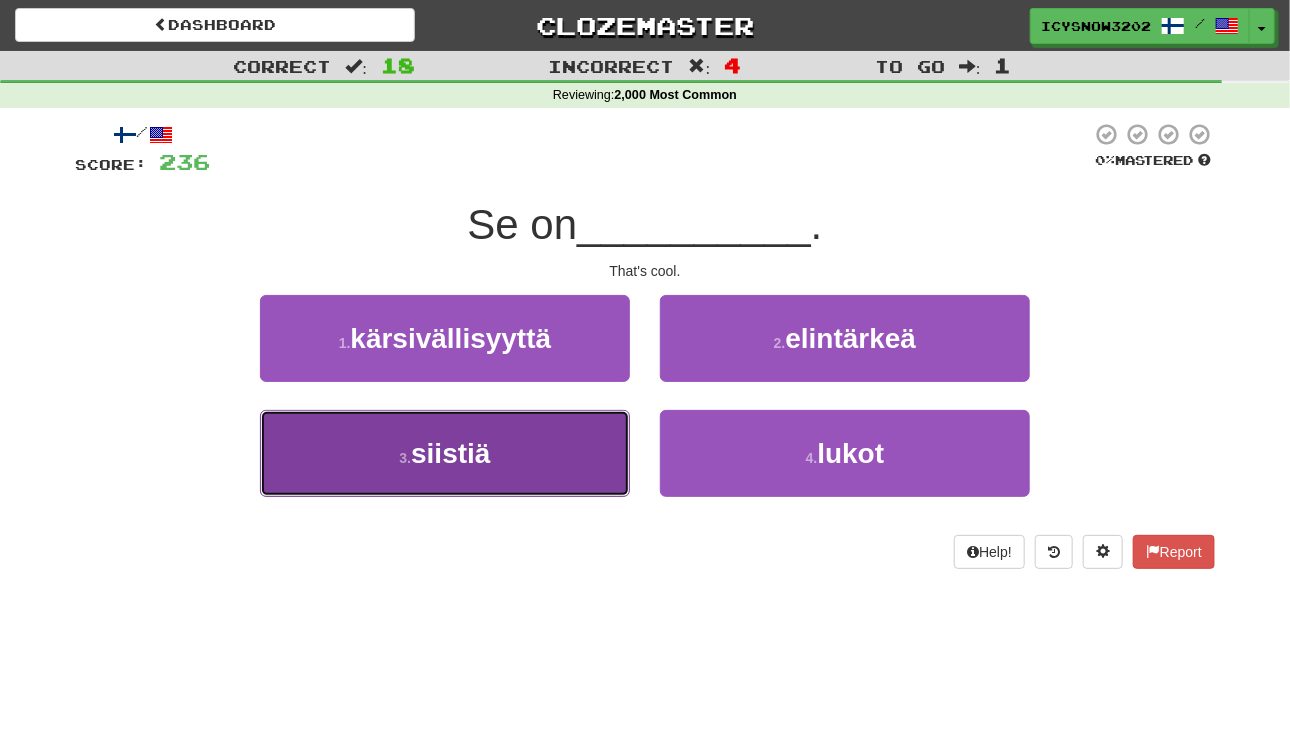 click on "3 .  siistiä" at bounding box center [445, 453] 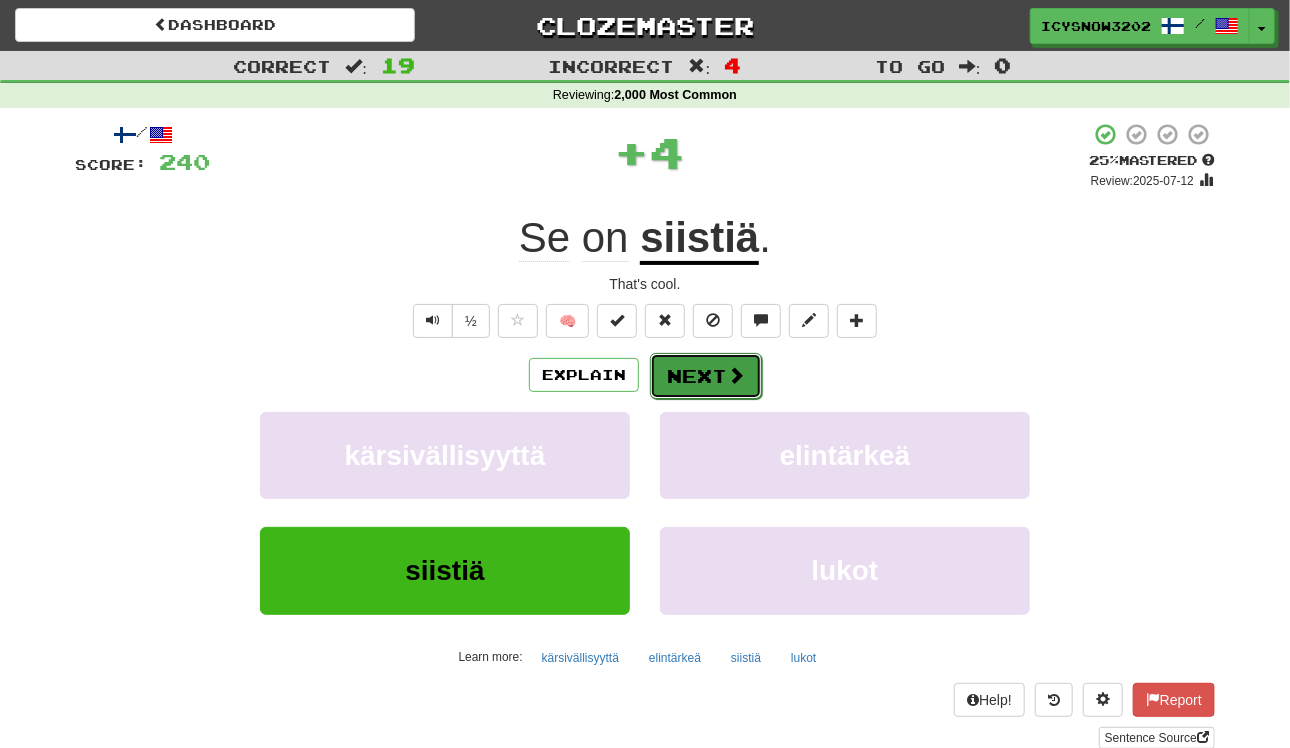 click at bounding box center (736, 375) 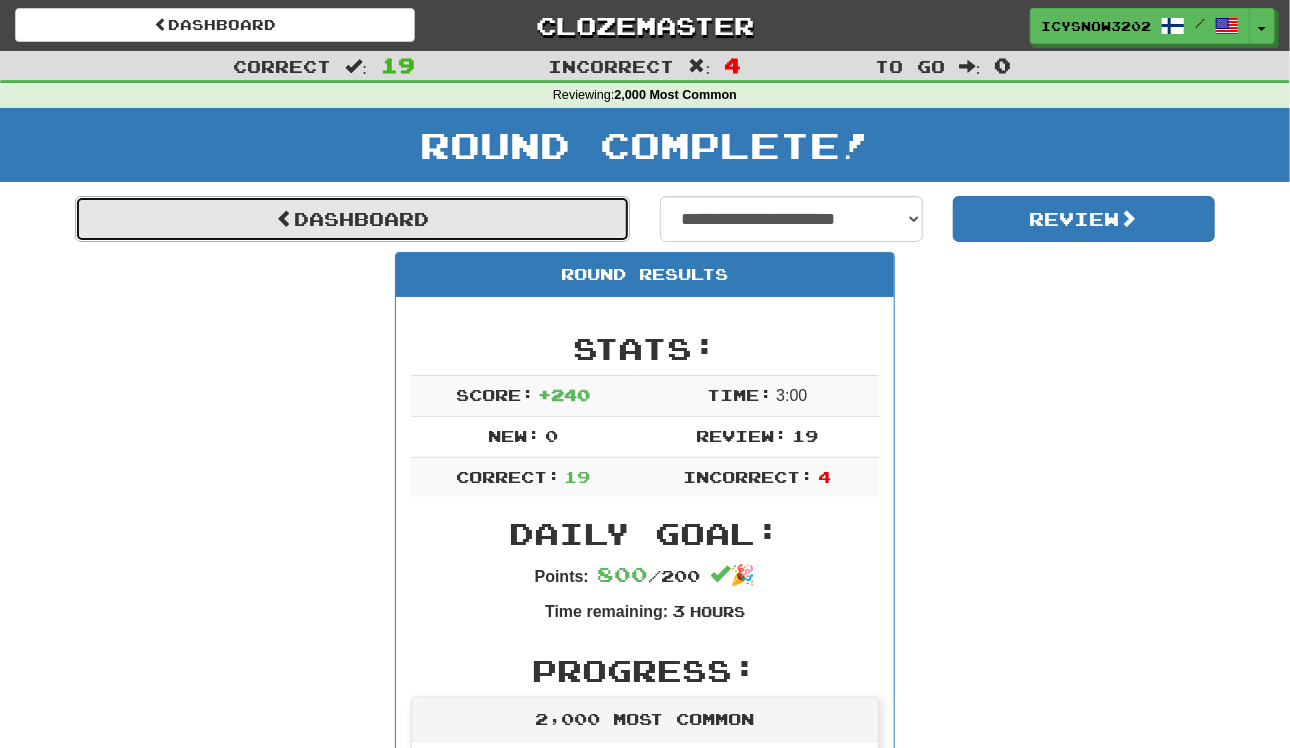 click on "Dashboard" at bounding box center (352, 219) 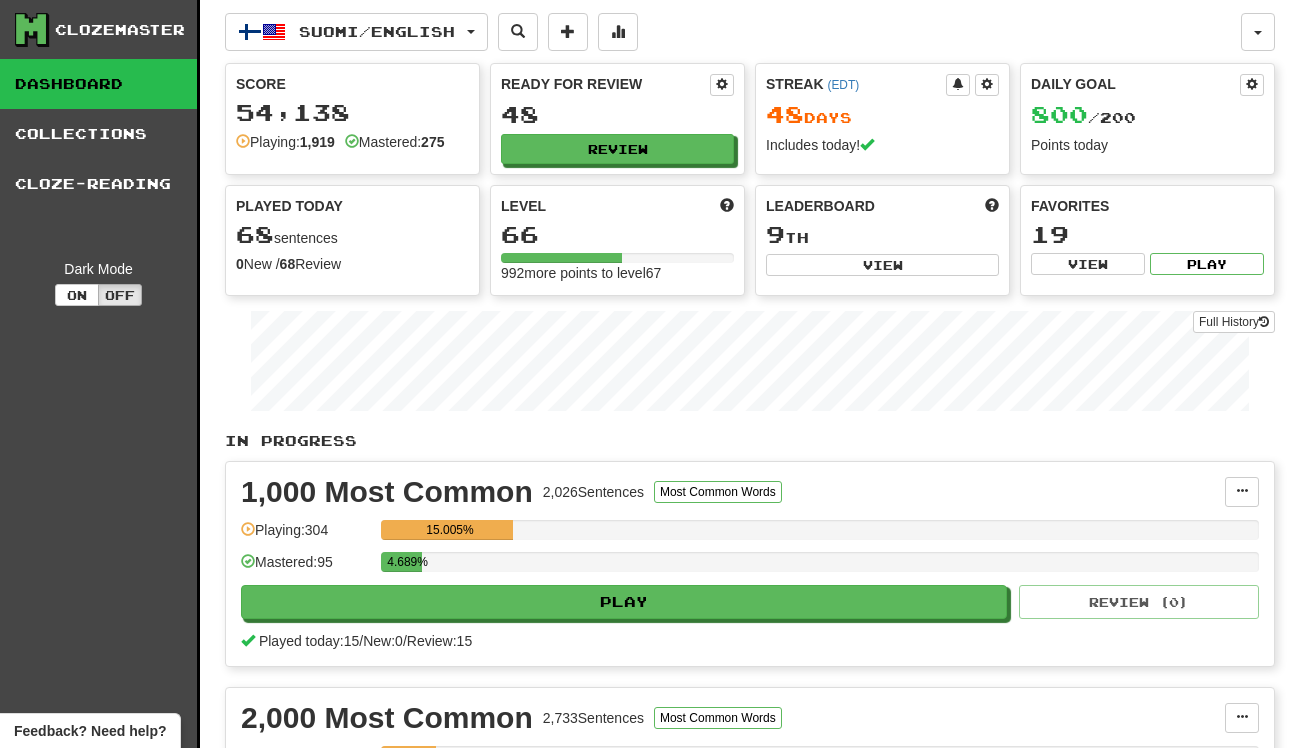 scroll, scrollTop: 0, scrollLeft: 0, axis: both 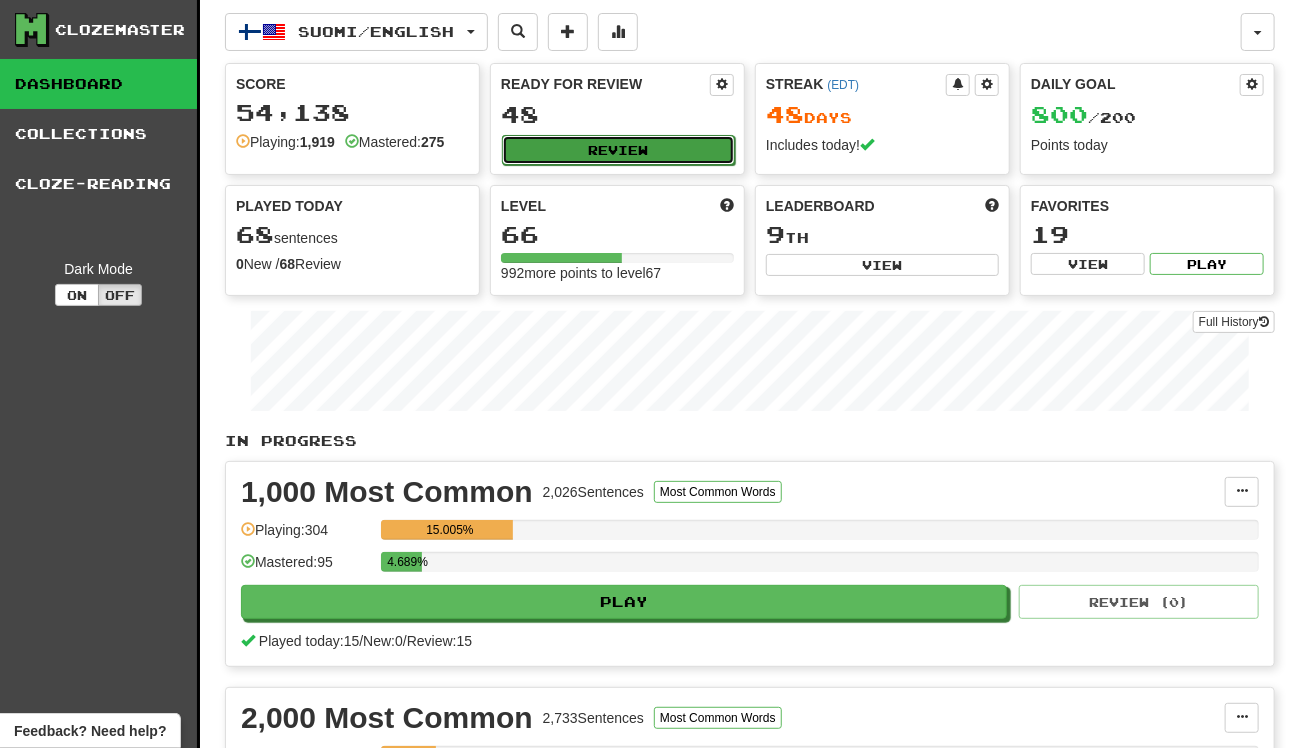 click on "Review" at bounding box center (618, 150) 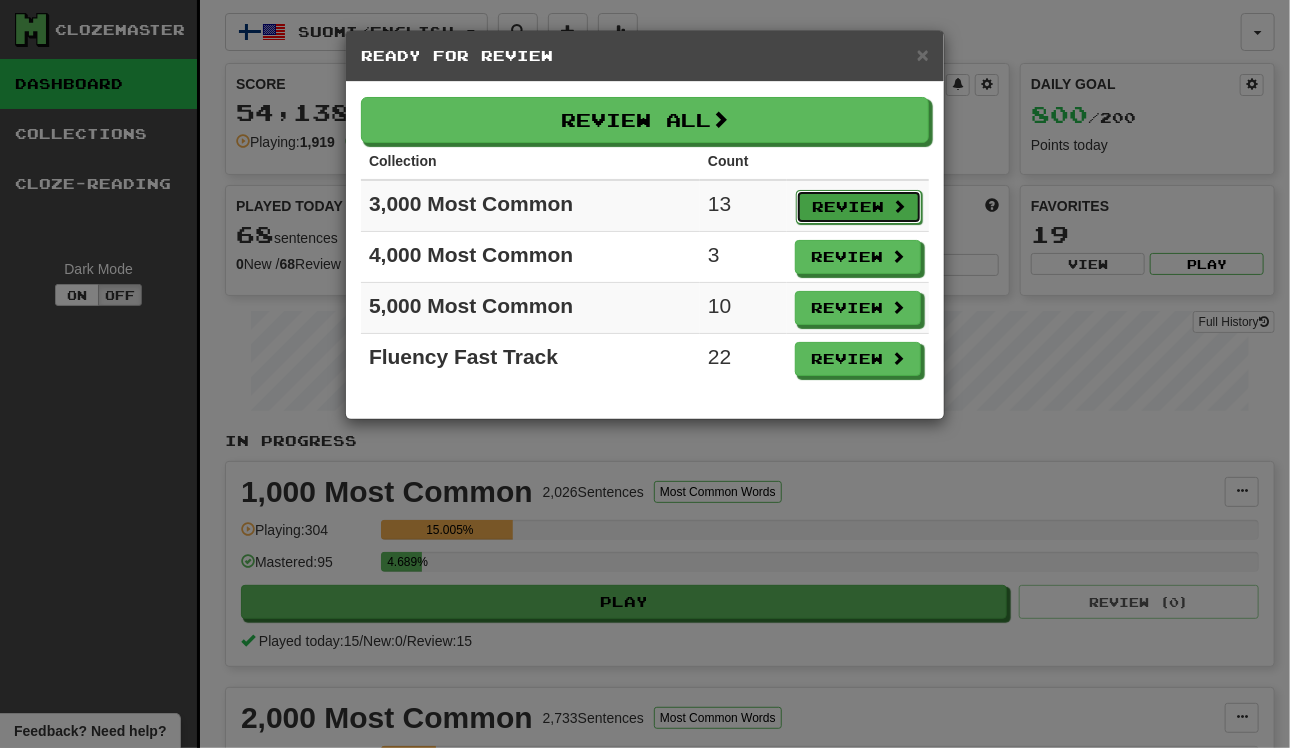 click on "Review" at bounding box center [859, 207] 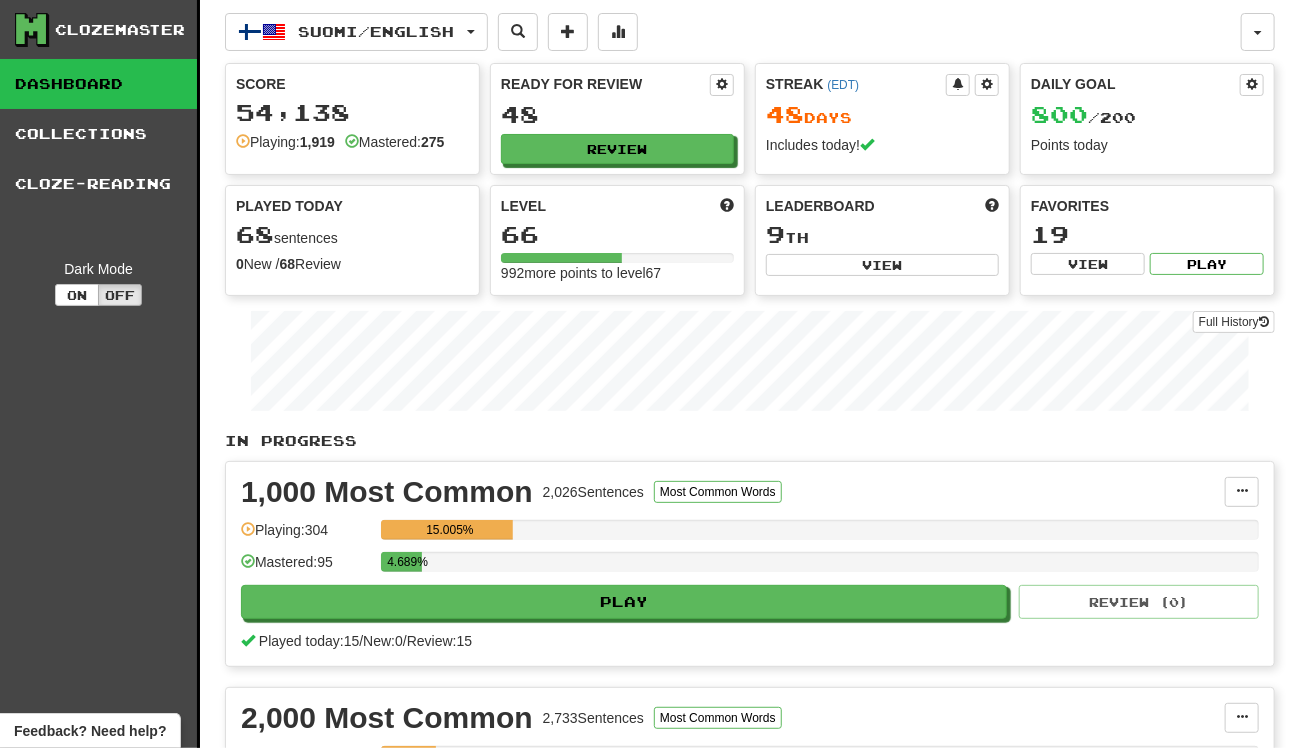 select on "**" 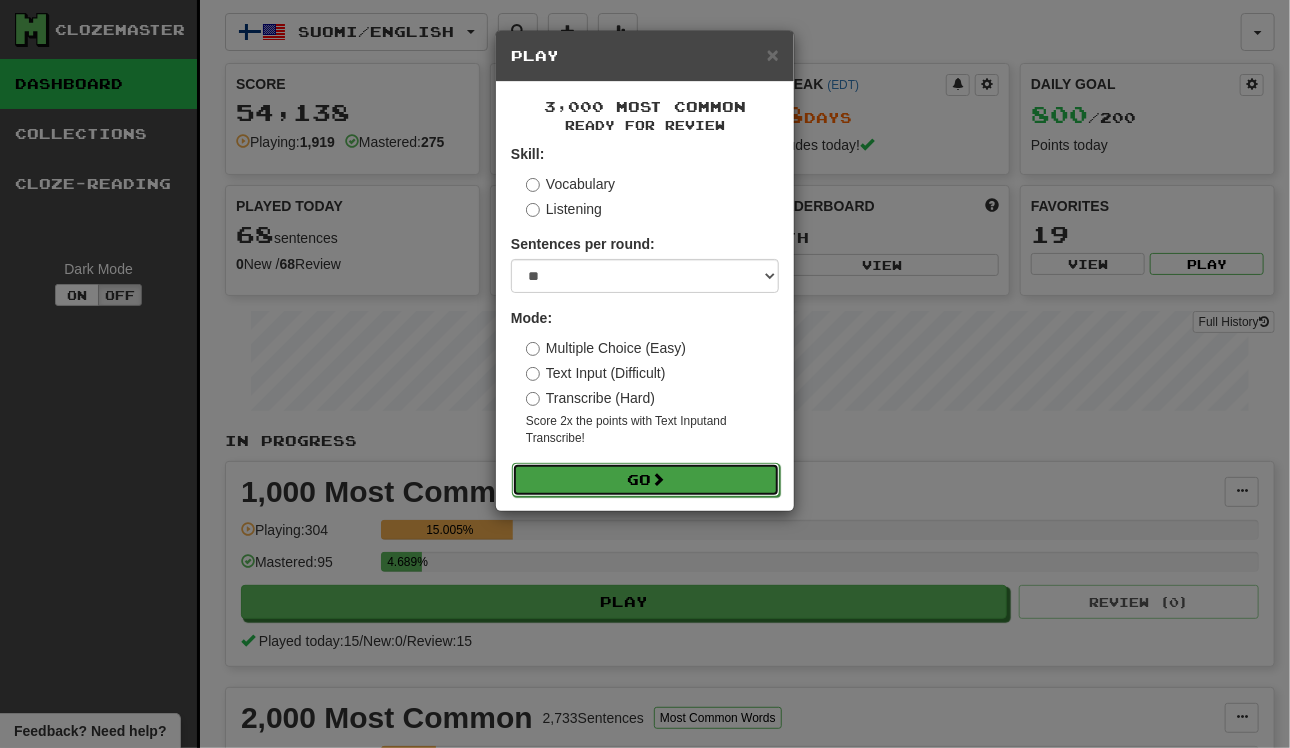 click on "Go" at bounding box center [646, 480] 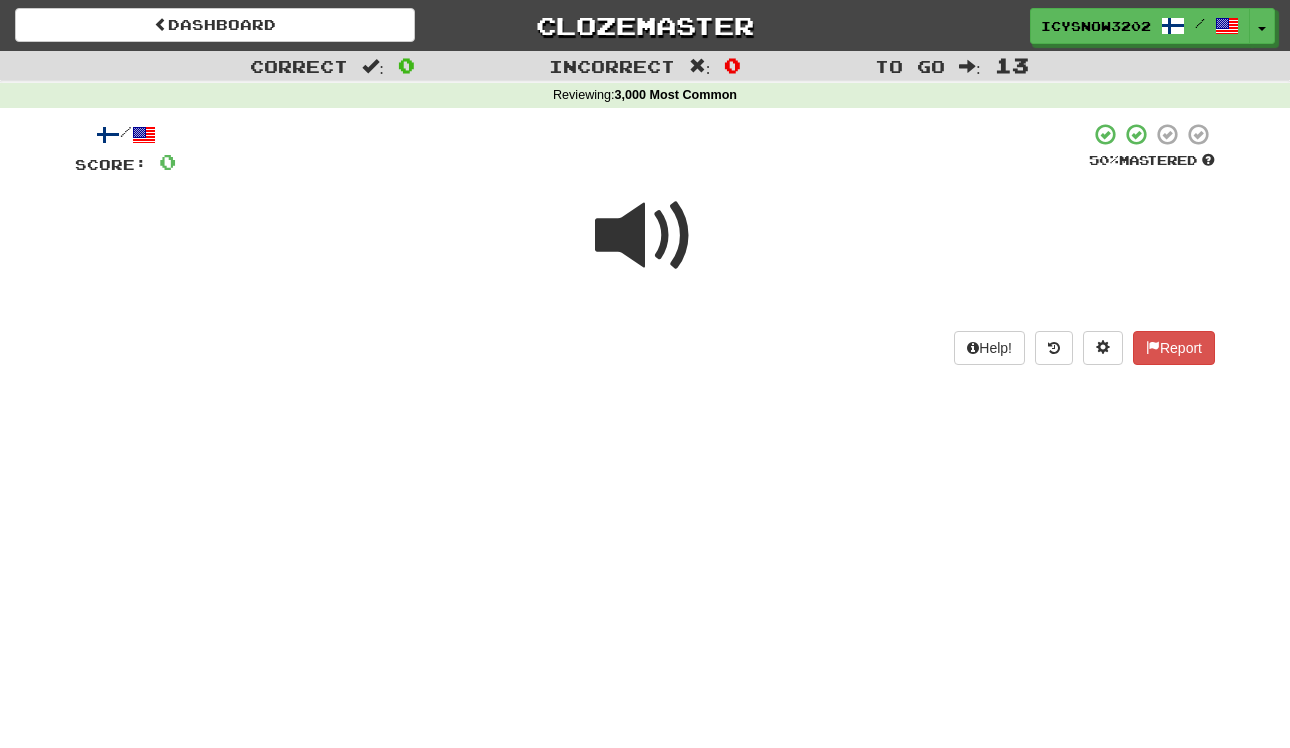 scroll, scrollTop: 0, scrollLeft: 0, axis: both 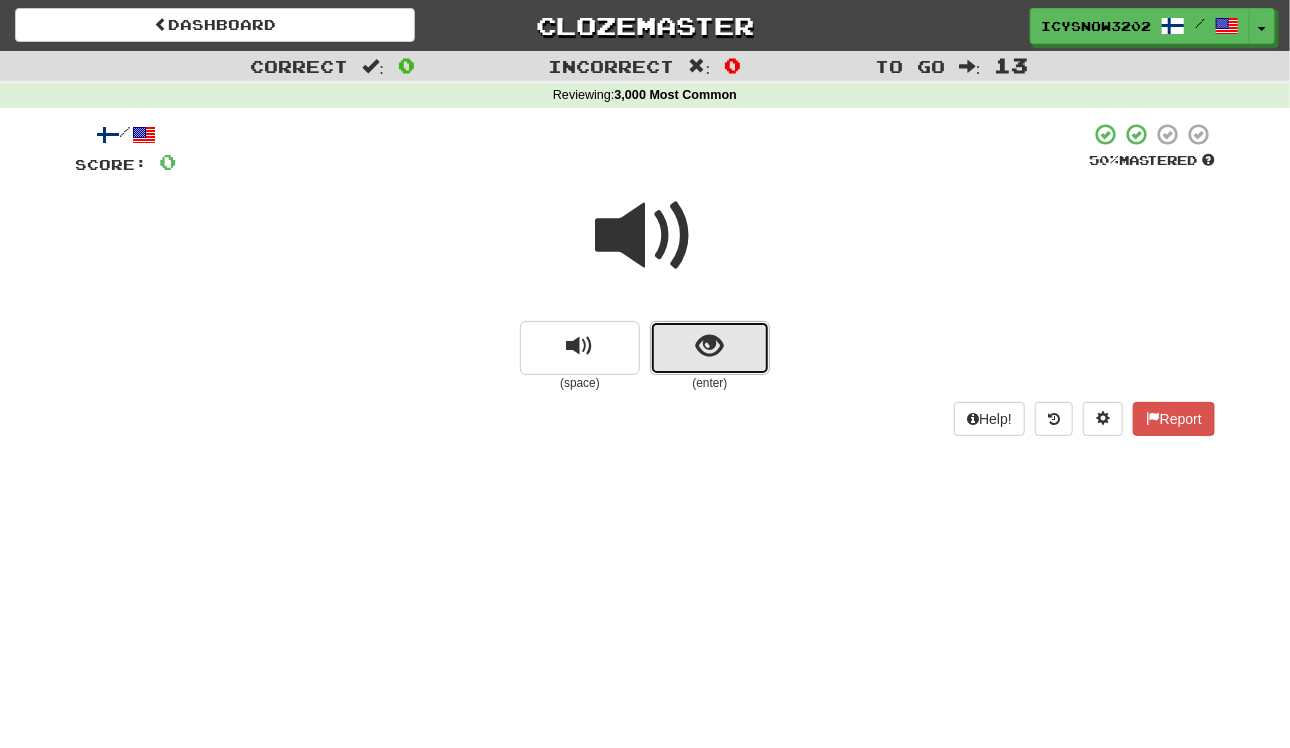 click at bounding box center (710, 348) 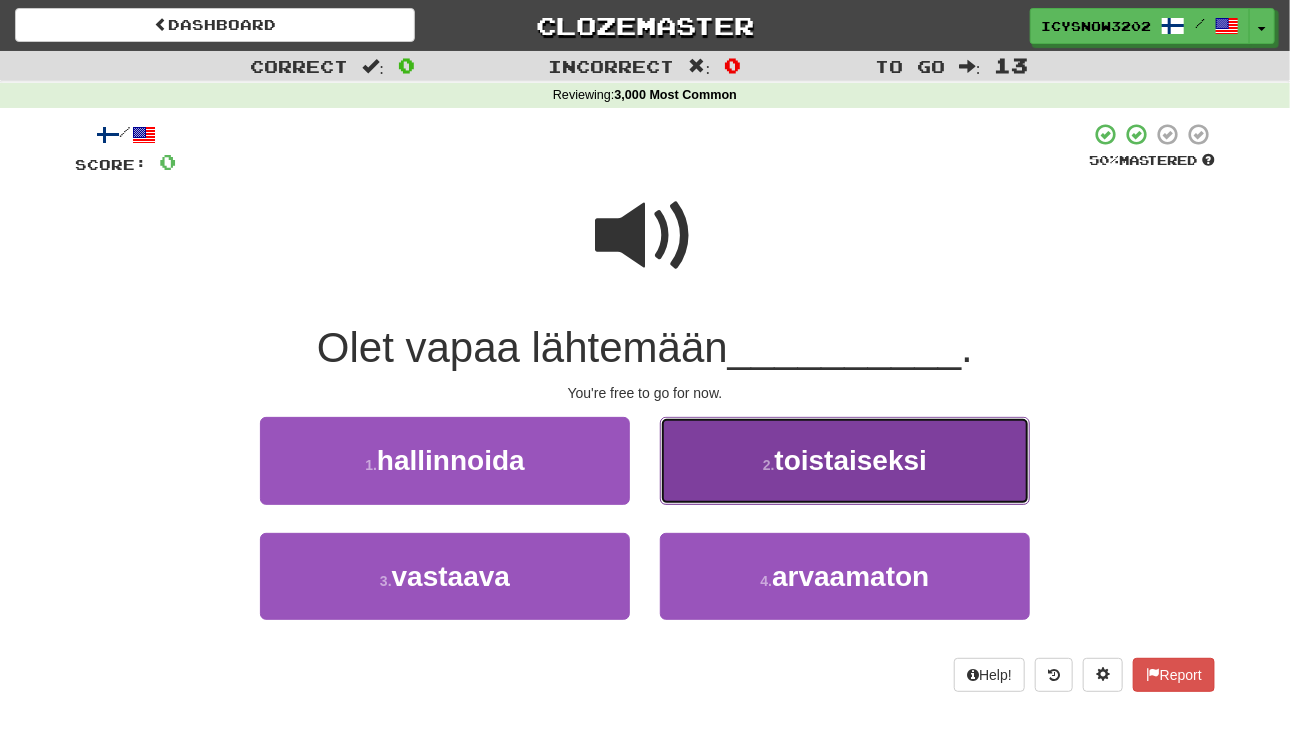 click on "2 .  toistaiseksi" at bounding box center (845, 460) 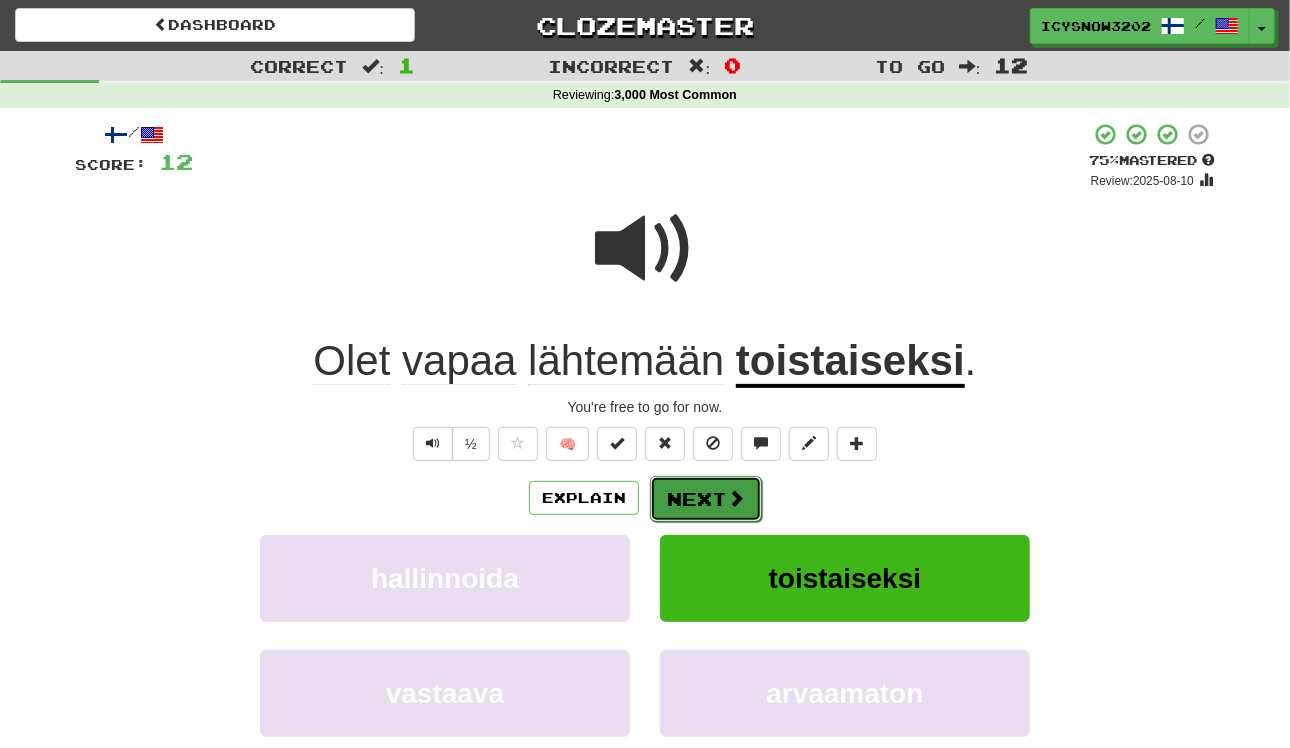 click on "Next" at bounding box center (706, 499) 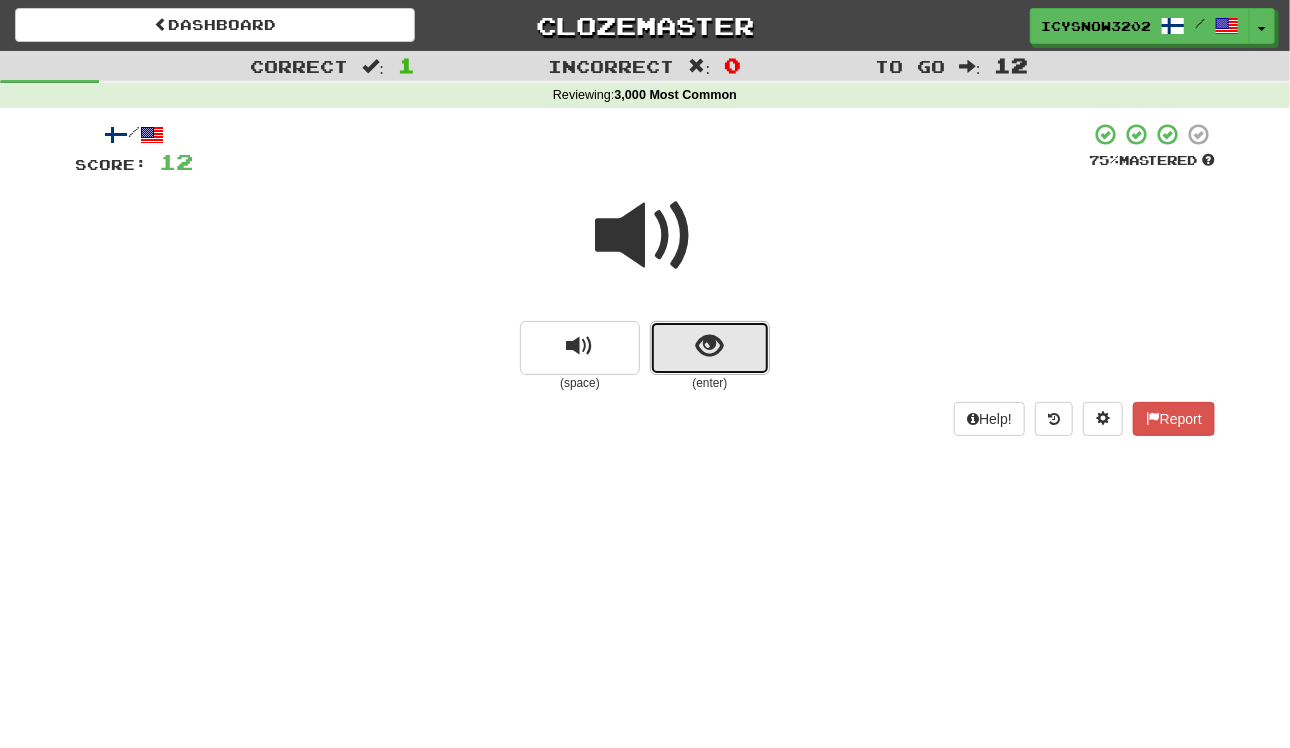 click at bounding box center [710, 348] 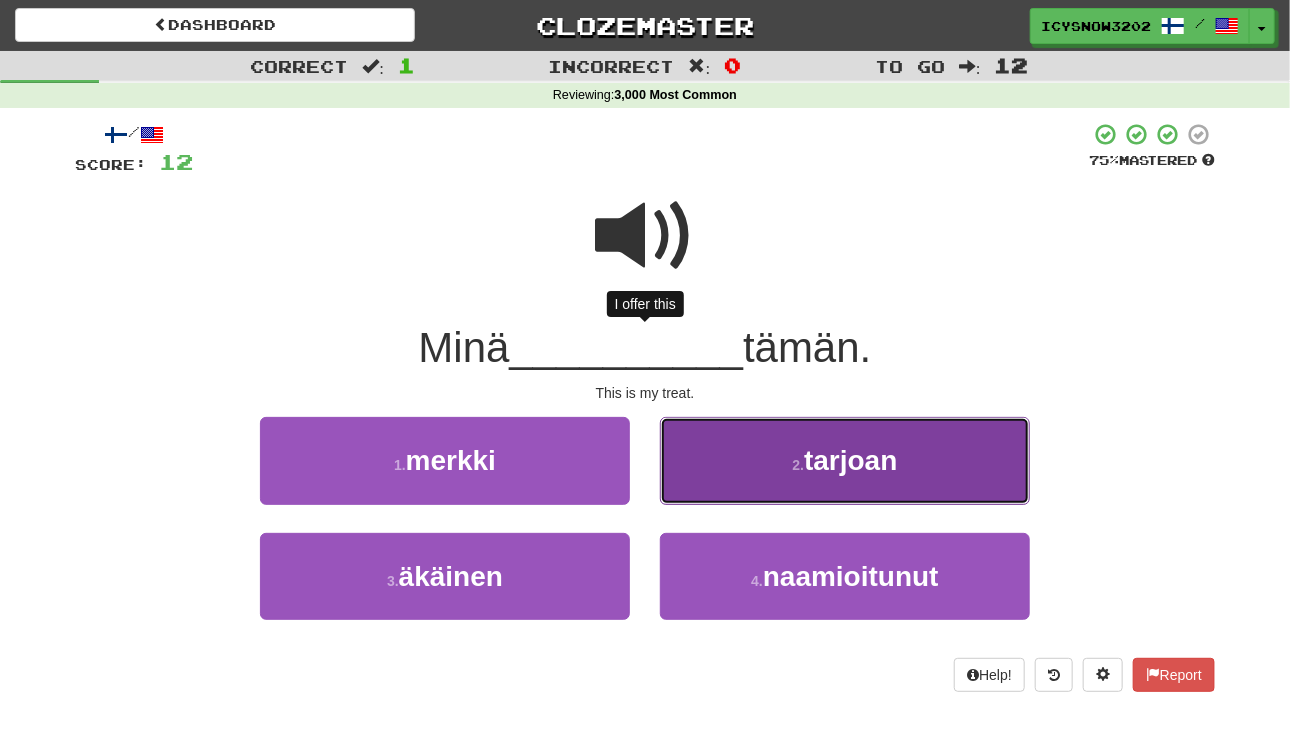 click on "2 .  tarjoan" at bounding box center (845, 460) 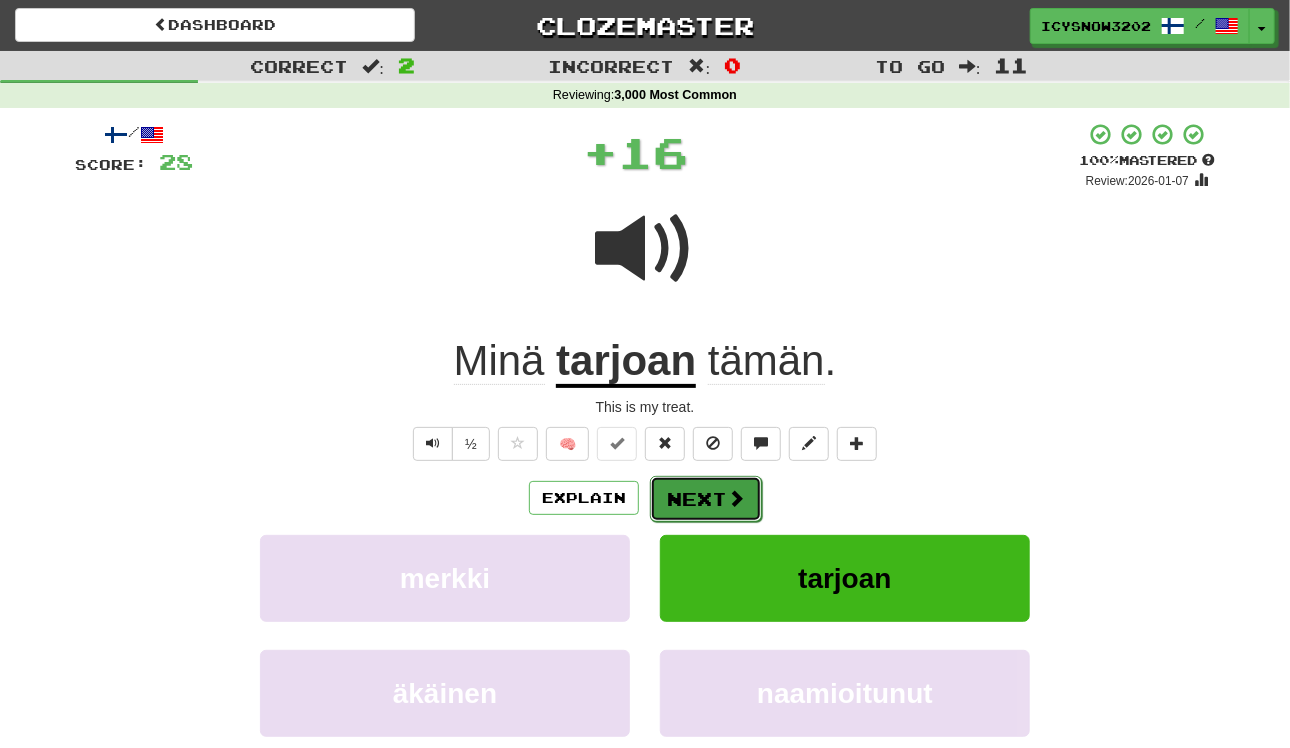 click at bounding box center [736, 498] 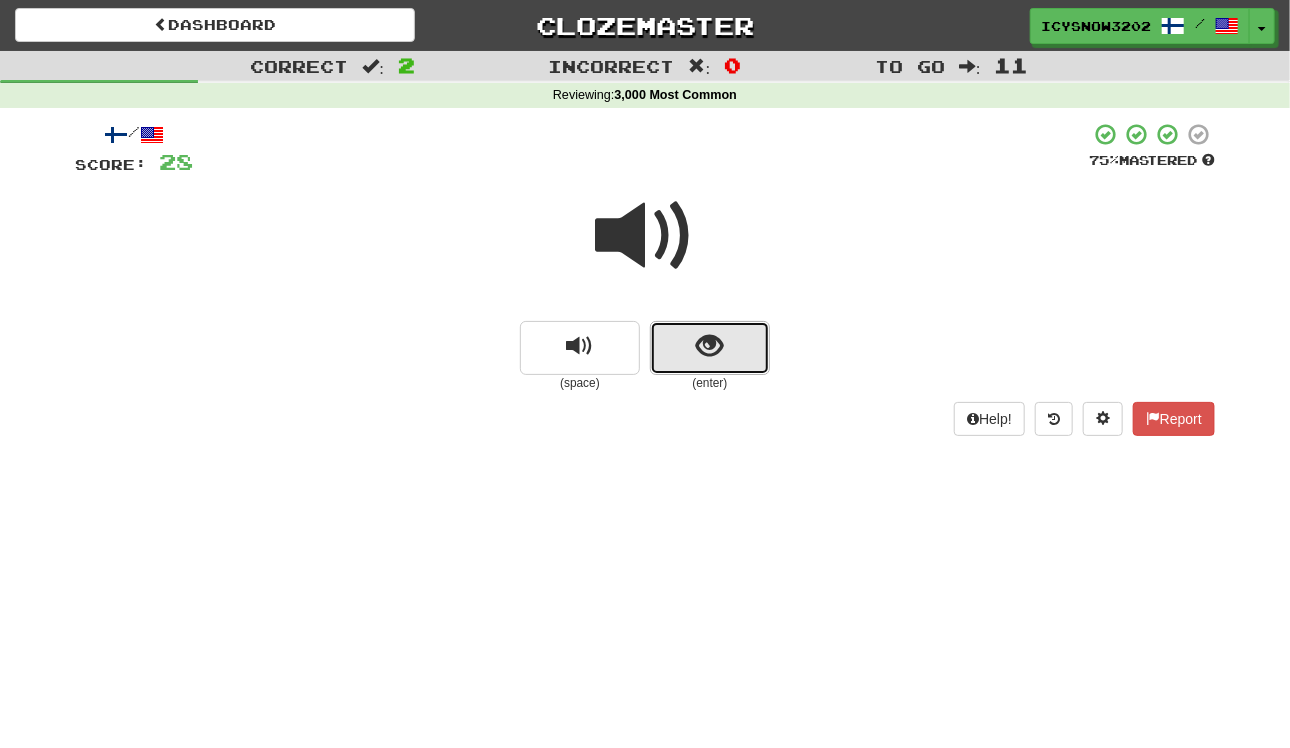 click at bounding box center [710, 348] 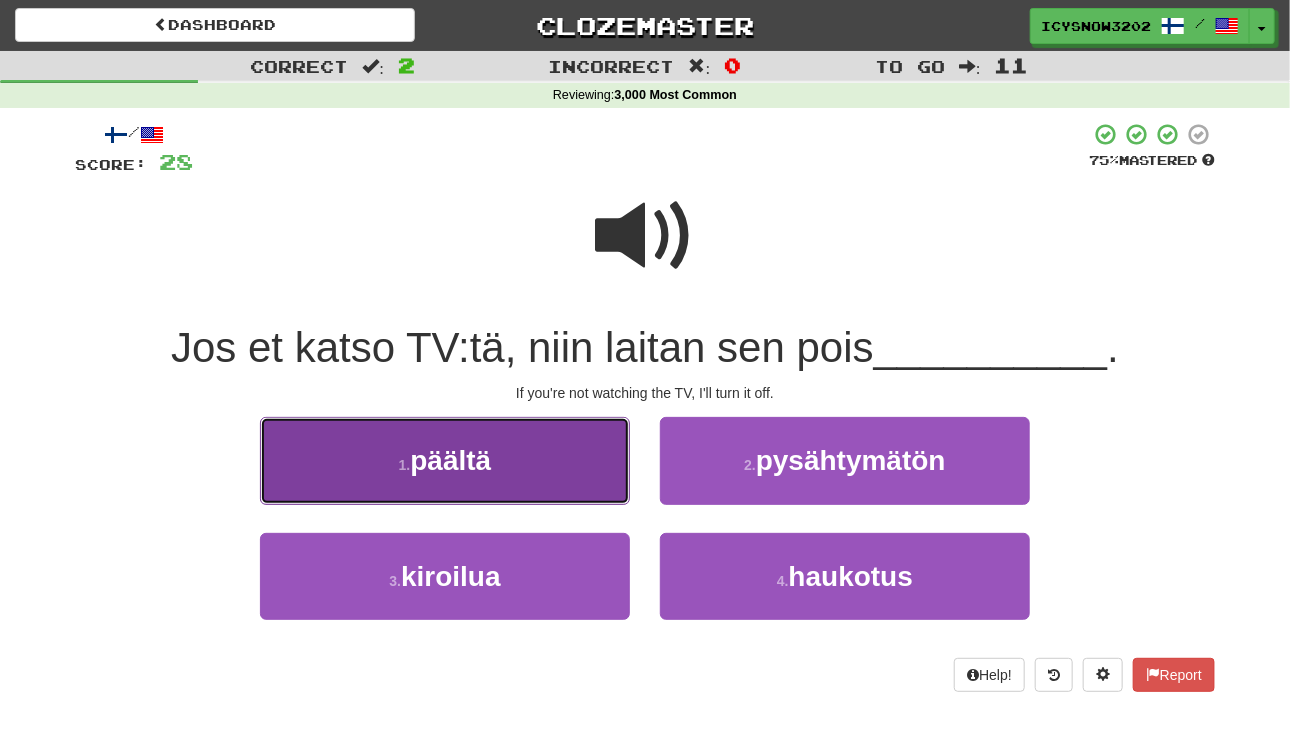 click on "1 .  päältä" at bounding box center (445, 460) 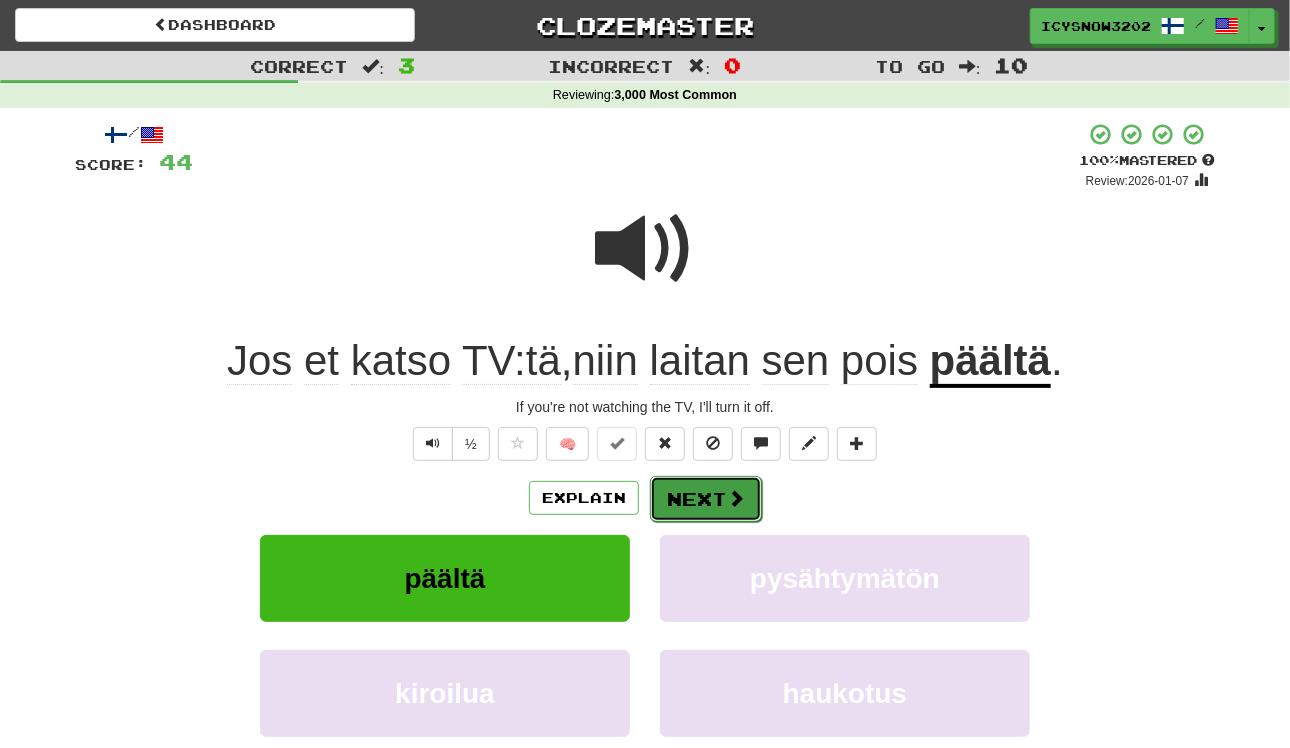 click on "Next" at bounding box center (706, 499) 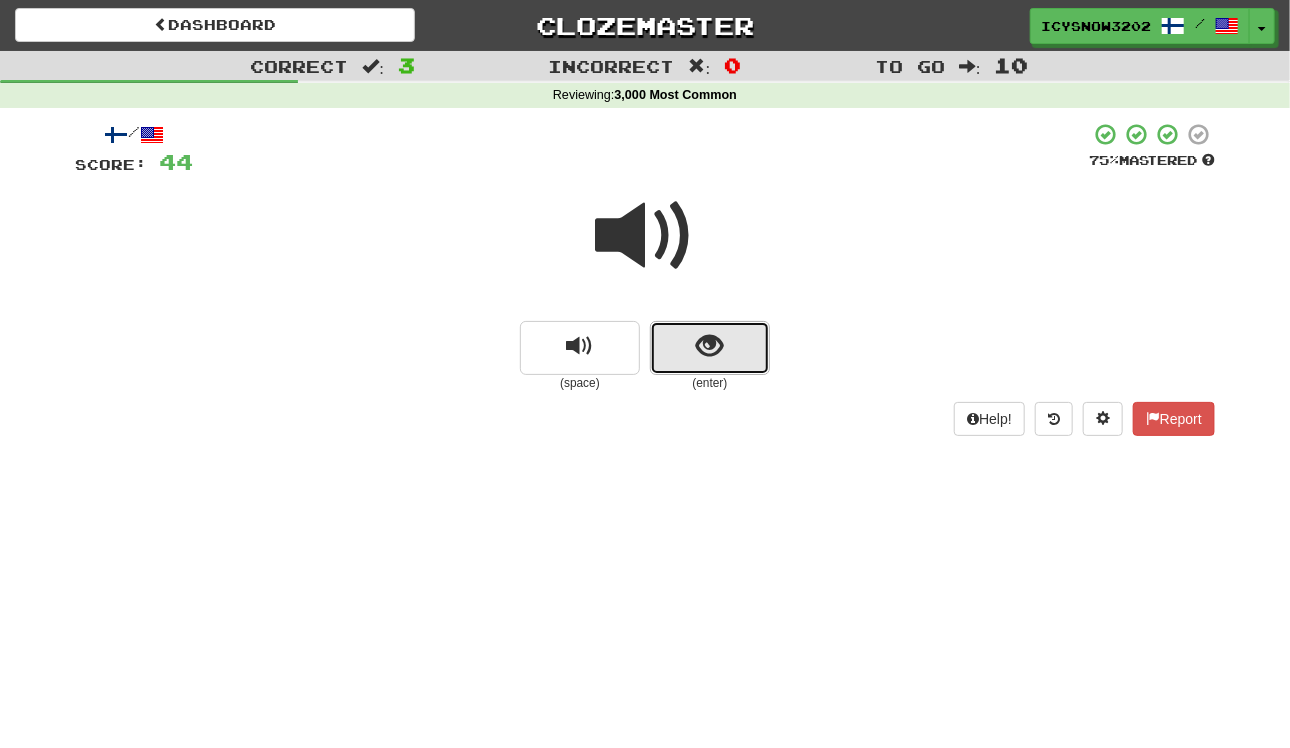 click at bounding box center (710, 348) 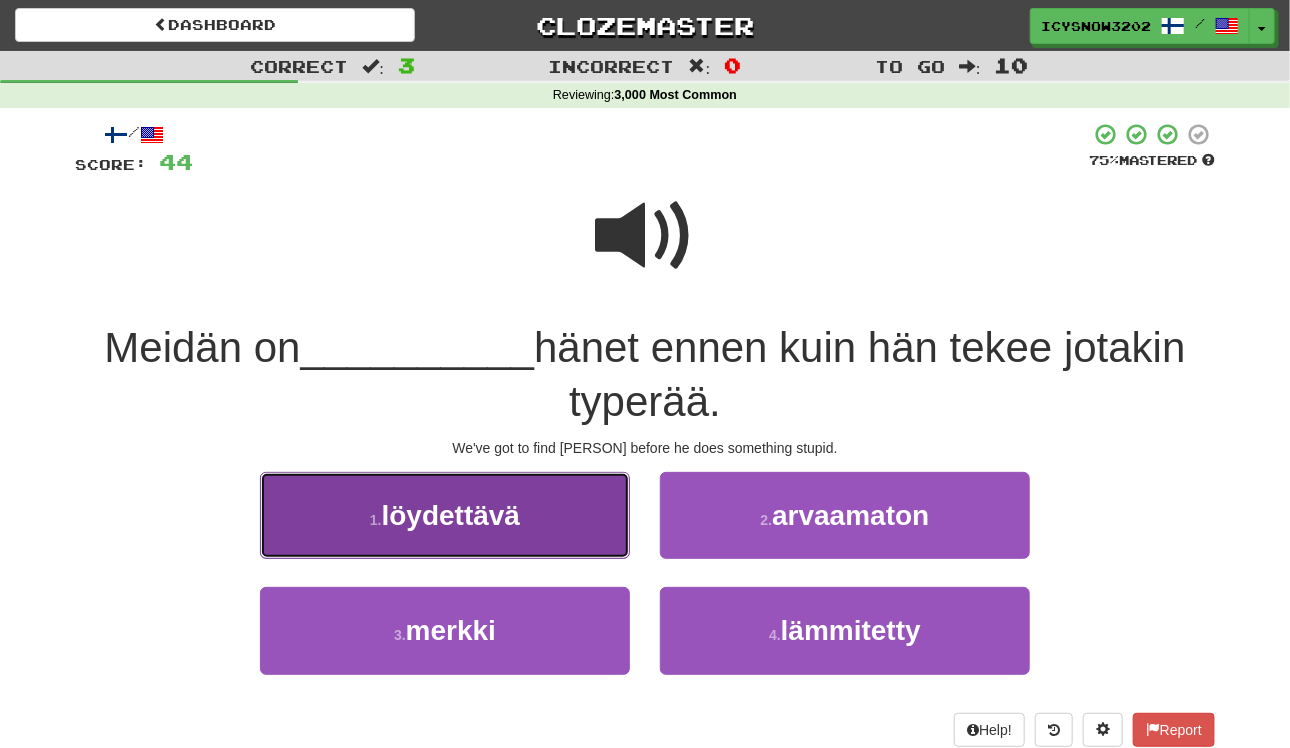 click on "löydettävä" at bounding box center [451, 515] 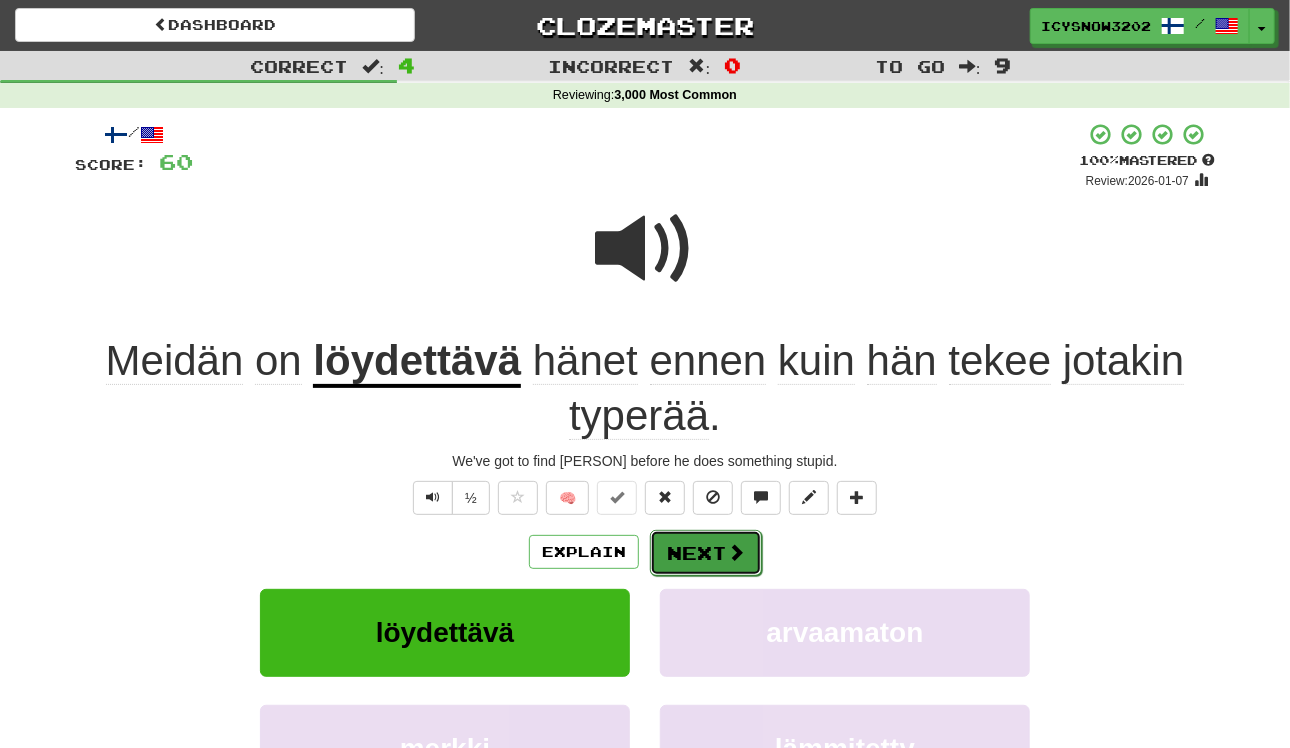 click at bounding box center [736, 552] 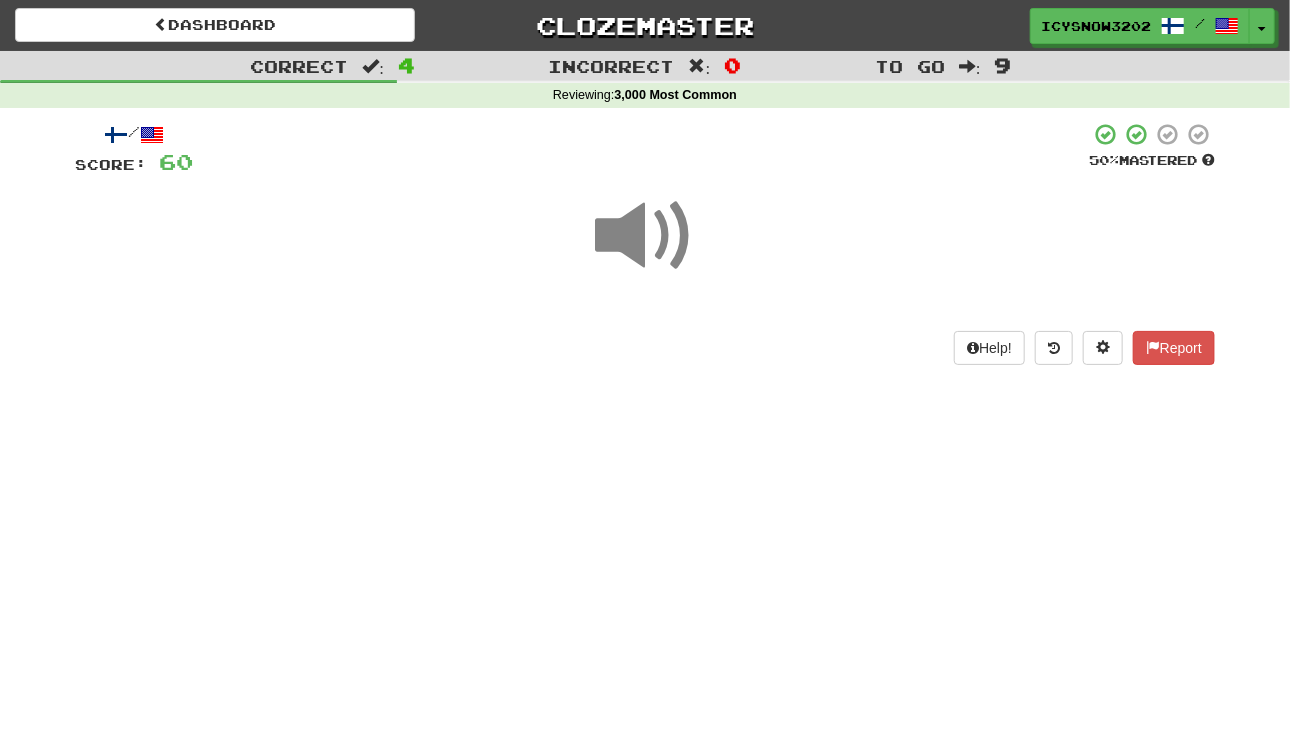 click at bounding box center (645, 249) 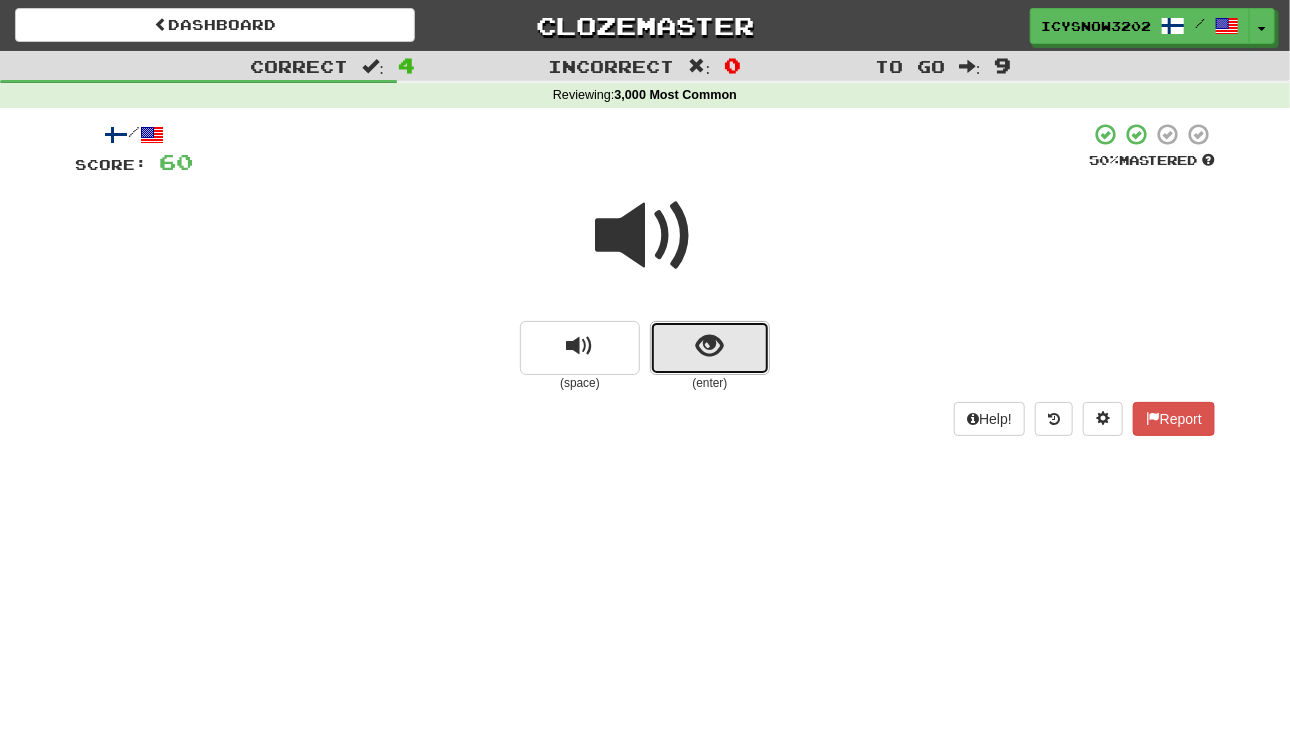 click at bounding box center (710, 348) 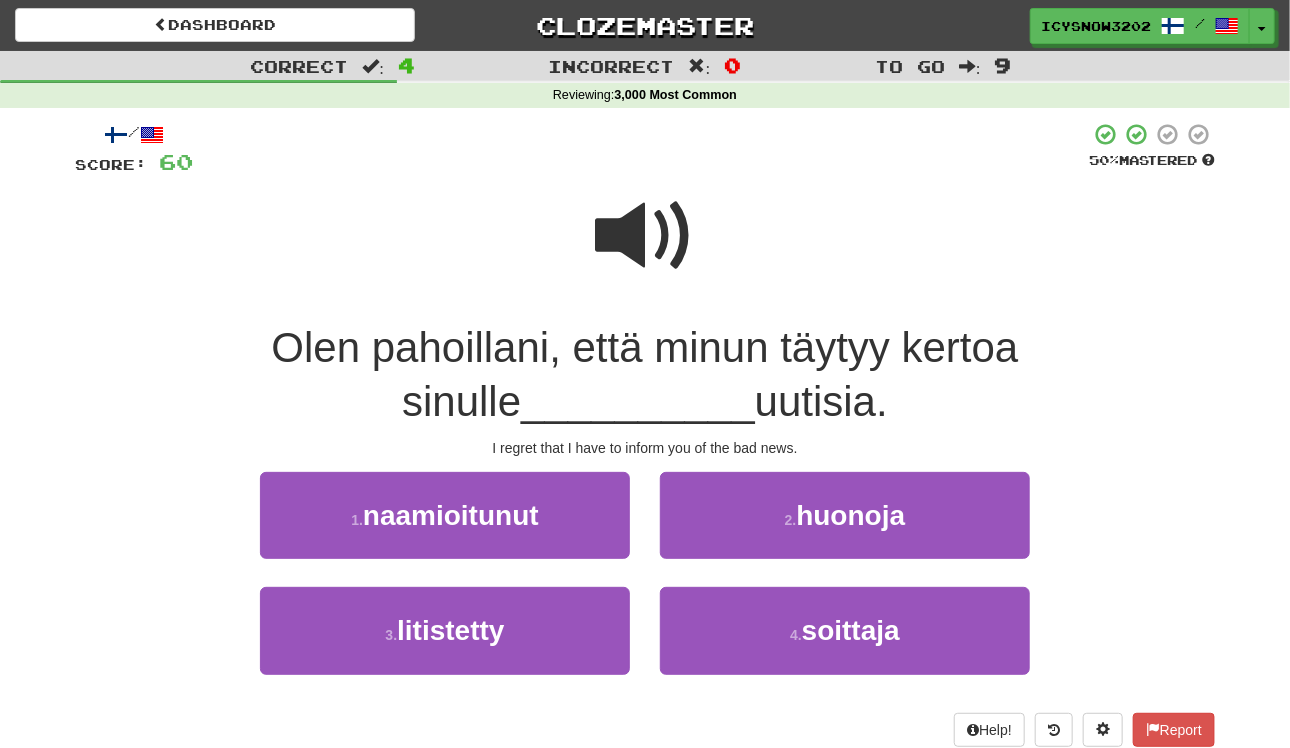 click at bounding box center [645, 236] 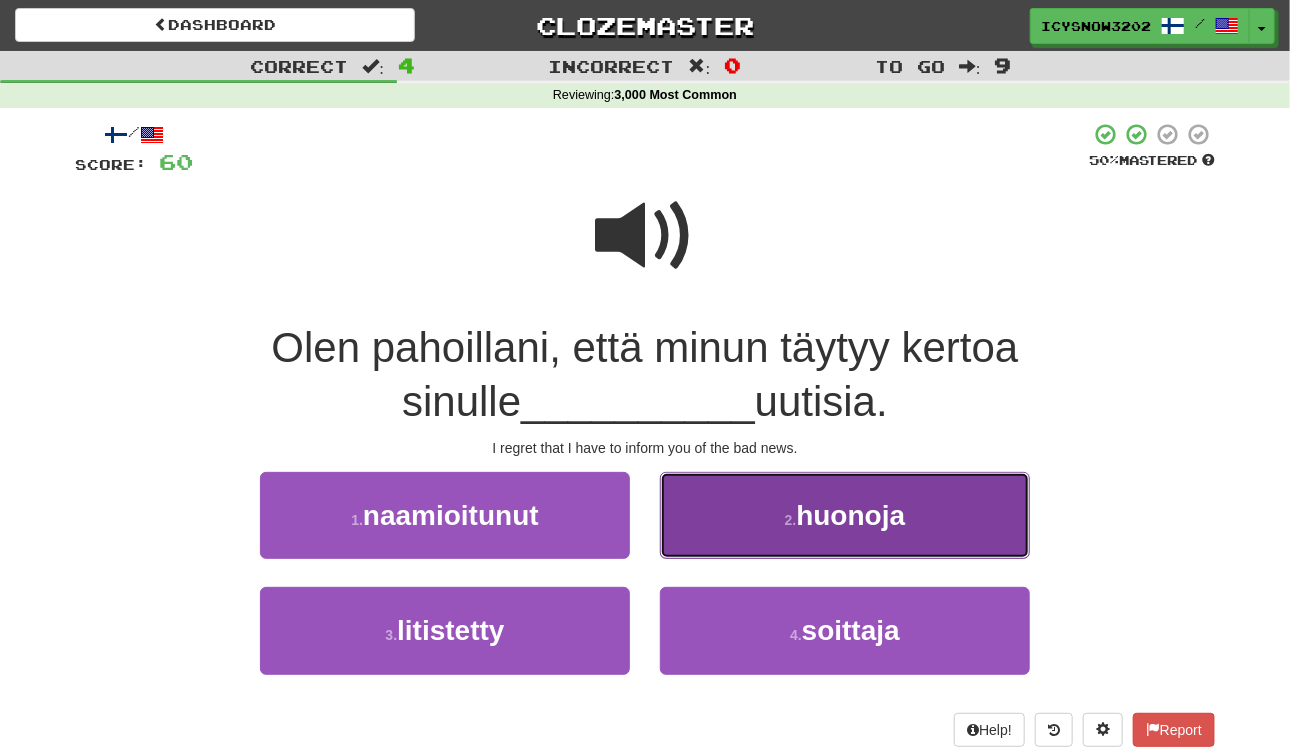 click on "huonoja" at bounding box center (850, 515) 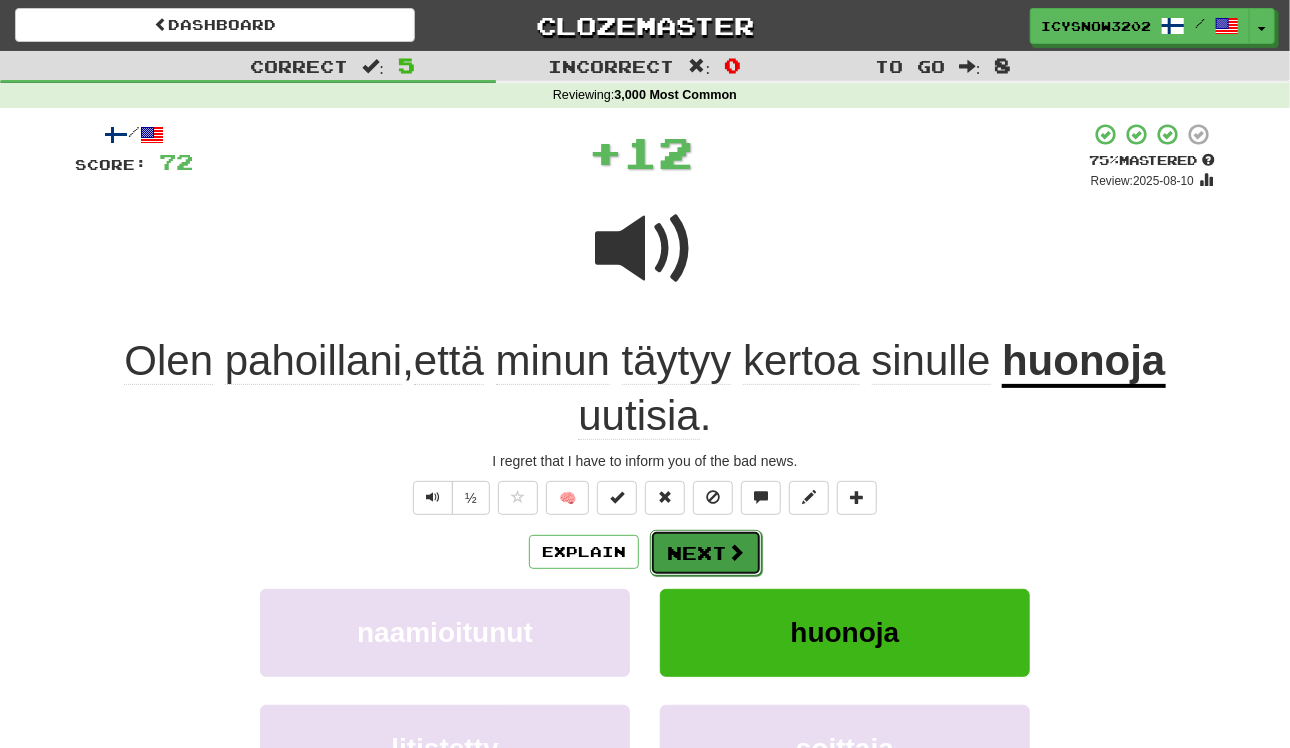 click on "Next" at bounding box center (706, 553) 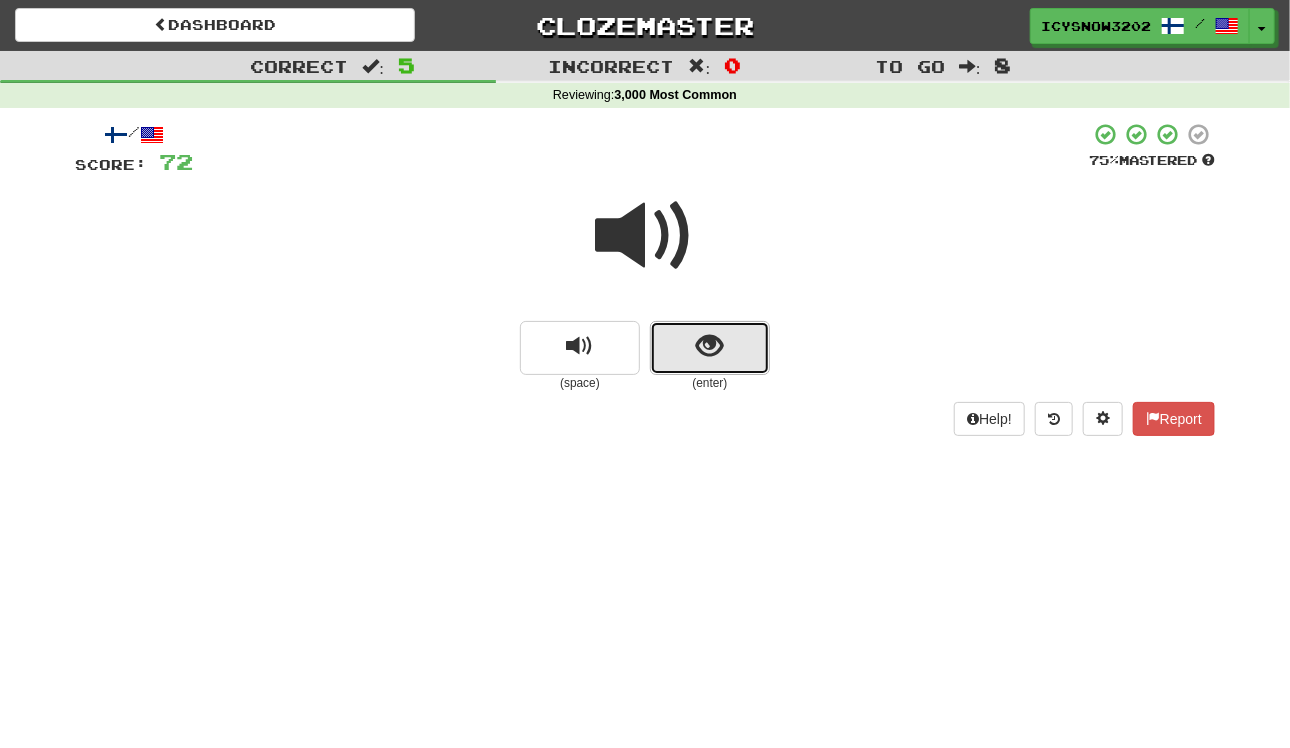 click at bounding box center [710, 348] 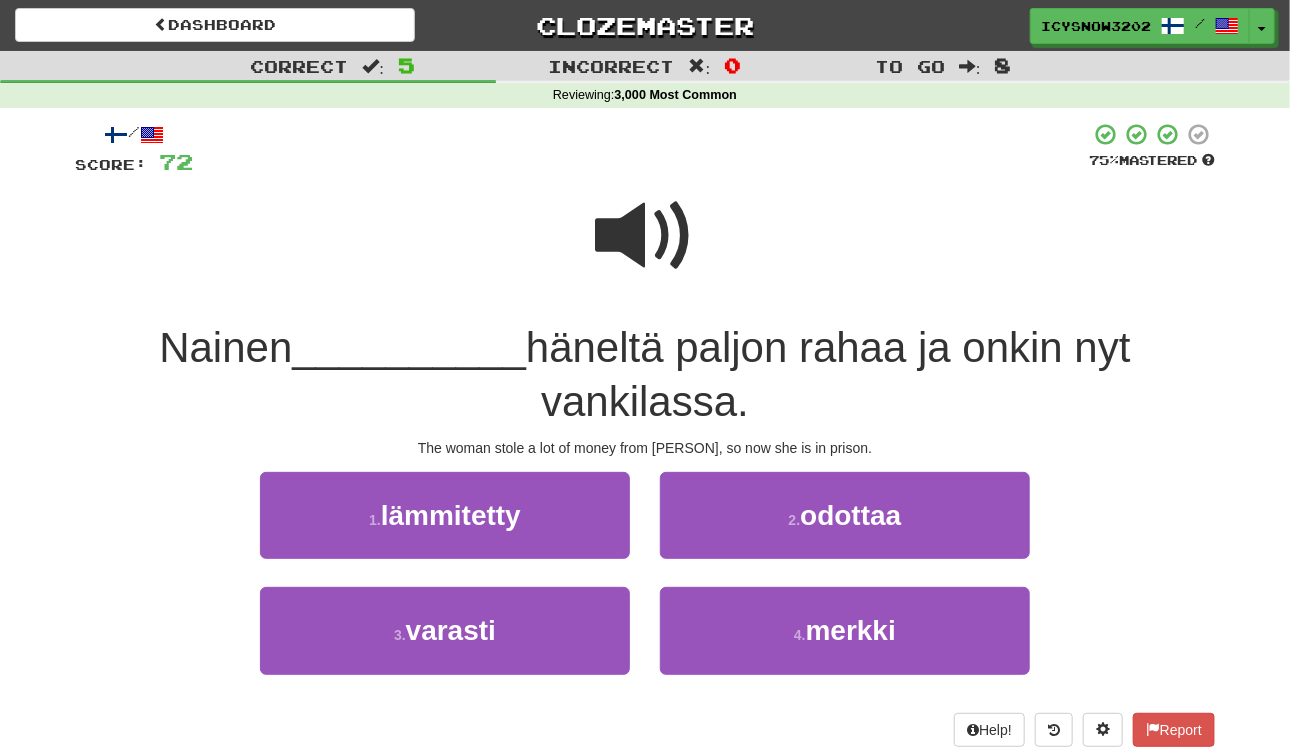 click at bounding box center (645, 236) 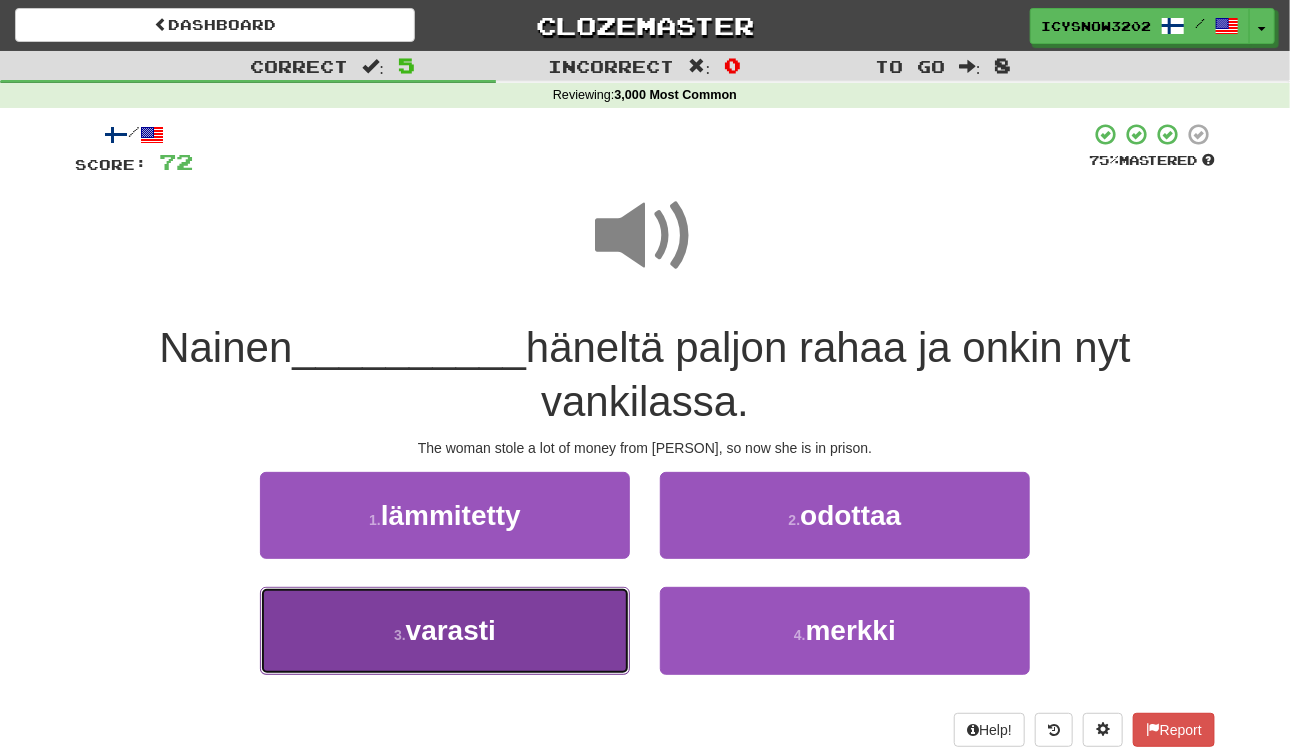 click on "3 .  varasti" at bounding box center [445, 630] 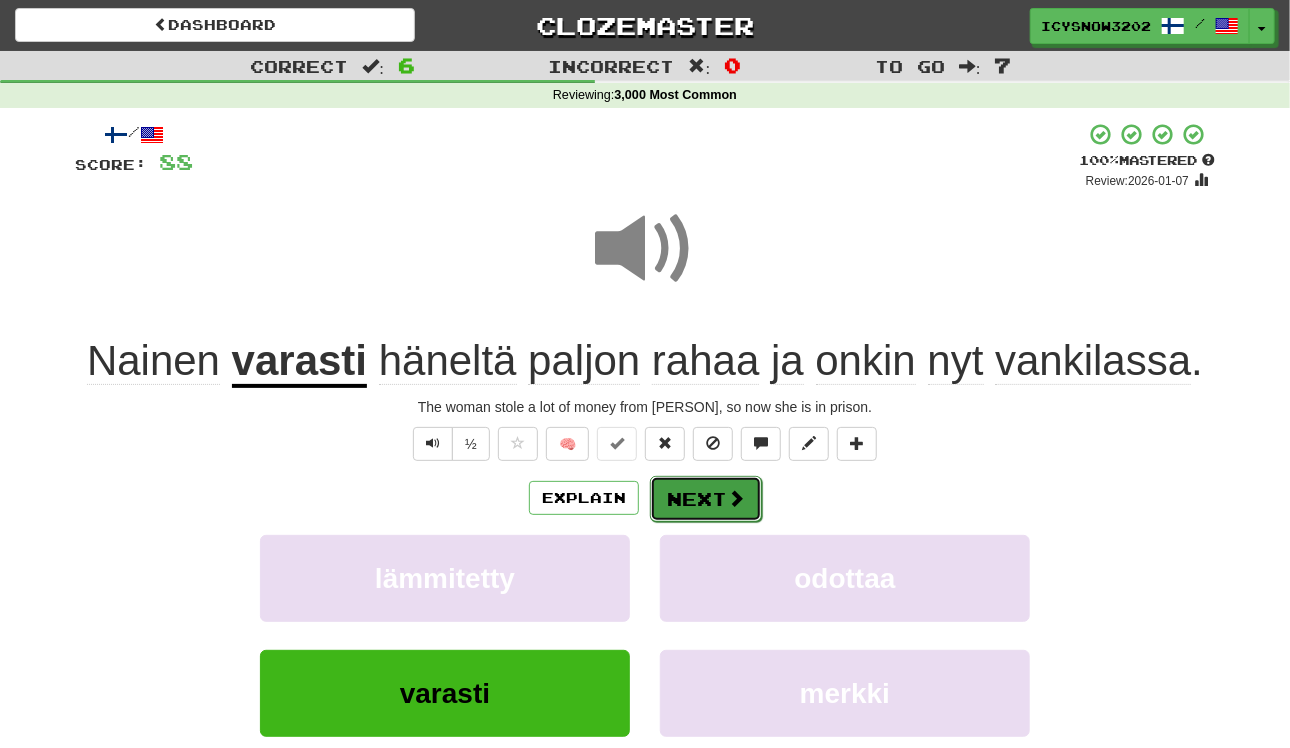 click on "Next" at bounding box center (706, 499) 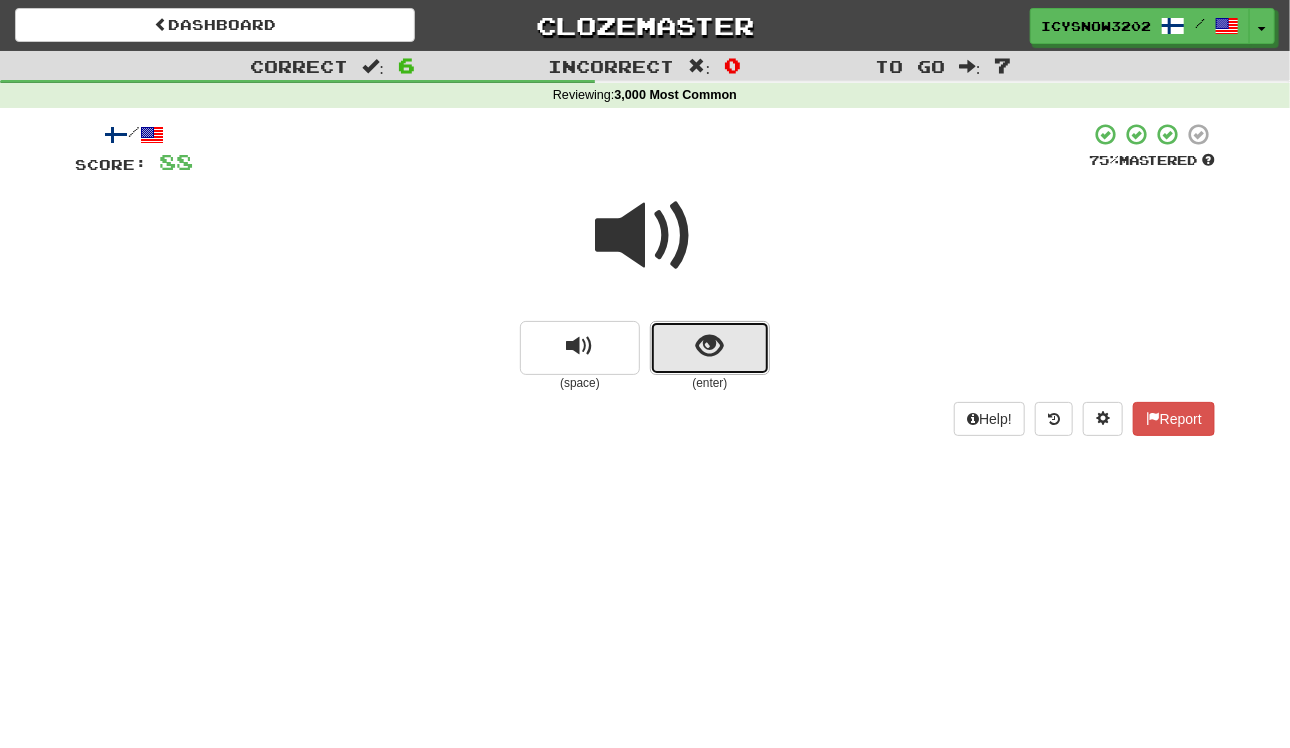 click at bounding box center (710, 348) 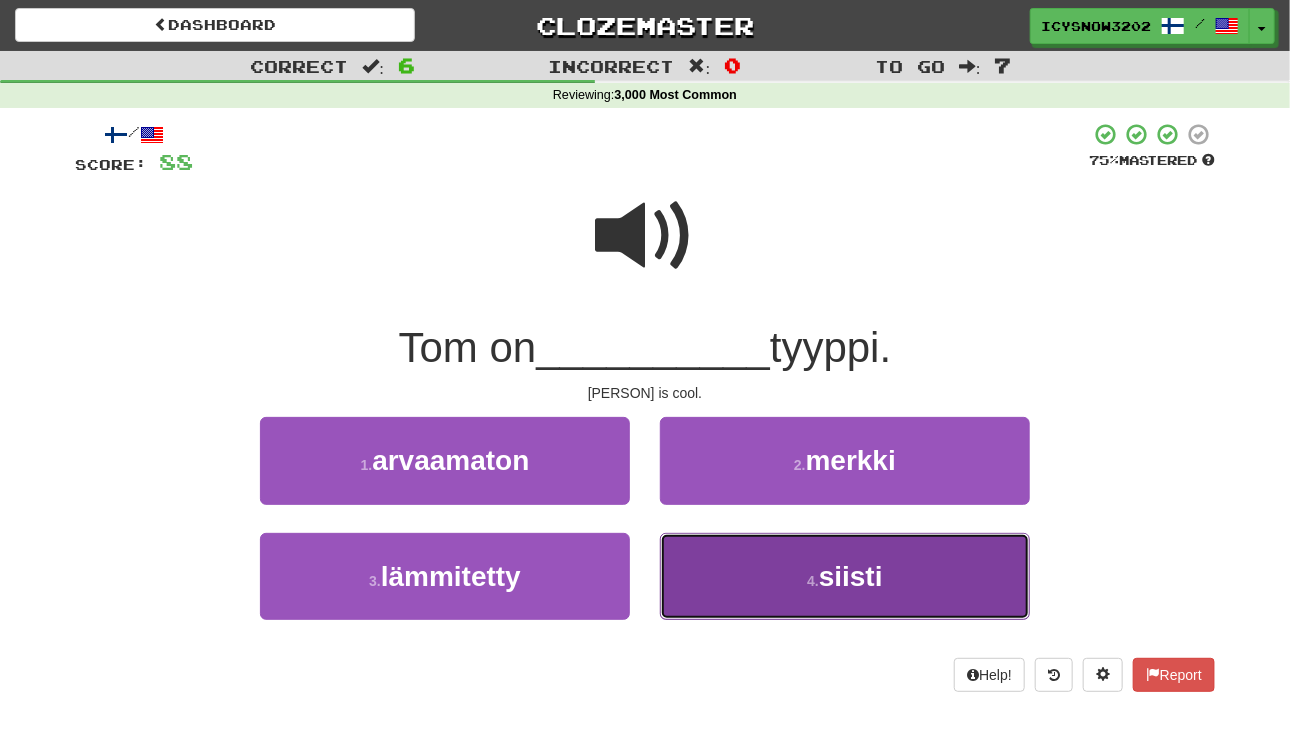 click on "4 .  siisti" at bounding box center [845, 576] 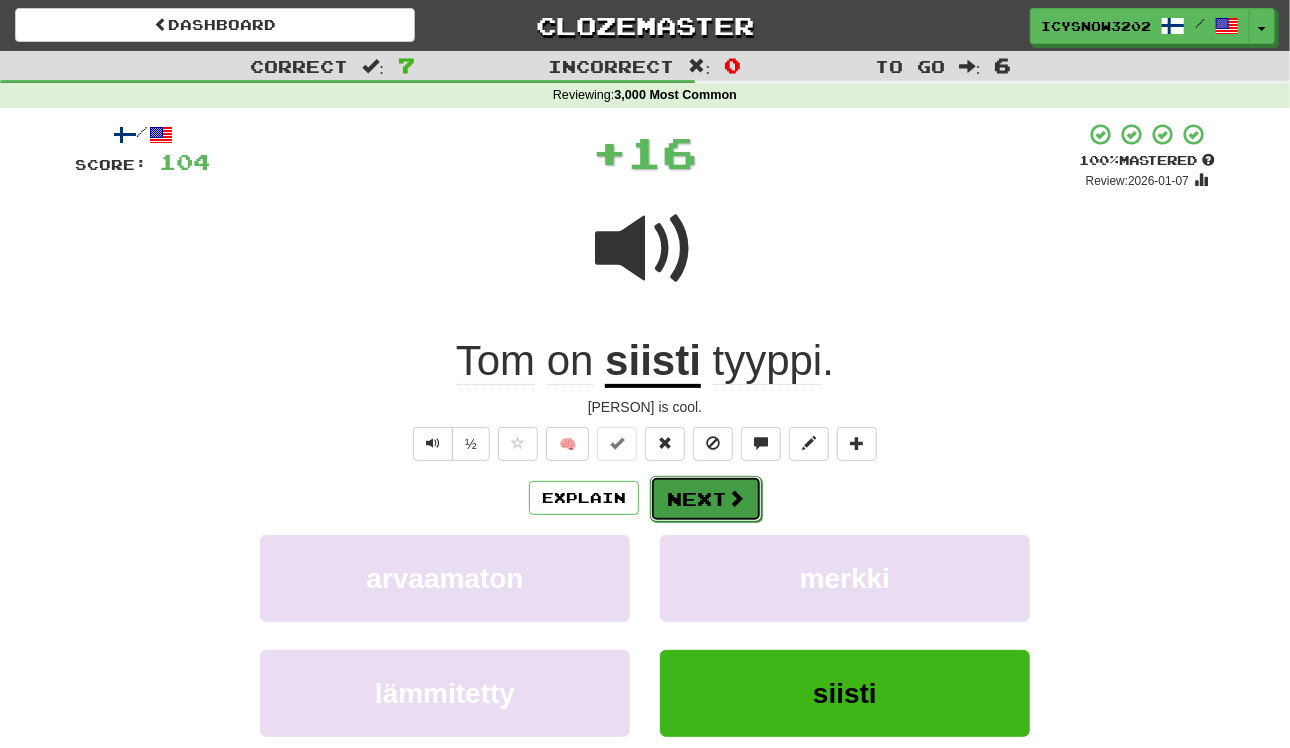 click at bounding box center [736, 498] 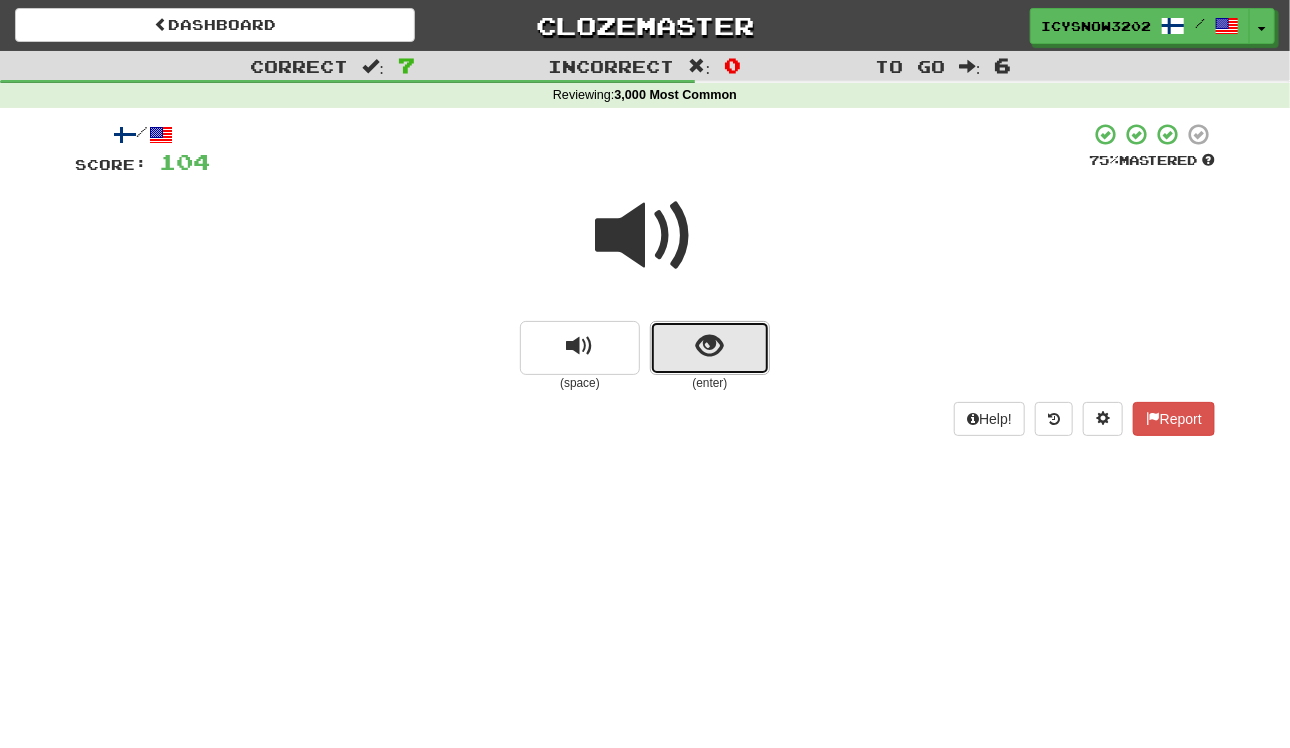 click at bounding box center [710, 348] 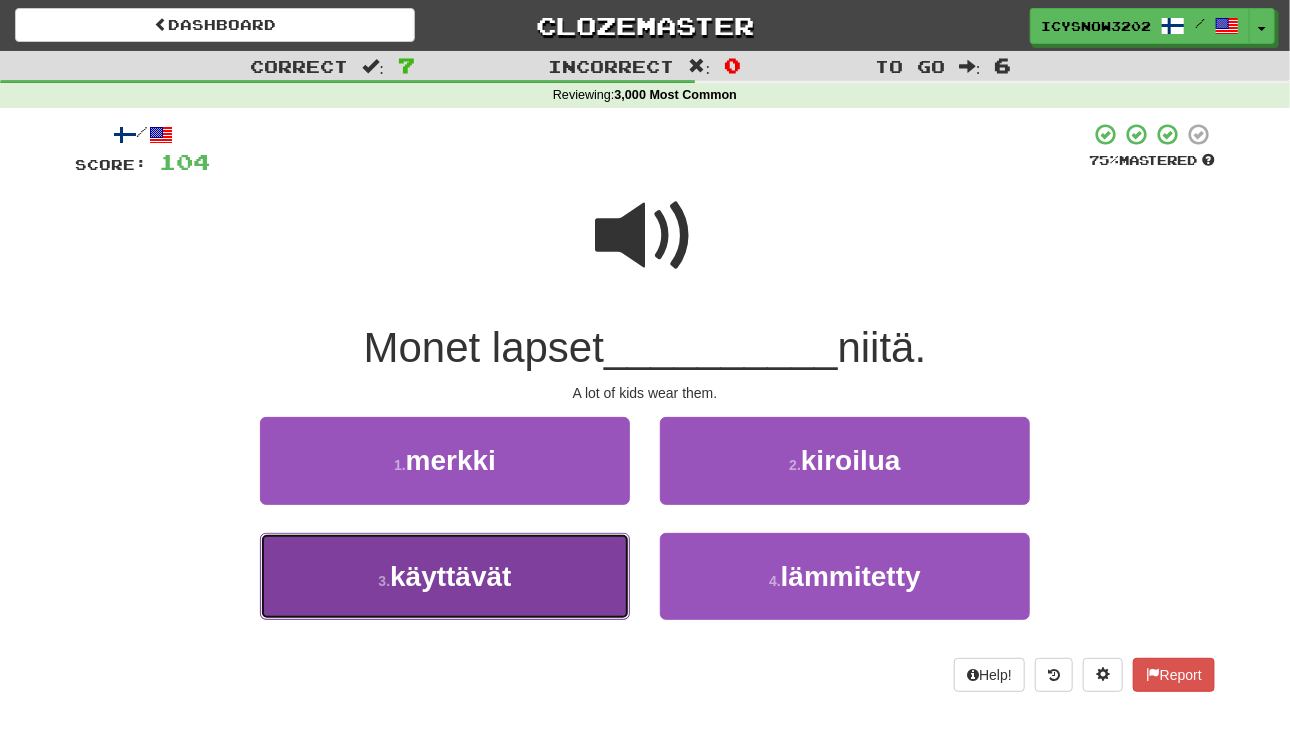 click on "3 .  käyttävät" at bounding box center [445, 576] 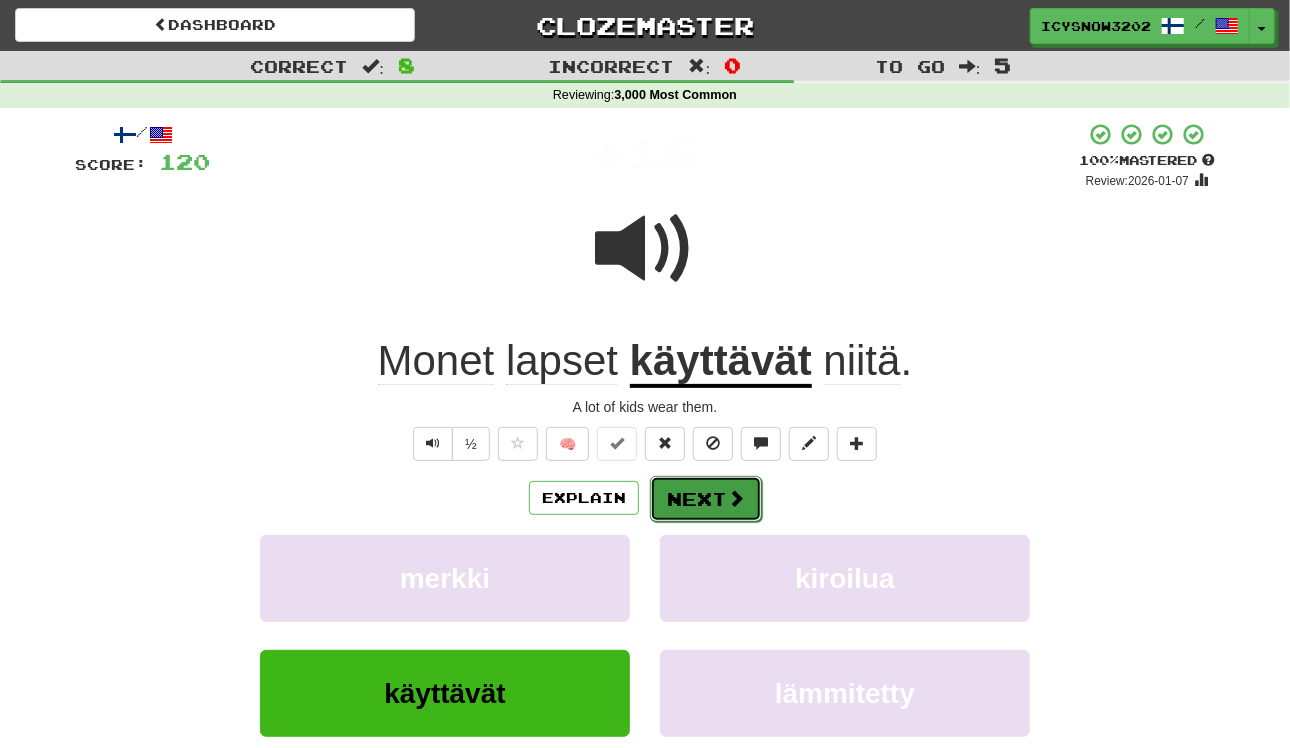 click on "Next" at bounding box center (706, 499) 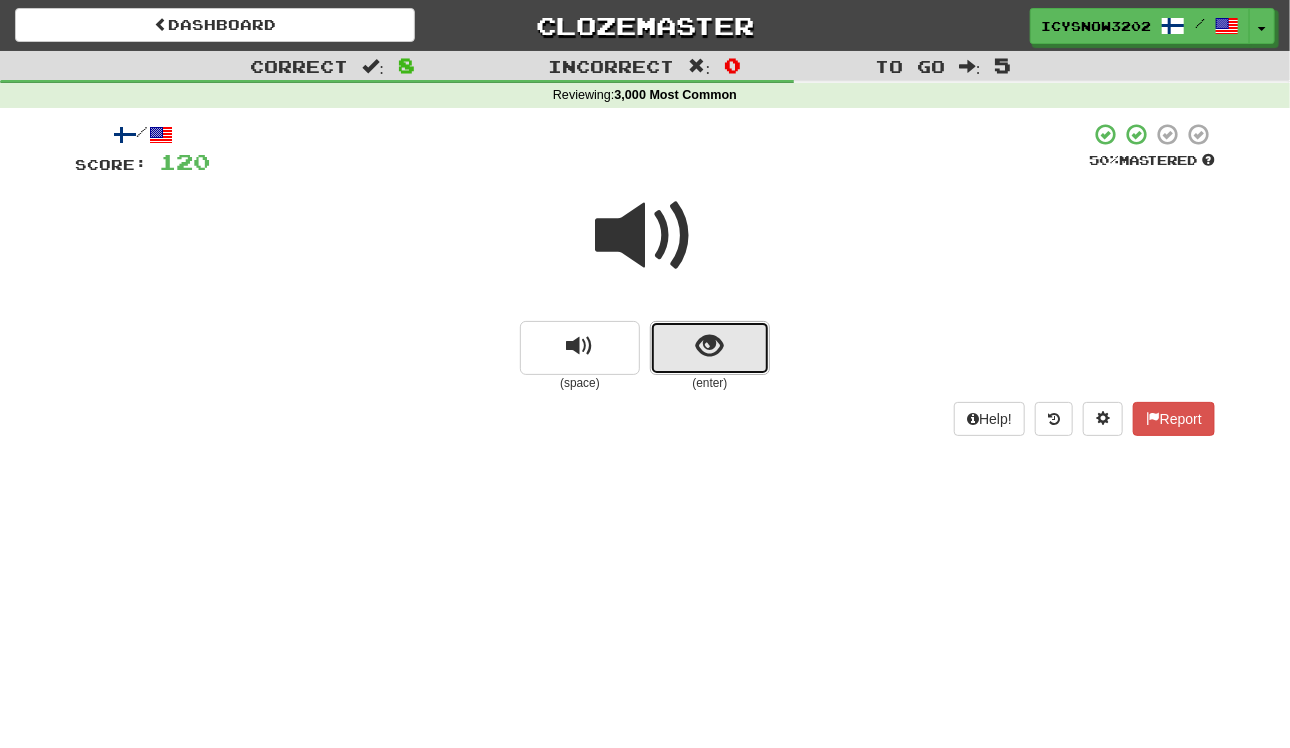click at bounding box center [710, 346] 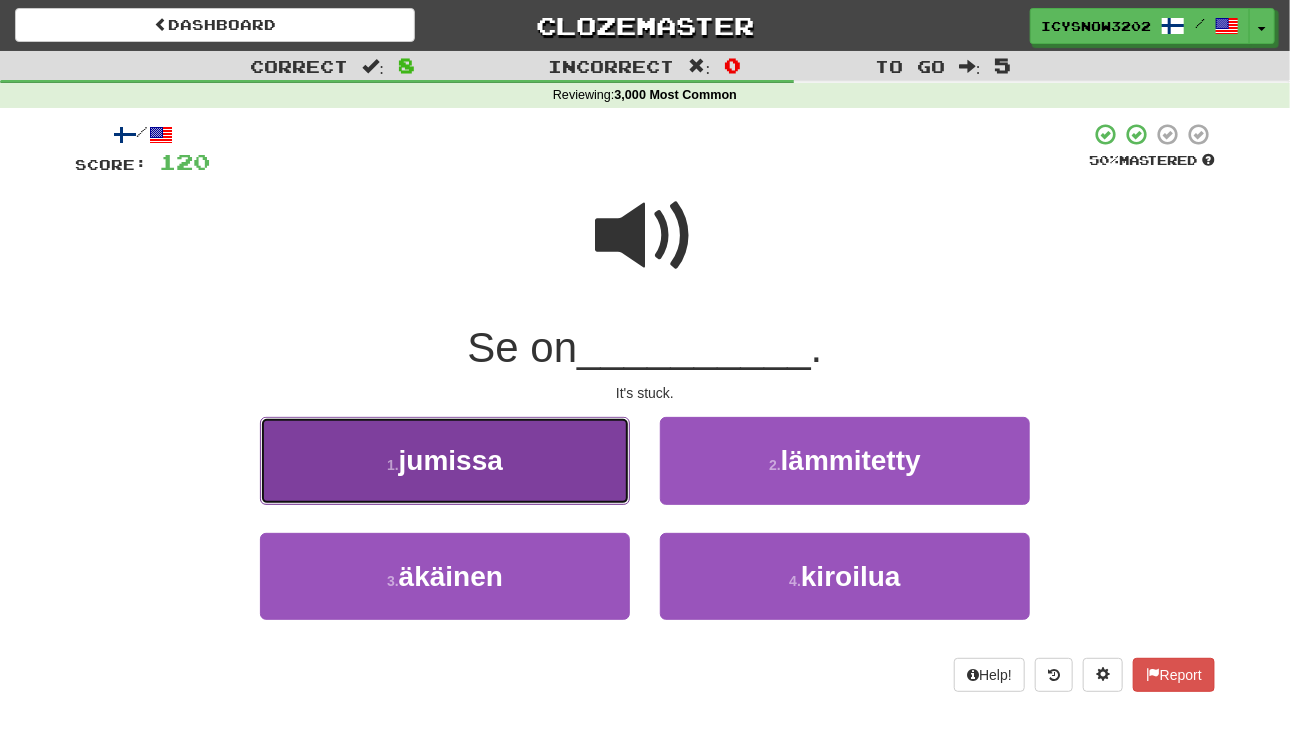 click on "1 .  jumissa" at bounding box center (445, 460) 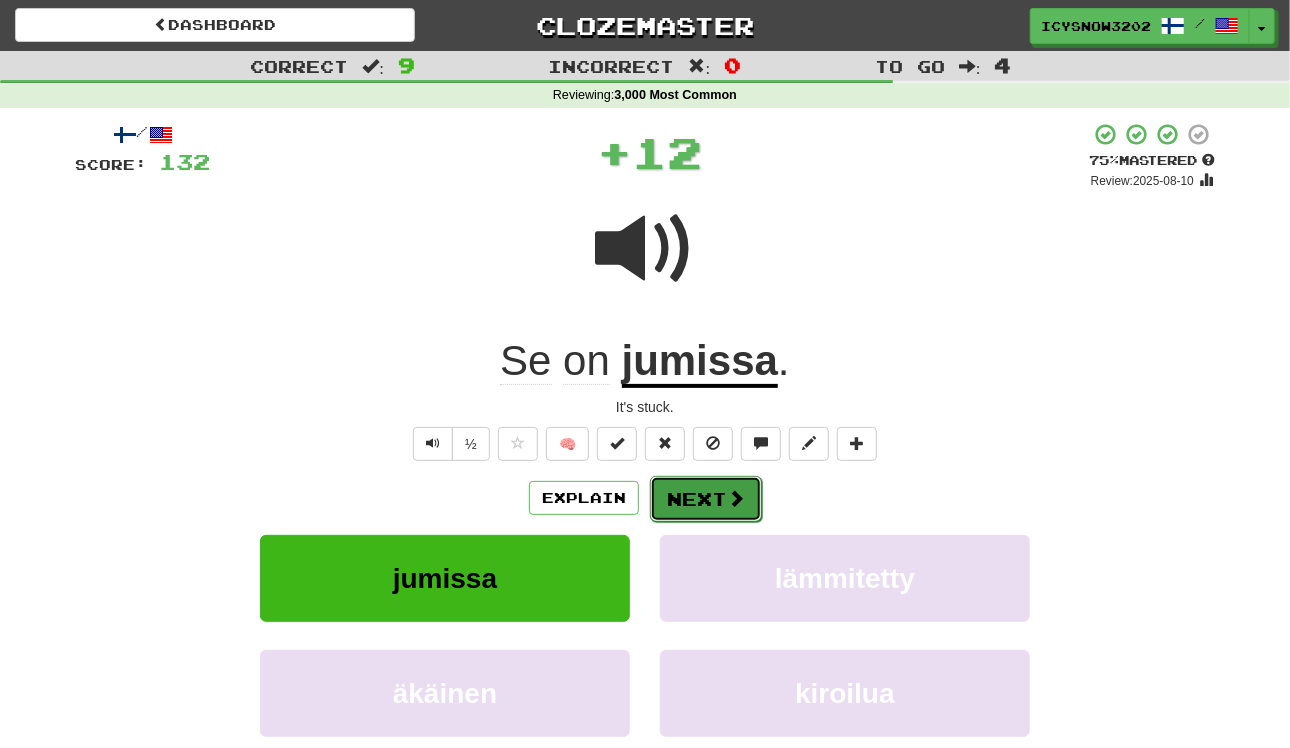click on "Next" at bounding box center (706, 499) 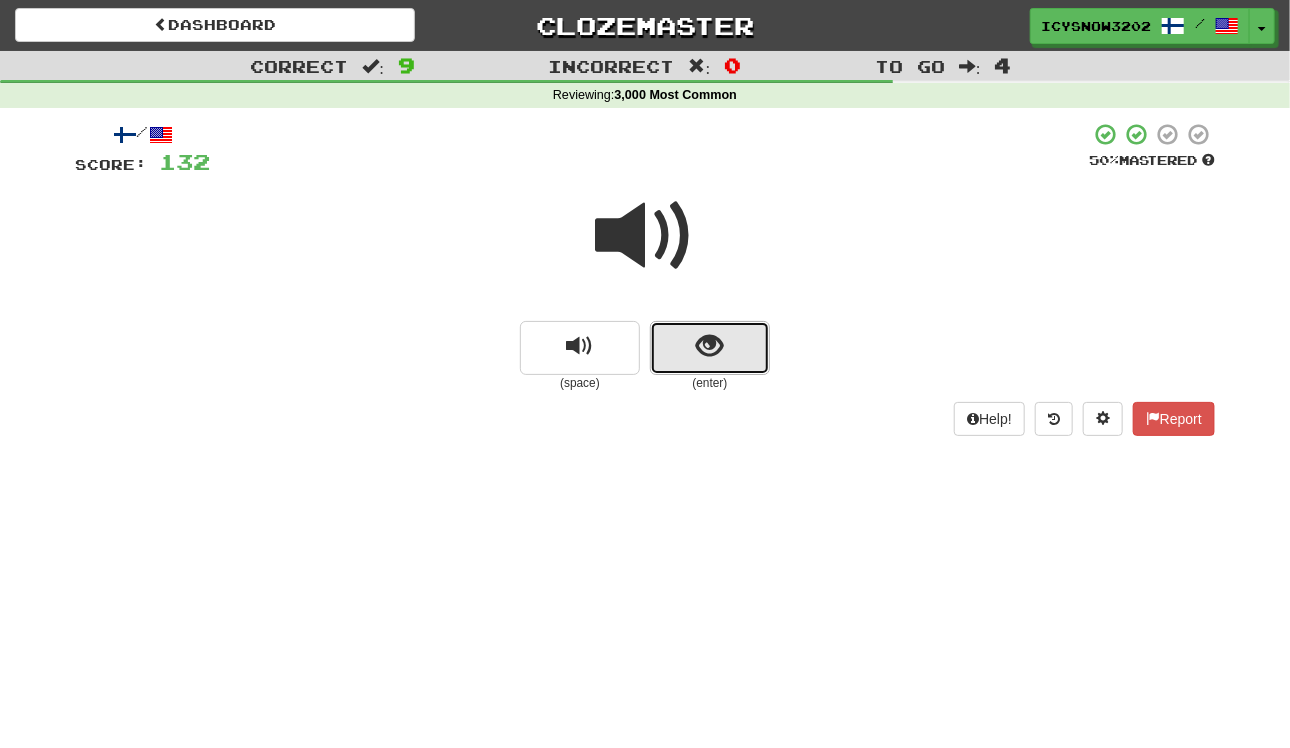 click at bounding box center [710, 348] 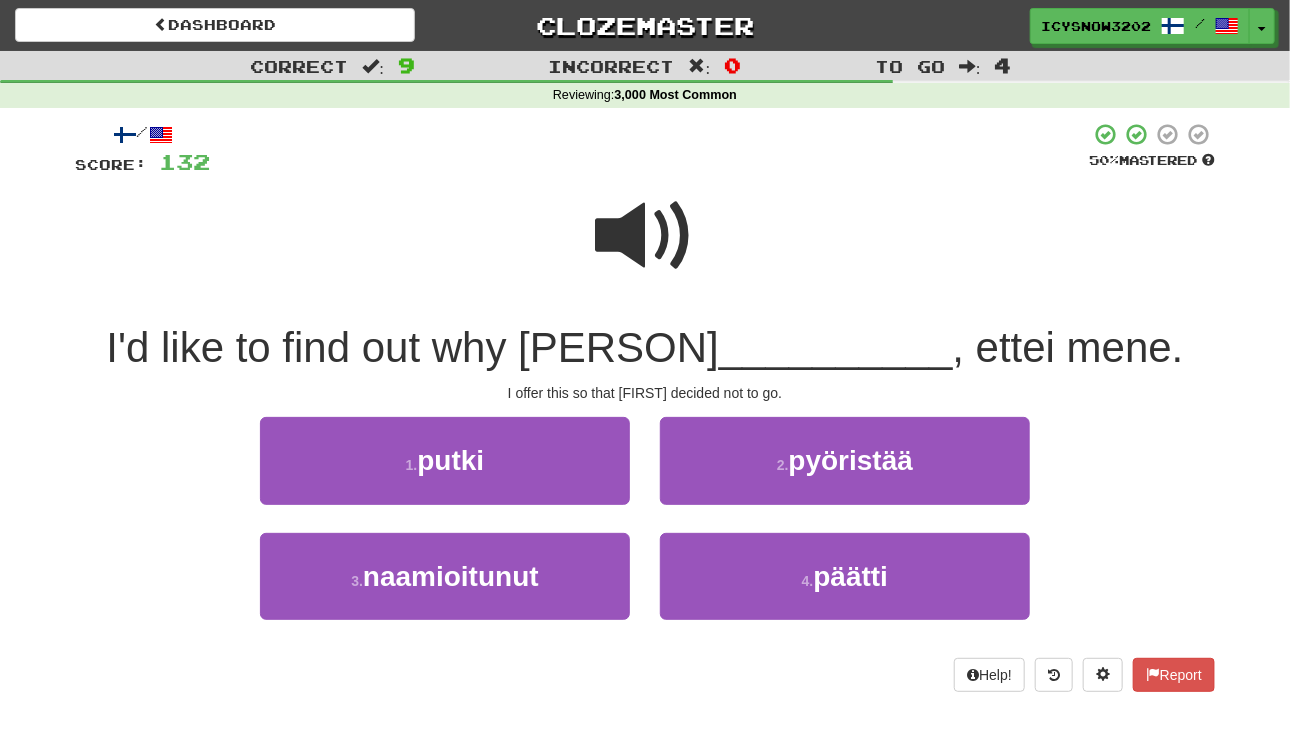 click at bounding box center (645, 236) 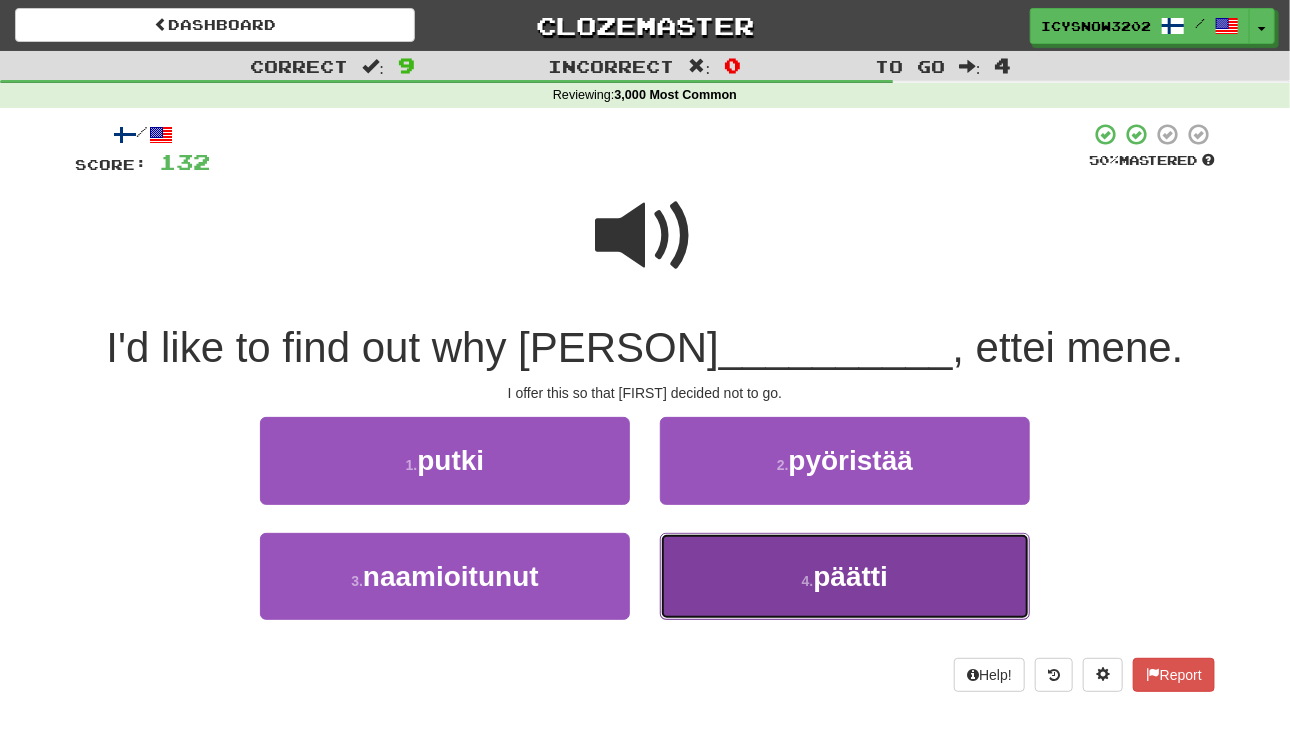 click on "päätti" at bounding box center [851, 576] 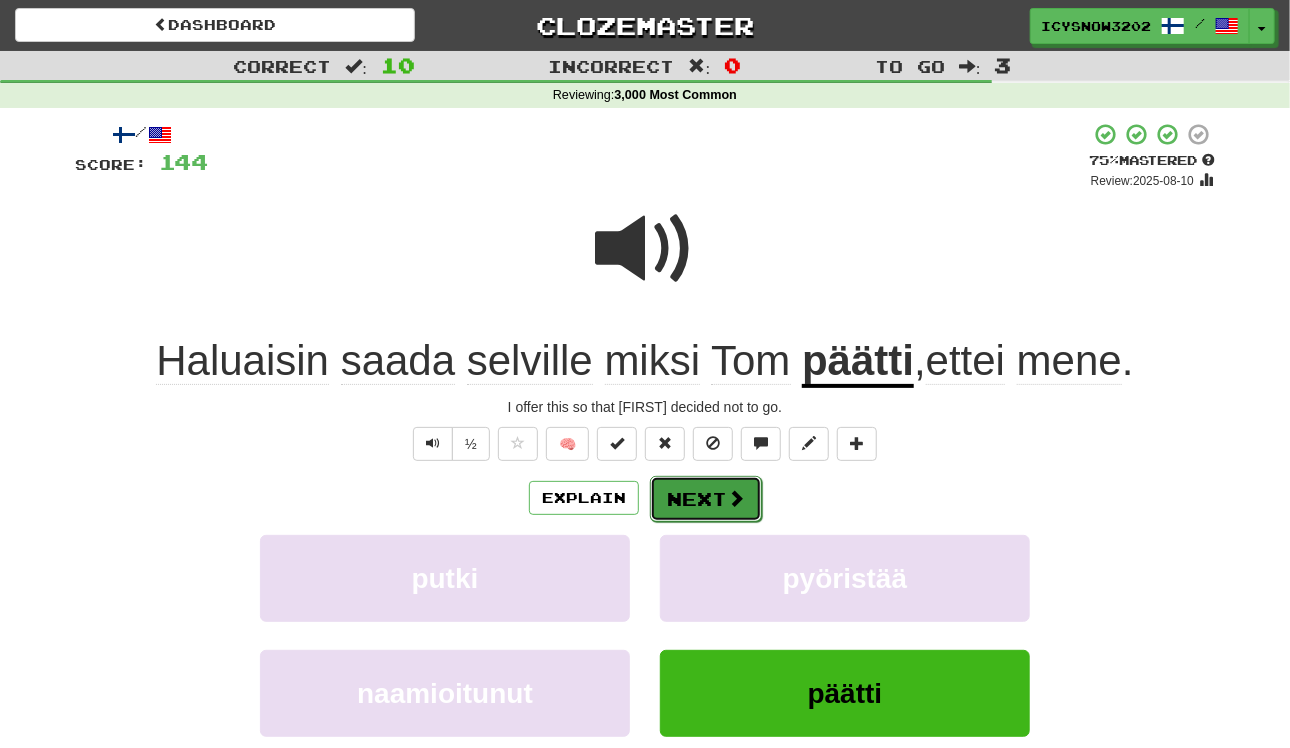 click on "Next" at bounding box center [706, 499] 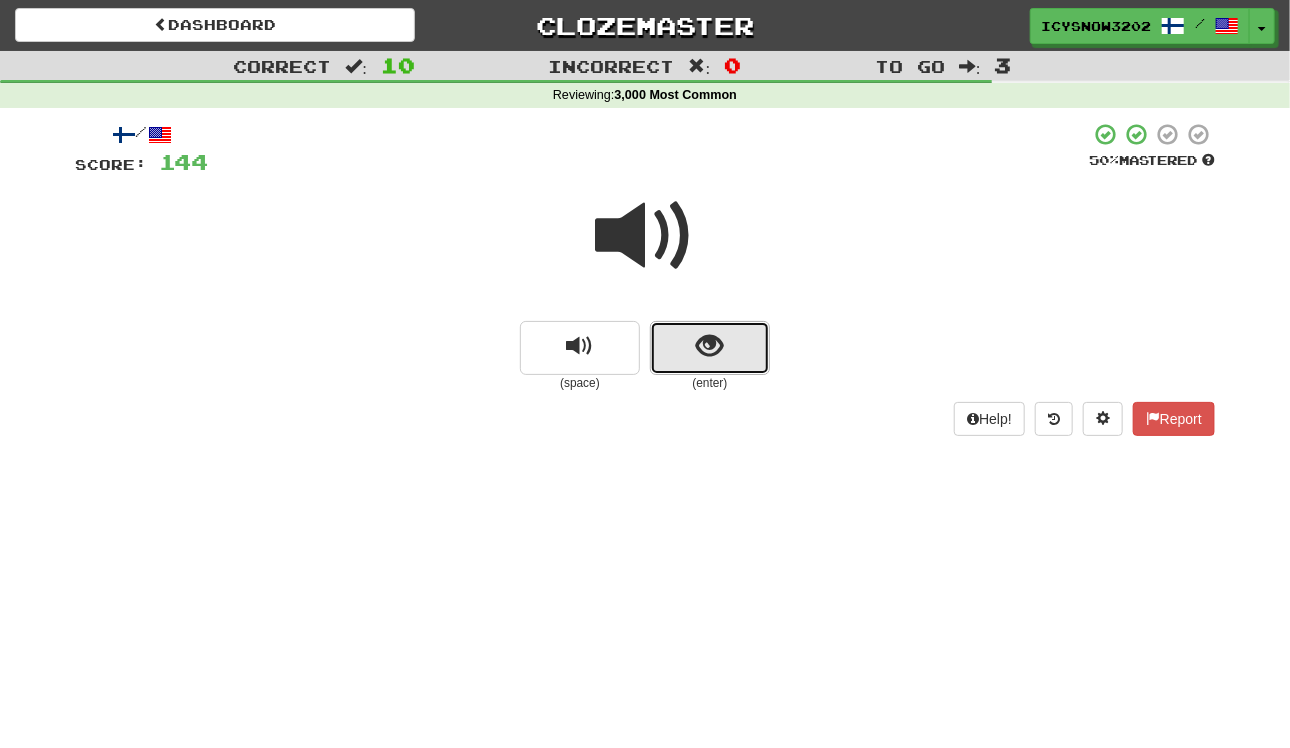 click at bounding box center [710, 348] 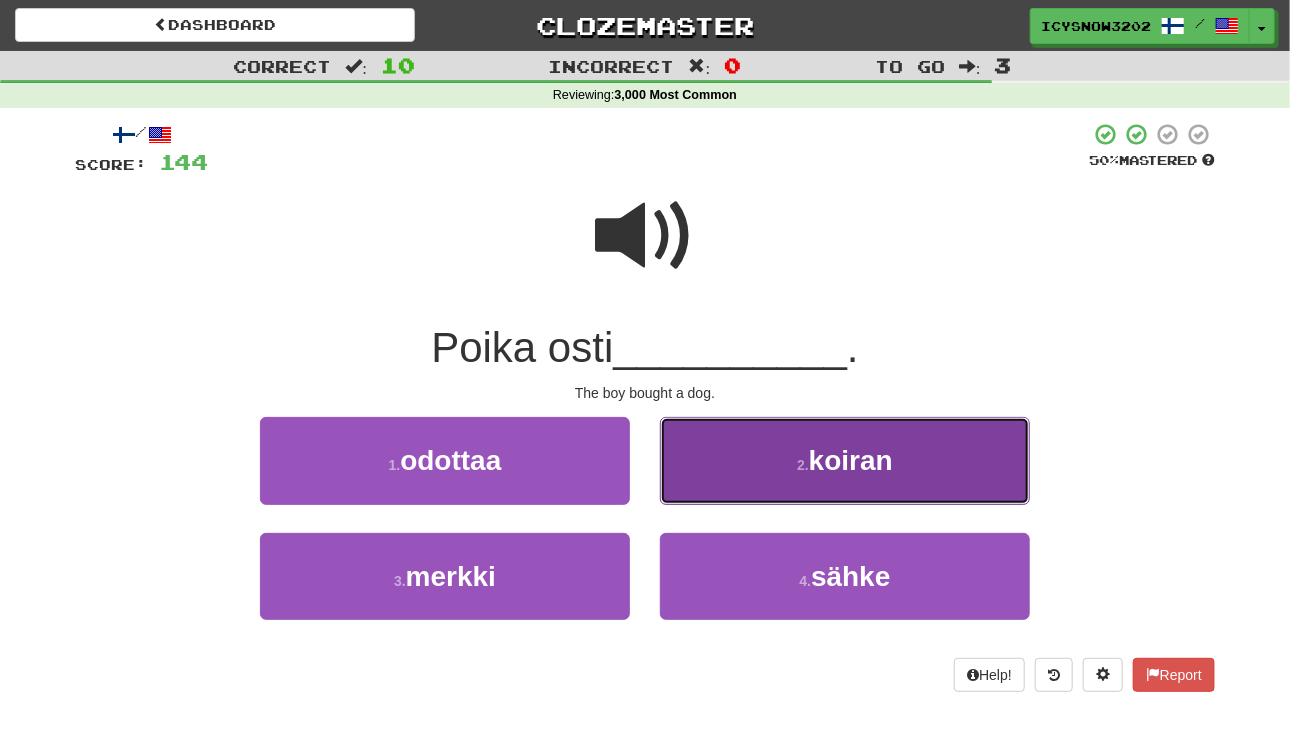 click on "2 .  koiran" at bounding box center [845, 460] 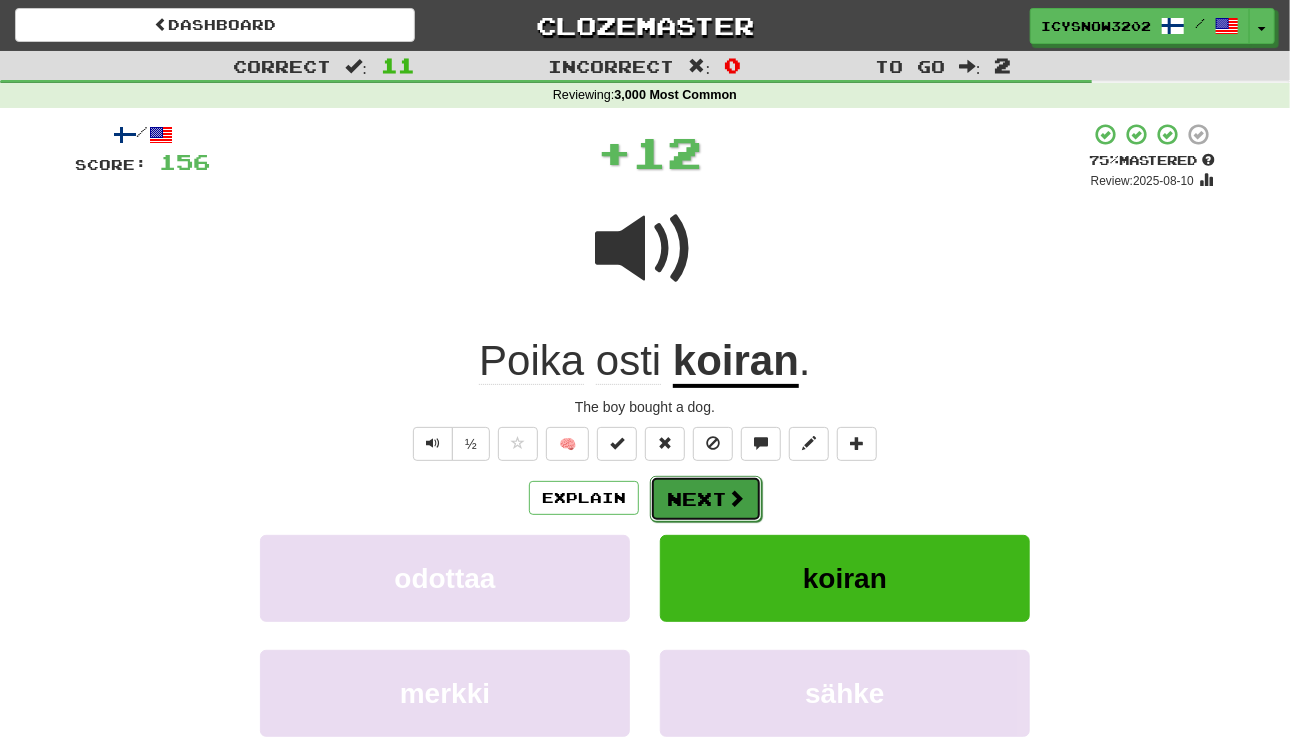 click on "Next" at bounding box center (706, 499) 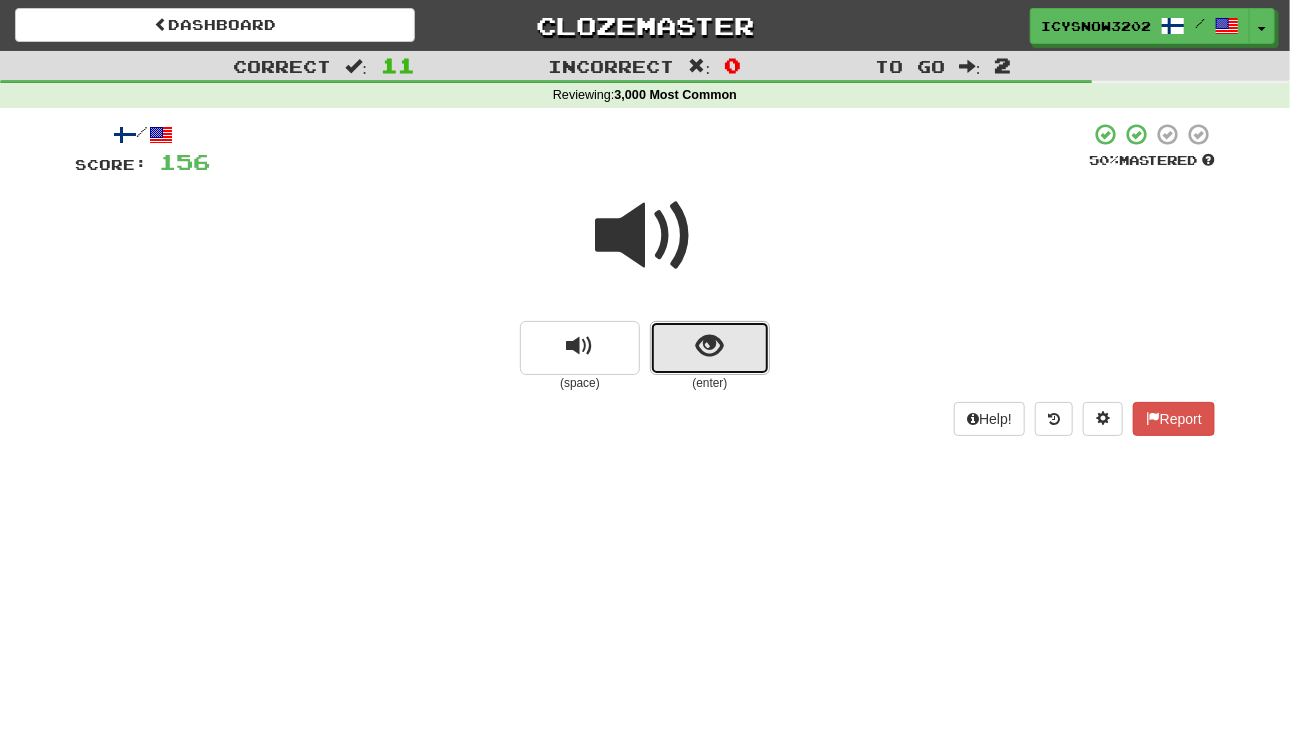 click at bounding box center [710, 346] 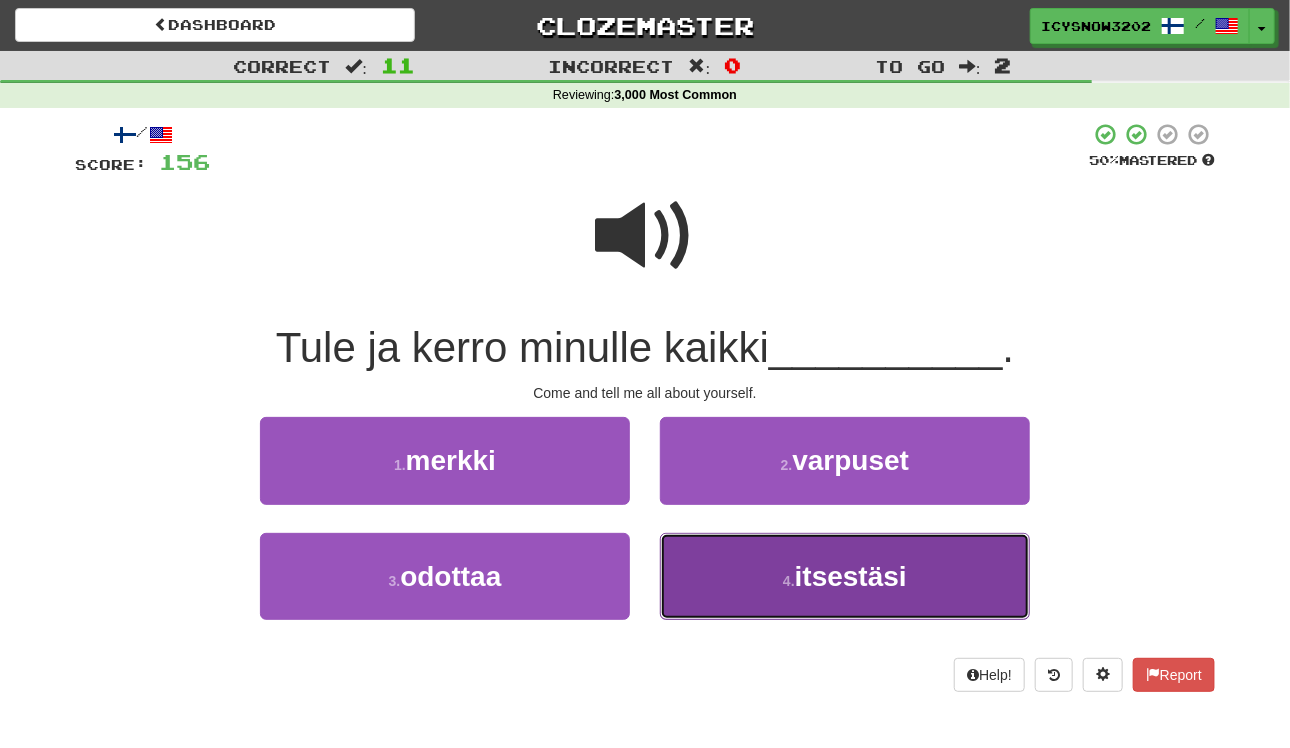 click on "4 .  itsestäsi" at bounding box center [845, 576] 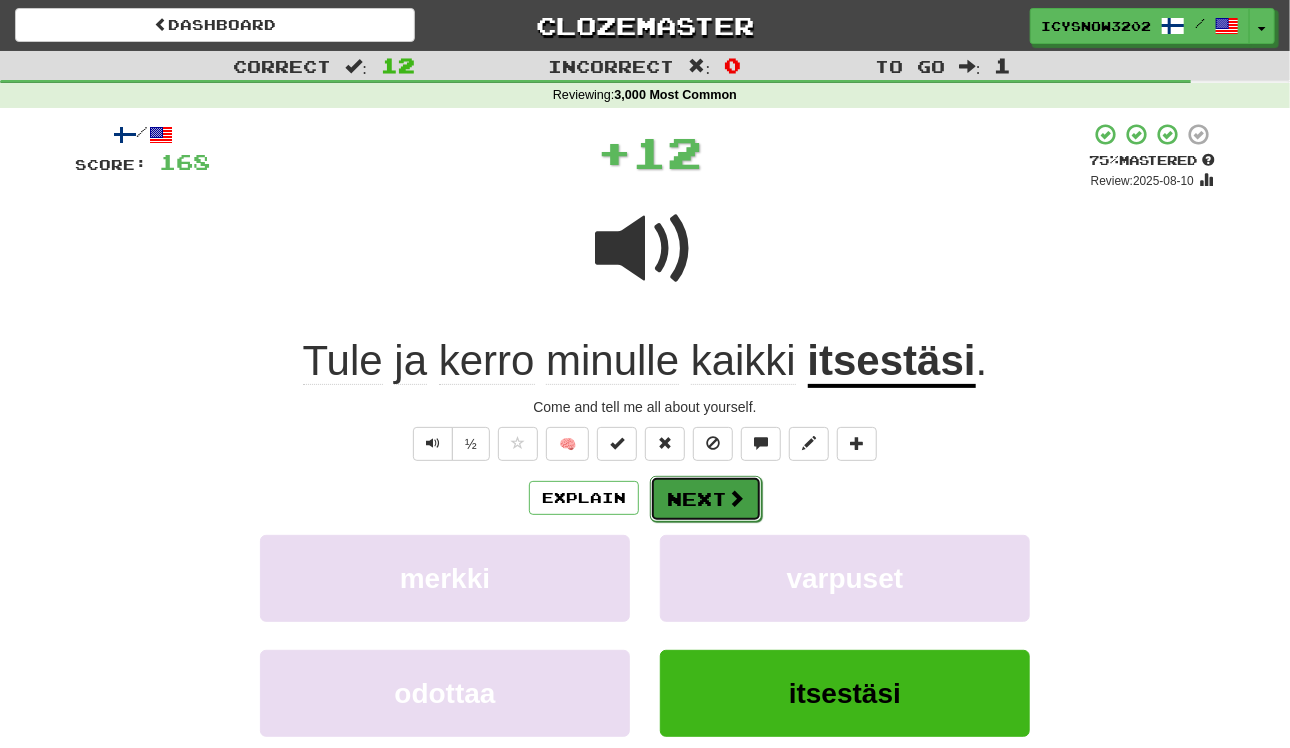 click on "Next" at bounding box center (706, 499) 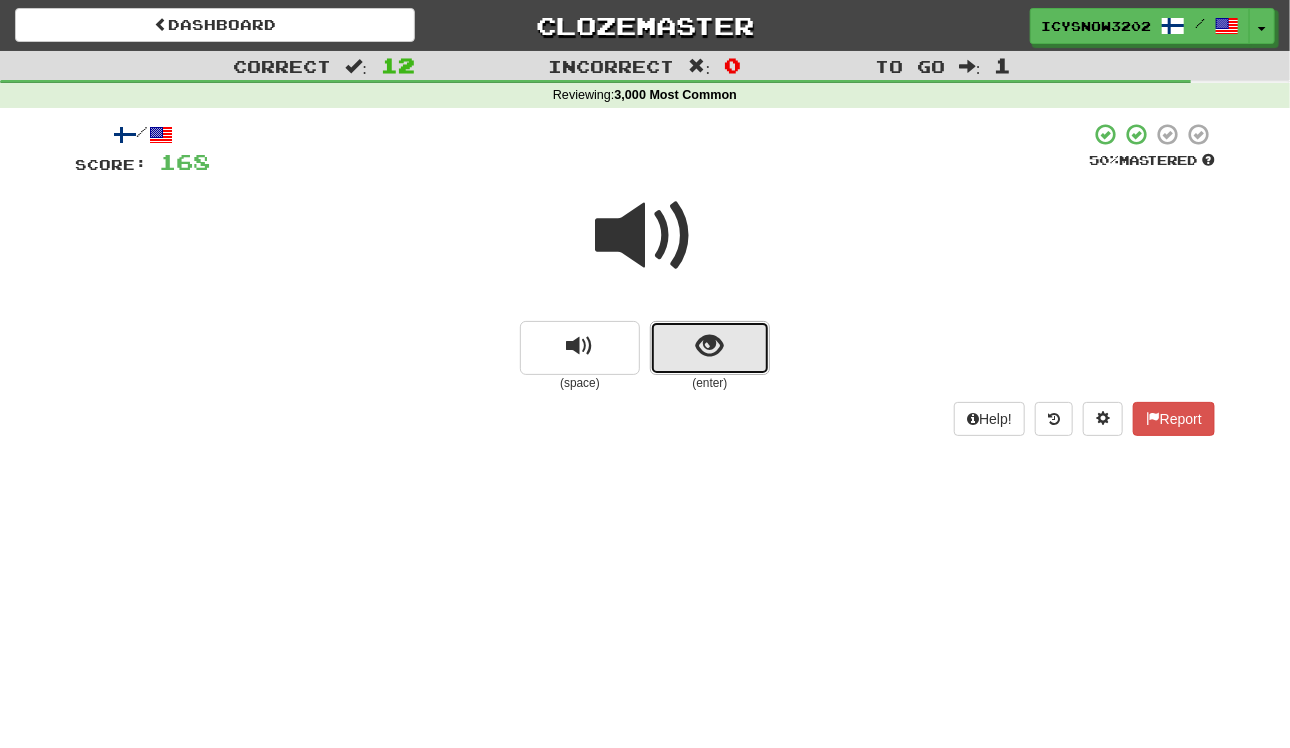 click at bounding box center [710, 346] 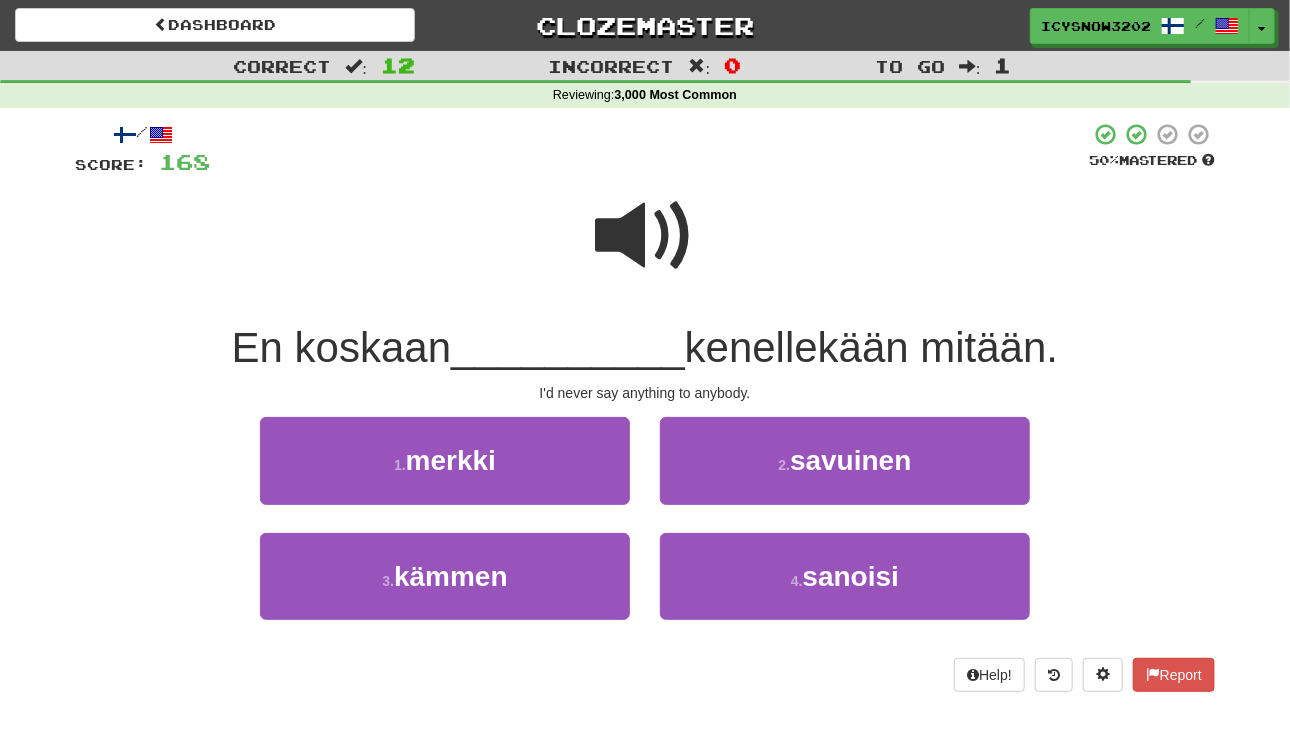 click at bounding box center (645, 236) 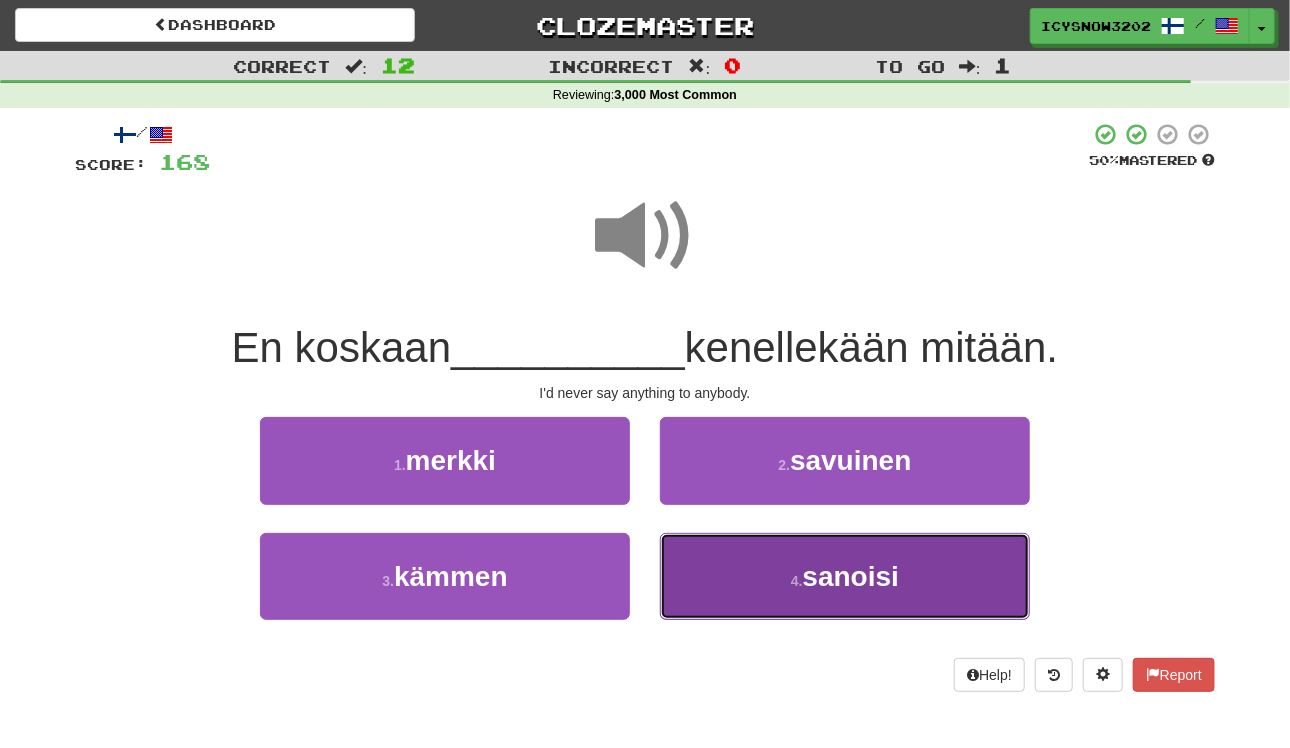 click on "sanoisi" at bounding box center (851, 576) 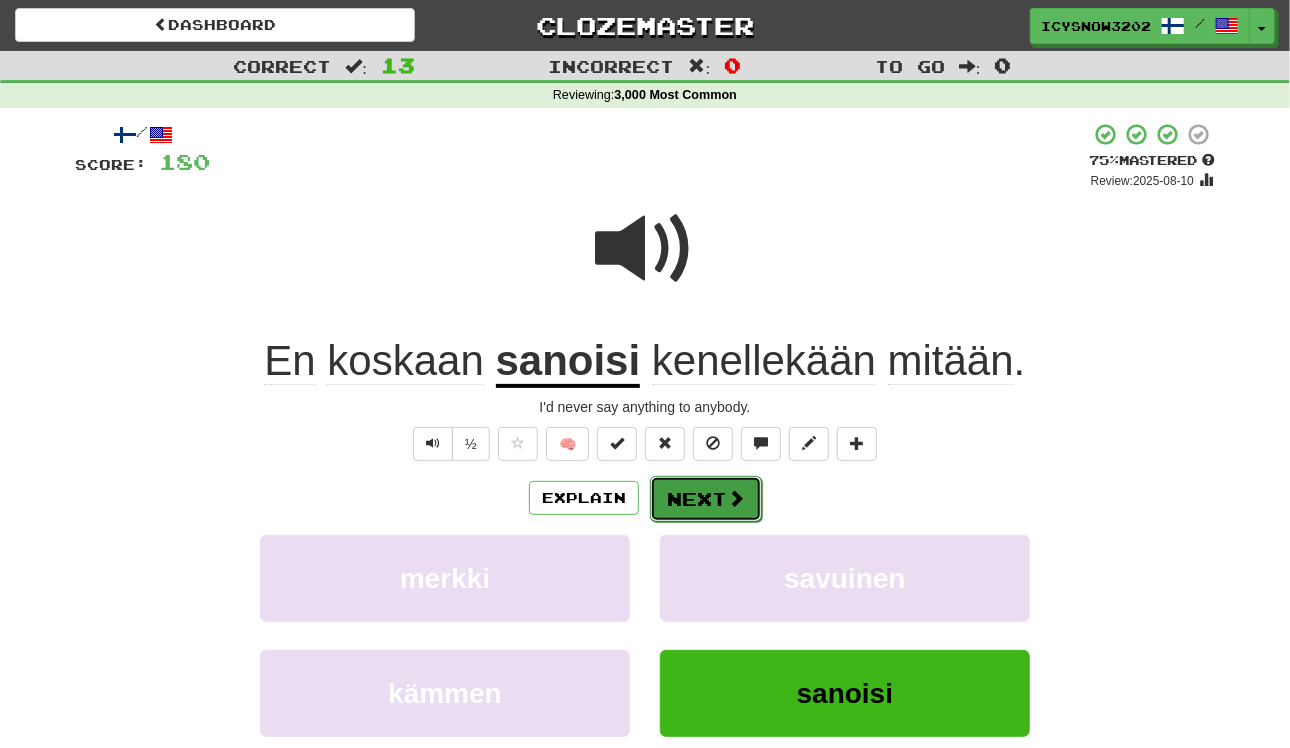 click on "Next" at bounding box center (706, 499) 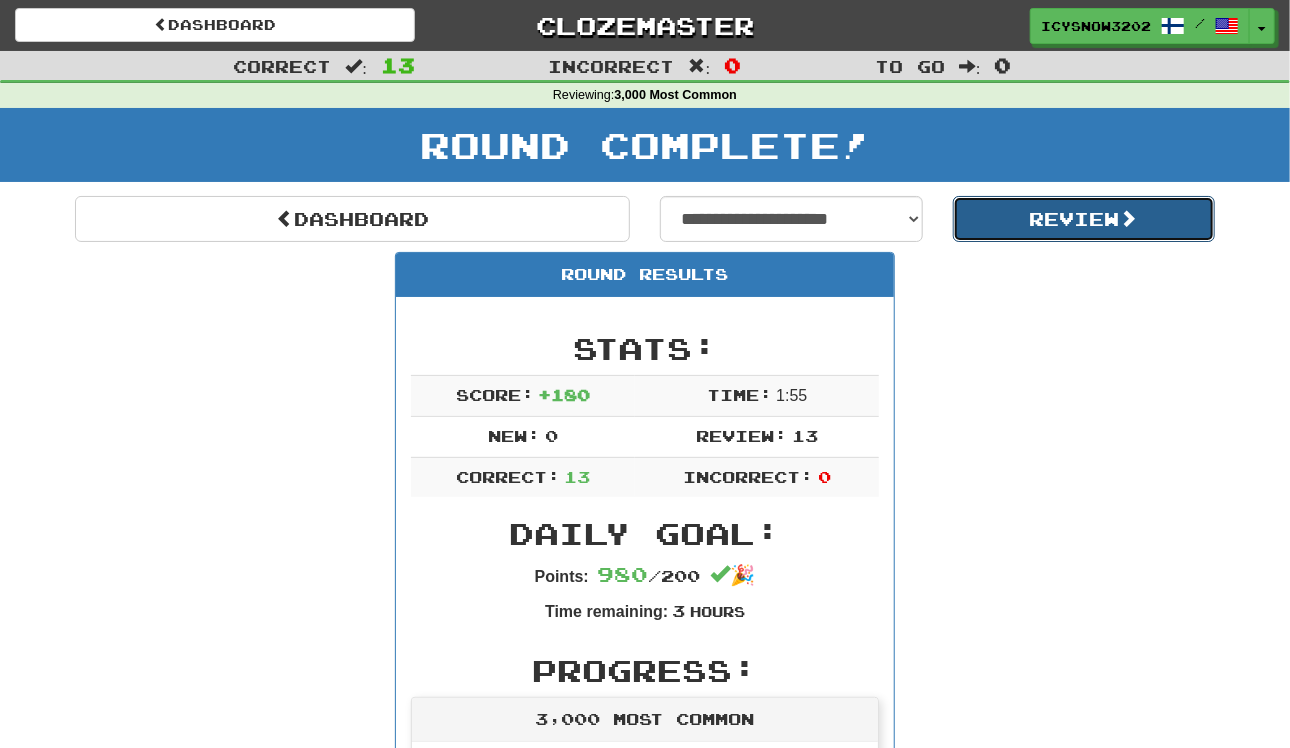 click on "Review" at bounding box center [1084, 219] 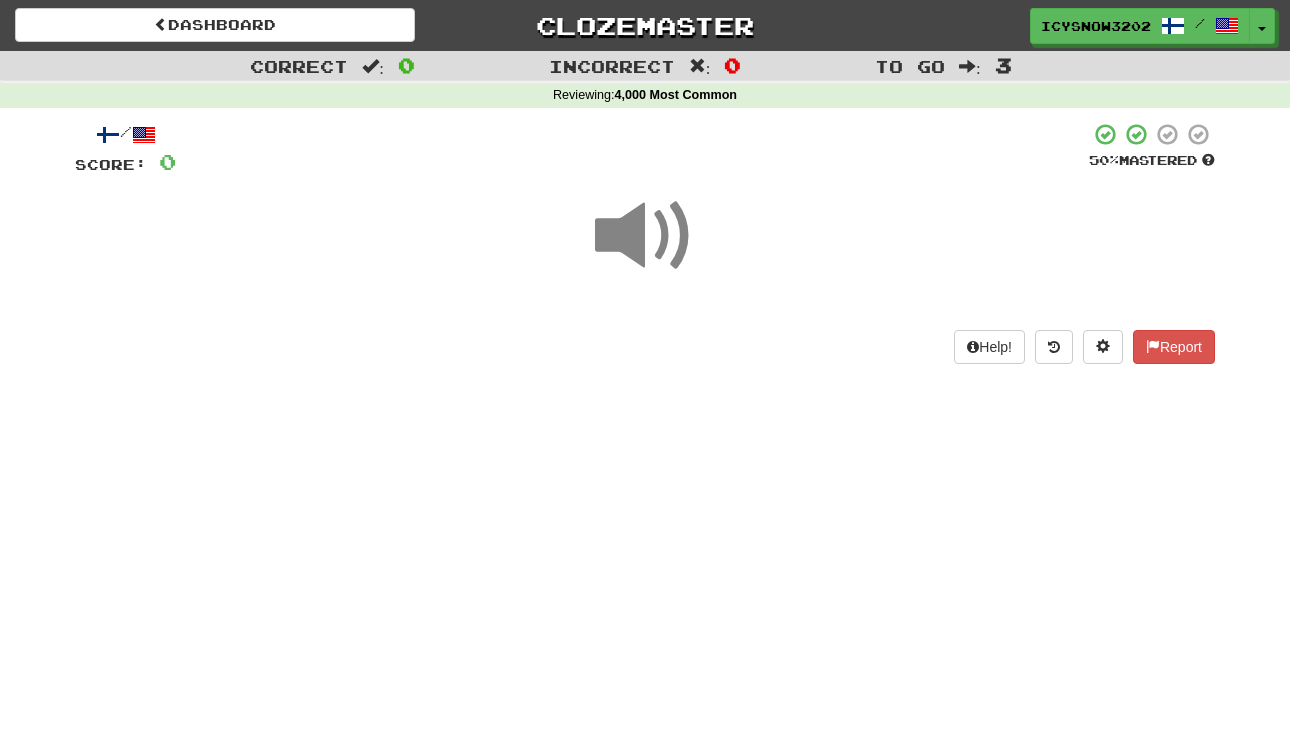 scroll, scrollTop: 0, scrollLeft: 0, axis: both 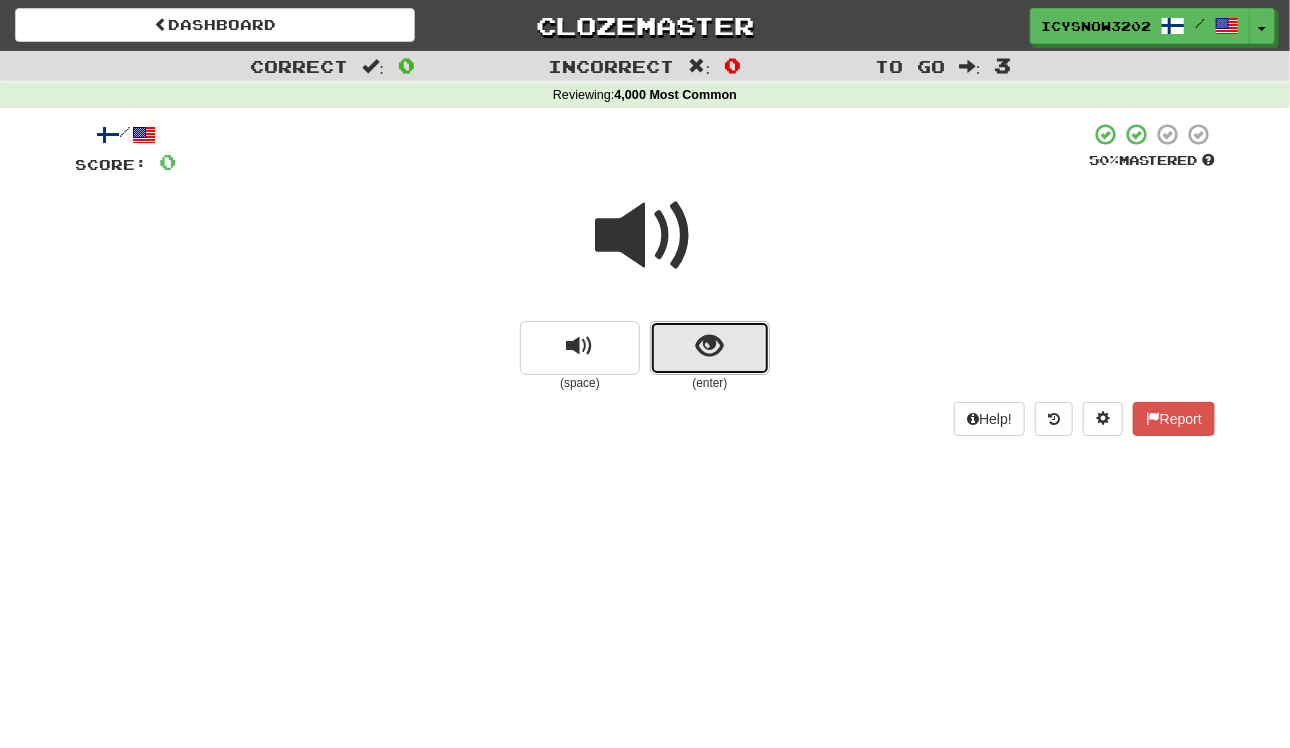 click at bounding box center [710, 348] 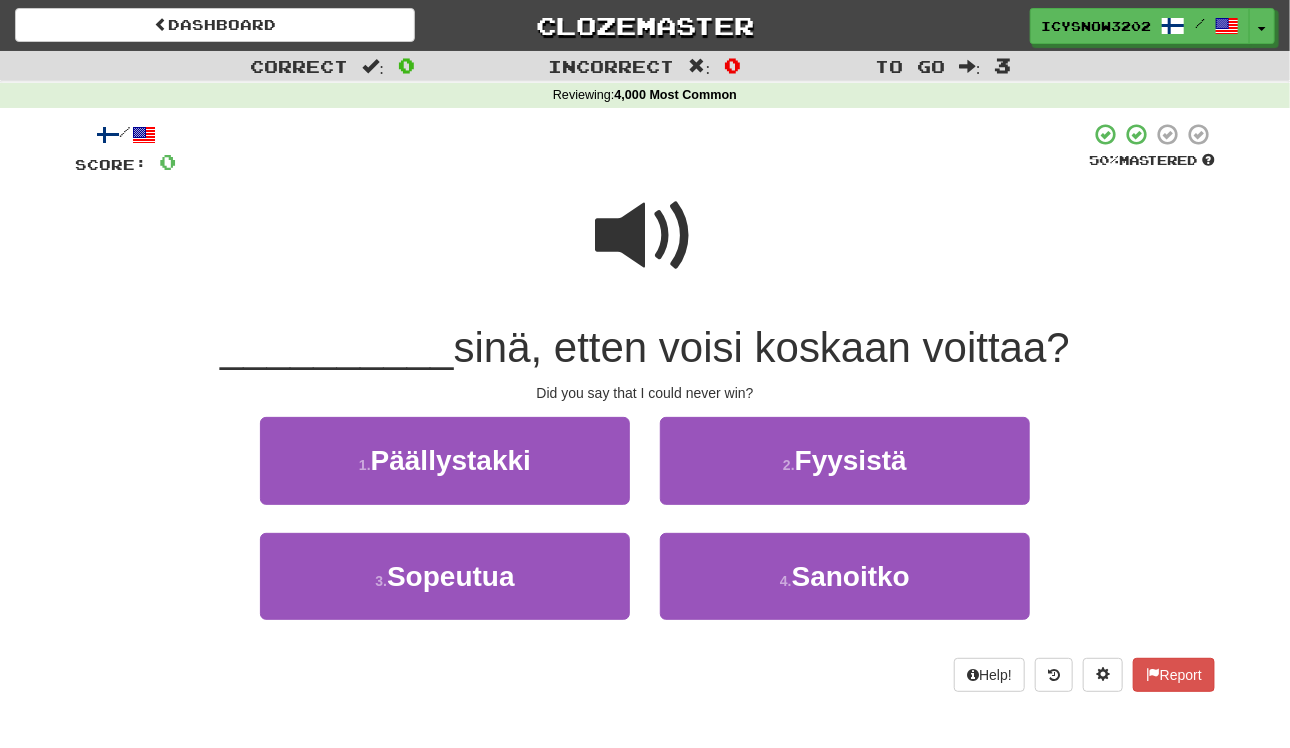 click at bounding box center (645, 236) 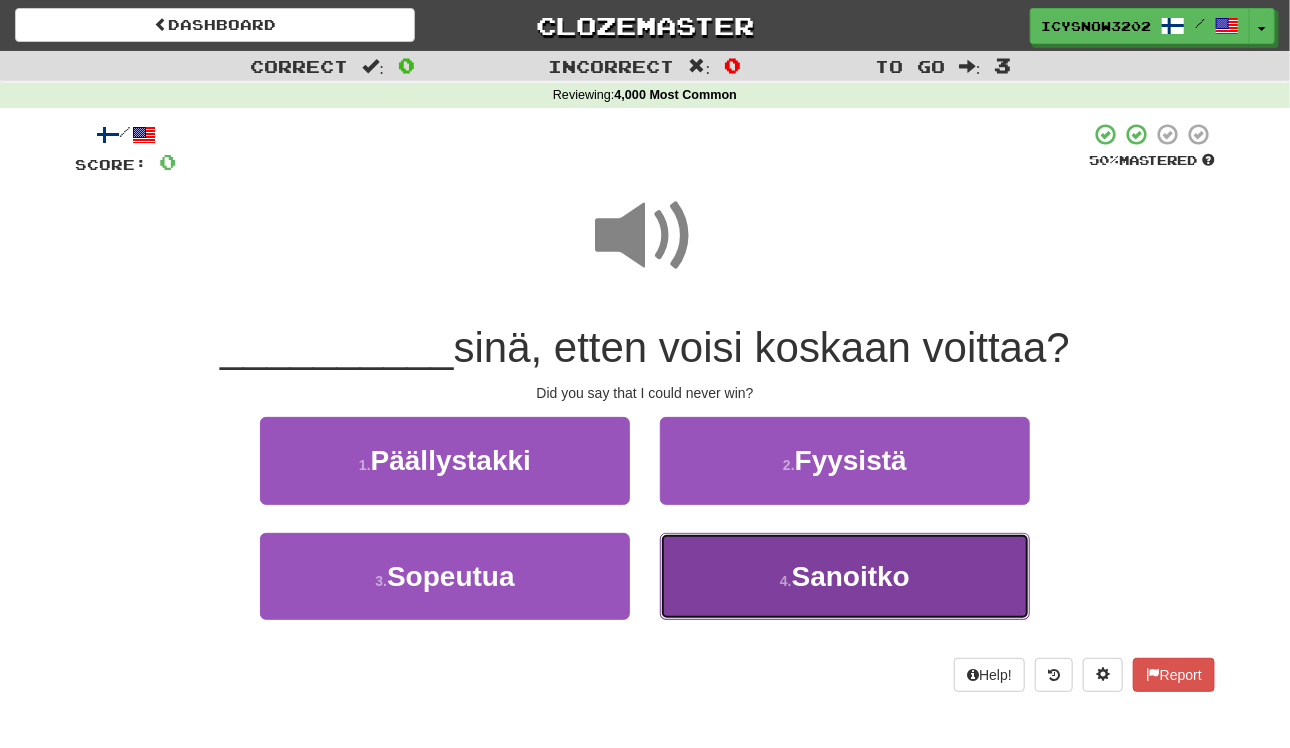 click on "4 .  Sanoitko" at bounding box center [845, 576] 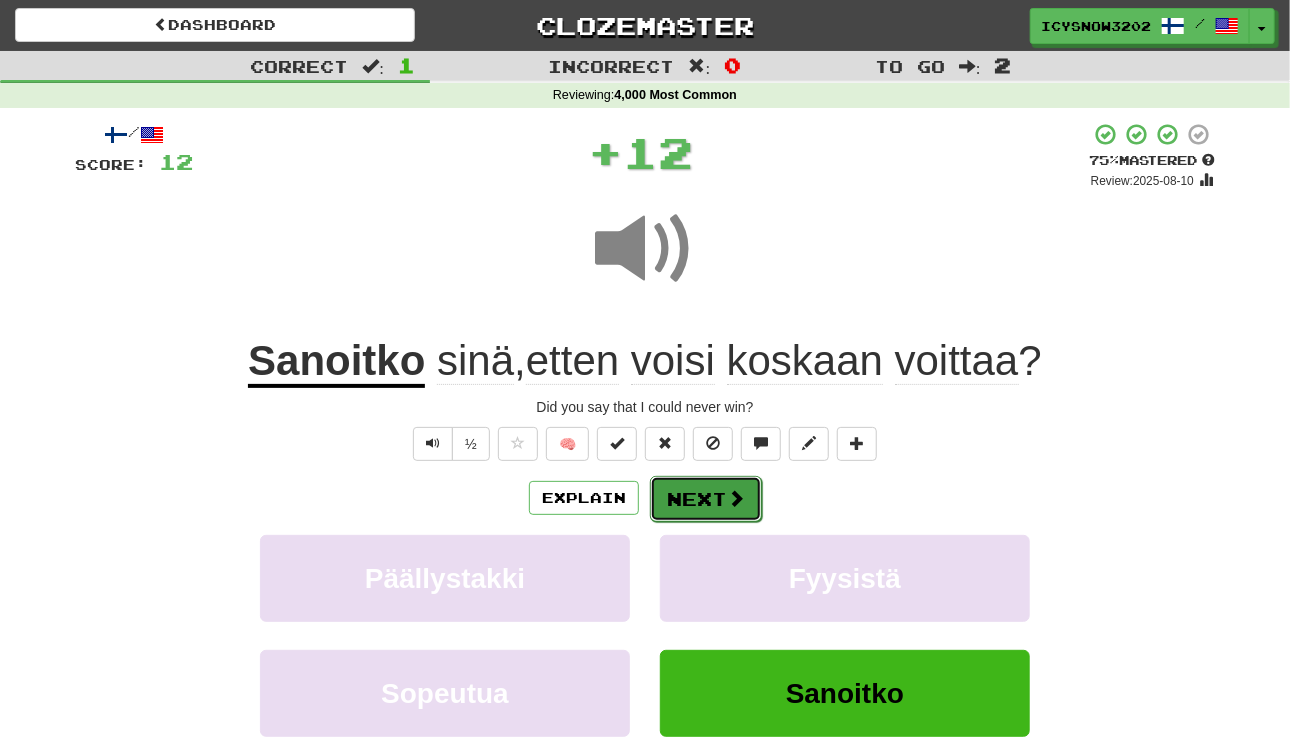 click on "Next" at bounding box center [706, 499] 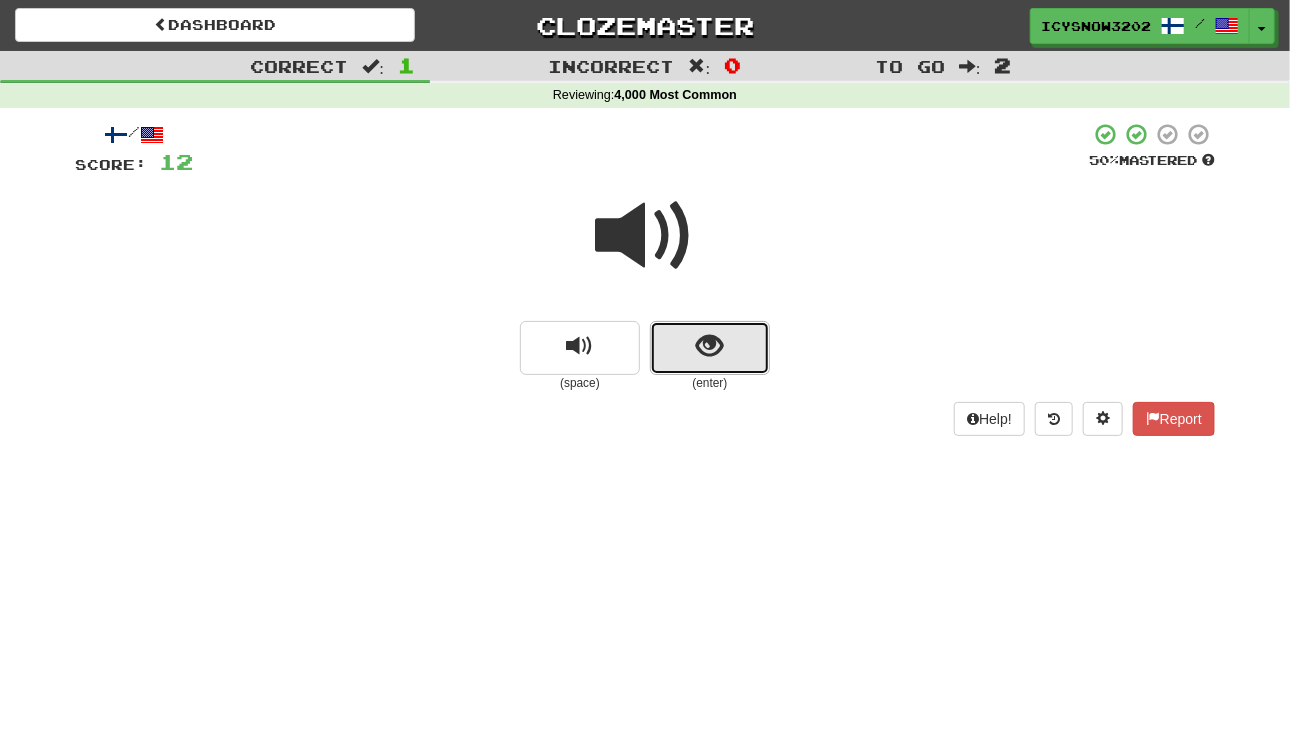 click at bounding box center [710, 348] 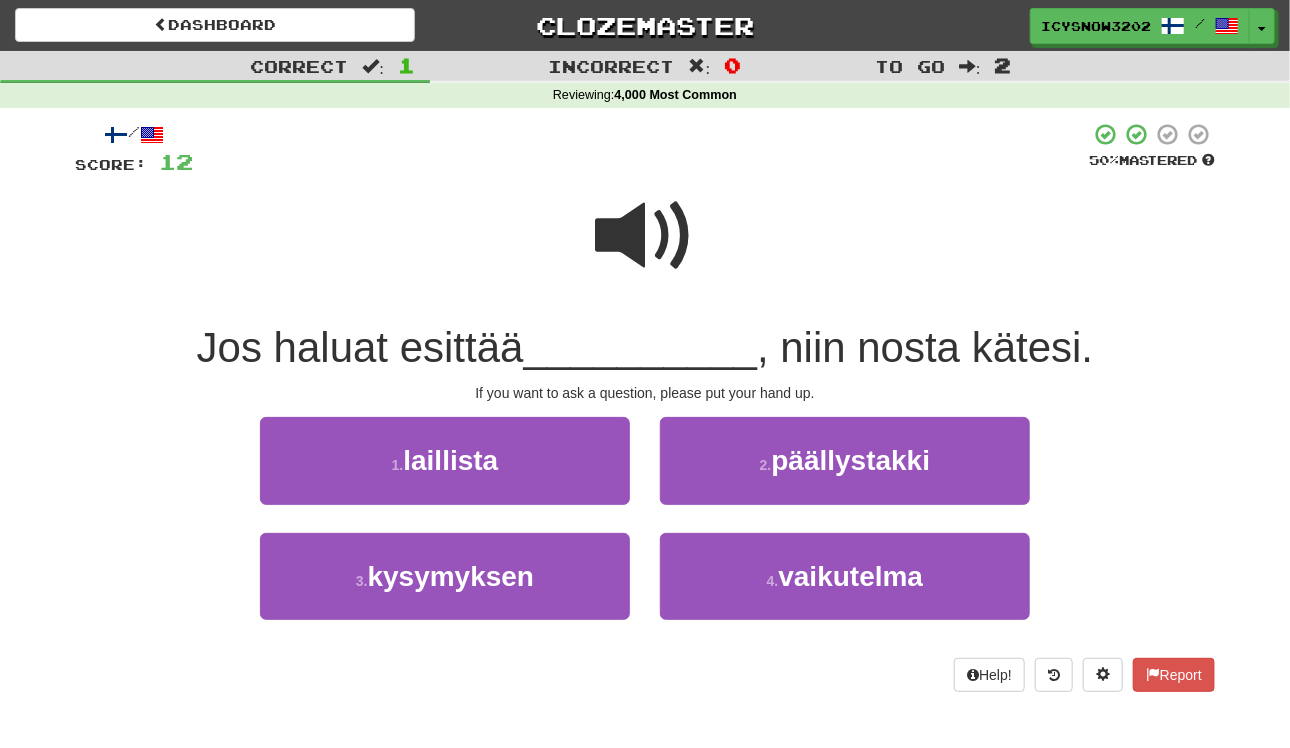 click at bounding box center [645, 236] 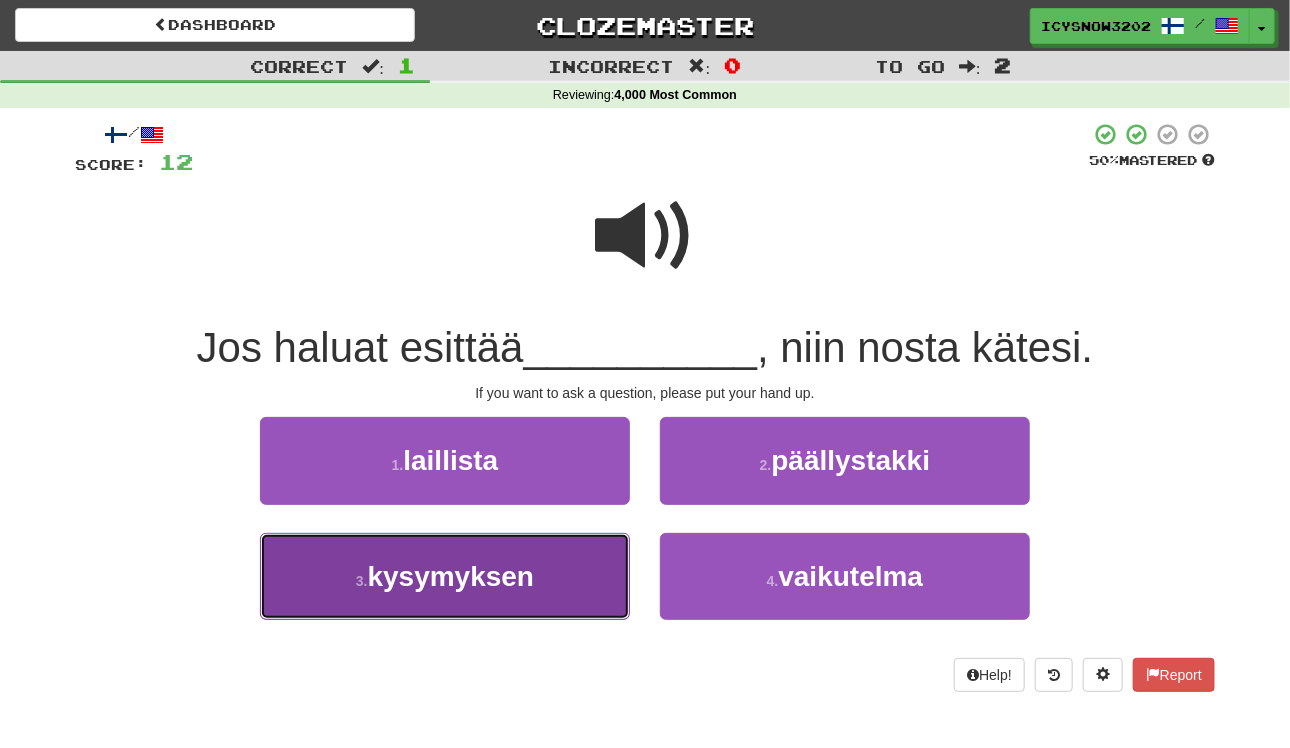 click on "kysymyksen" at bounding box center (451, 576) 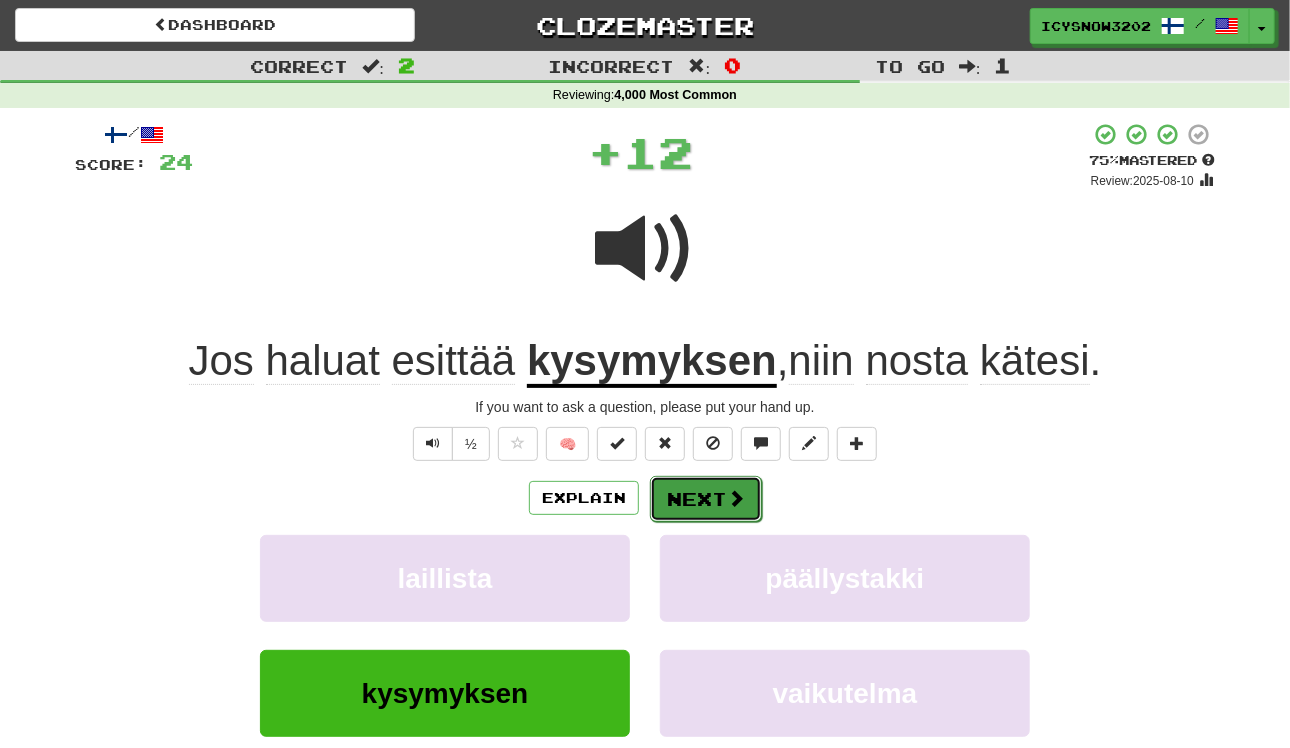 click on "Next" at bounding box center [706, 499] 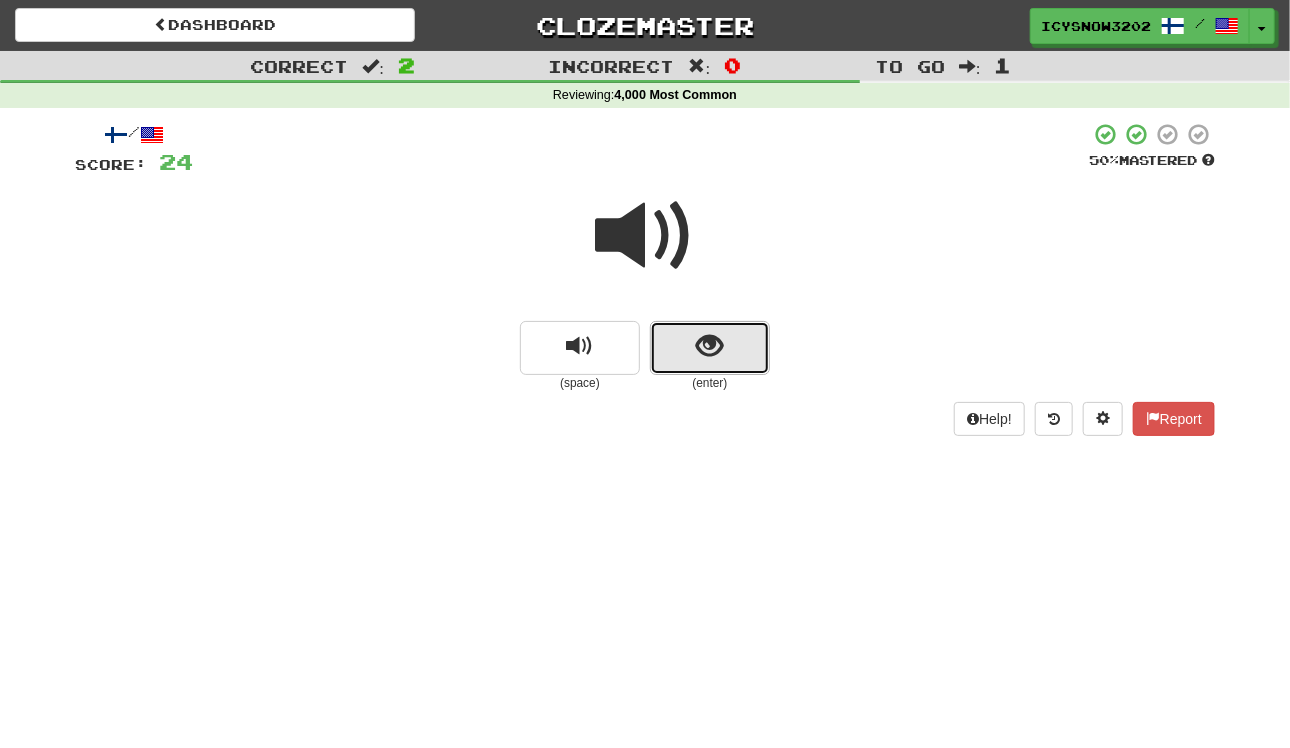 click at bounding box center [710, 348] 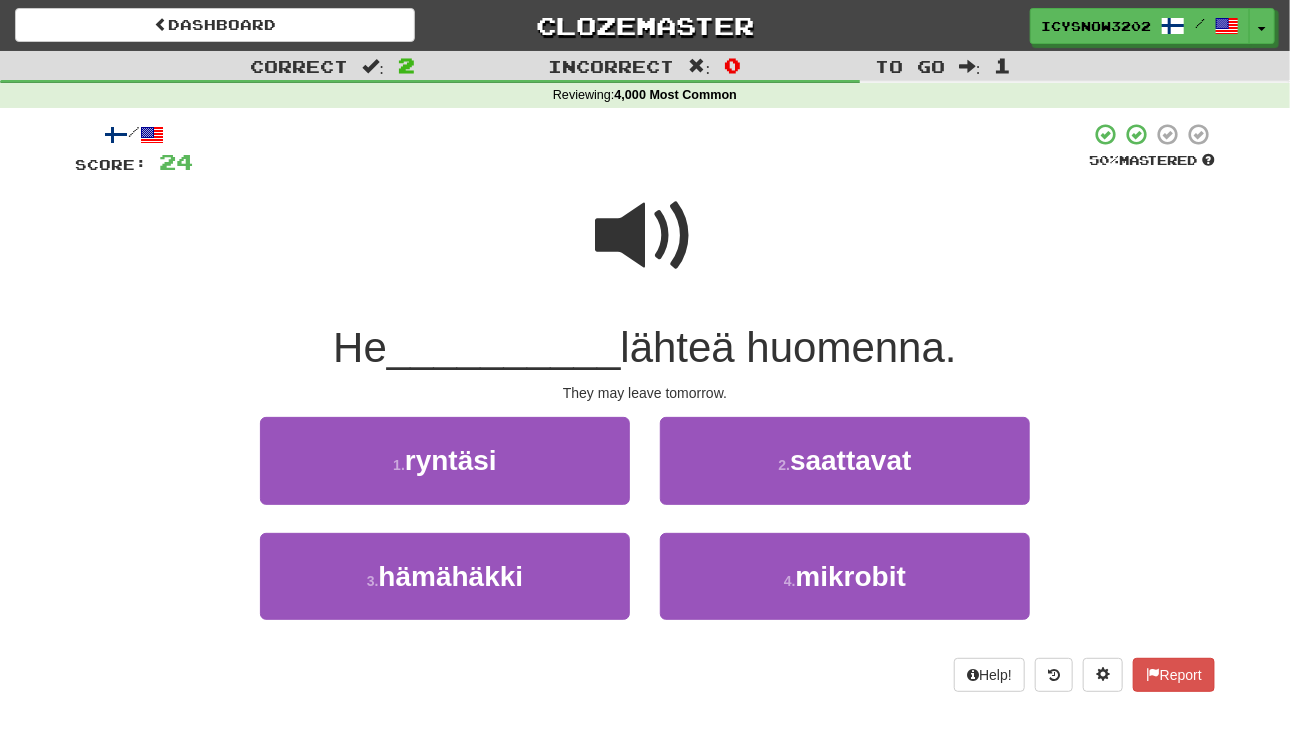 click at bounding box center (645, 236) 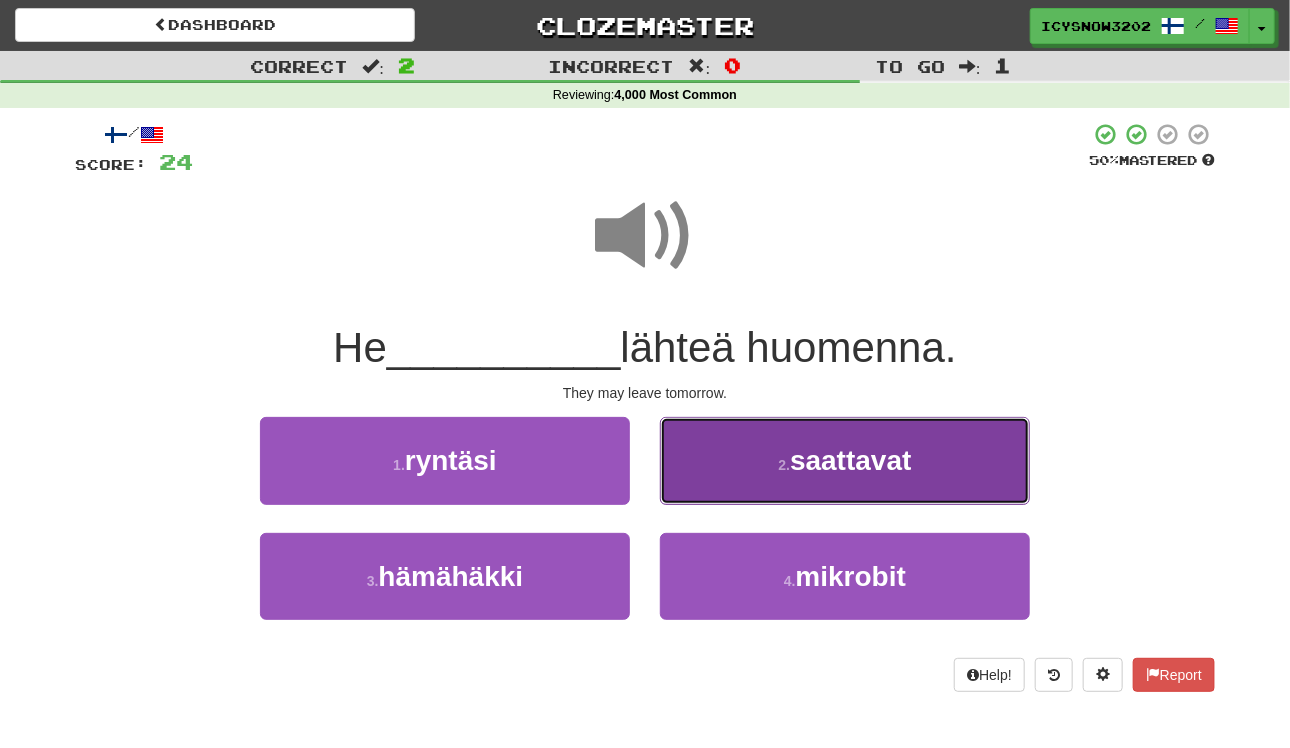 click on "saattavat" at bounding box center (850, 460) 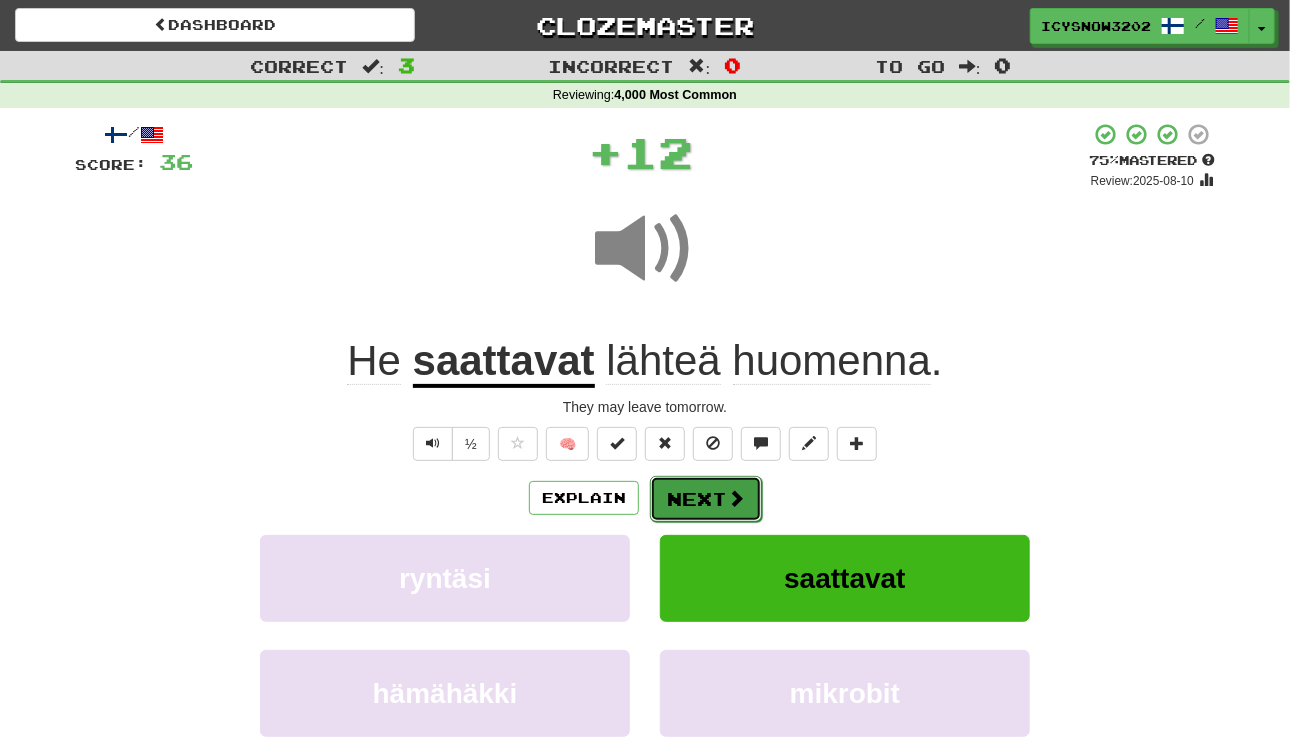 click at bounding box center (736, 498) 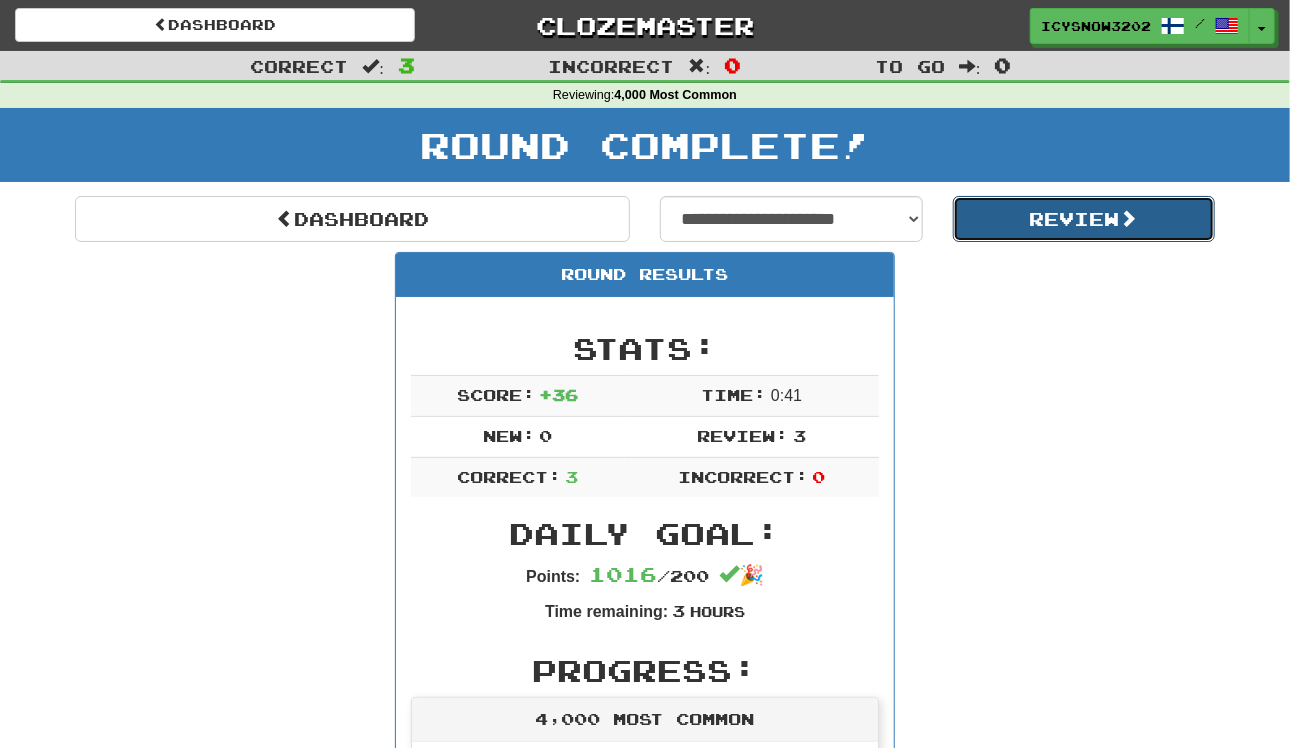 click on "Review" at bounding box center (1084, 219) 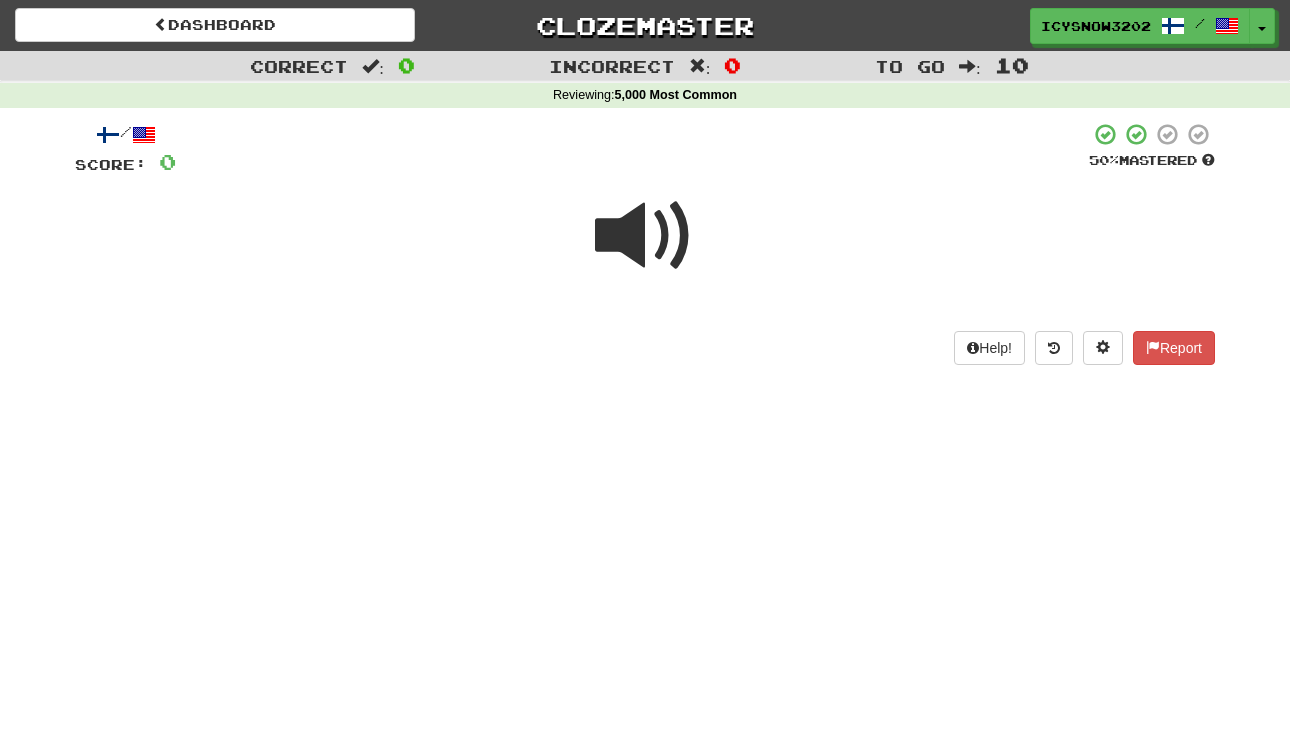 scroll, scrollTop: 0, scrollLeft: 0, axis: both 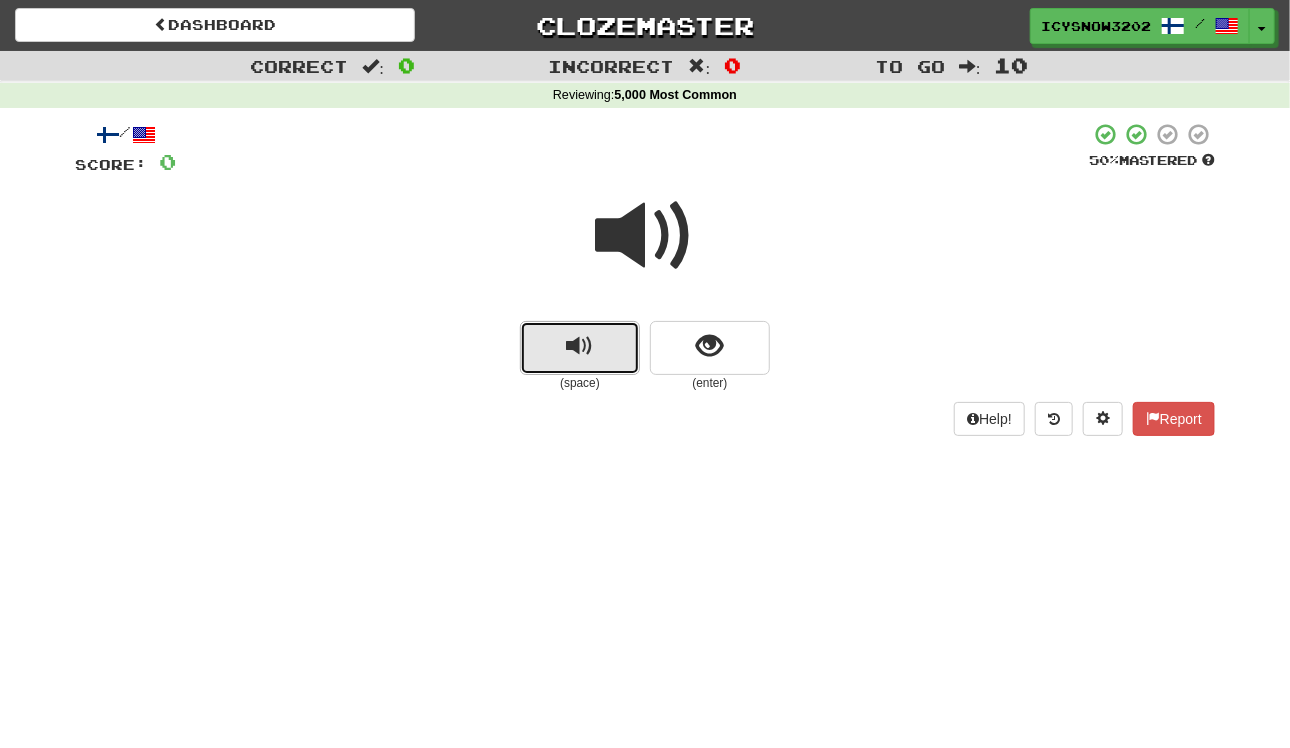 click at bounding box center [580, 346] 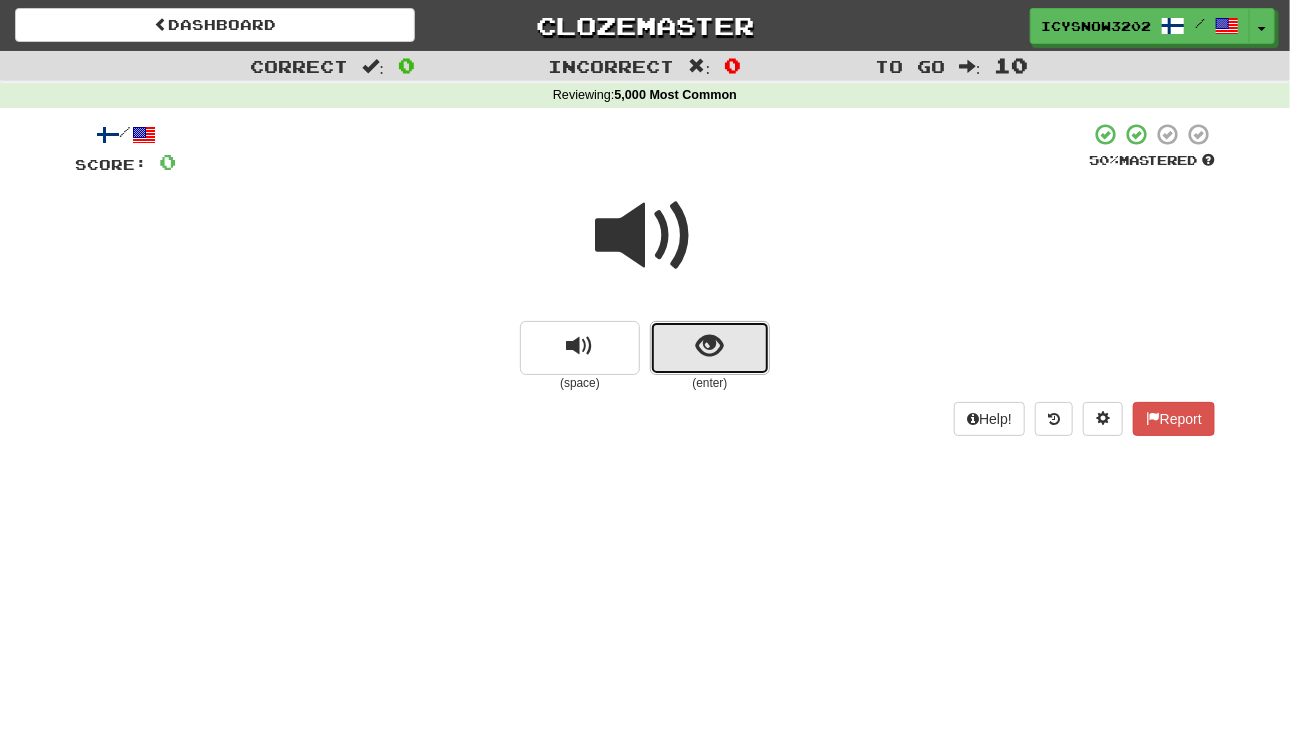click at bounding box center [710, 348] 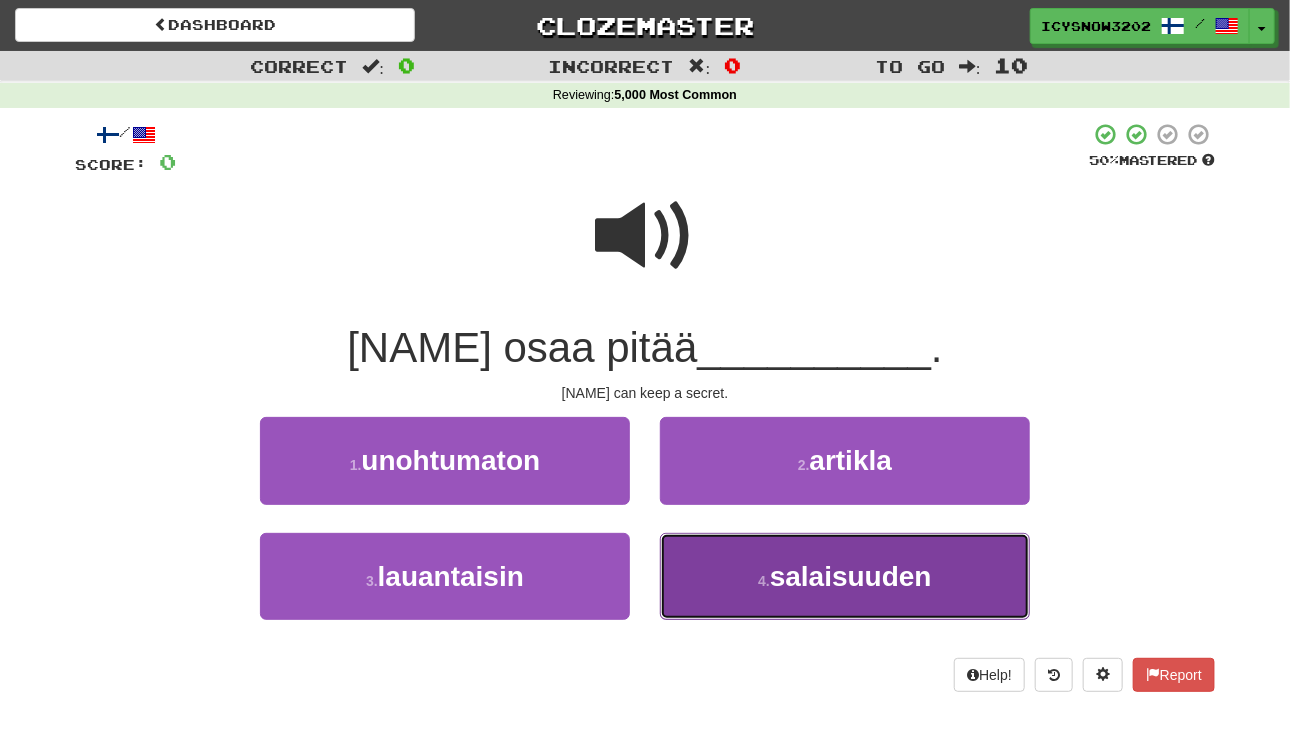 click on "salaisuuden" at bounding box center [851, 576] 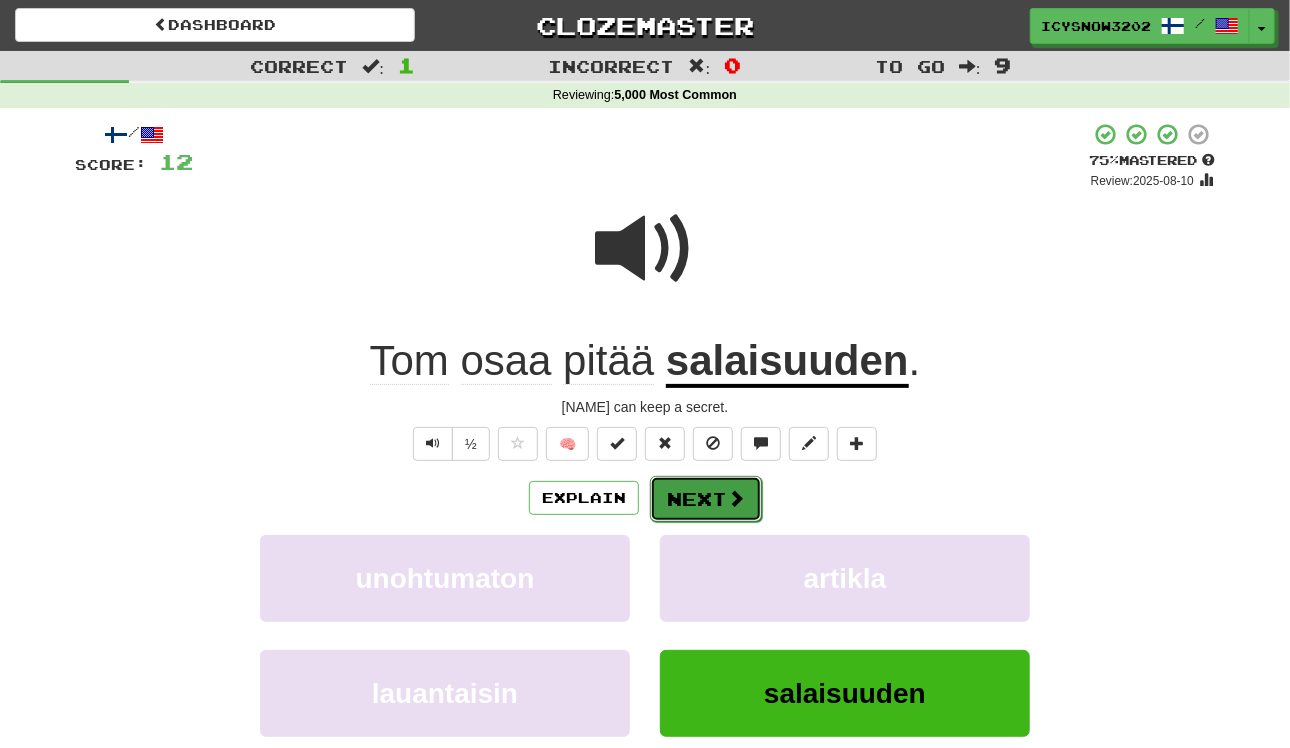click on "Next" at bounding box center (706, 499) 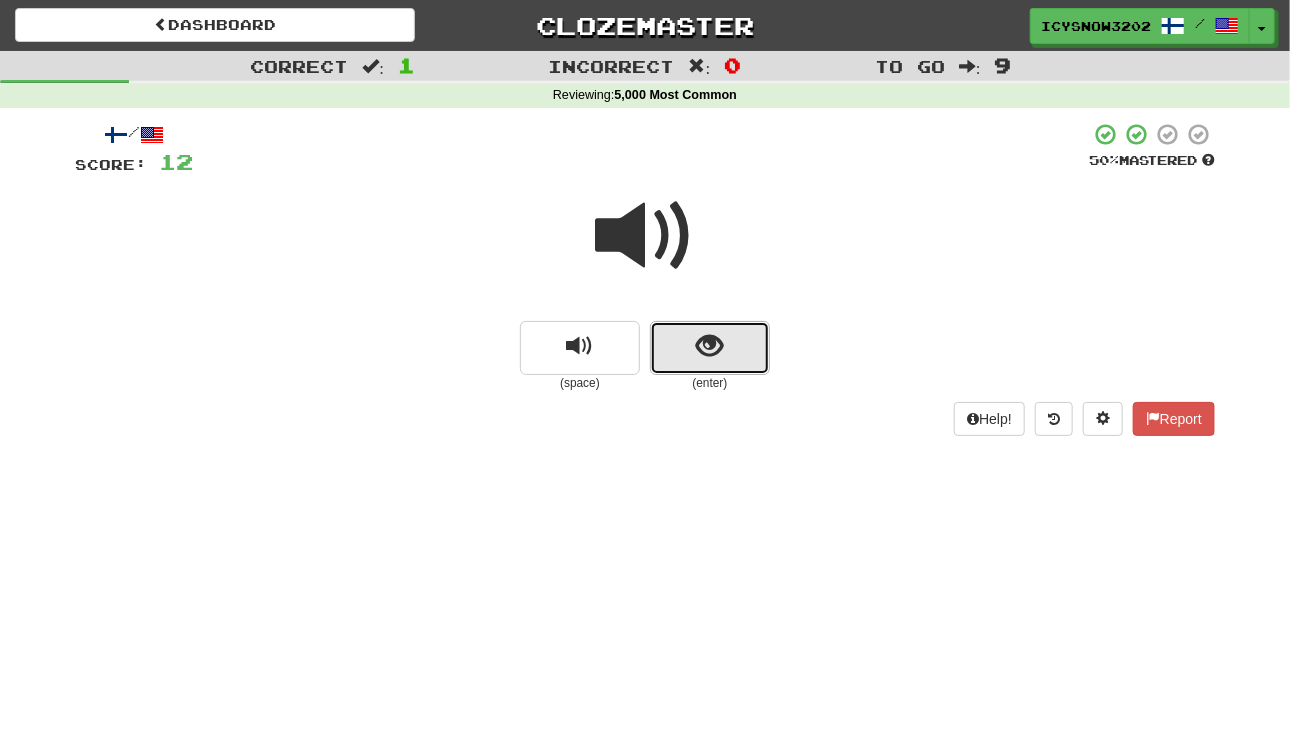 click at bounding box center (710, 348) 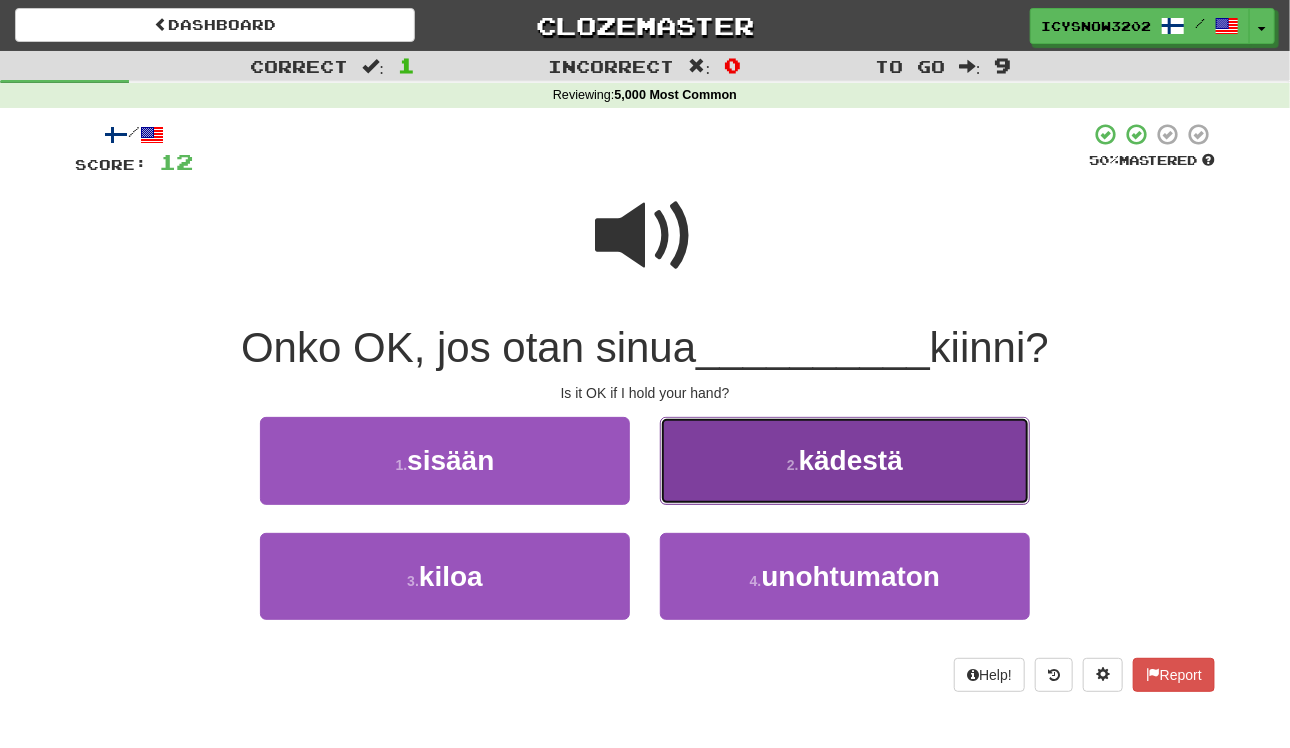 click on "kädestä" at bounding box center (851, 460) 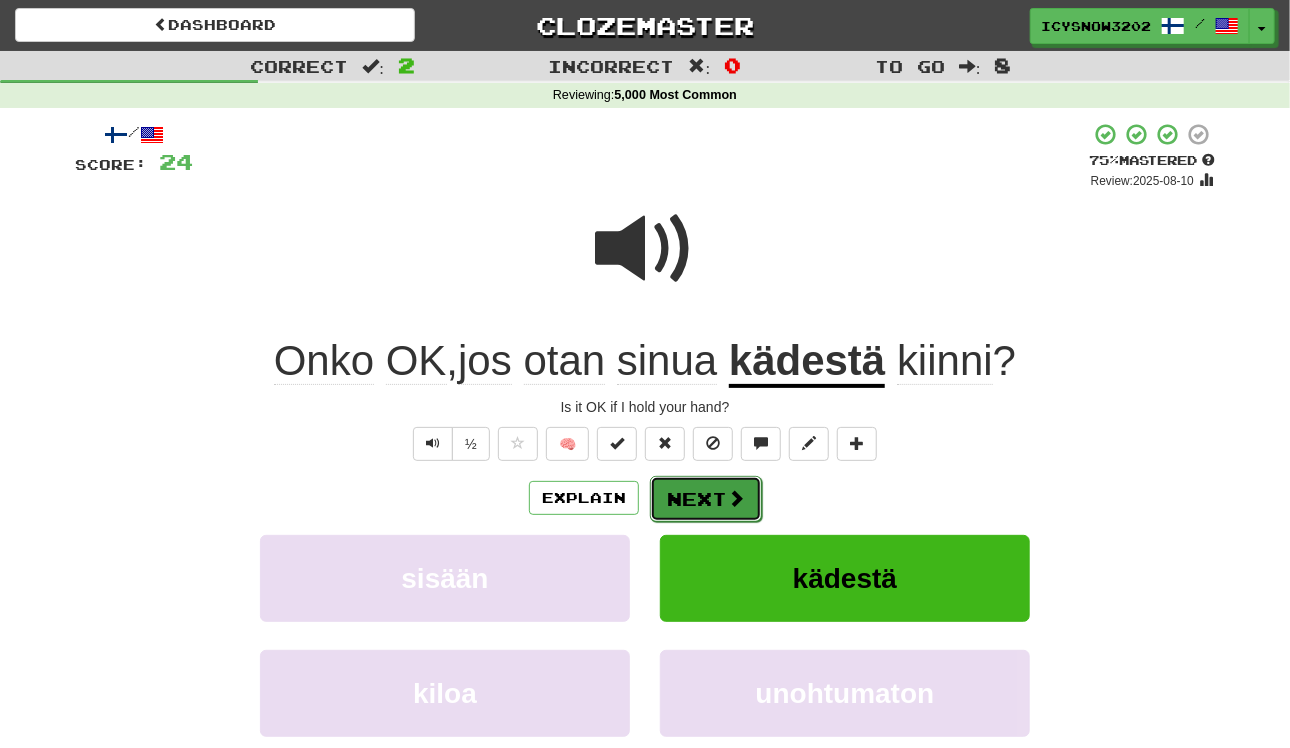 click on "Next" at bounding box center [706, 499] 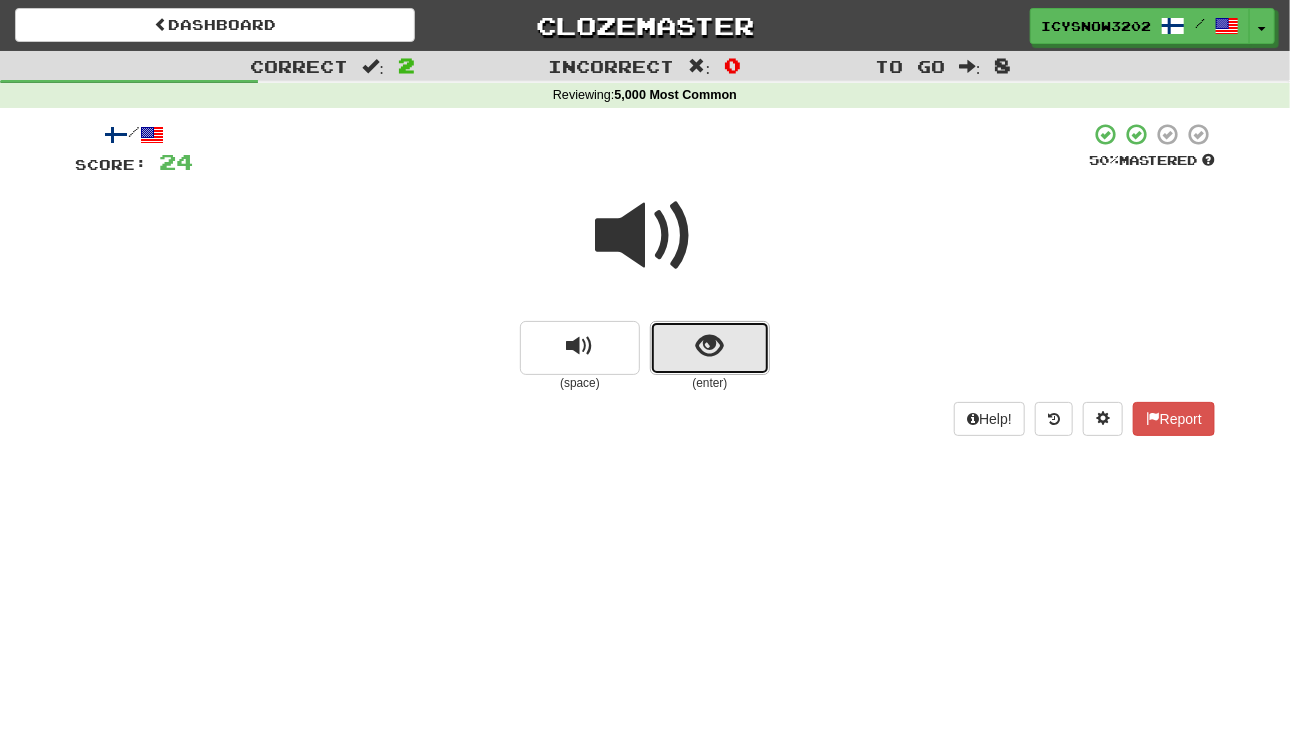 click at bounding box center [710, 348] 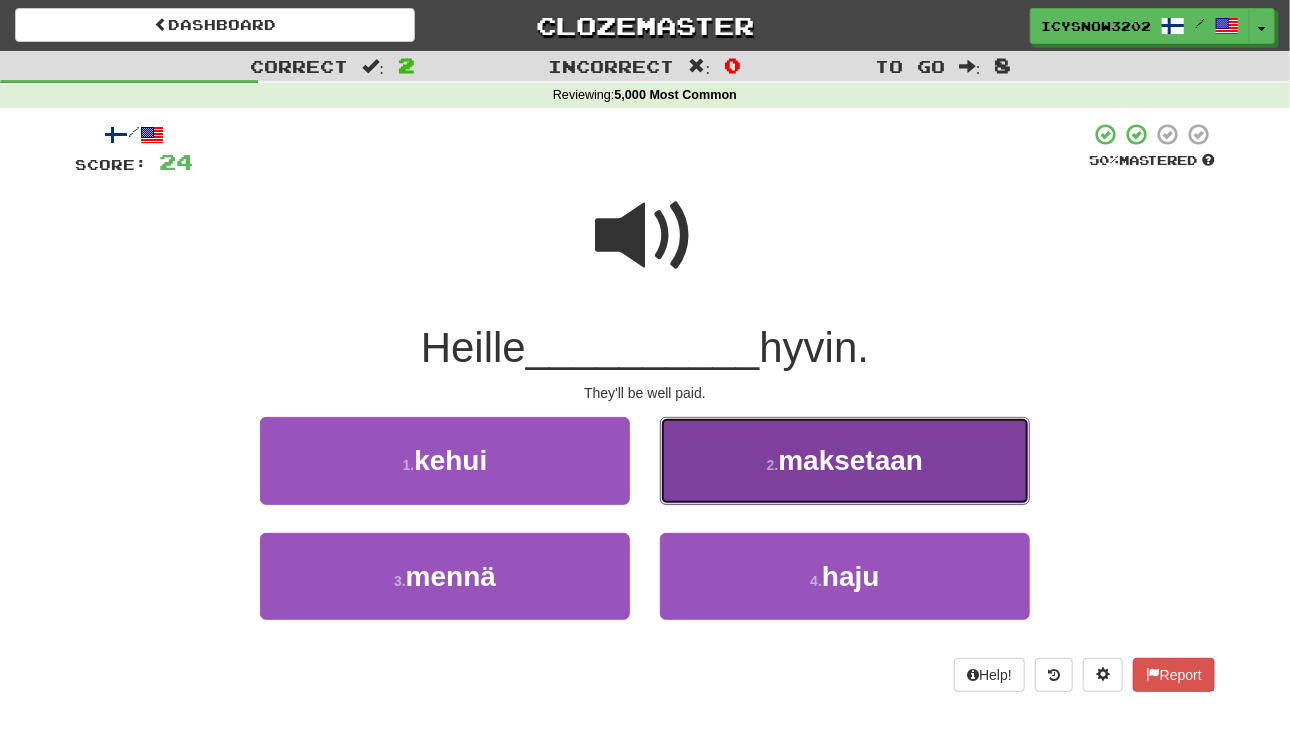 click on "maksetaan" at bounding box center [850, 460] 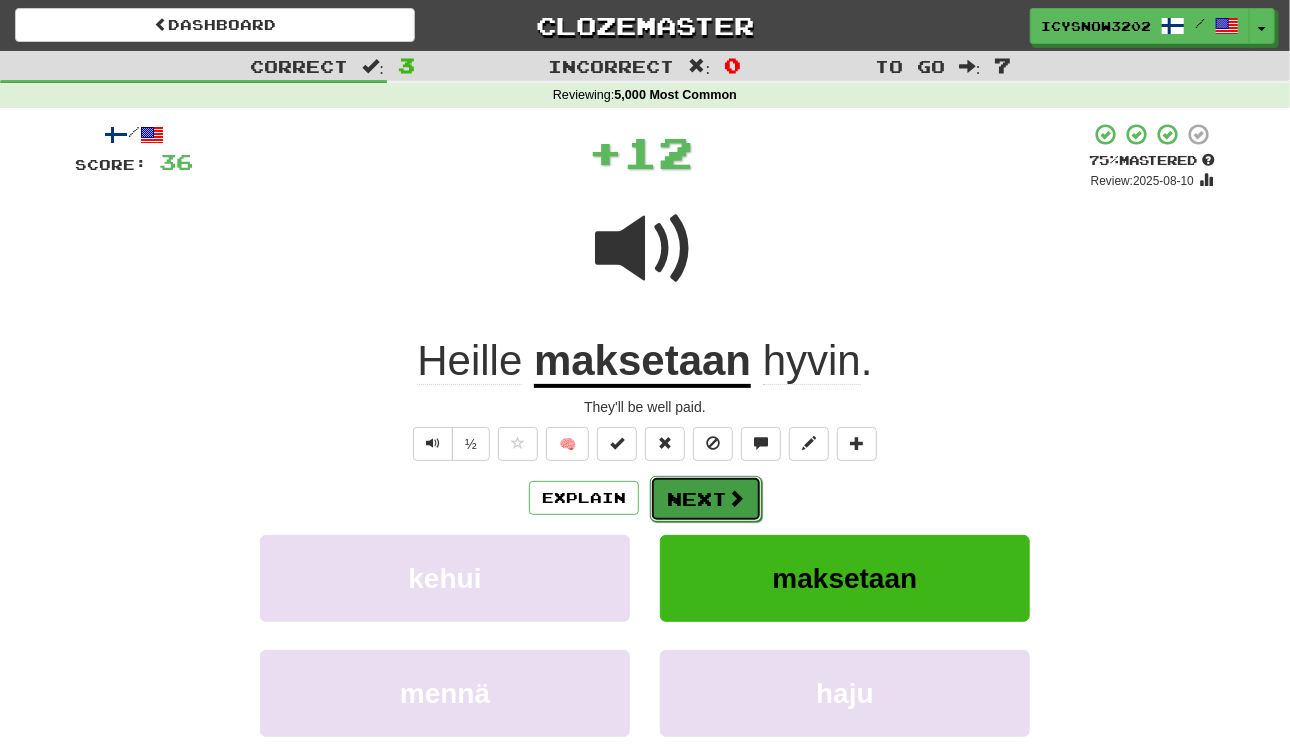 click at bounding box center [736, 498] 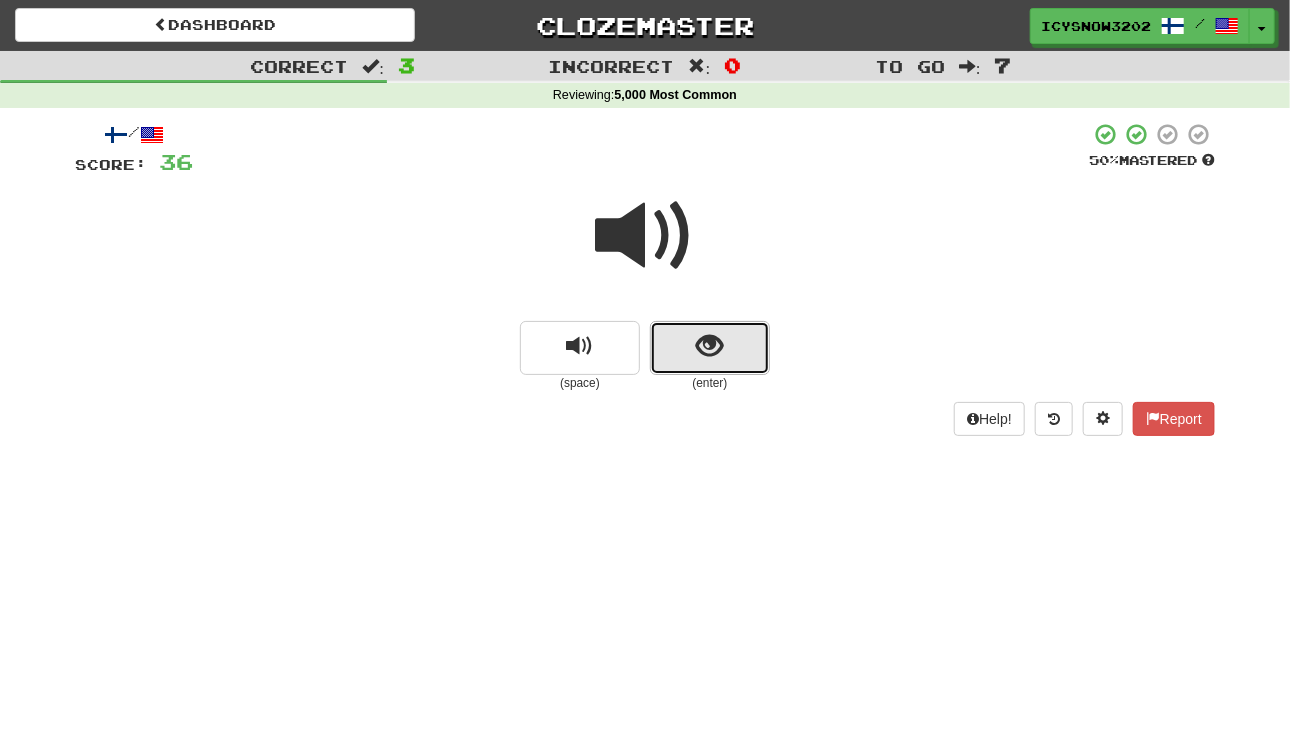 click at bounding box center (710, 346) 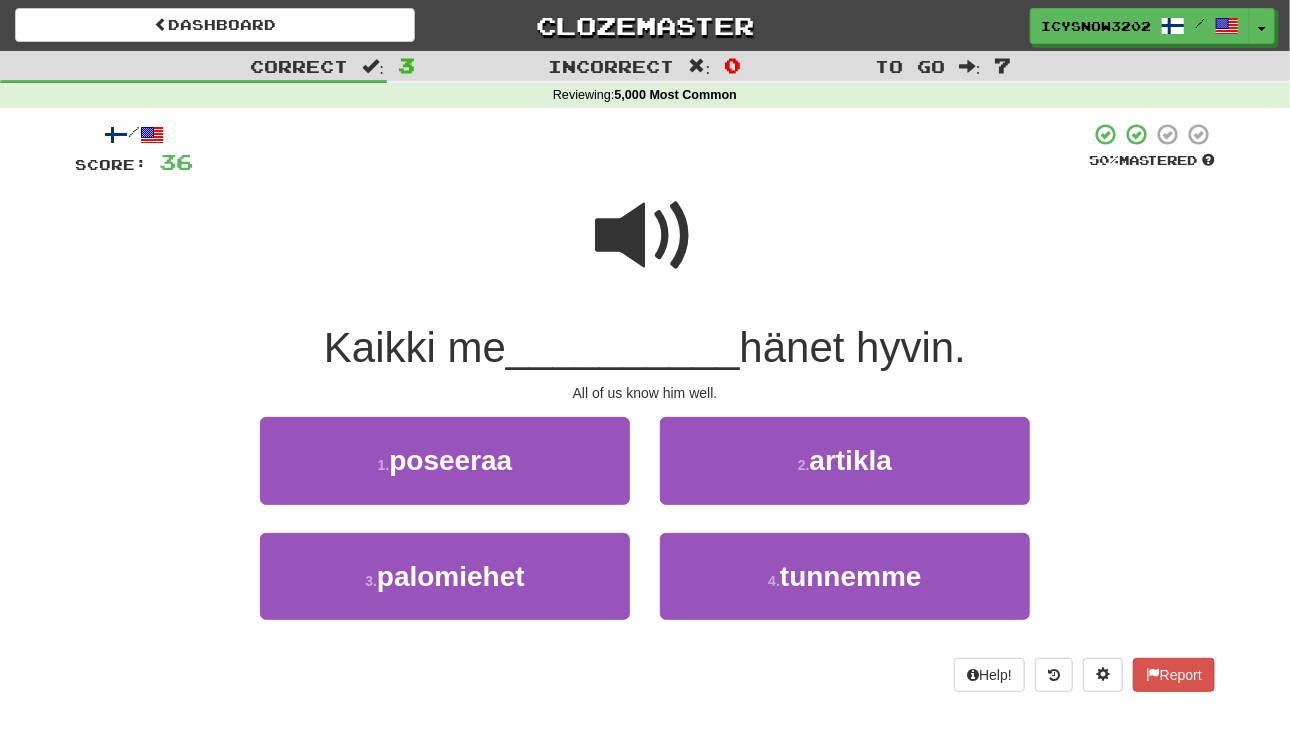 click at bounding box center (645, 236) 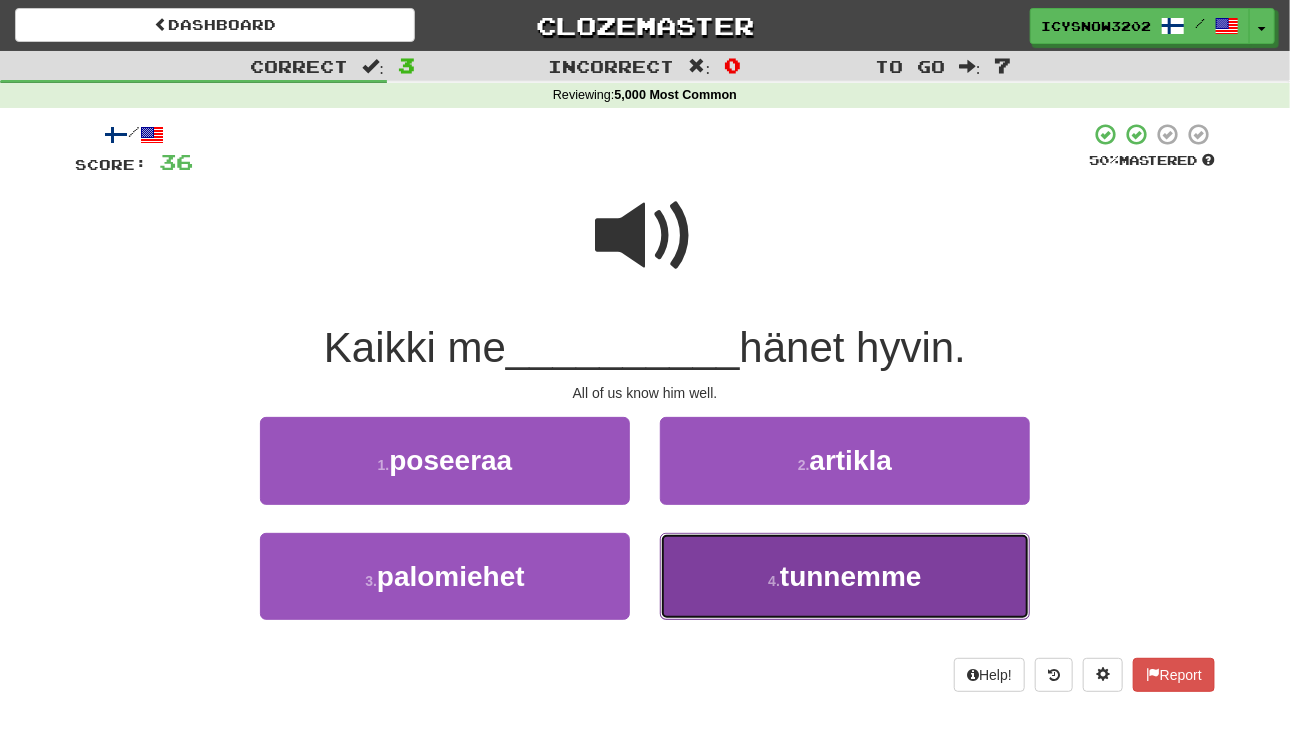 click on "tunnemme" at bounding box center (851, 576) 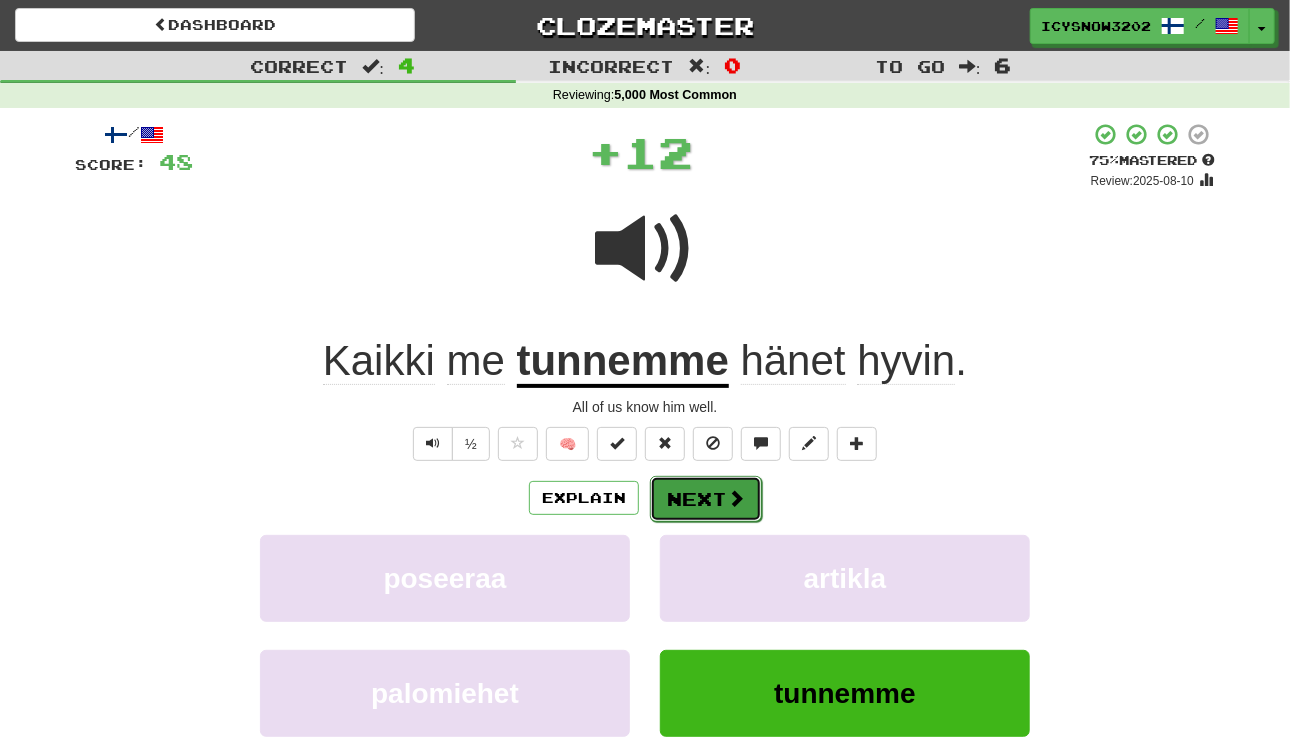 click on "Next" at bounding box center (706, 499) 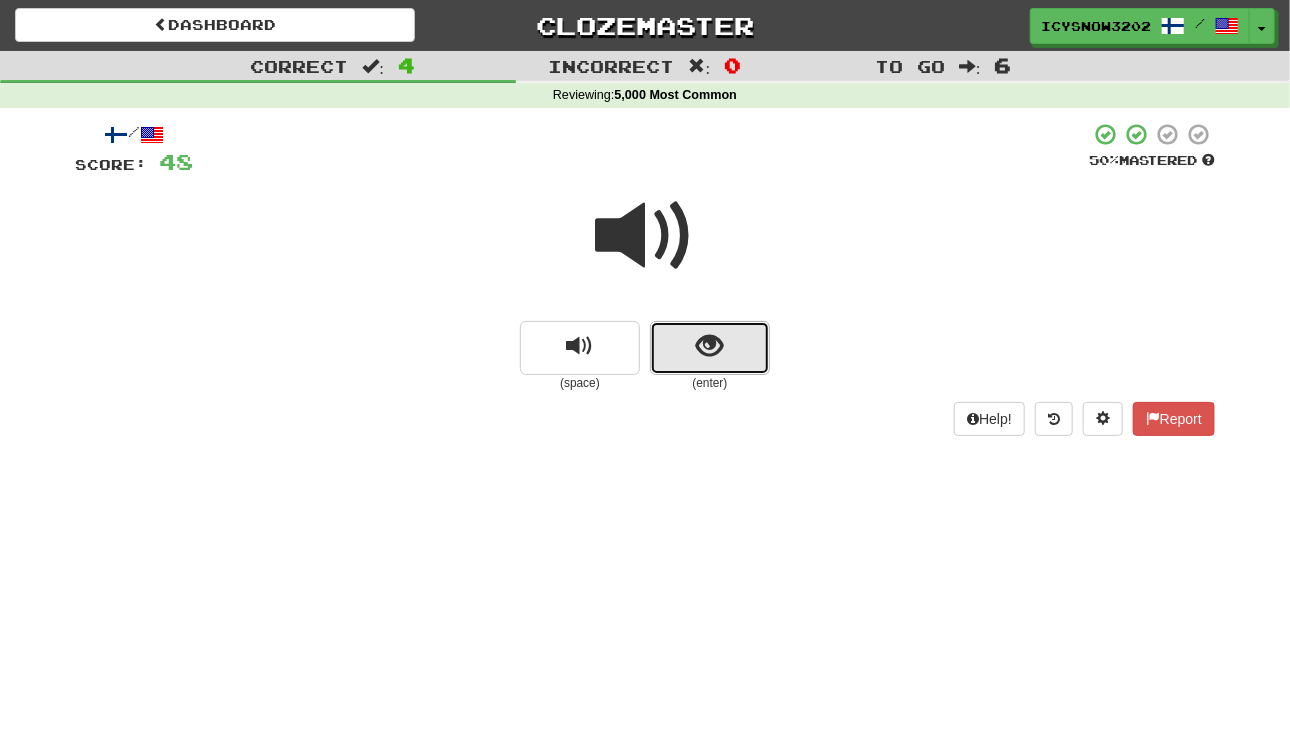click at bounding box center (710, 346) 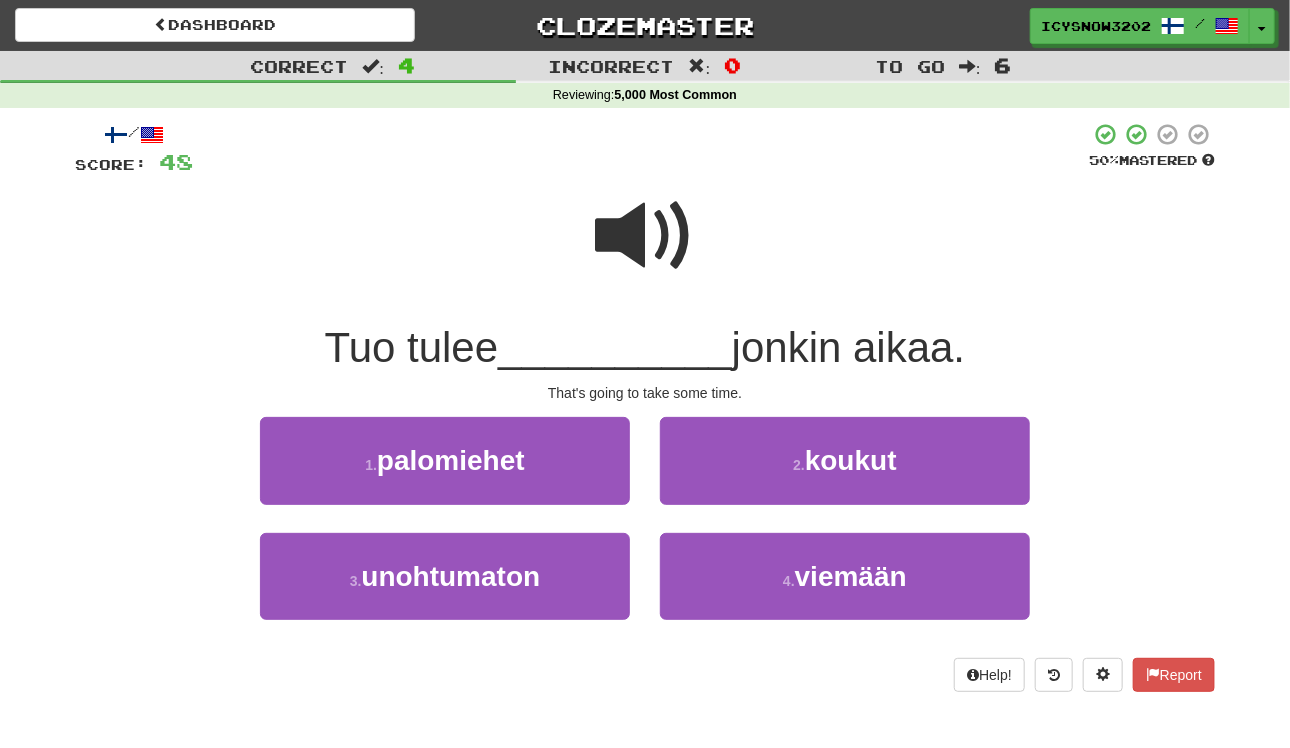 click at bounding box center [645, 236] 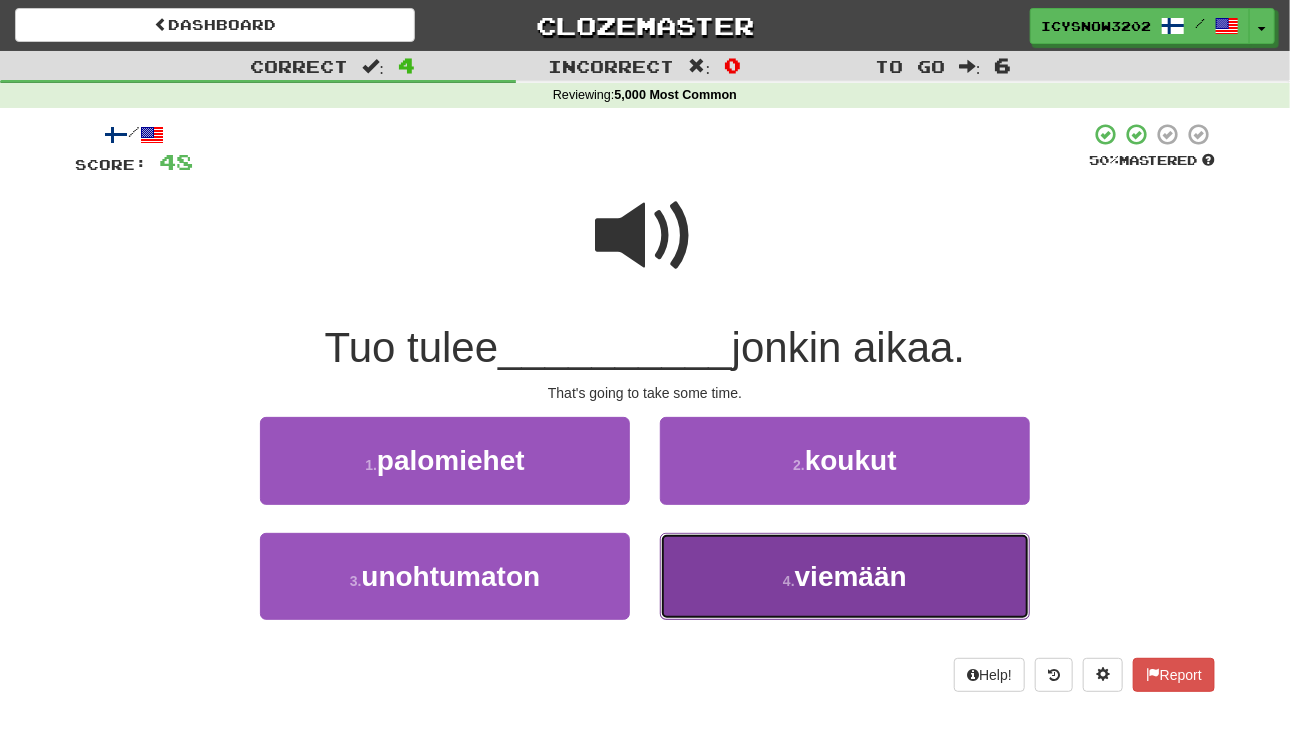 click on "viemään" at bounding box center [851, 576] 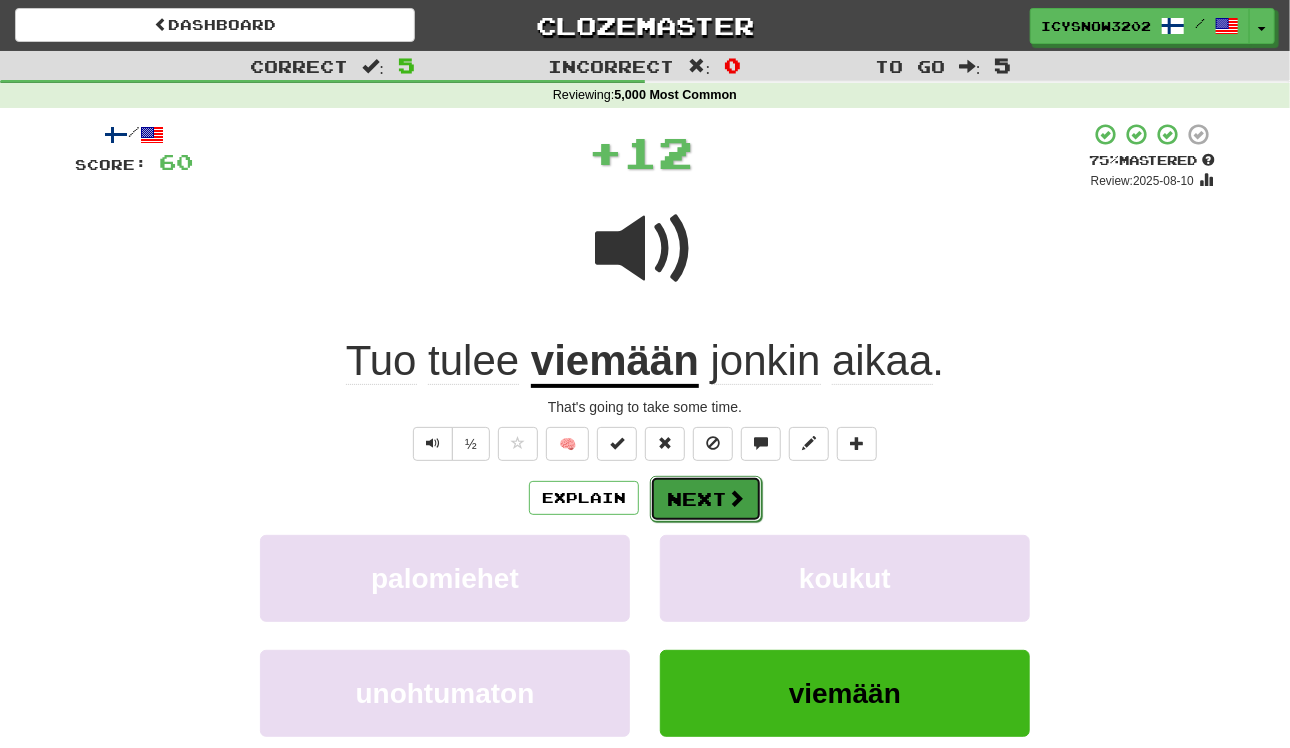 click on "Next" at bounding box center (706, 499) 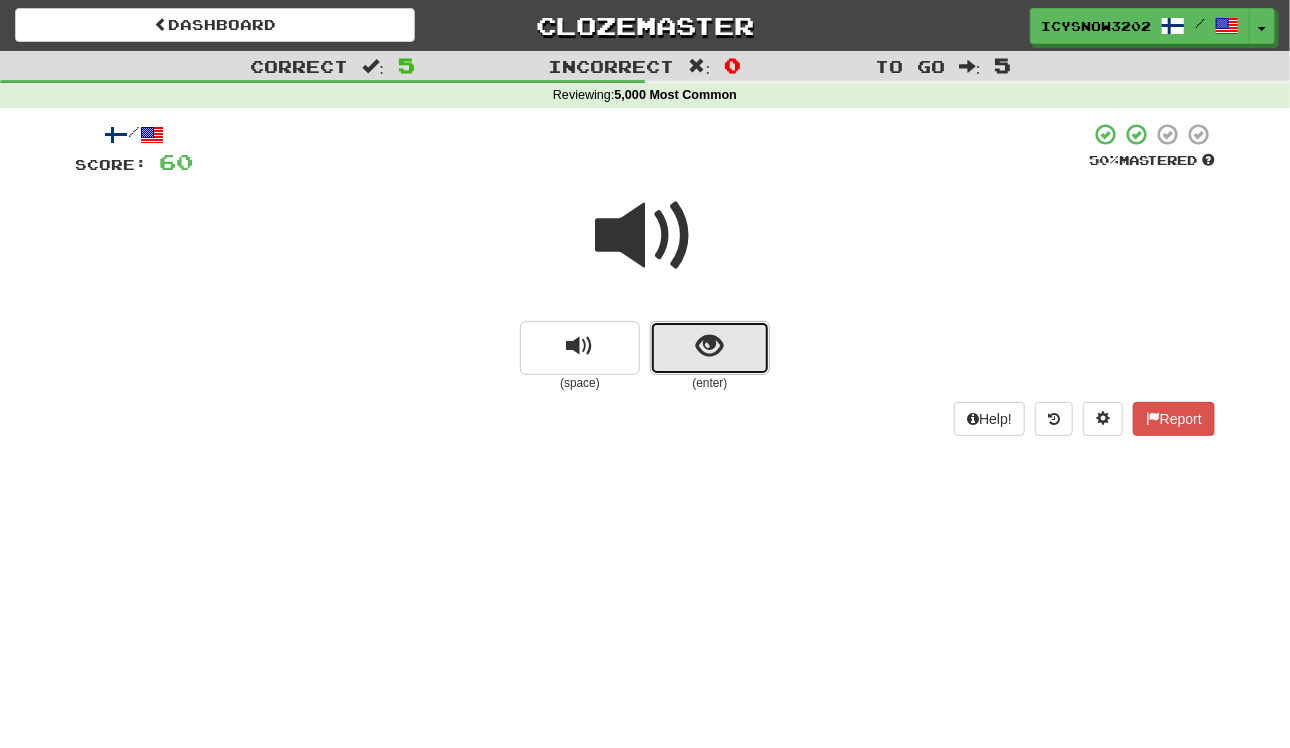 click at bounding box center (710, 348) 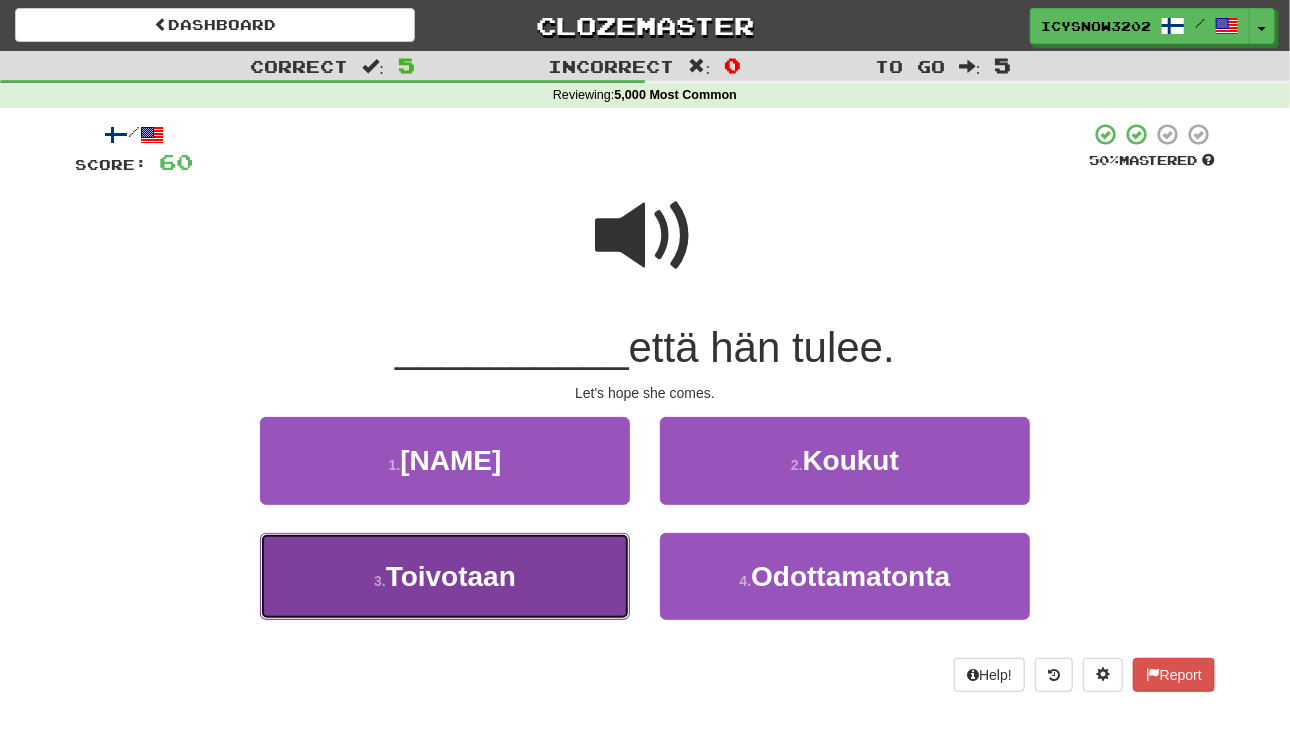 click on "3 .  Toivotaan" at bounding box center (445, 576) 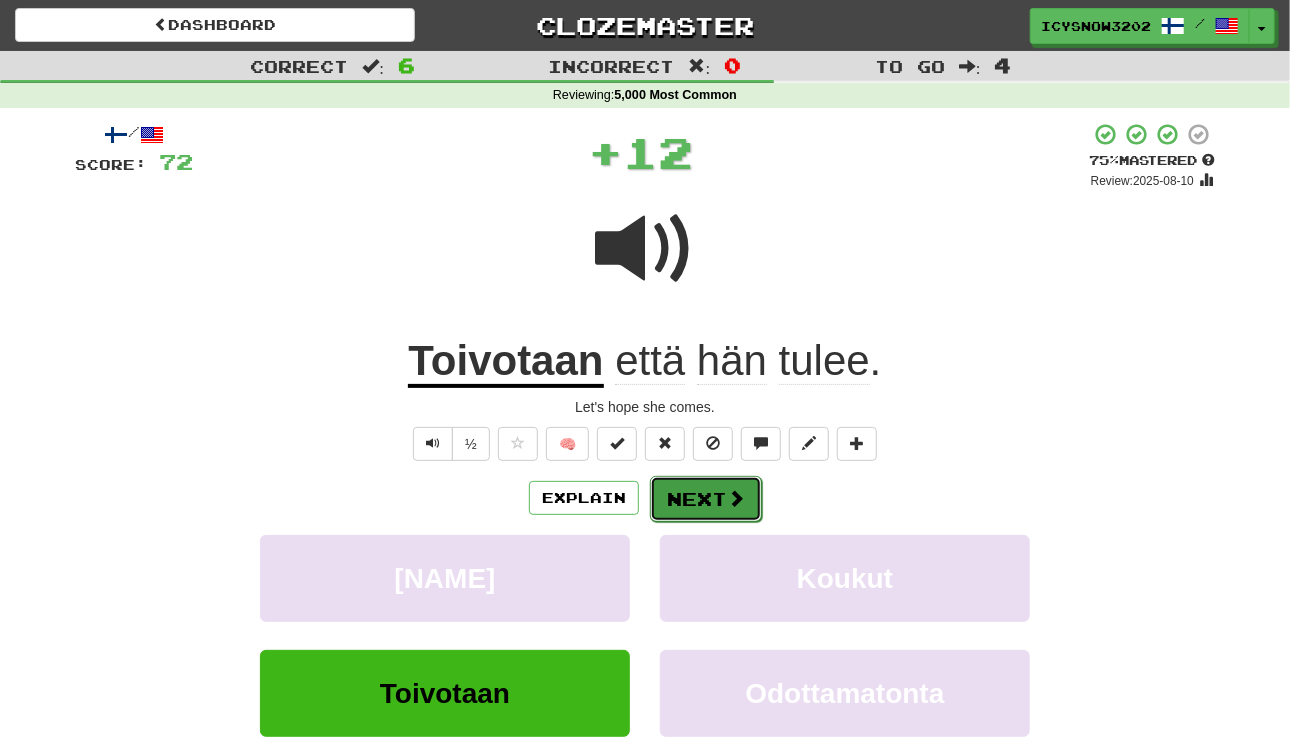 click at bounding box center (736, 498) 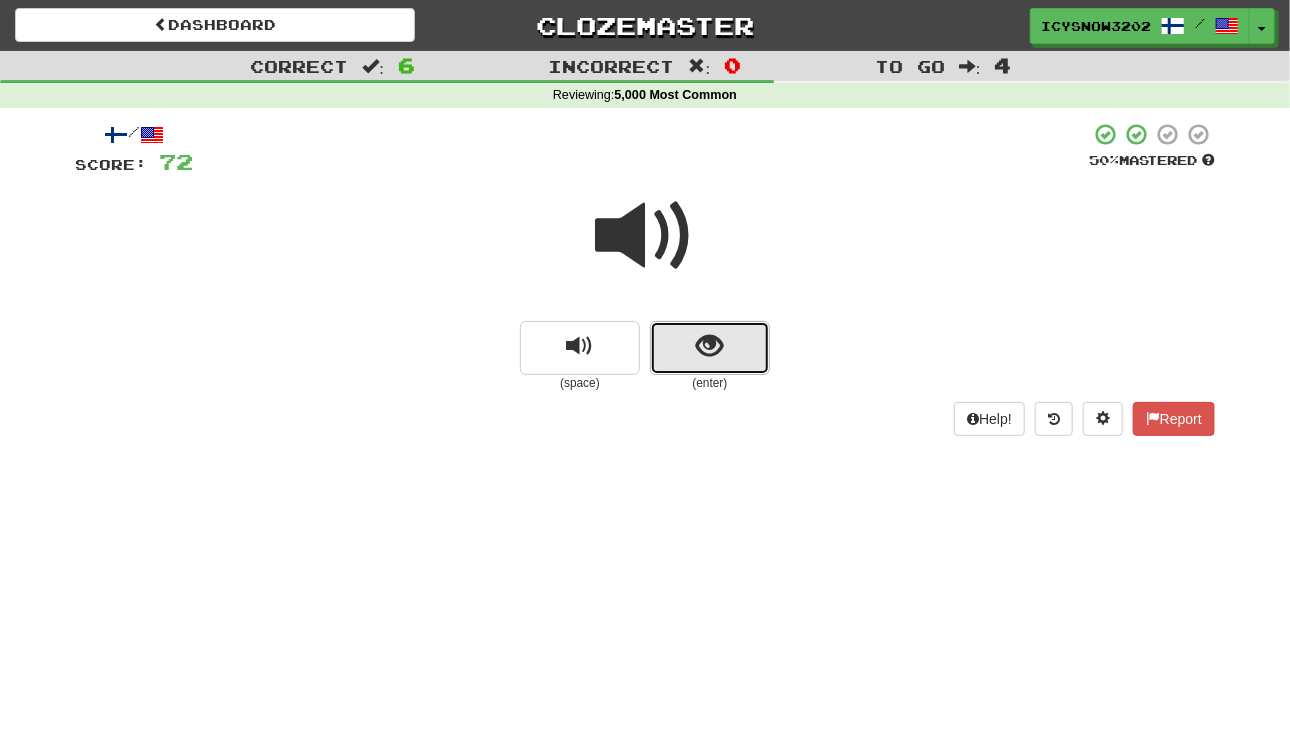 click at bounding box center (710, 346) 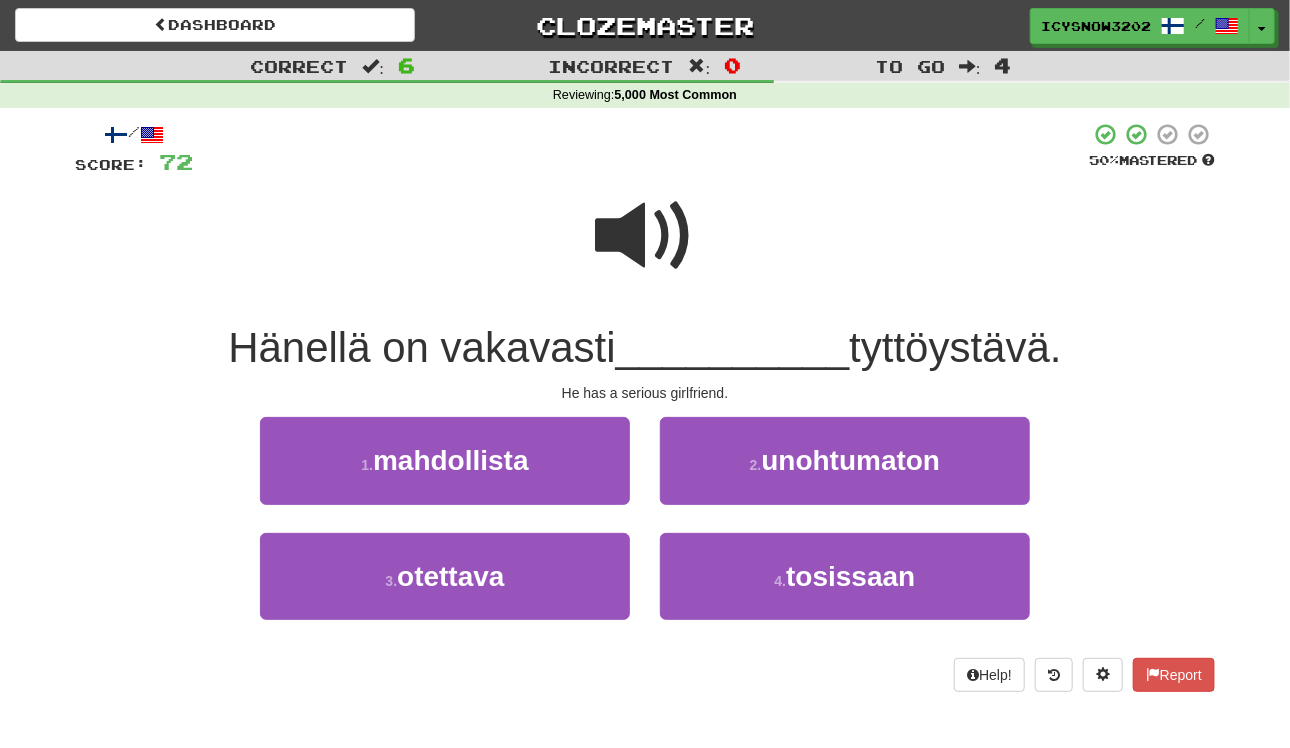 click at bounding box center (645, 236) 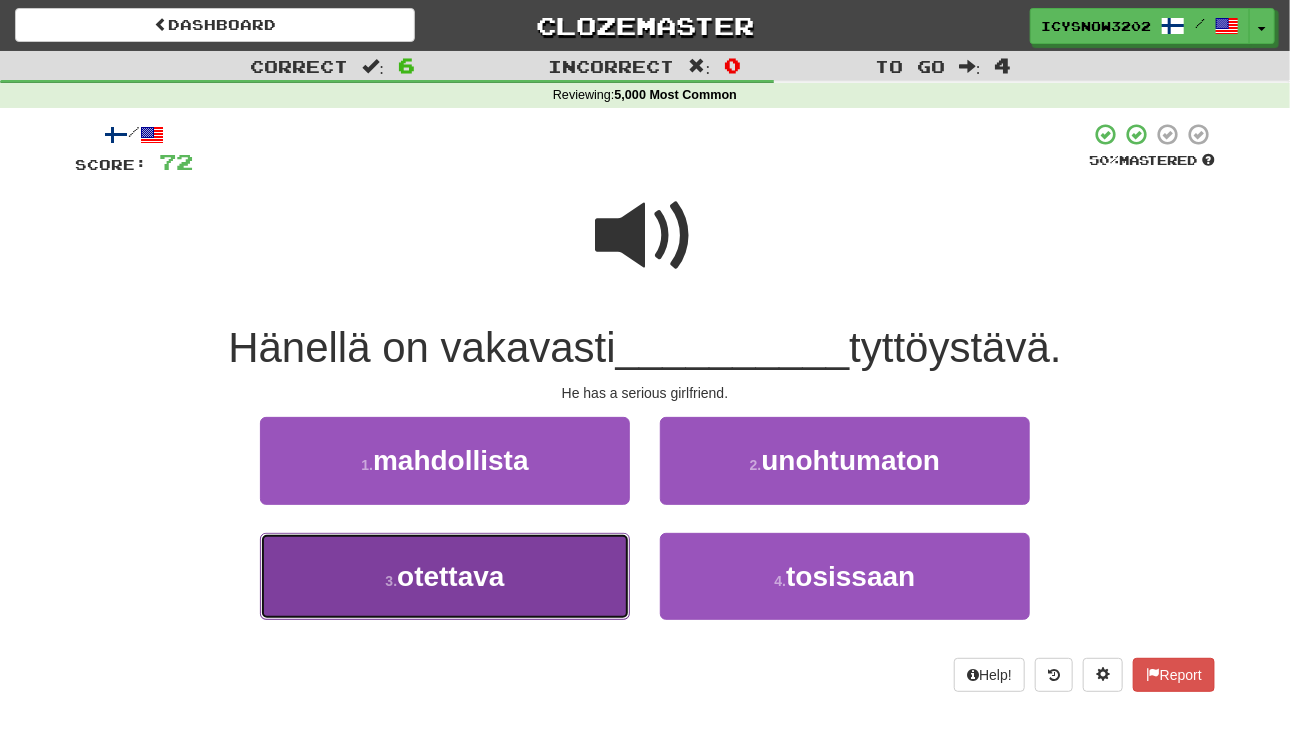 click on "3 .  otettava" at bounding box center (445, 576) 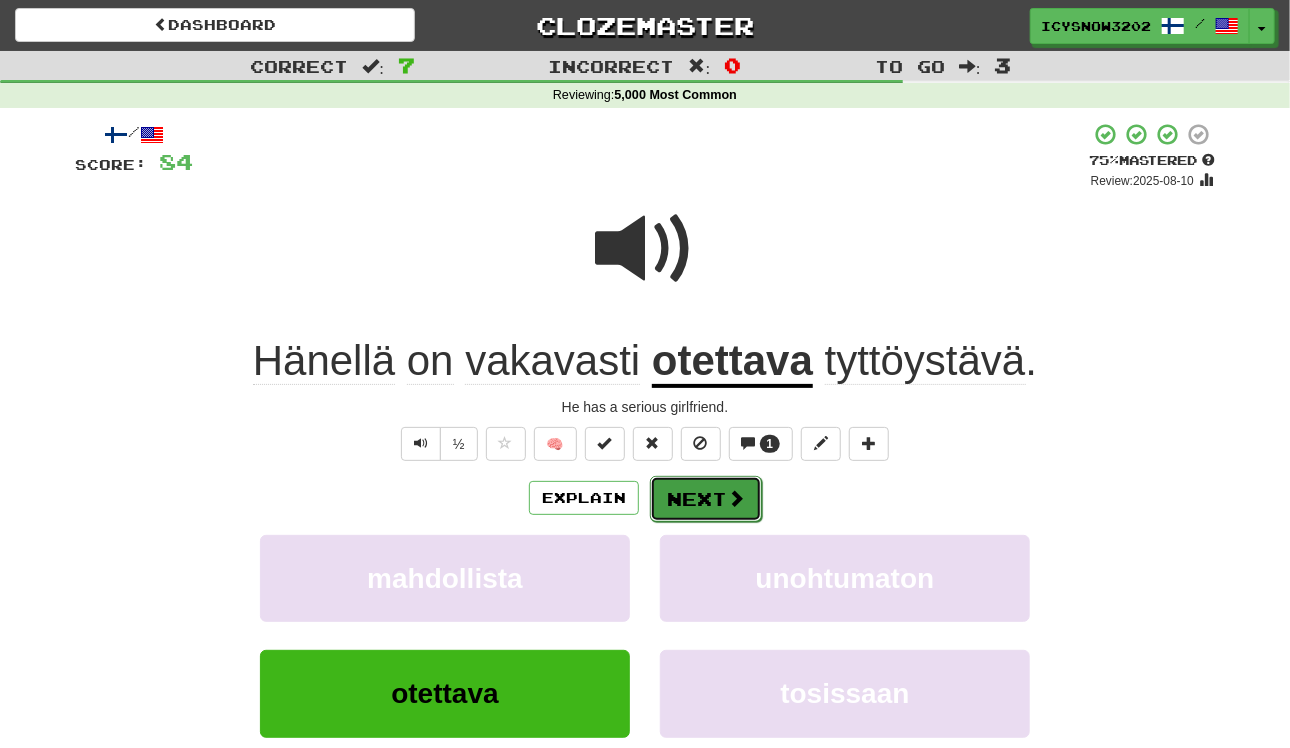 click on "Next" at bounding box center [706, 499] 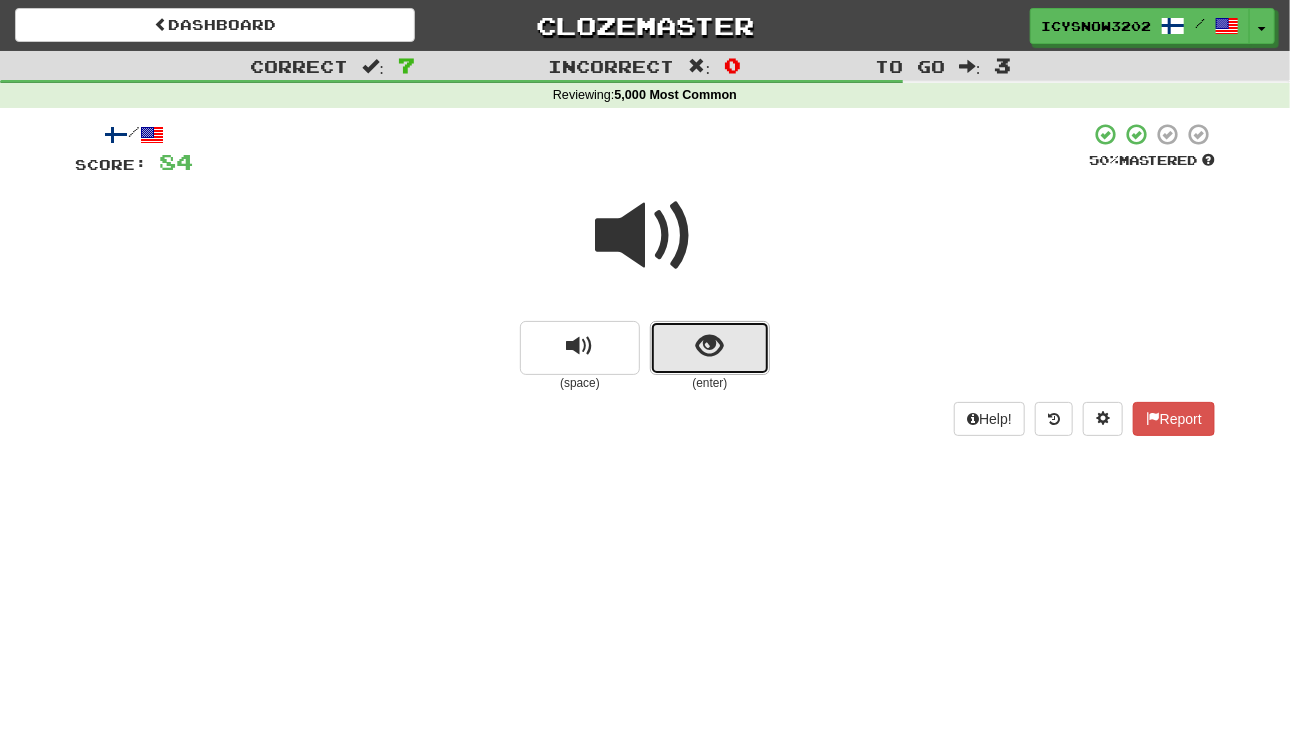 click at bounding box center [710, 348] 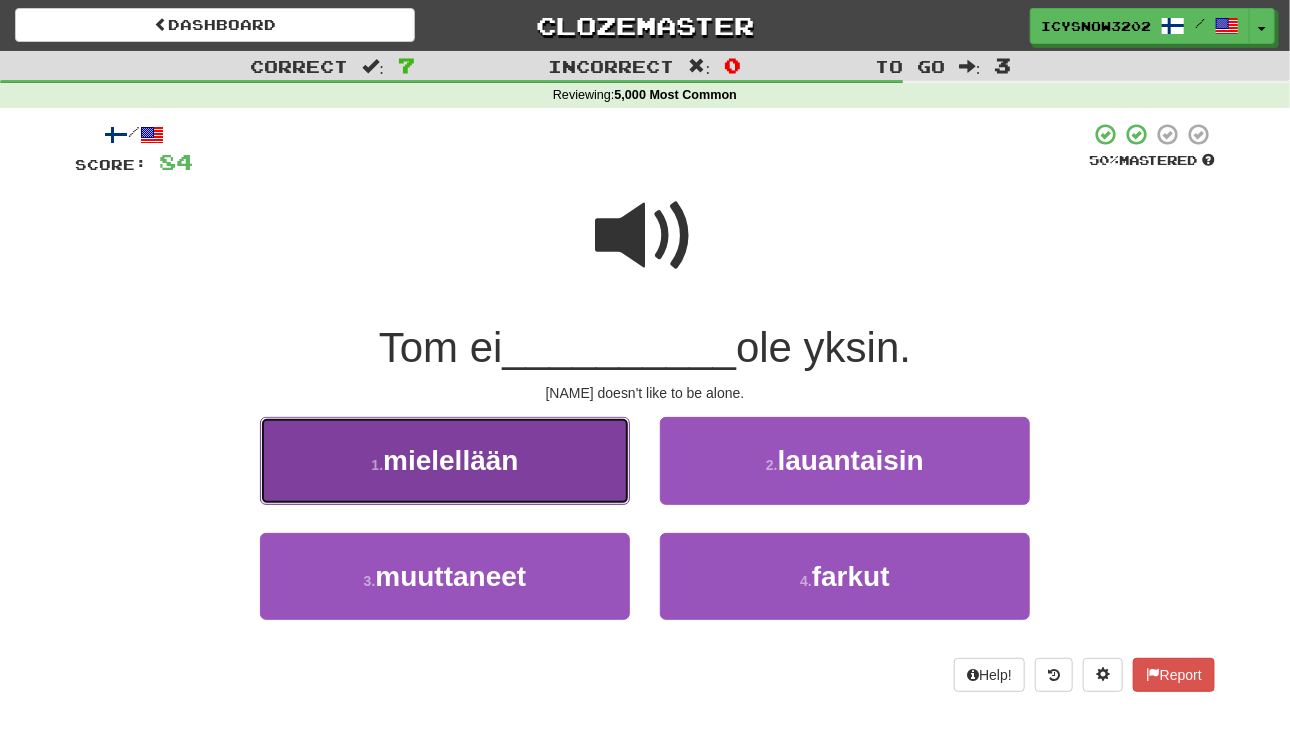 click on "1 .  mielellään" at bounding box center (445, 460) 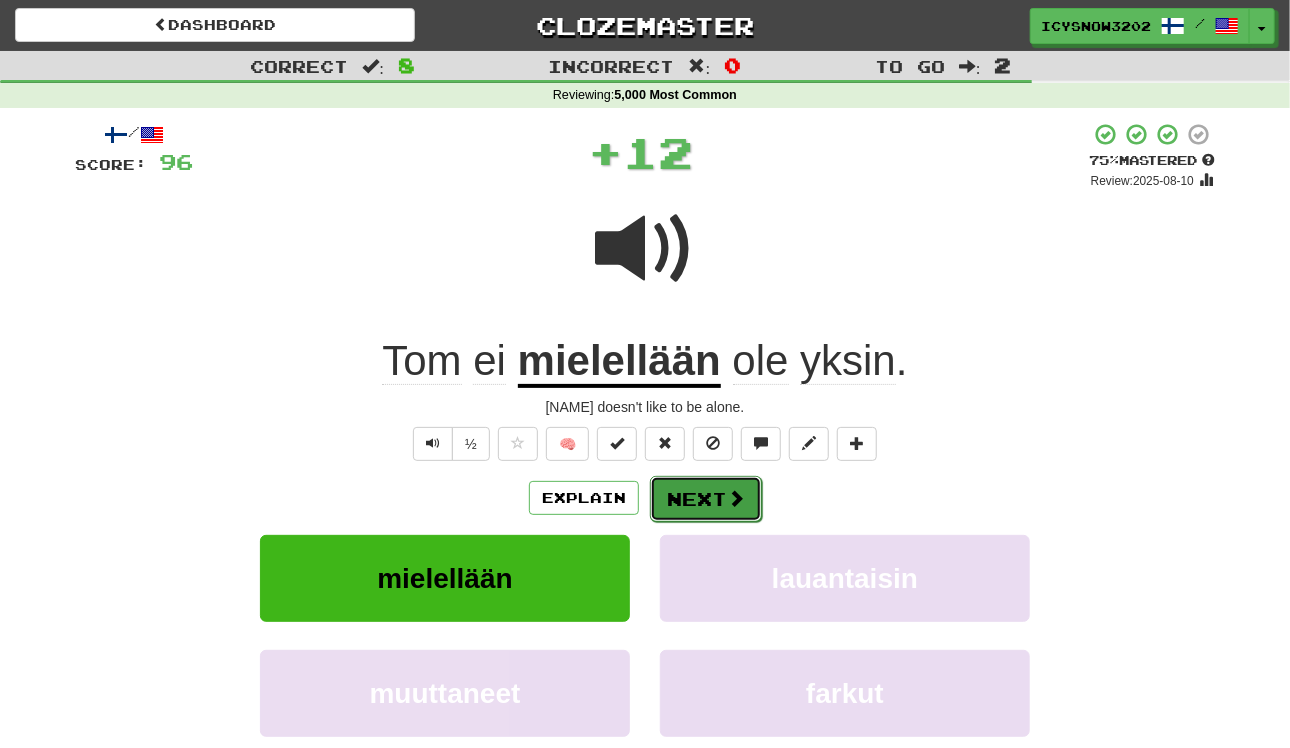 click at bounding box center [736, 498] 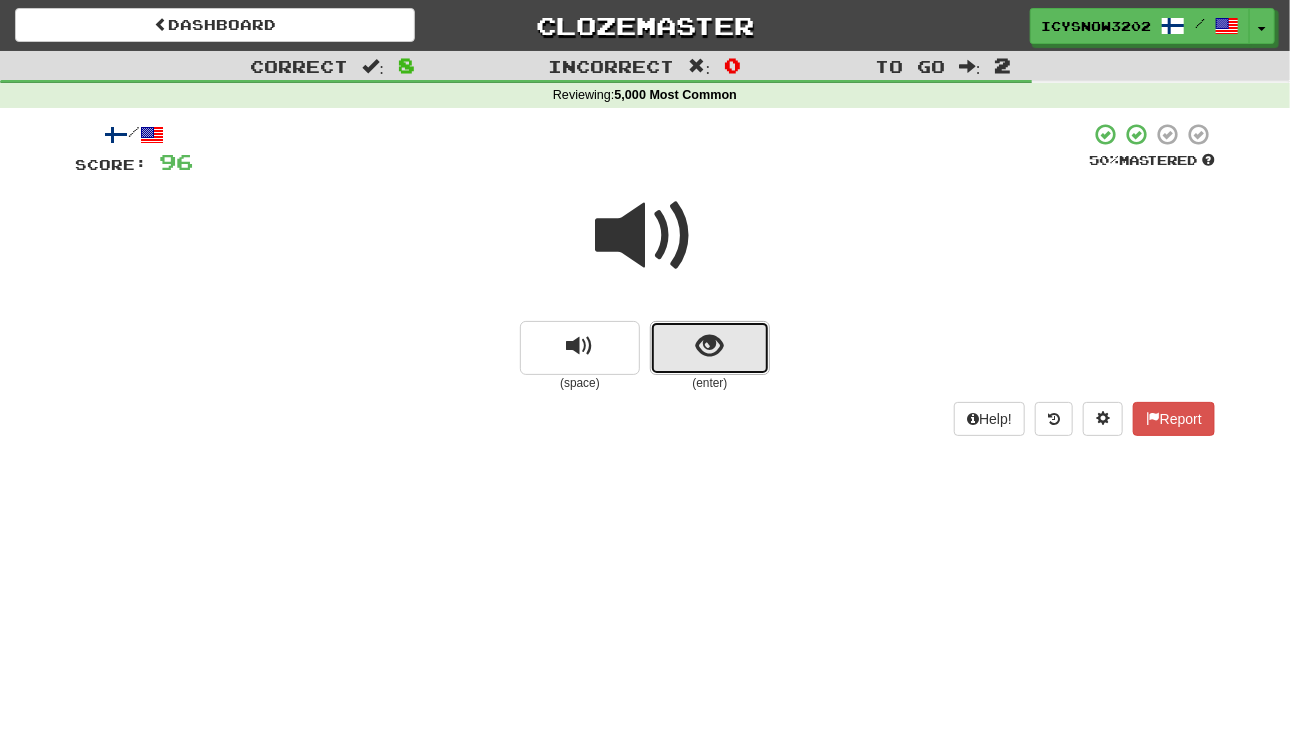 click at bounding box center (710, 346) 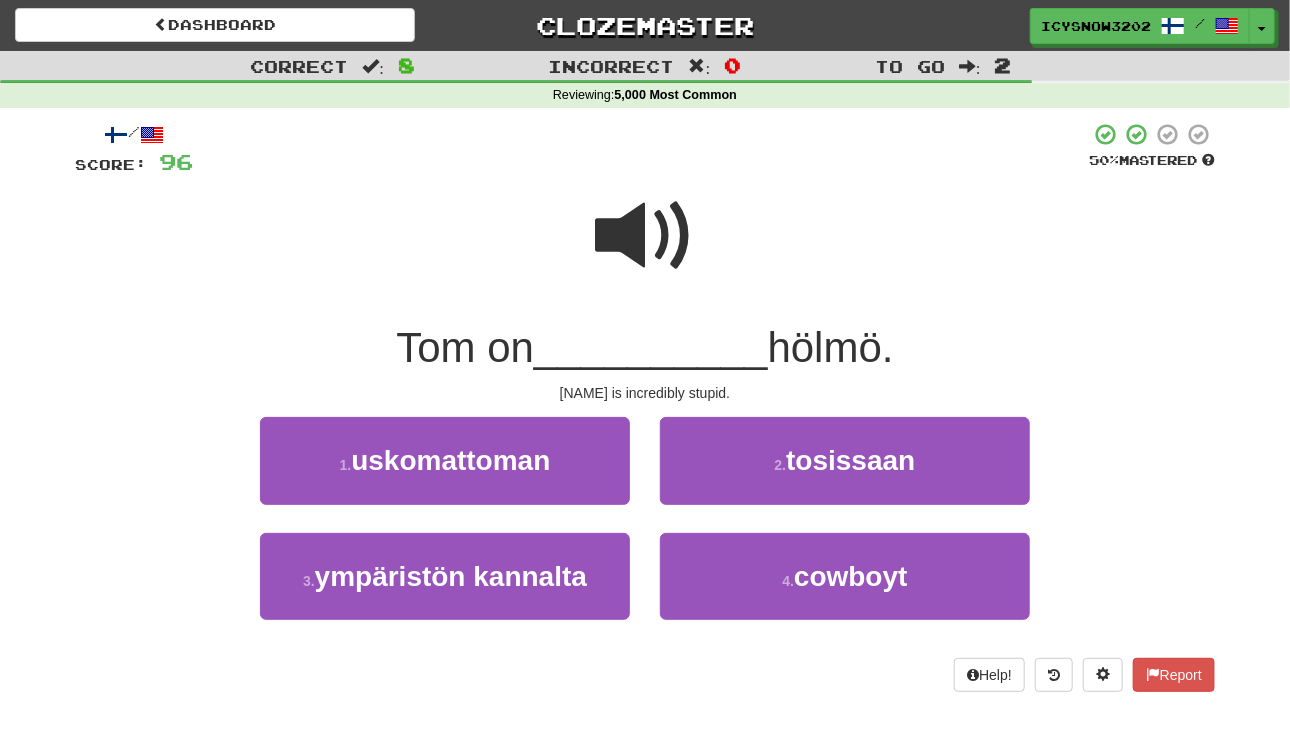 click at bounding box center [645, 249] 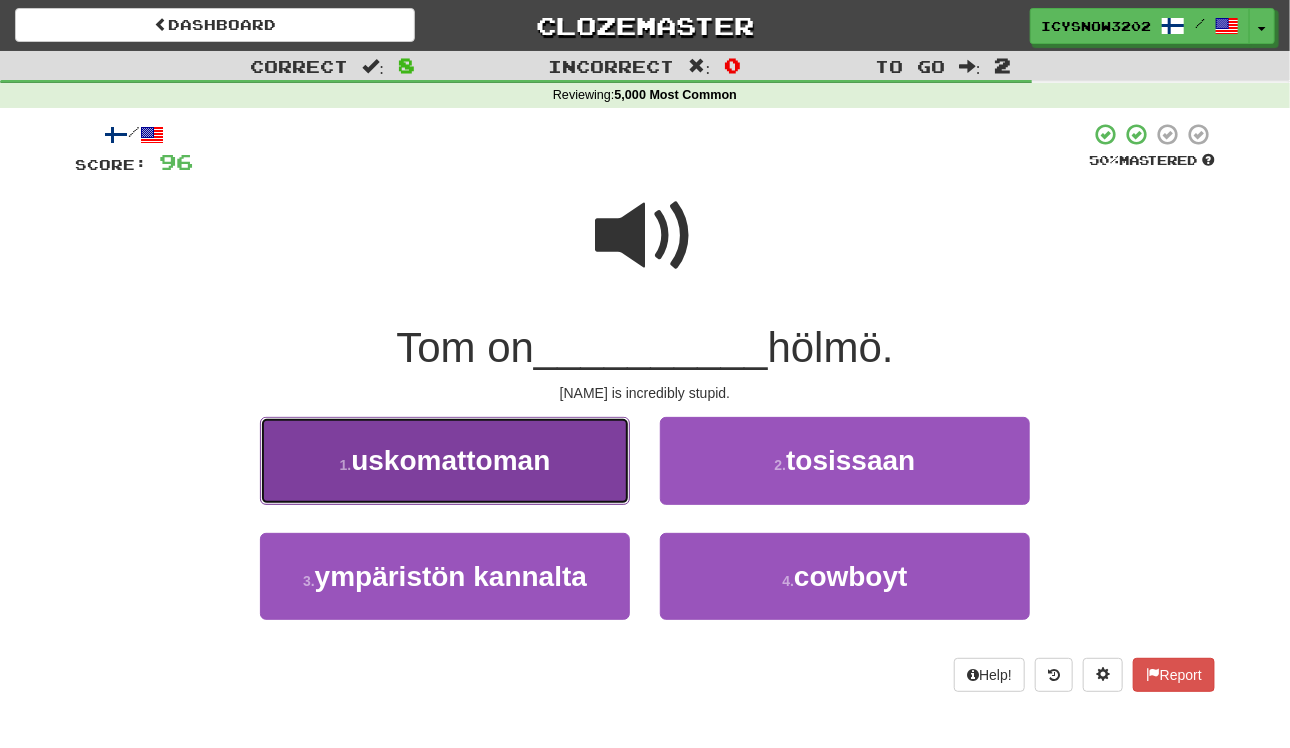 click on "1 .  uskomattoman" at bounding box center [445, 460] 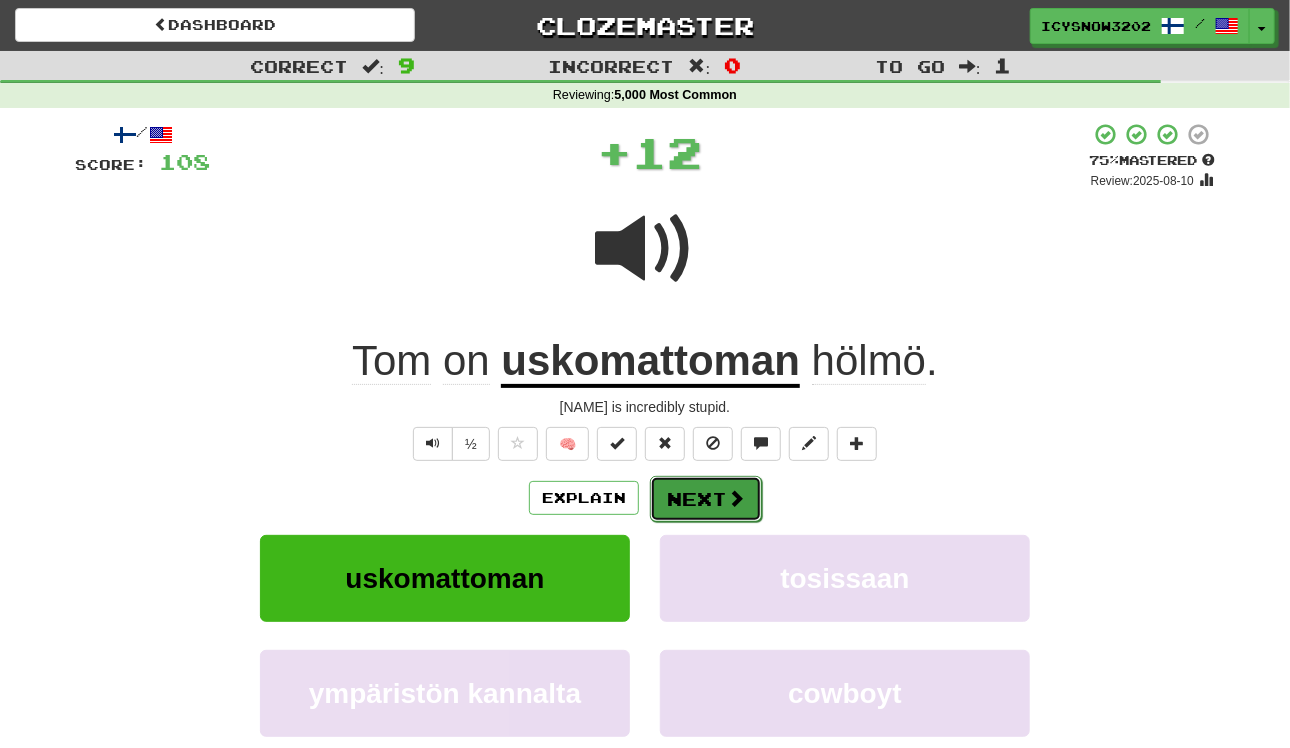click at bounding box center [736, 498] 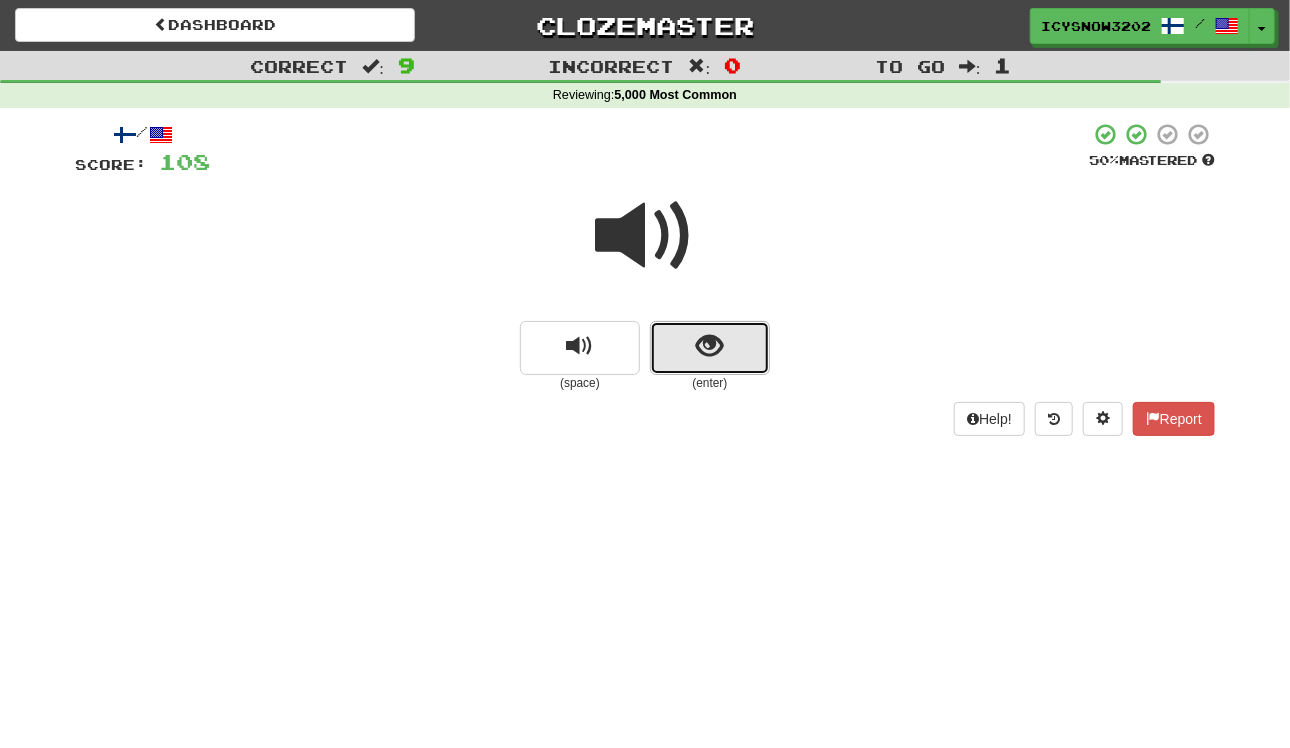 click at bounding box center [710, 348] 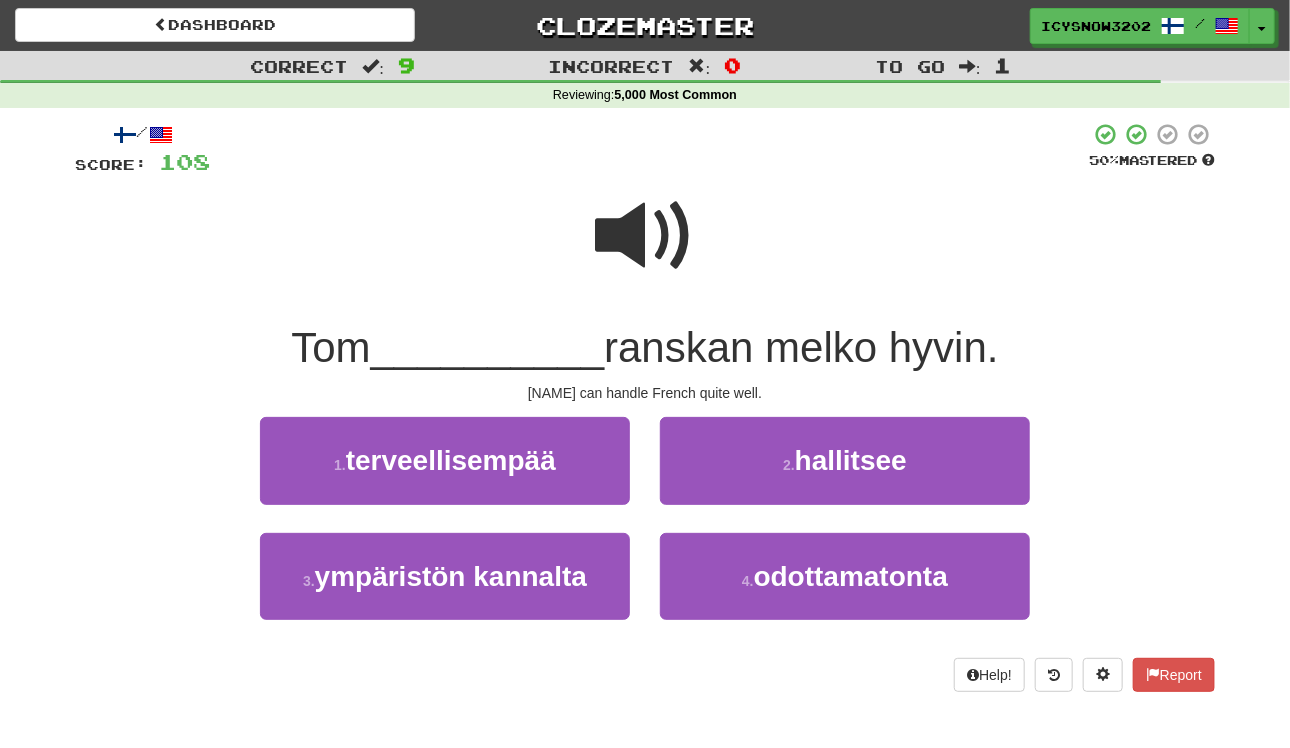 click at bounding box center (645, 236) 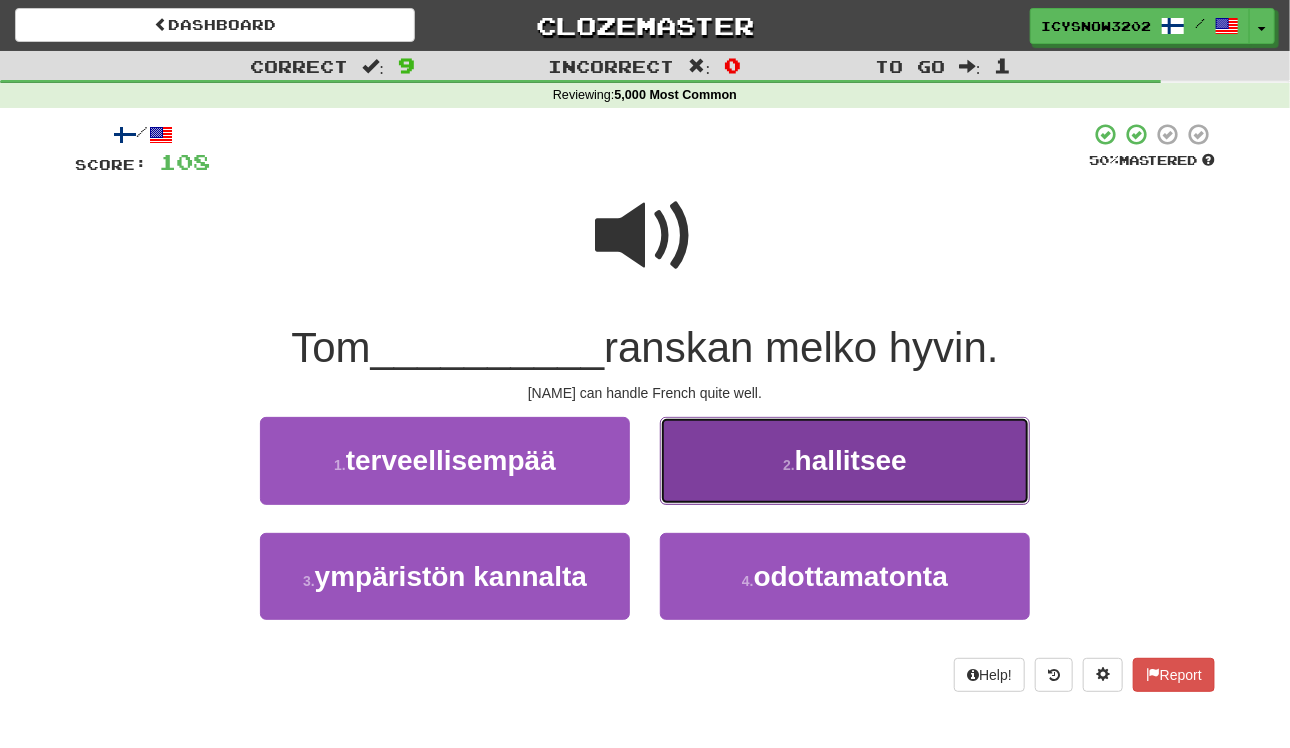 click on "hallitsee" at bounding box center (851, 460) 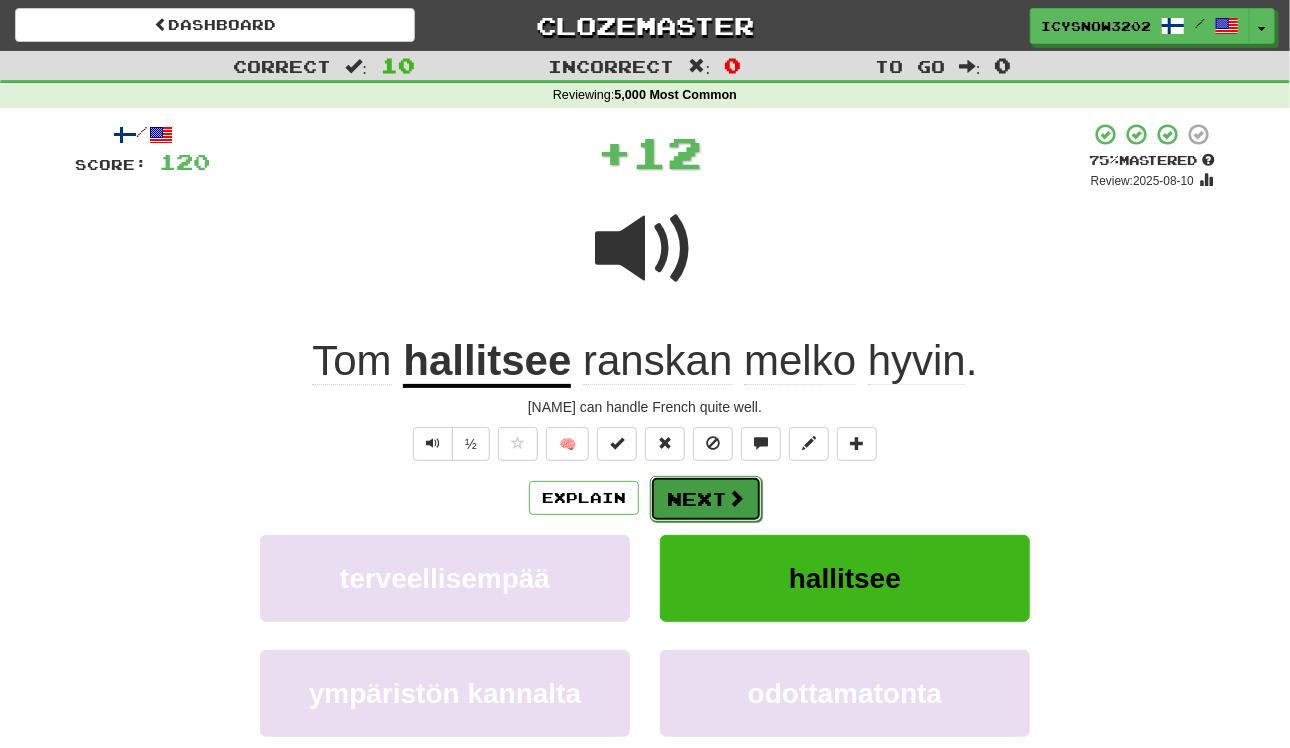 click on "Next" at bounding box center [706, 499] 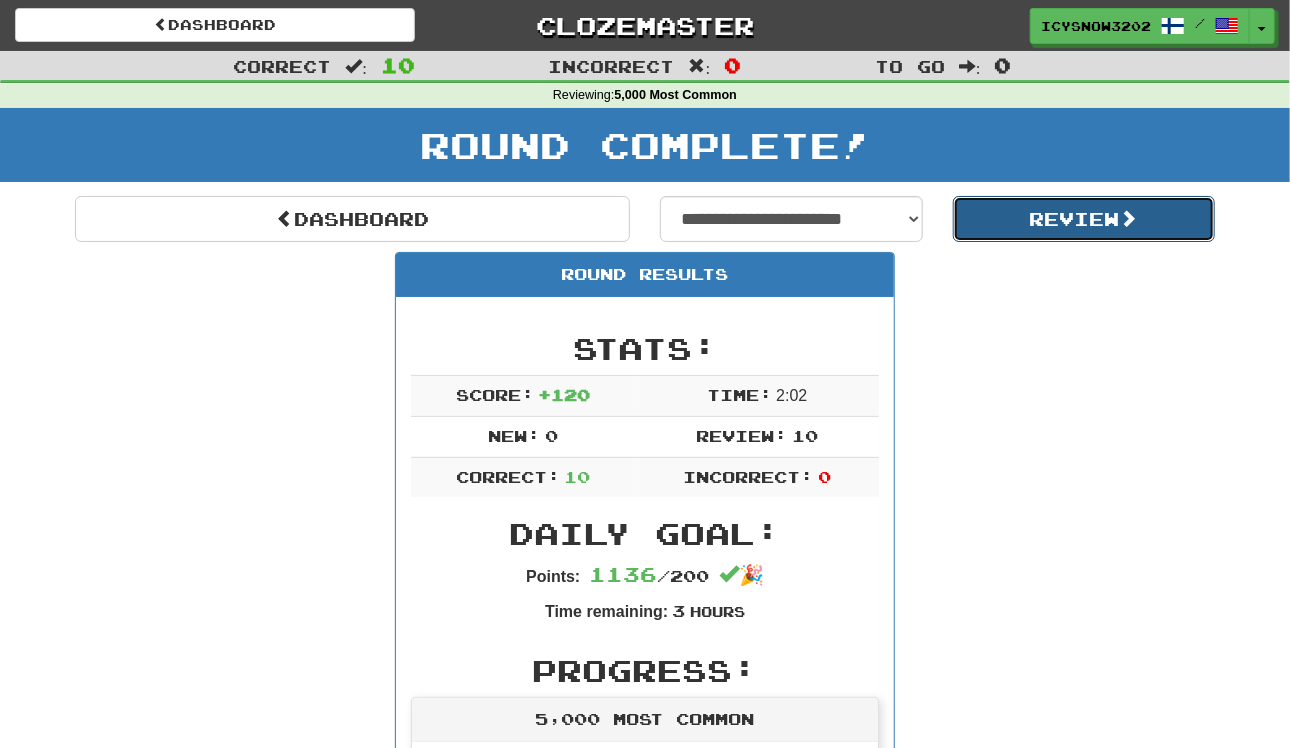 click on "Review" at bounding box center (1084, 219) 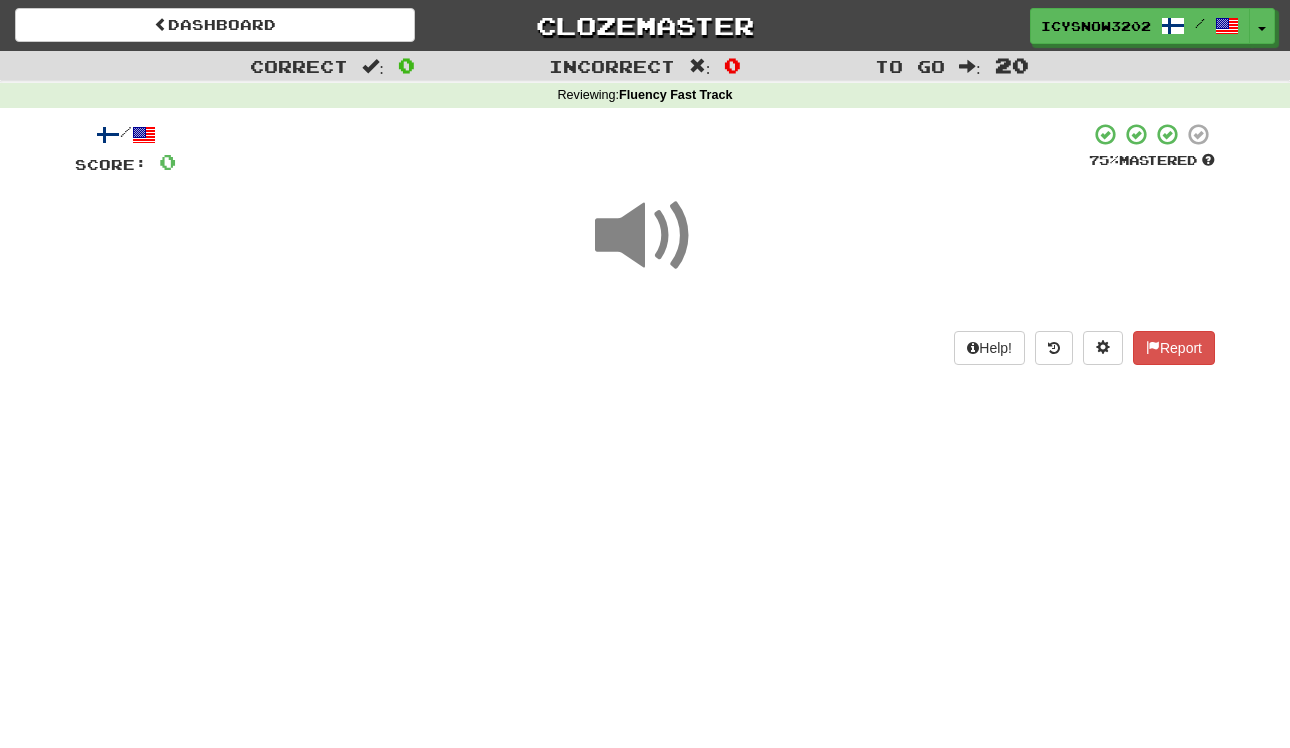 scroll, scrollTop: 0, scrollLeft: 0, axis: both 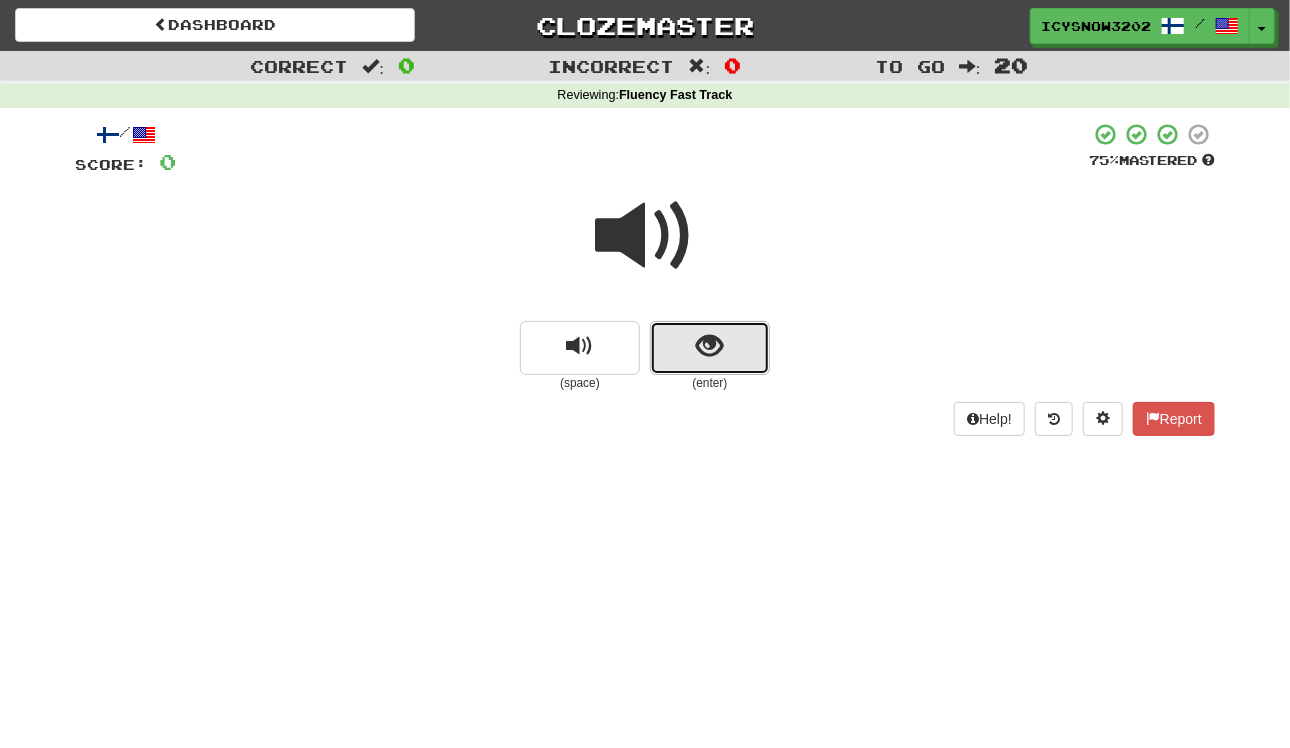 click at bounding box center (710, 346) 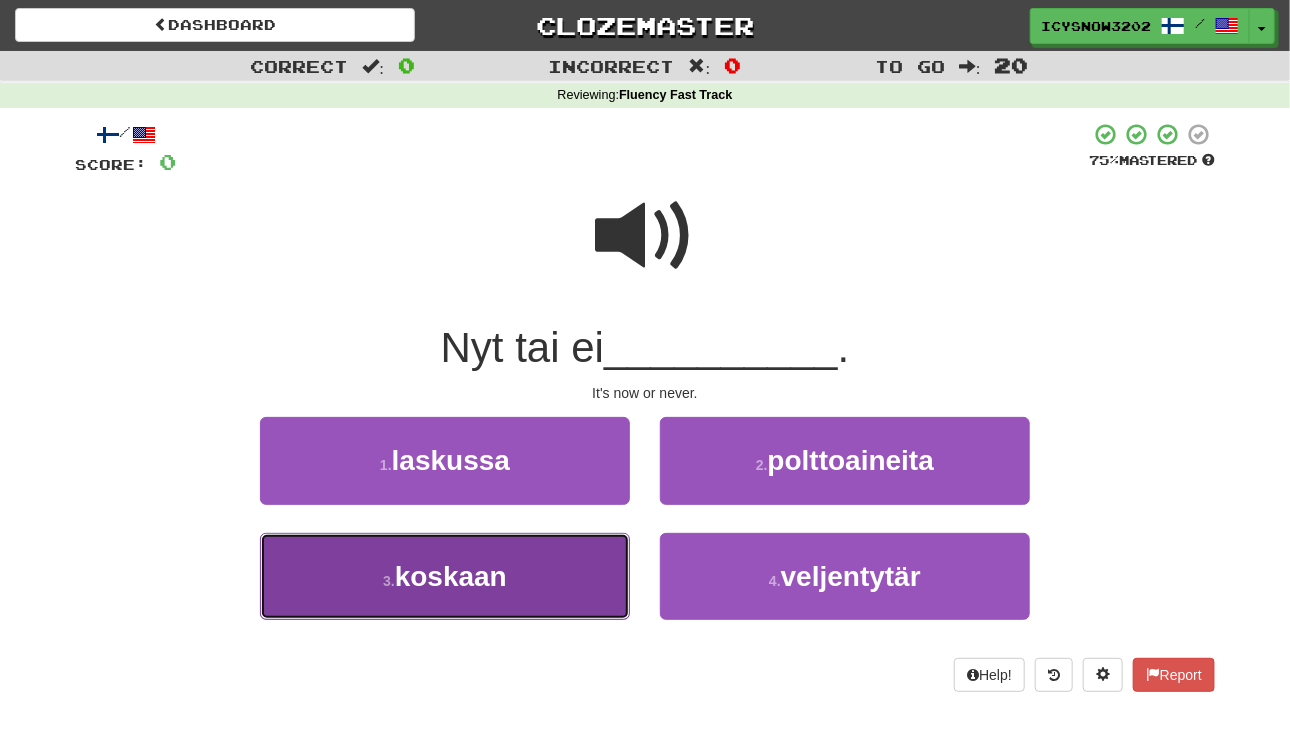 click on "3 .  koskaan" at bounding box center (445, 576) 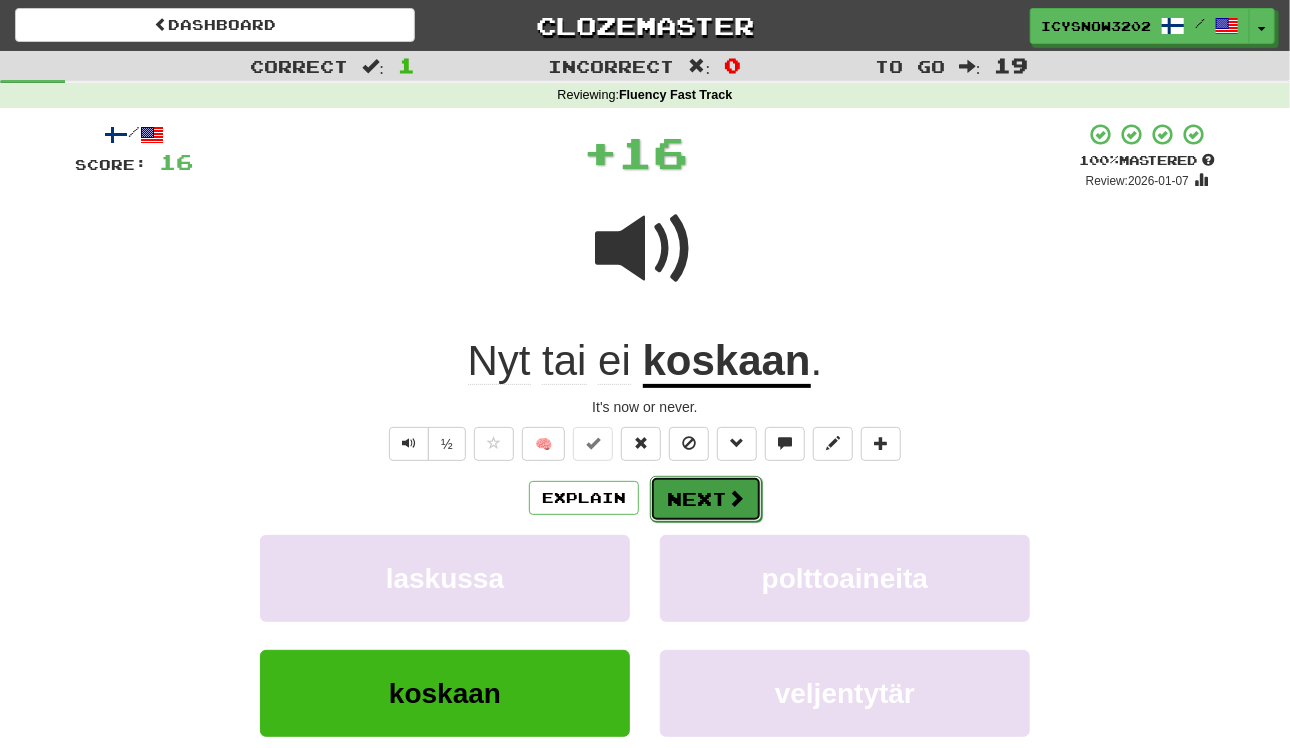 click on "Next" at bounding box center (706, 499) 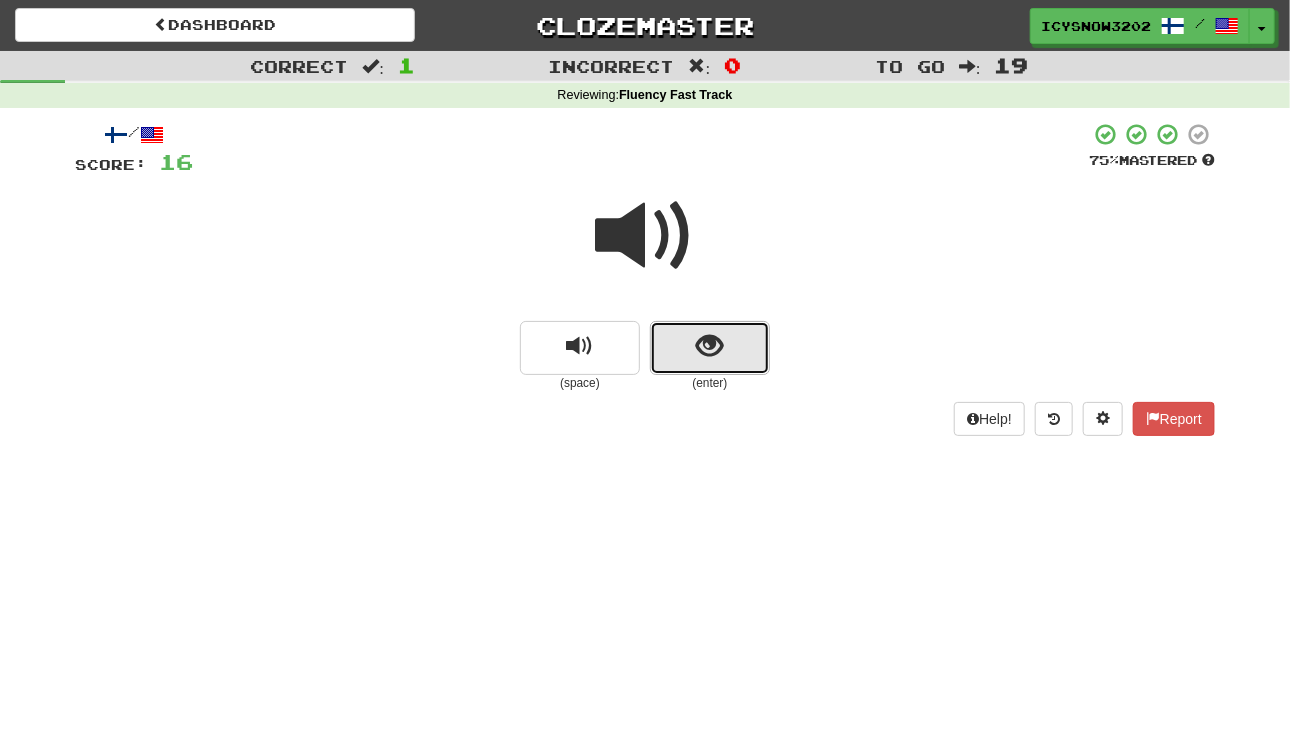 click at bounding box center (710, 348) 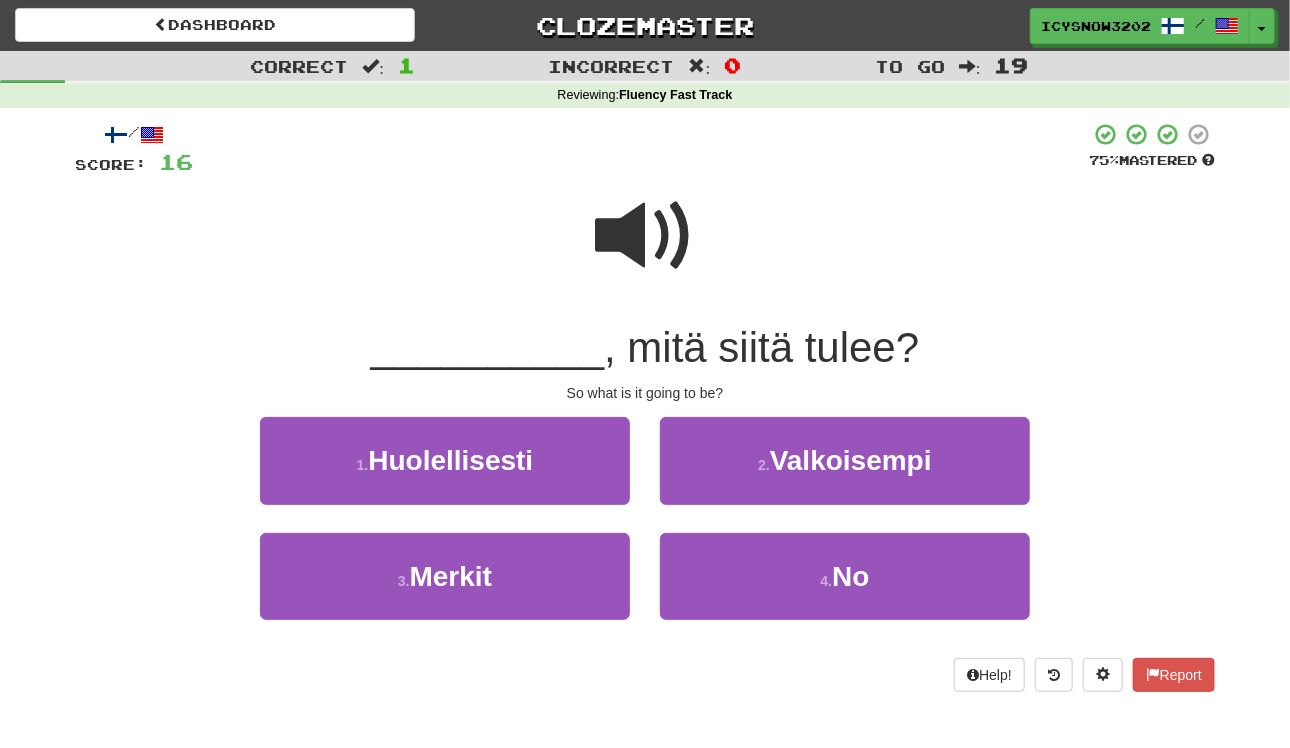 click at bounding box center (645, 236) 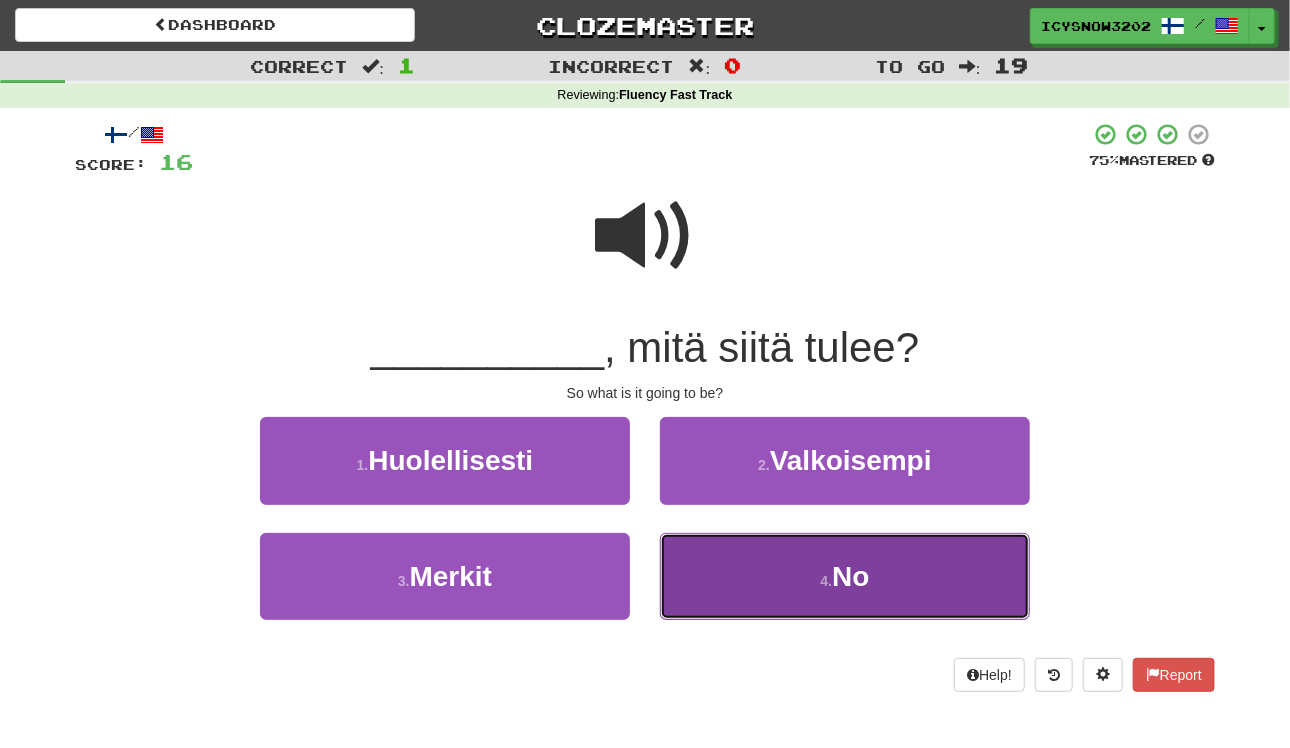 click on "4 .  No" at bounding box center (845, 576) 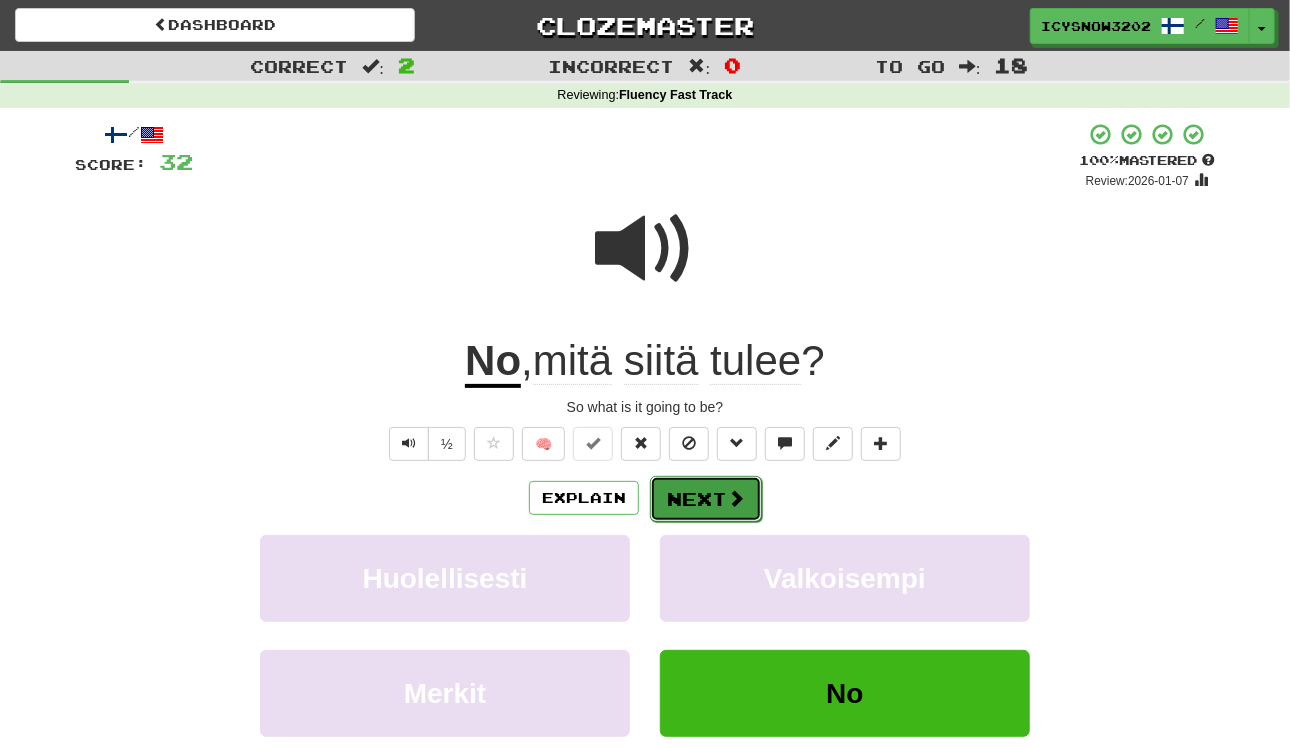 click at bounding box center (736, 498) 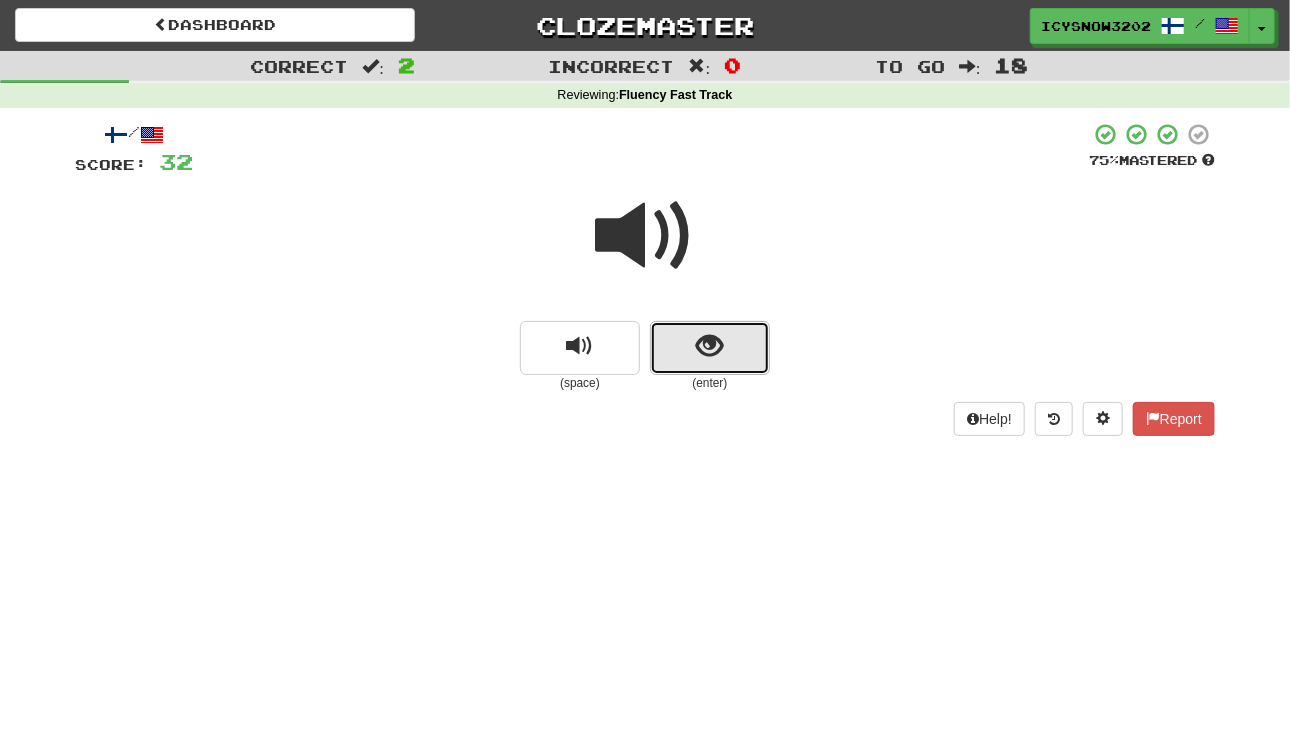 click at bounding box center [710, 348] 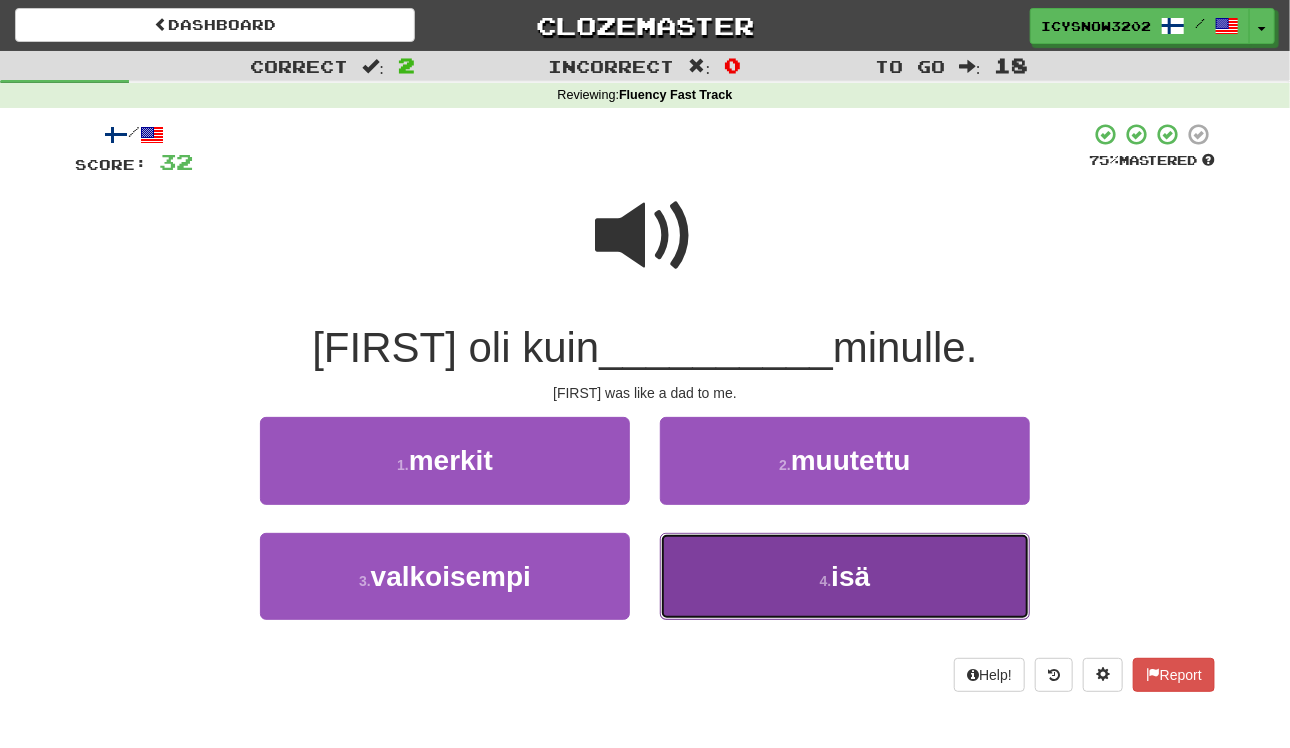 click on "4 .  isä" at bounding box center [845, 576] 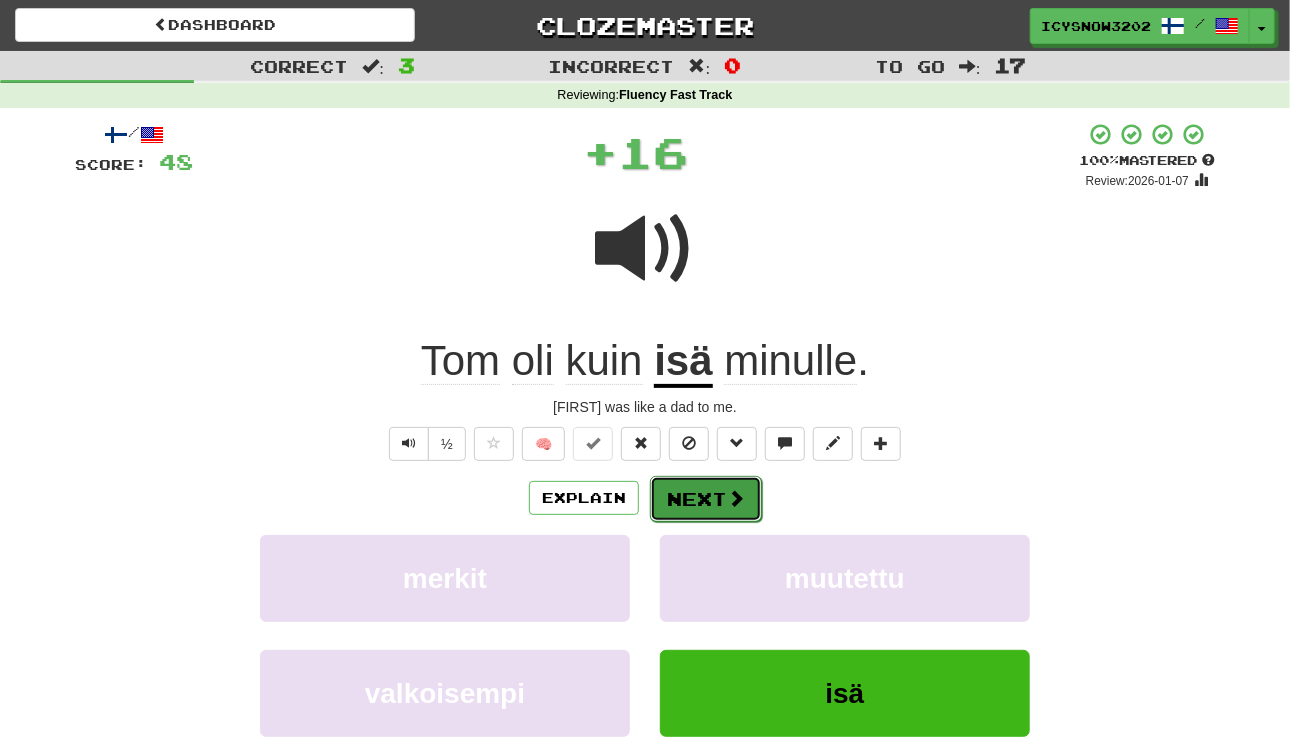 click on "Next" at bounding box center [706, 499] 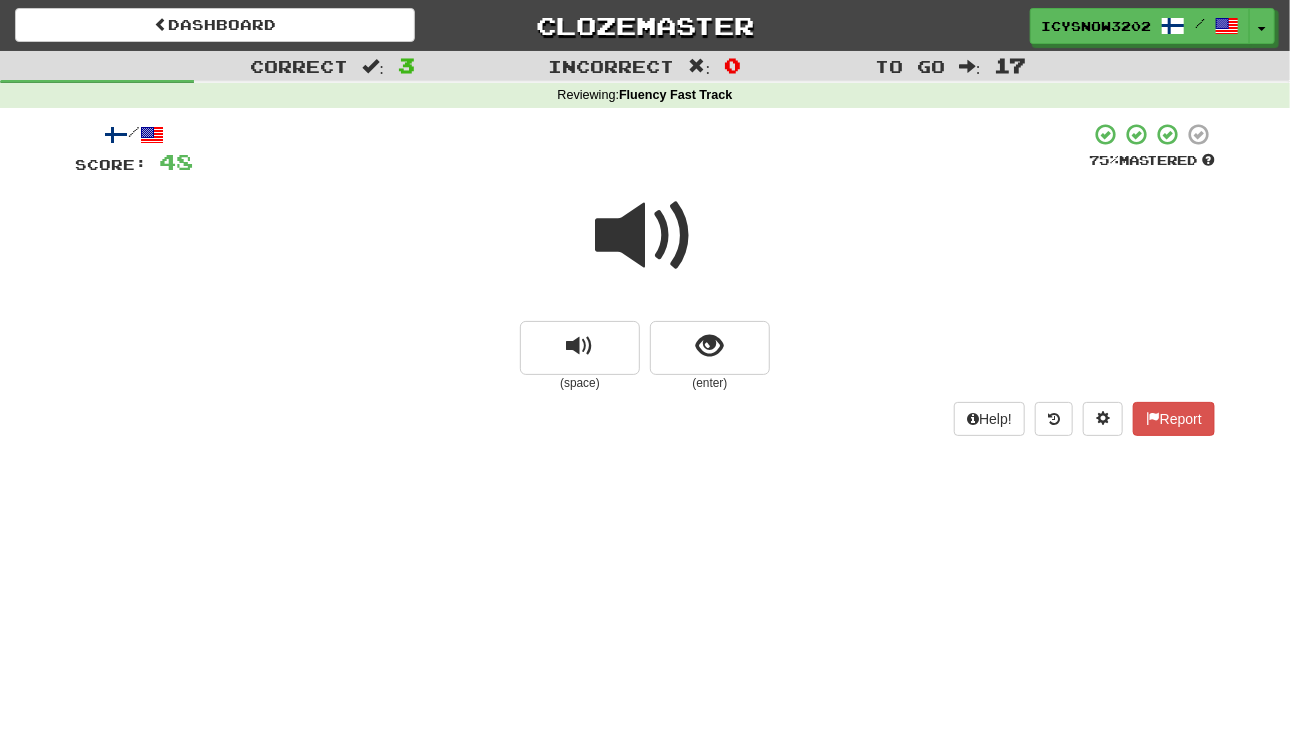 click at bounding box center [645, 249] 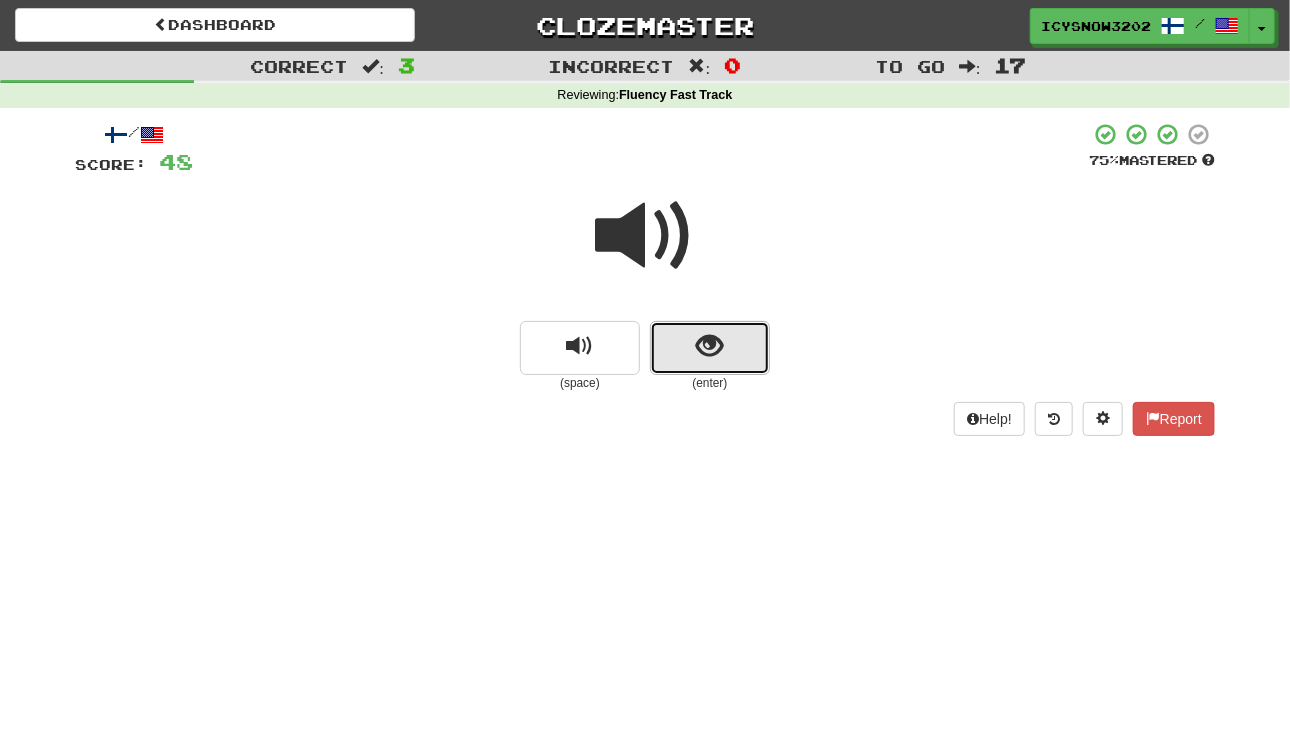 click at bounding box center (710, 348) 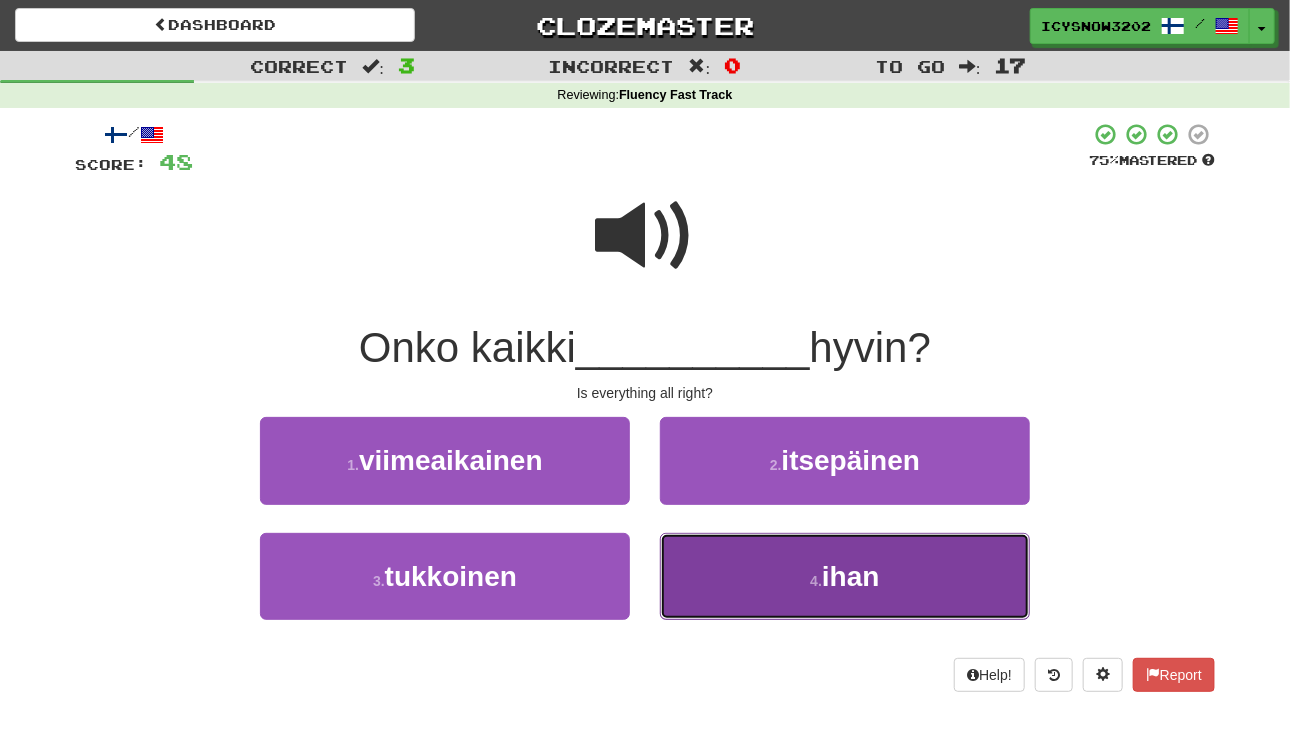 click on "4 .  ihan" at bounding box center [845, 576] 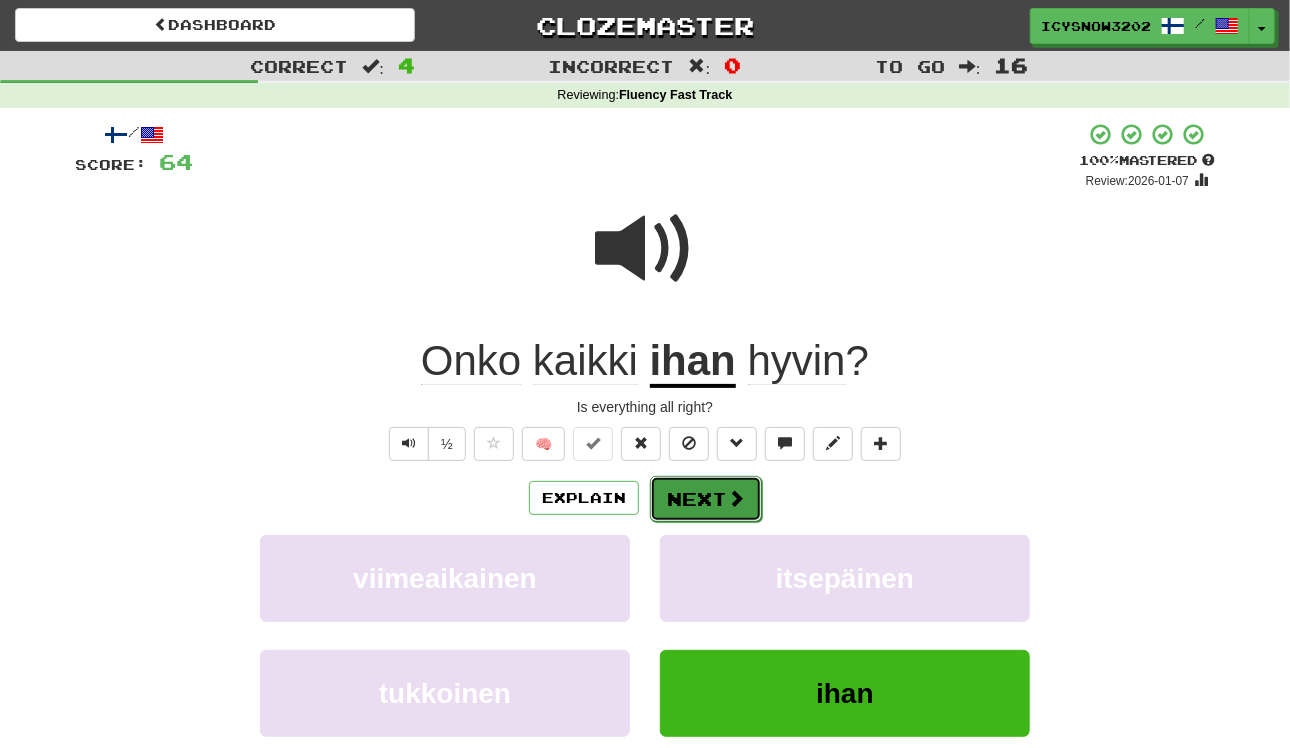 click on "Next" at bounding box center [706, 499] 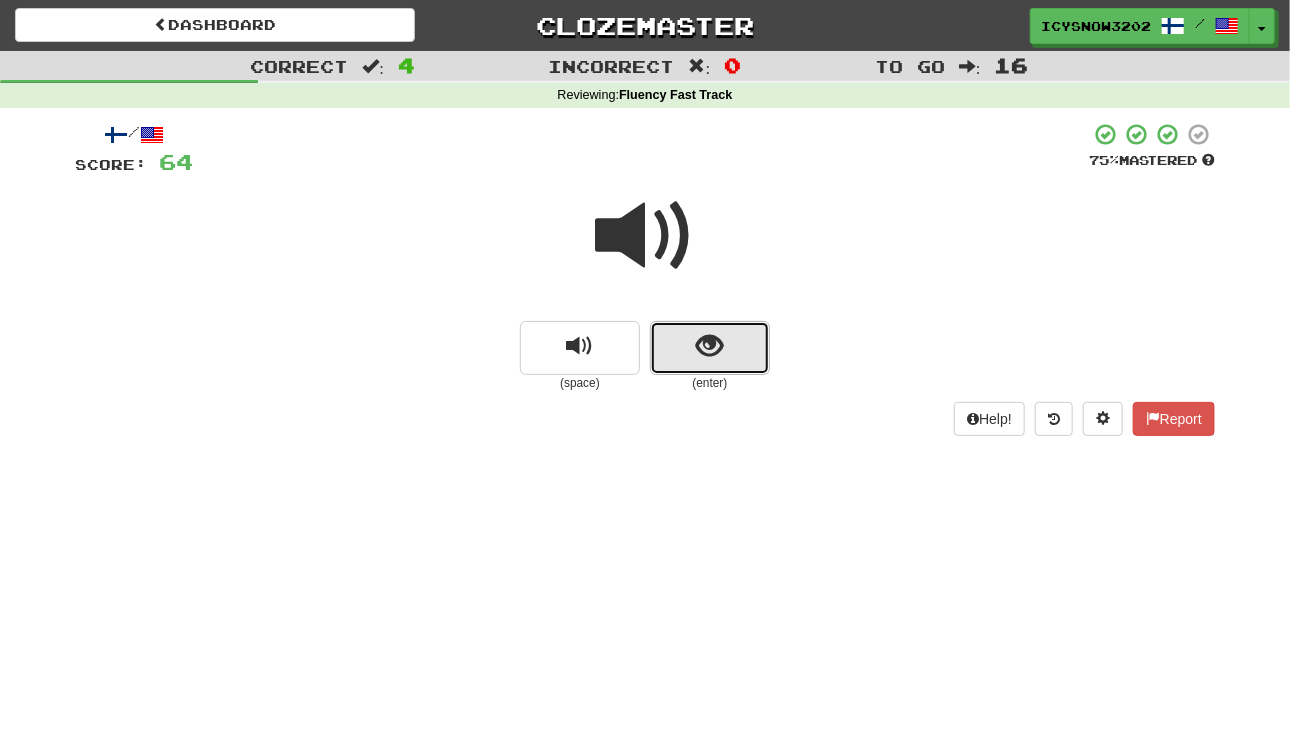 click at bounding box center (710, 346) 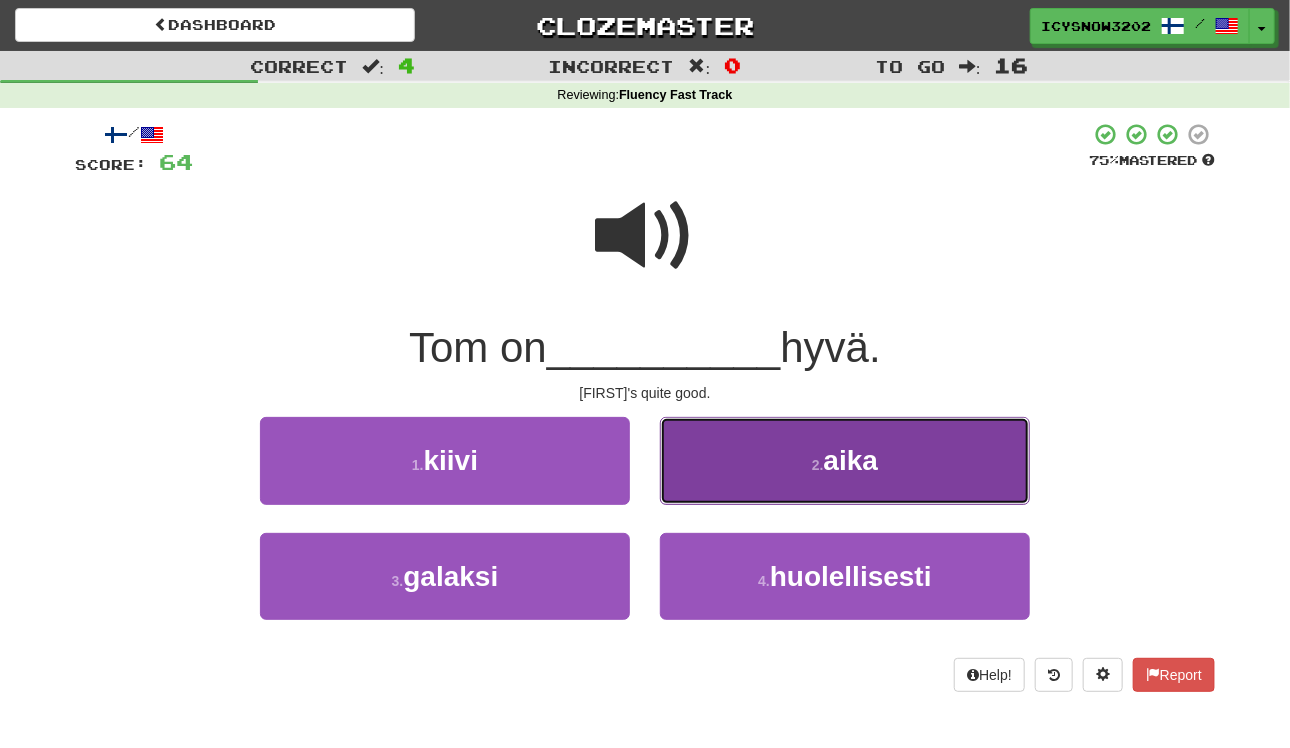 click on "2 .  aika" at bounding box center (845, 460) 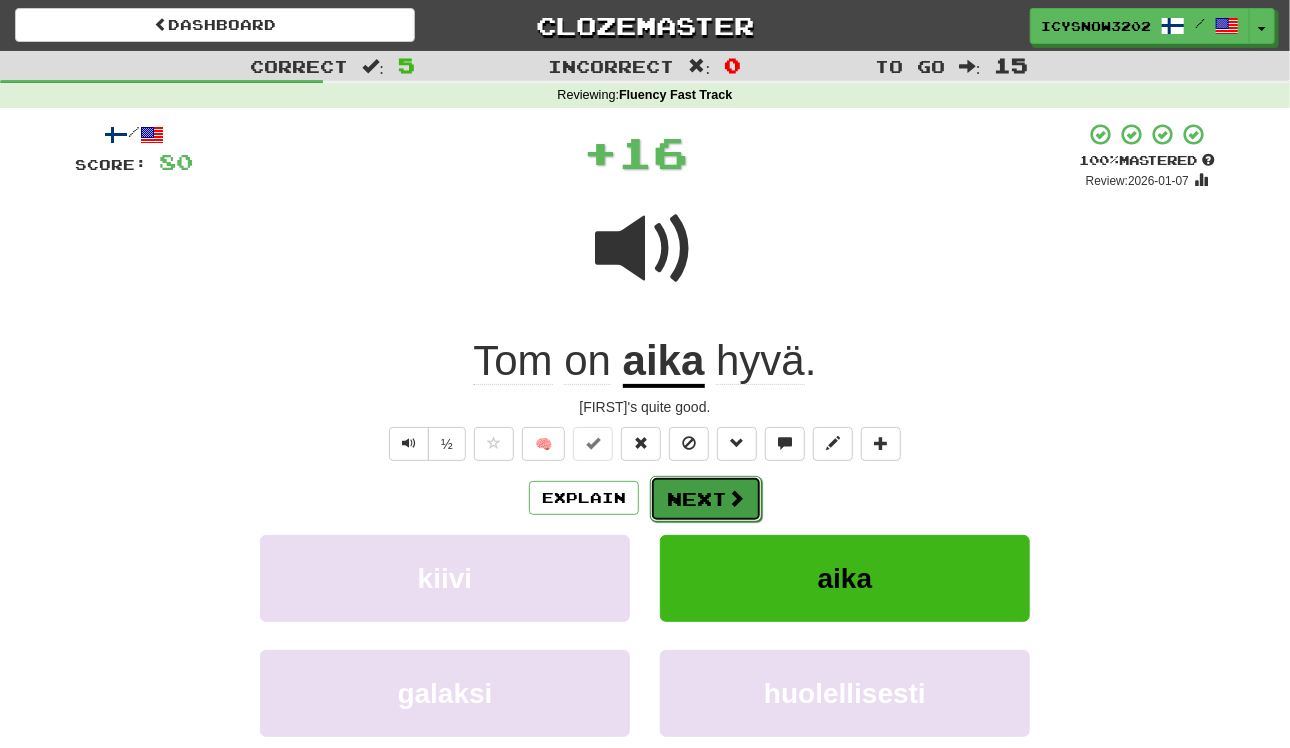 click on "Next" at bounding box center (706, 499) 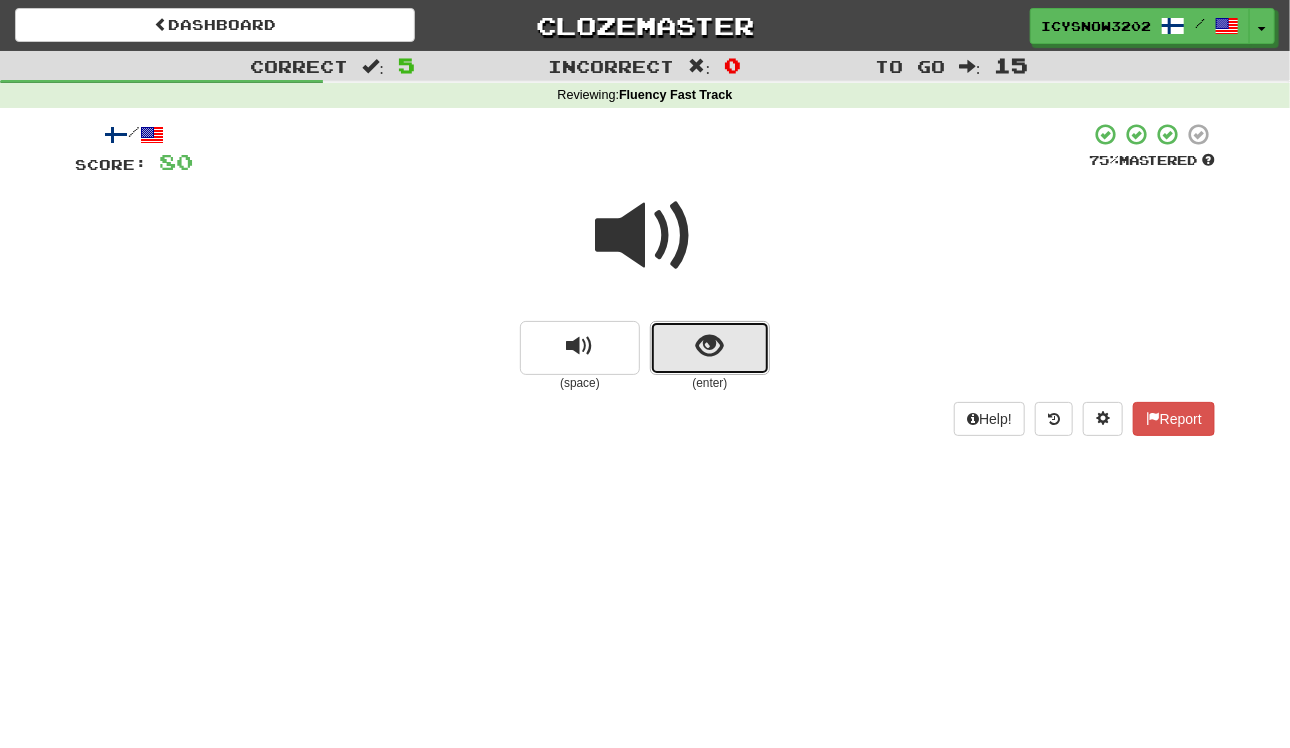 click at bounding box center [710, 346] 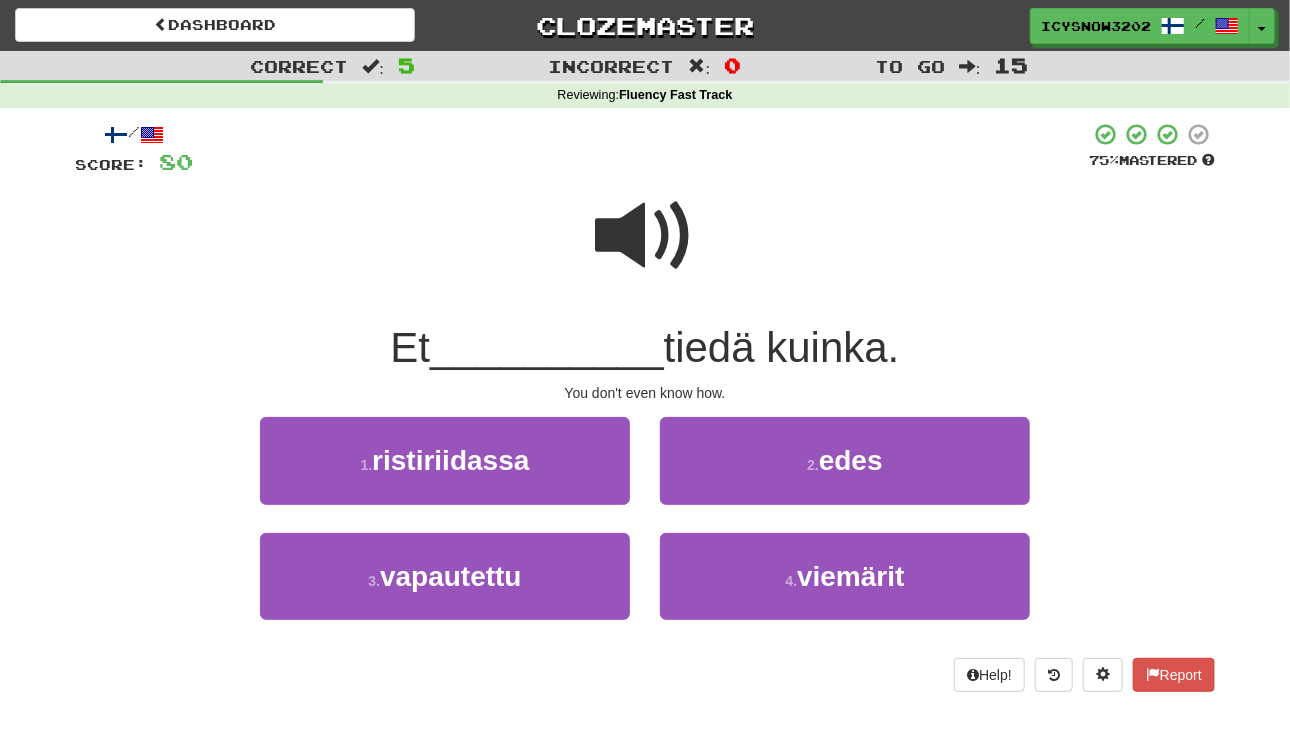 click at bounding box center (645, 236) 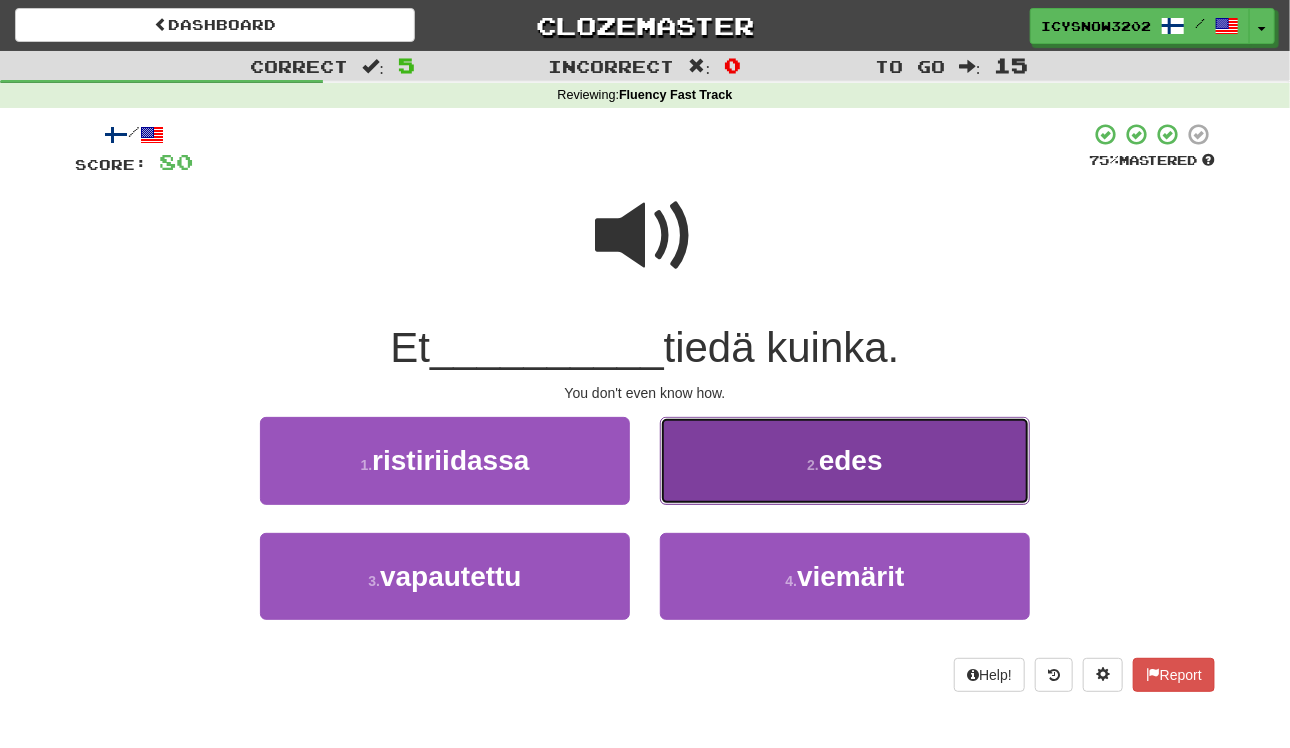 click on "edes" at bounding box center (851, 460) 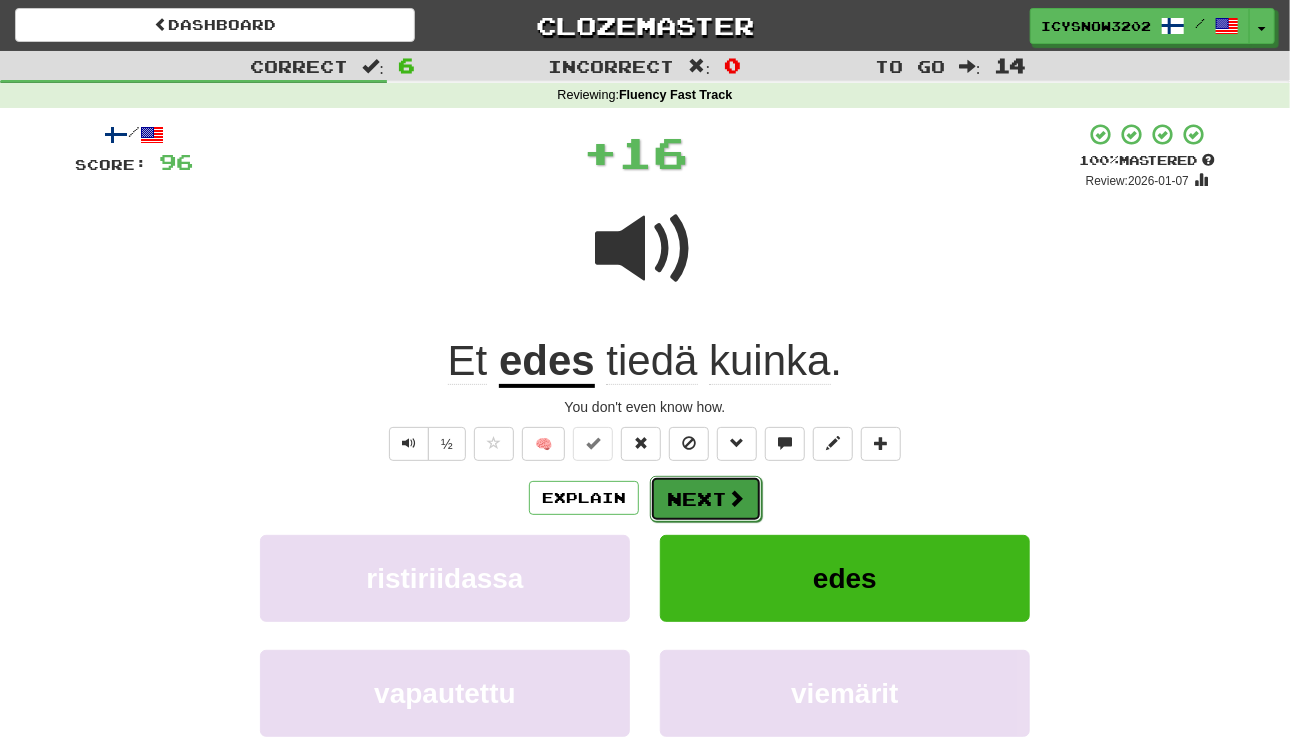 click at bounding box center (736, 498) 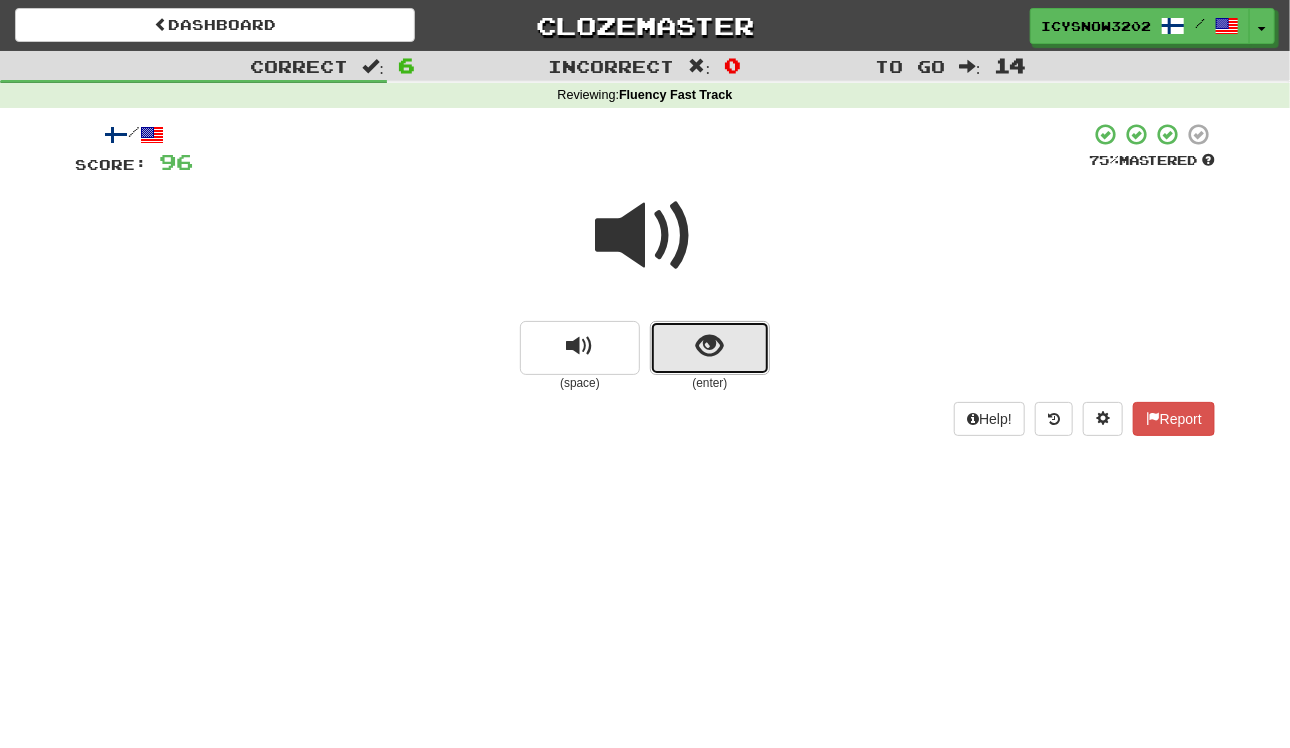 click at bounding box center [710, 348] 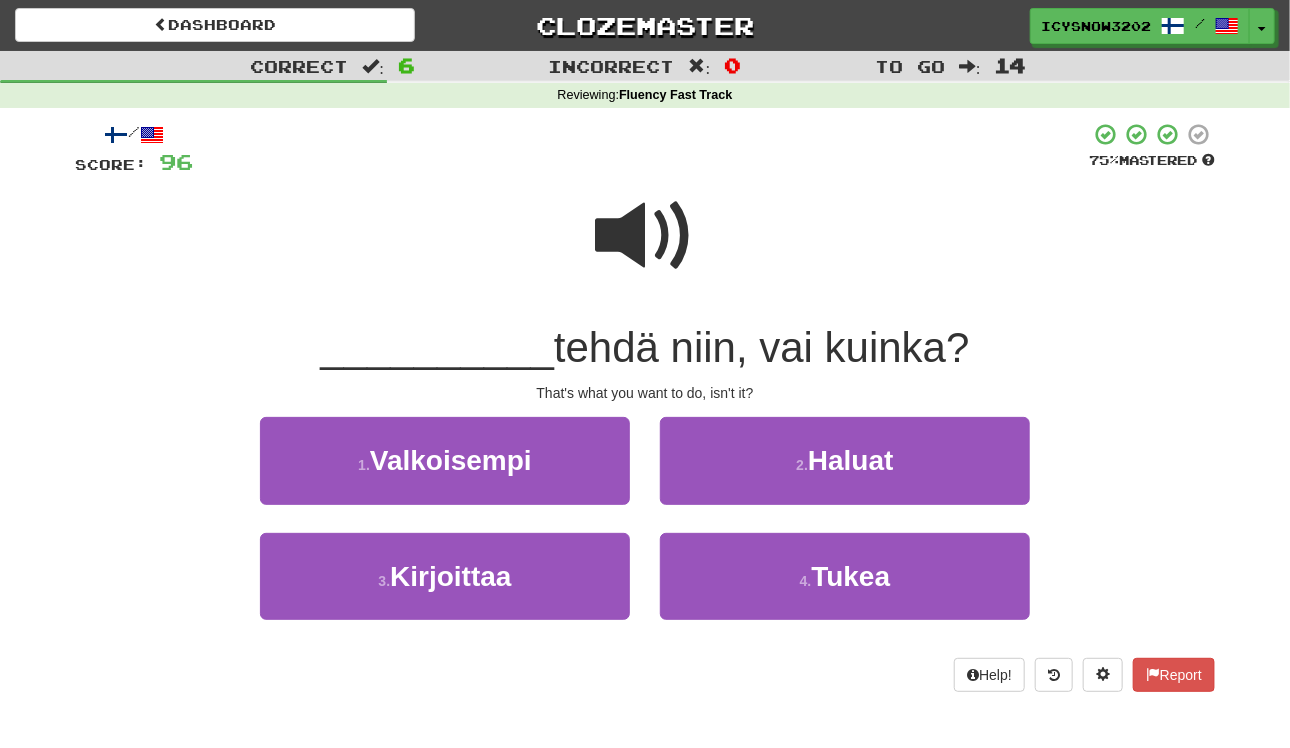 click at bounding box center [645, 236] 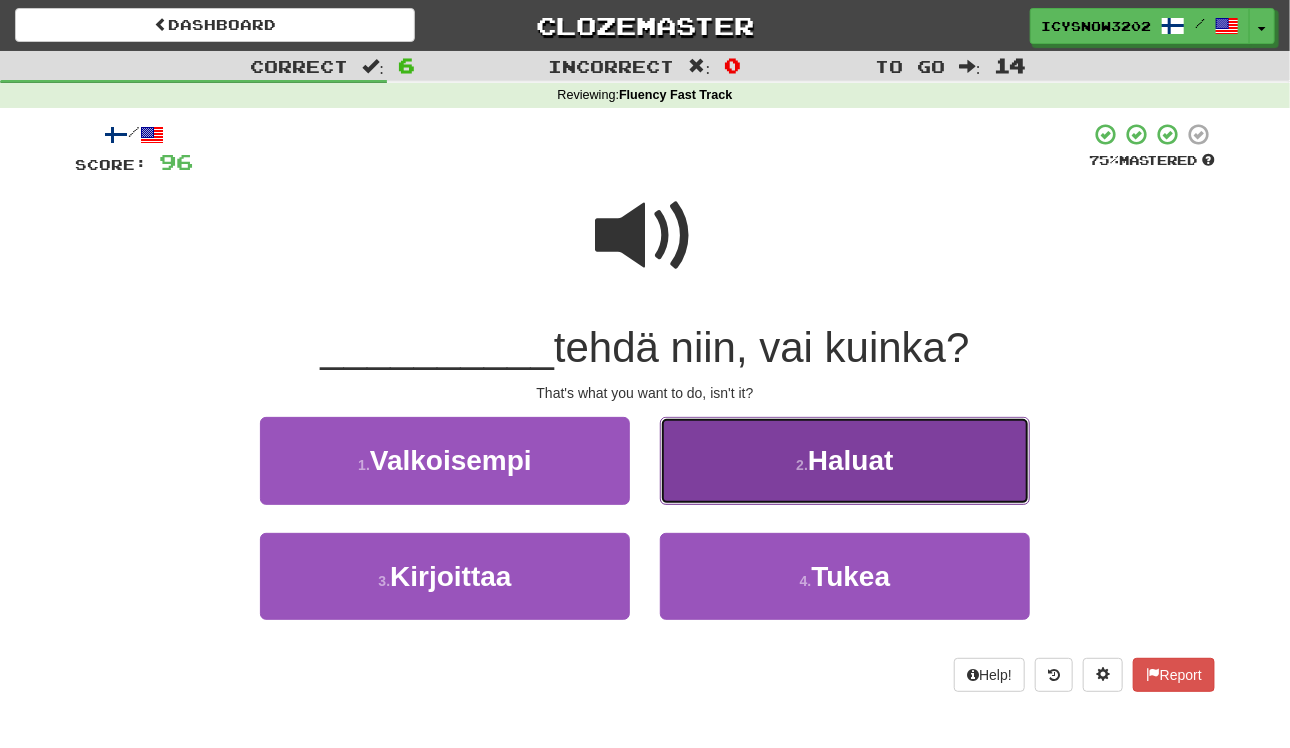 click on "Haluat" at bounding box center [851, 460] 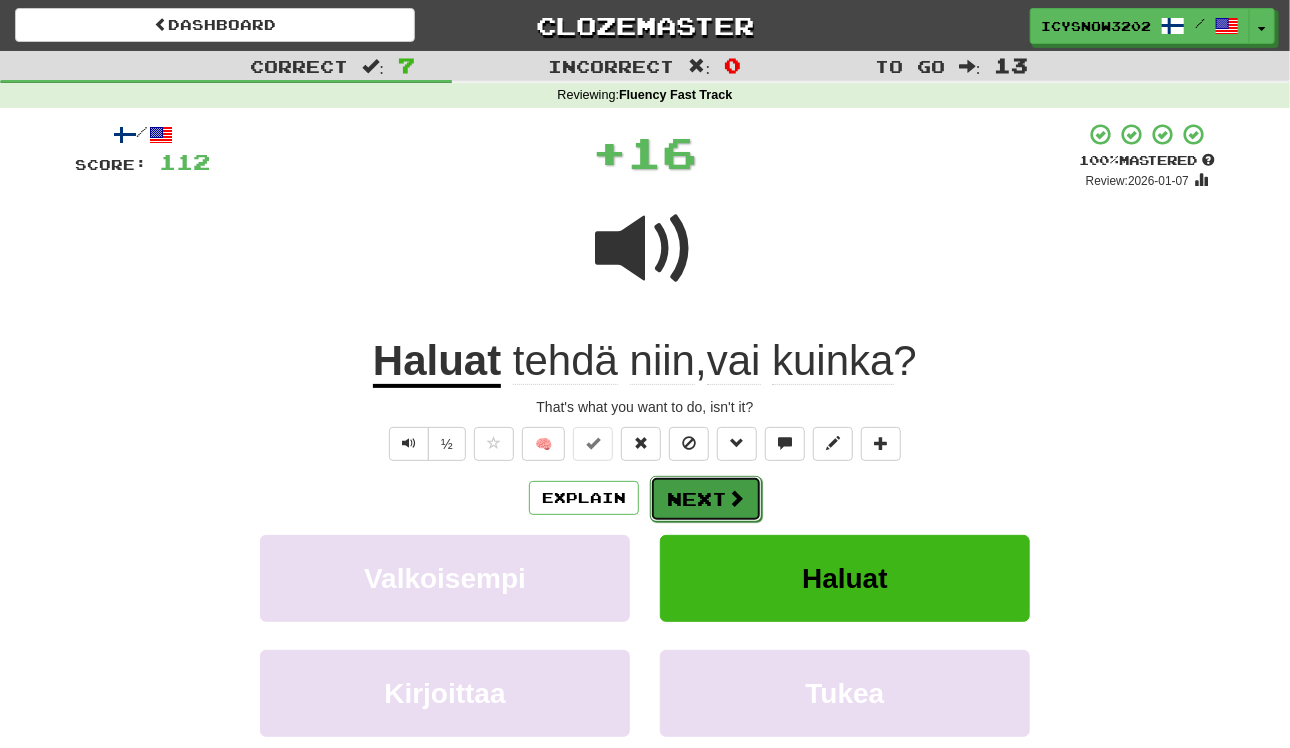 click at bounding box center [736, 498] 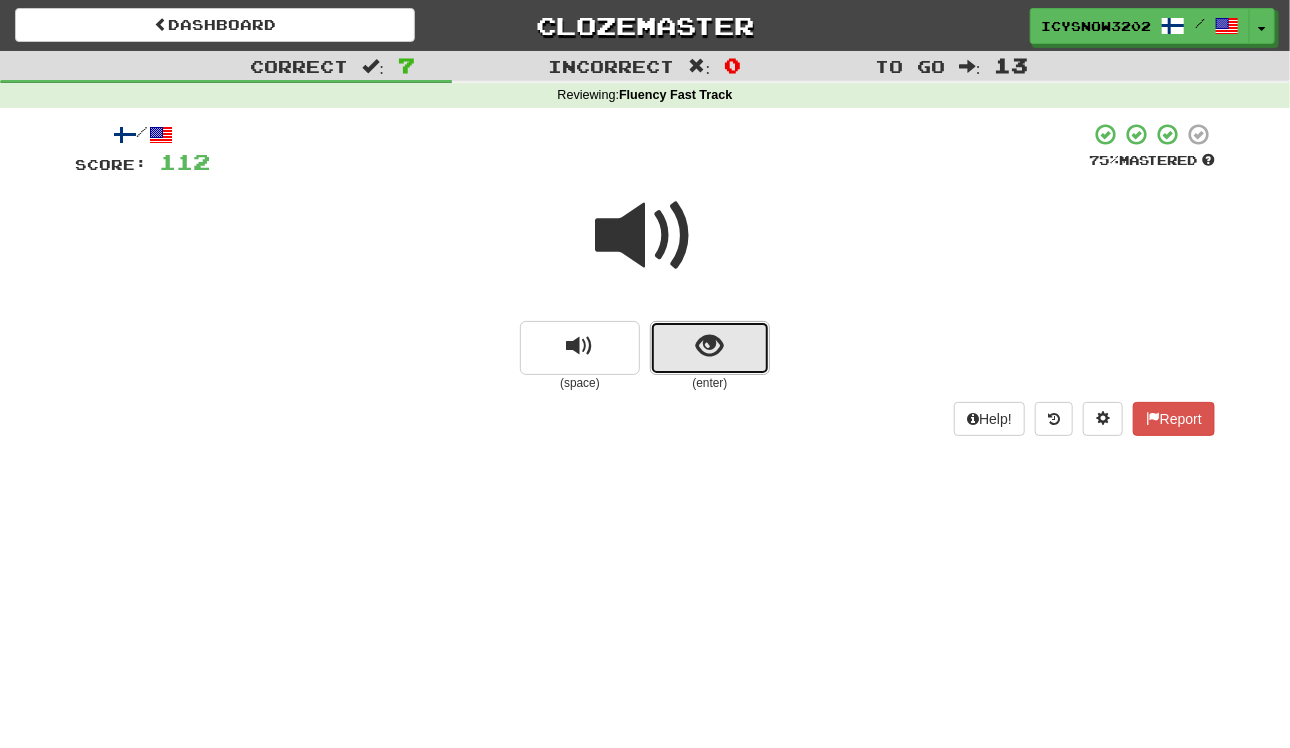 click at bounding box center (710, 348) 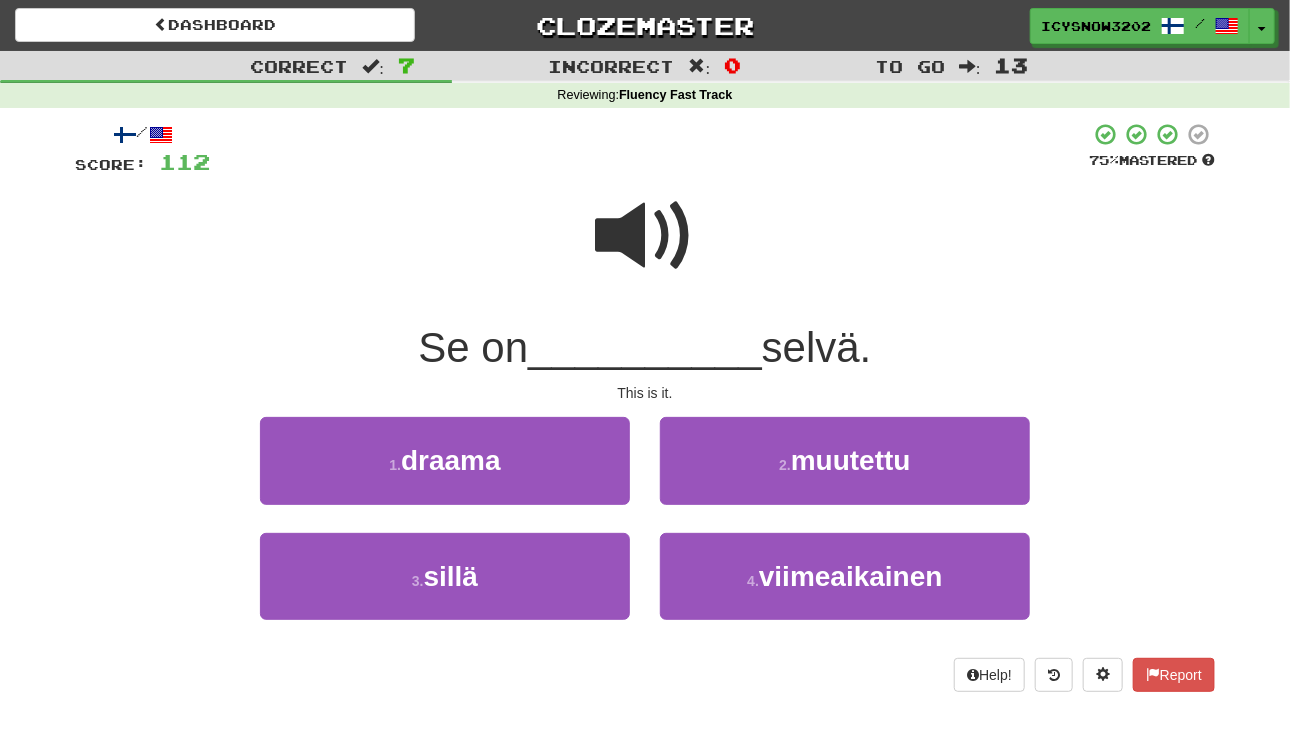 click at bounding box center [645, 236] 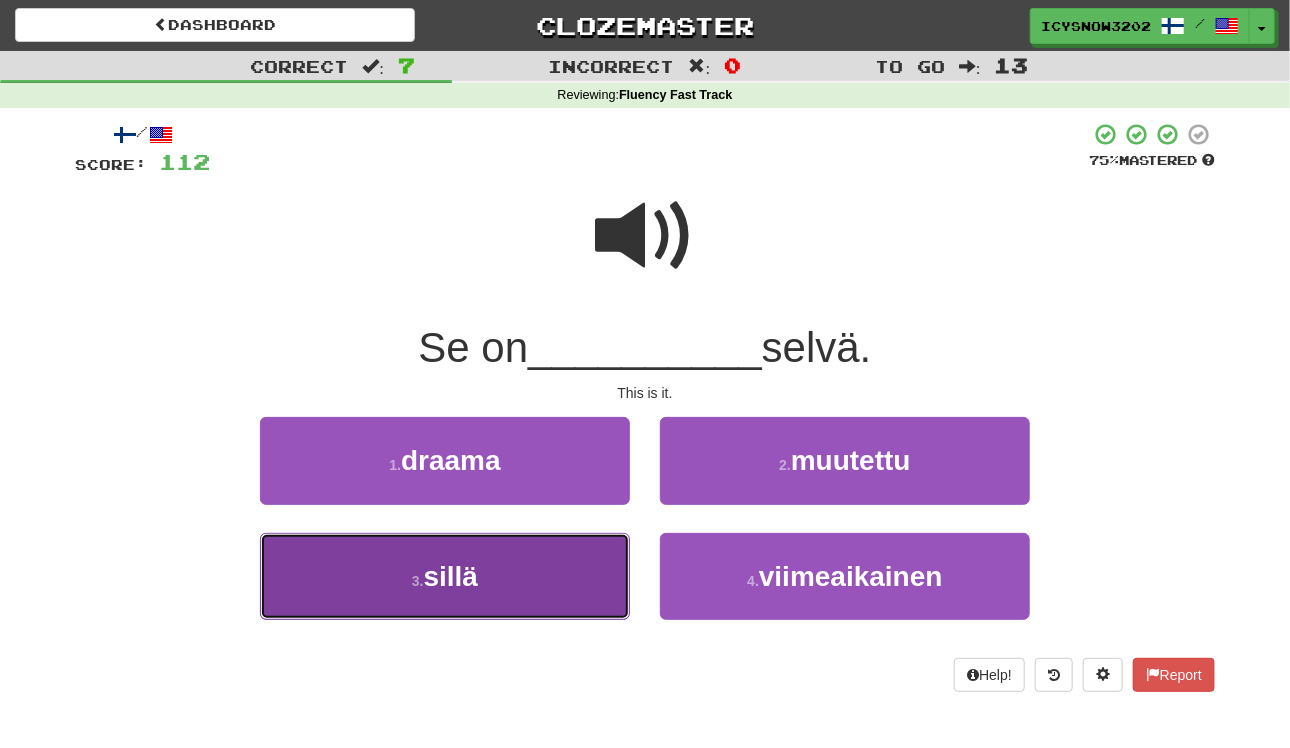 click on "3 .  sillä" at bounding box center [445, 576] 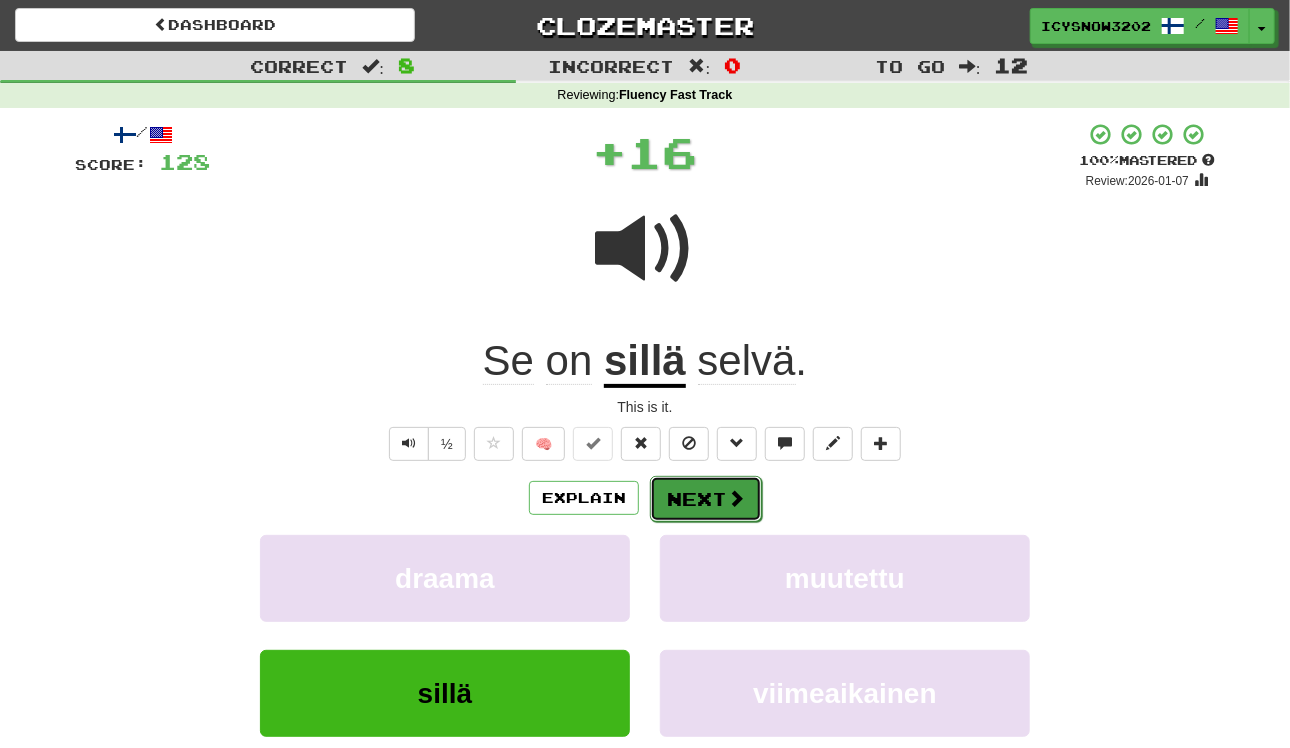 click on "Next" at bounding box center (706, 499) 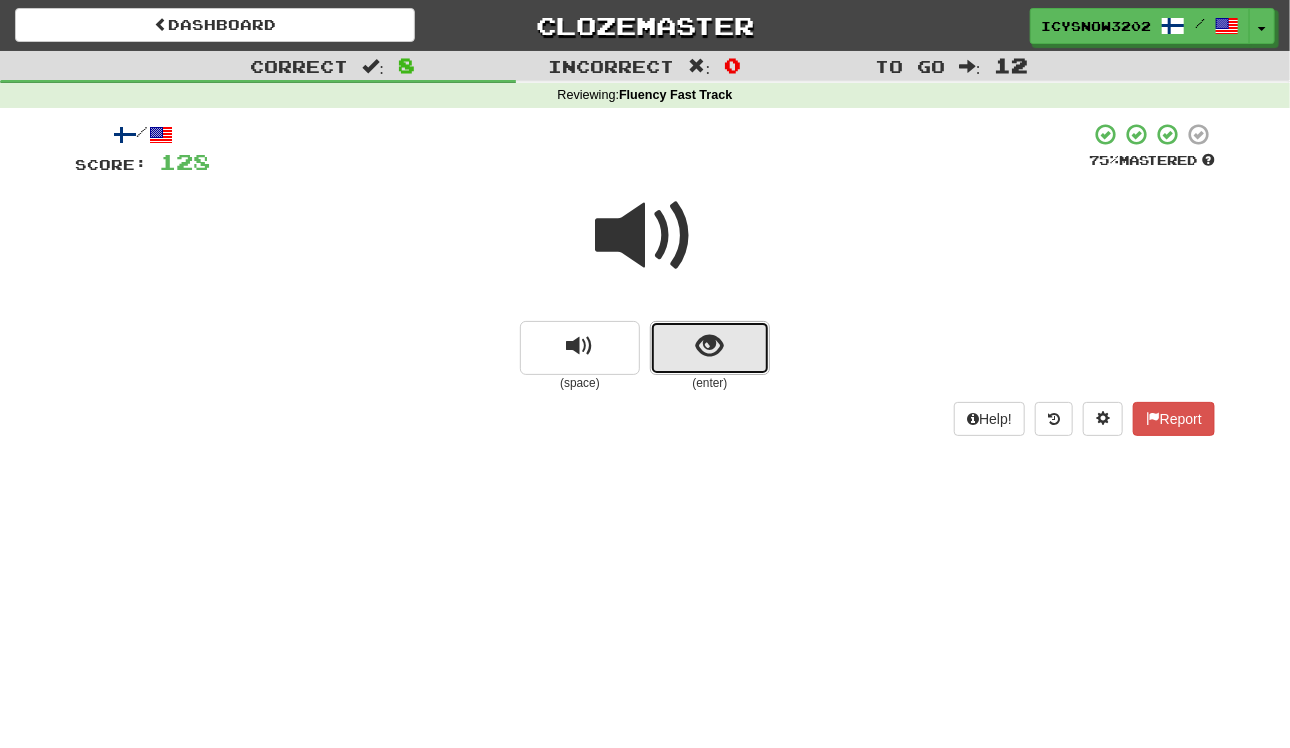 click at bounding box center (710, 346) 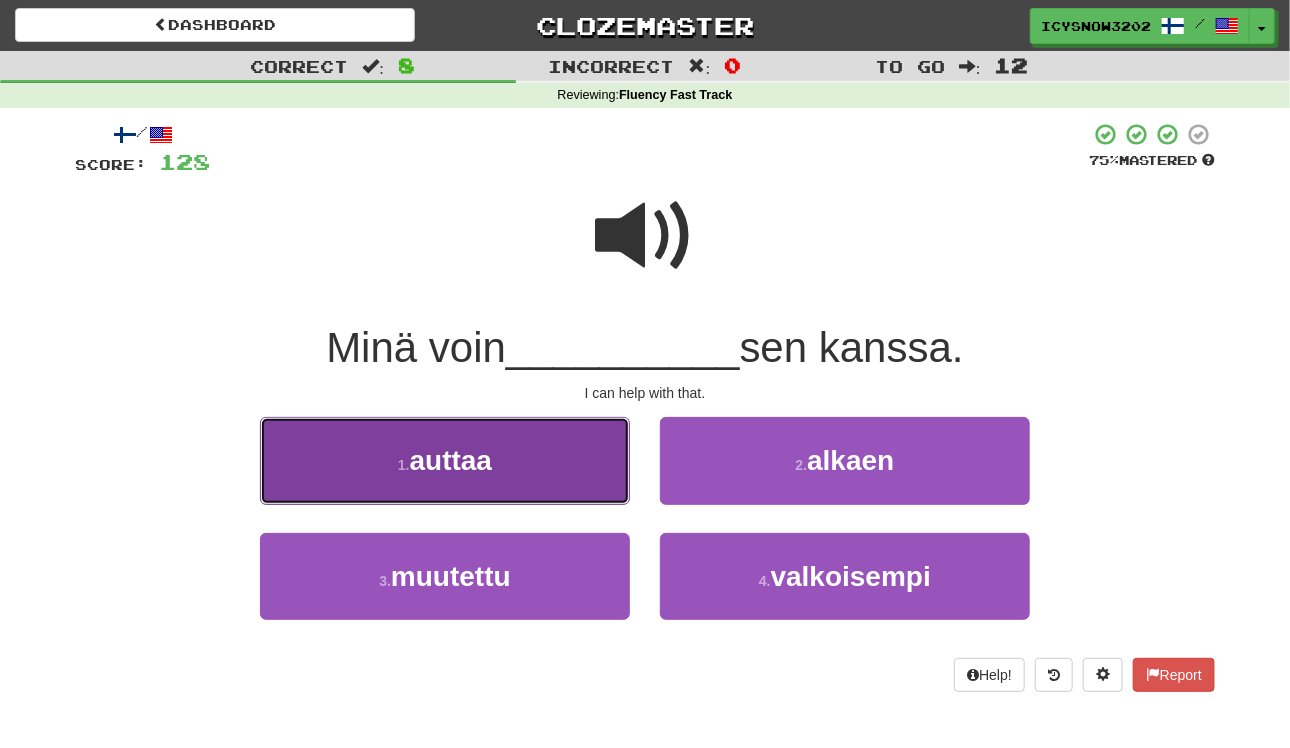 click on "1 .  auttaa" at bounding box center (445, 460) 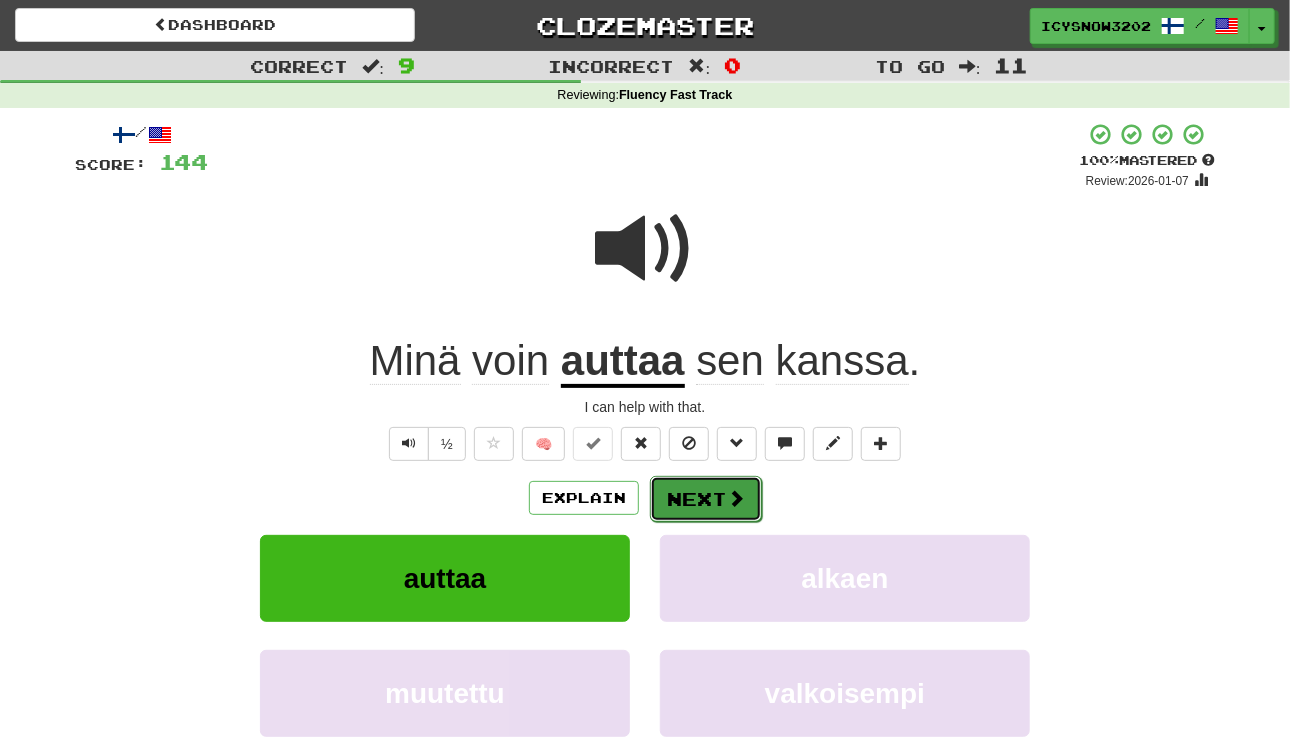 click on "Next" at bounding box center (706, 499) 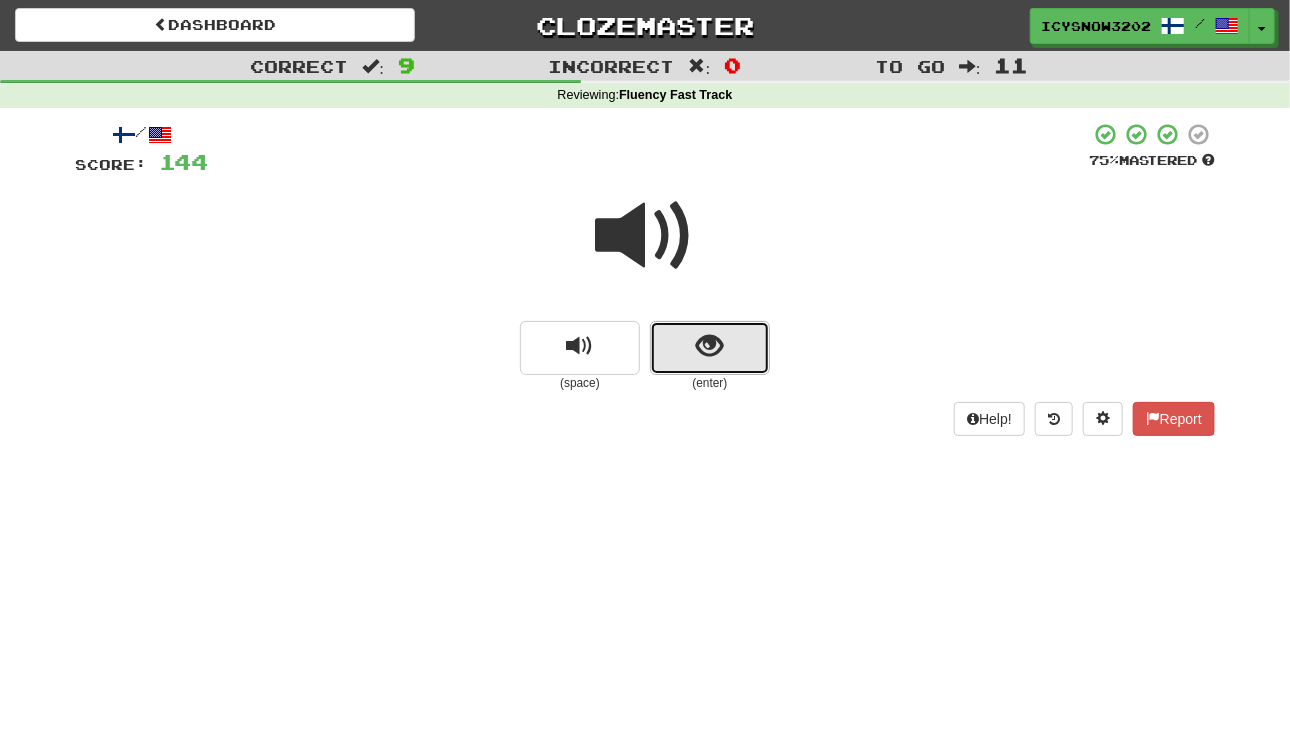 click at bounding box center (710, 348) 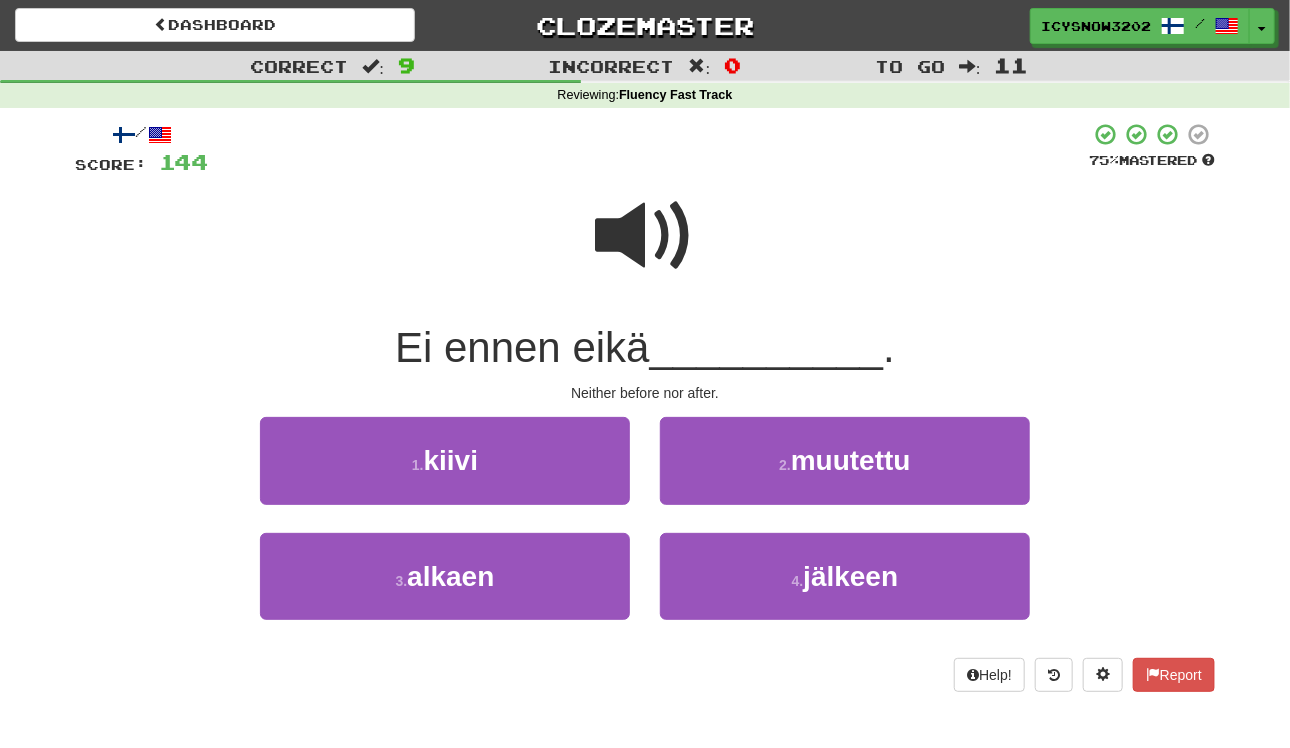 click at bounding box center [645, 236] 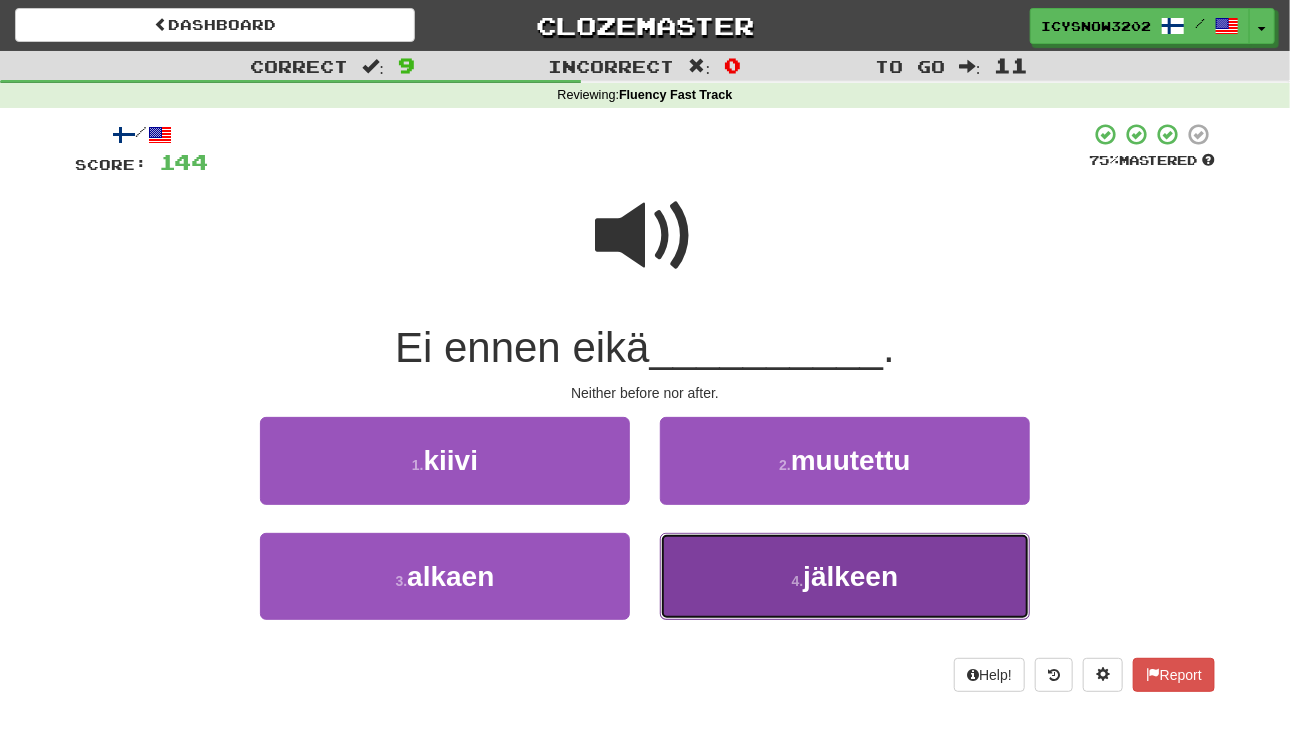 click on "jälkeen" at bounding box center [850, 576] 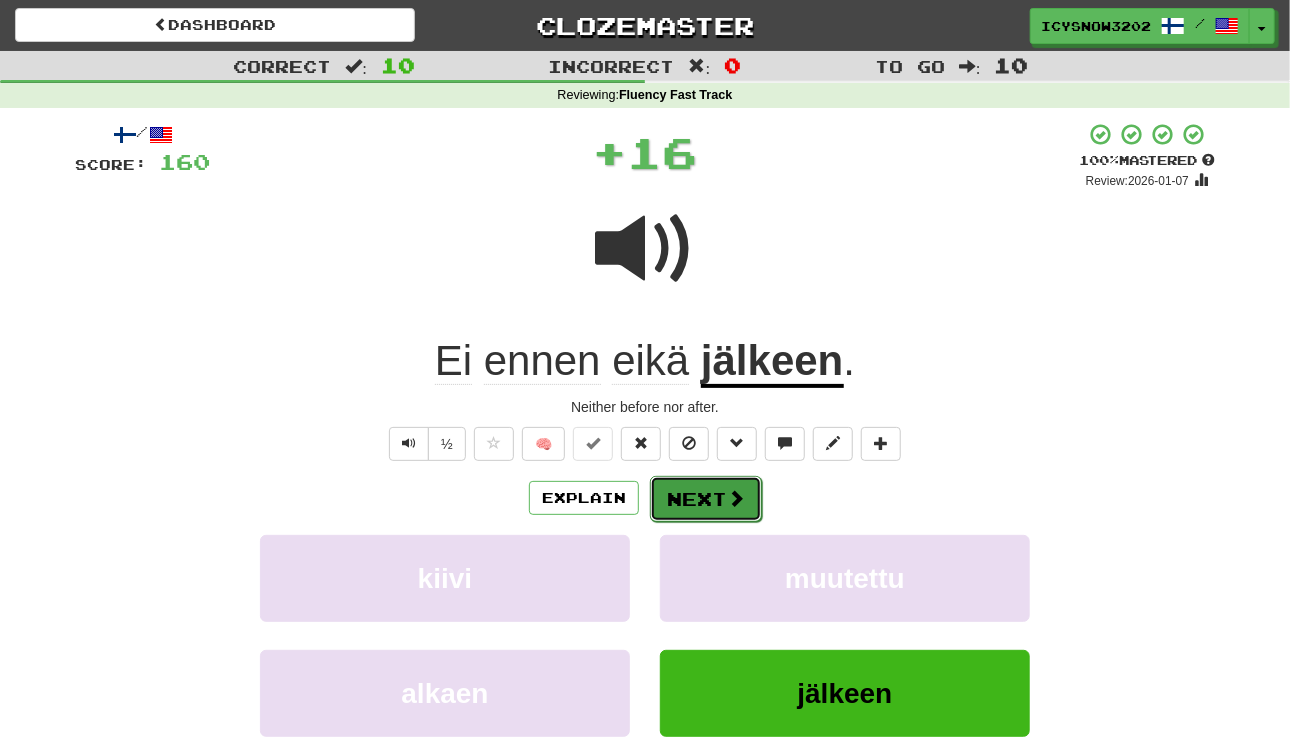 click on "Next" at bounding box center (706, 499) 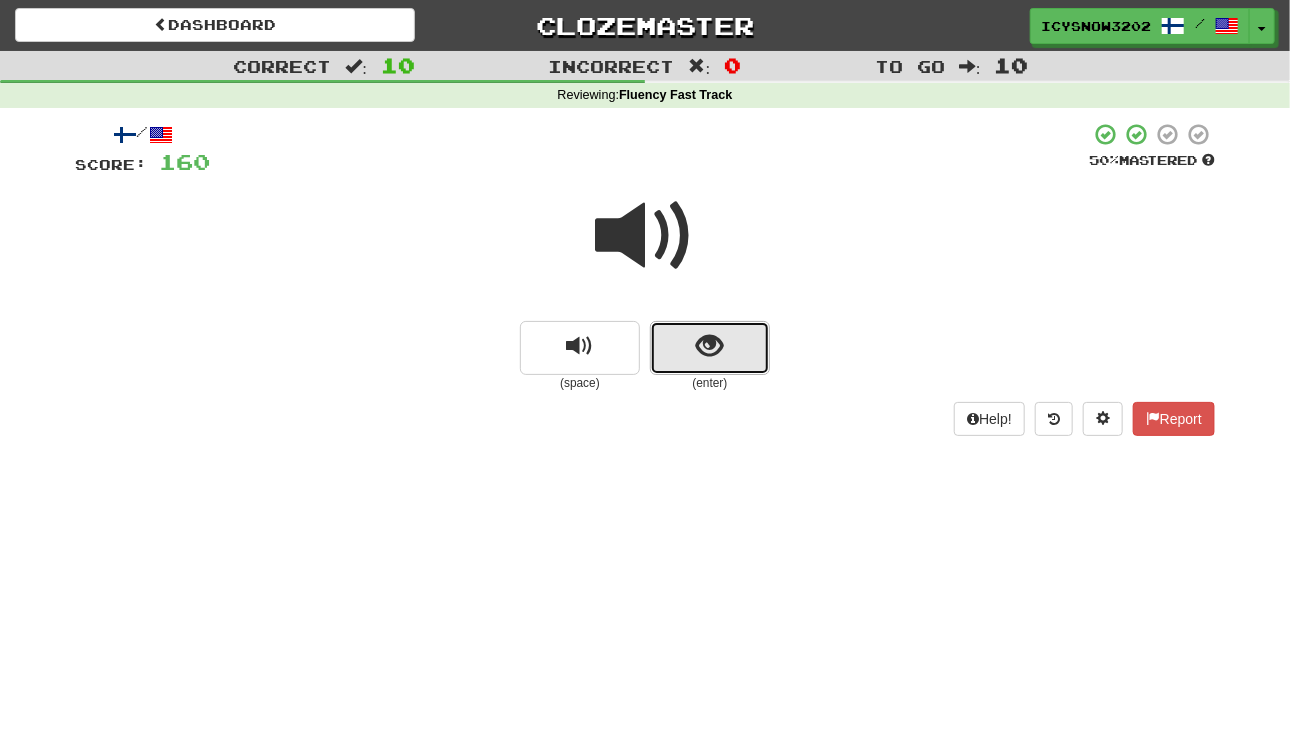click at bounding box center (710, 348) 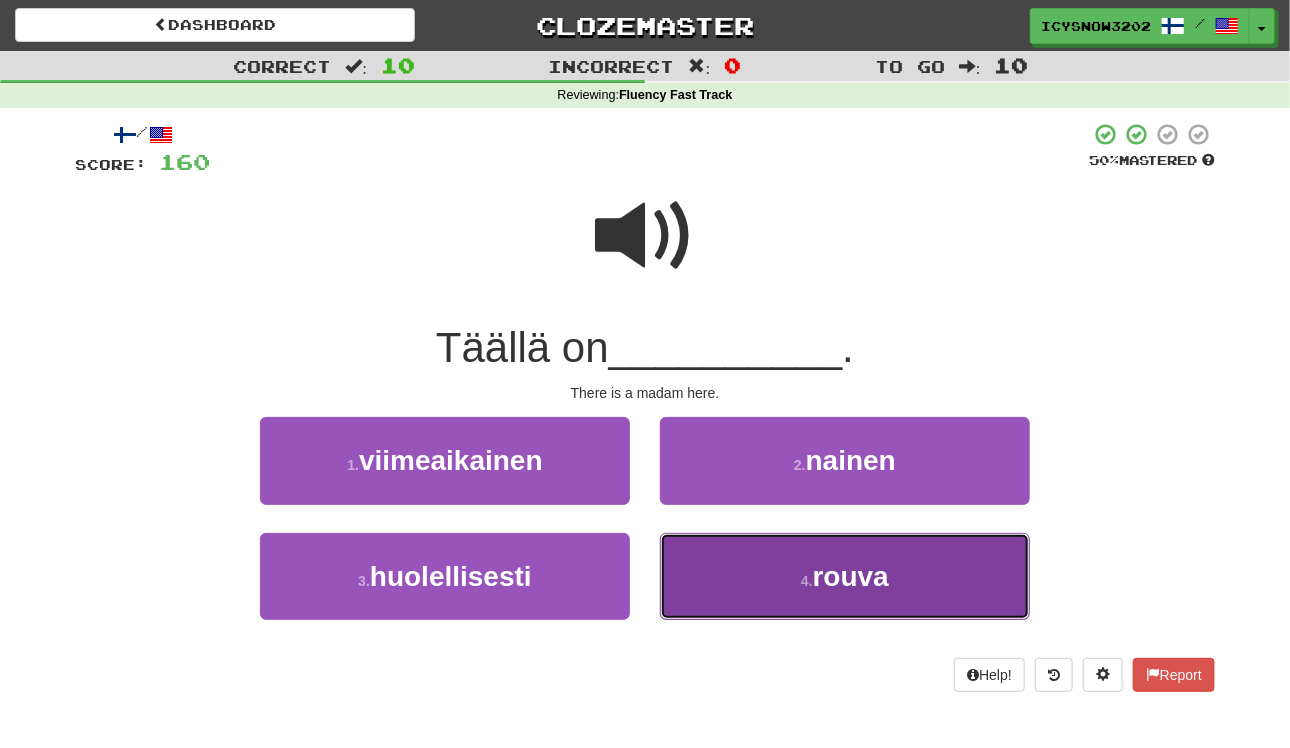 click on "4 .  rouva" at bounding box center (845, 576) 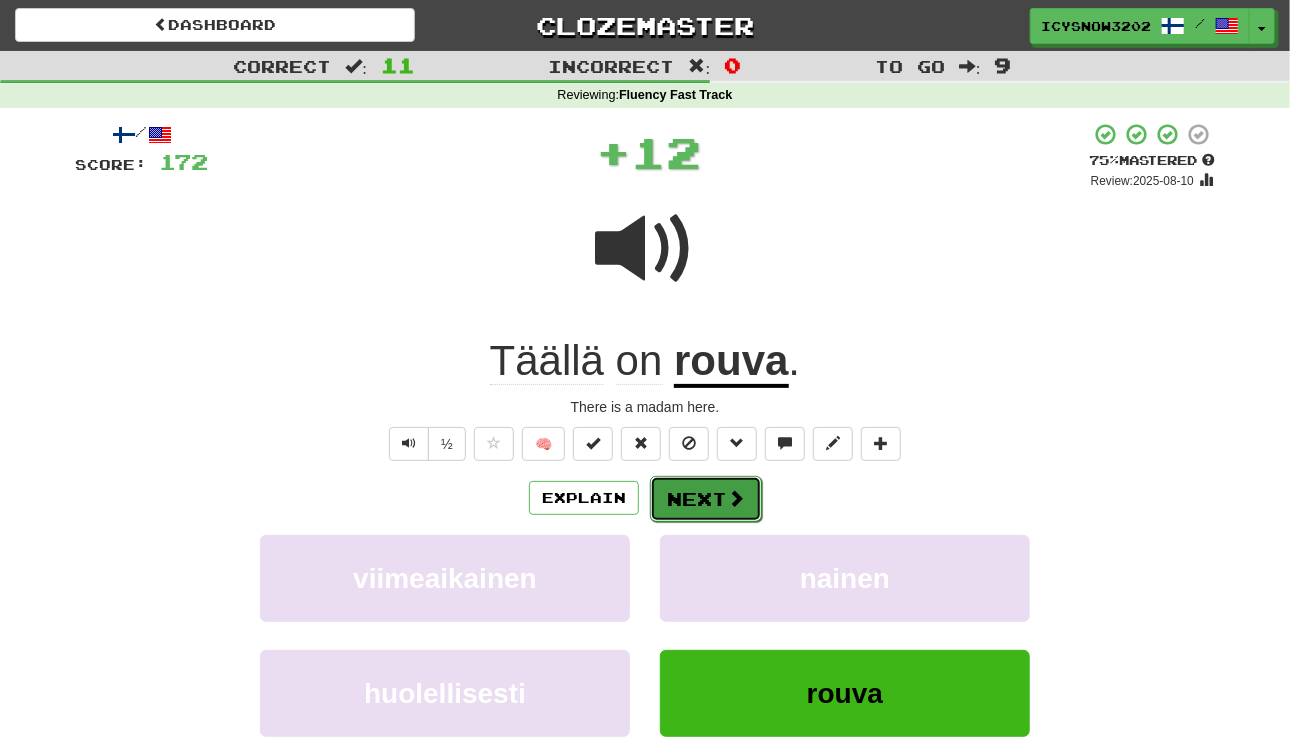 click on "Next" at bounding box center (706, 499) 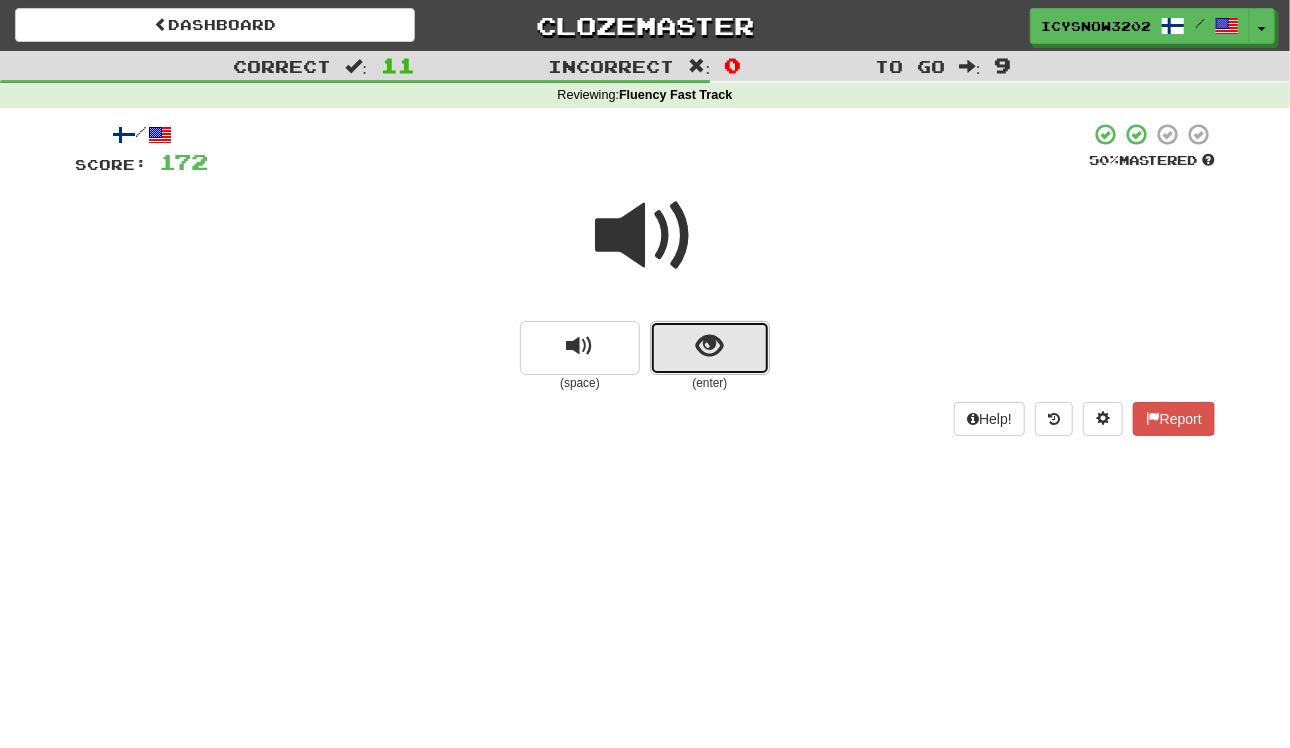 click at bounding box center [710, 348] 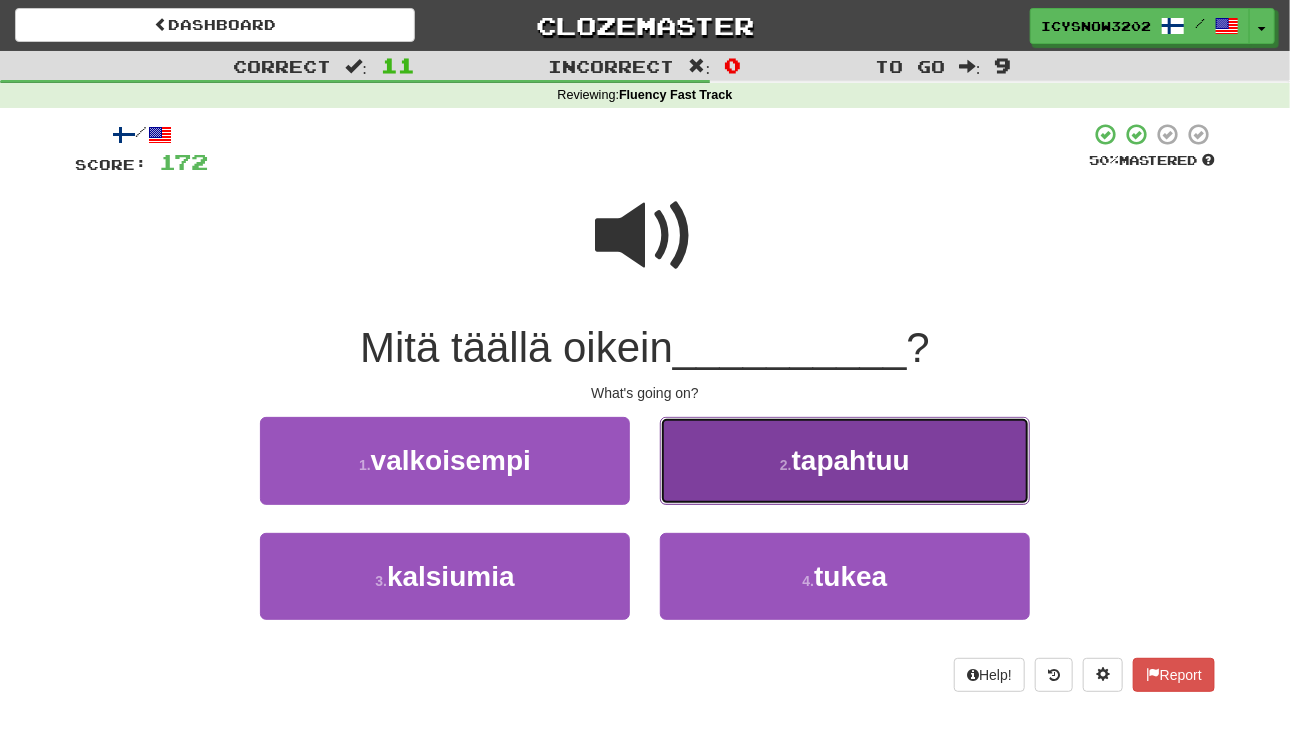 click on "tapahtuu" at bounding box center [851, 460] 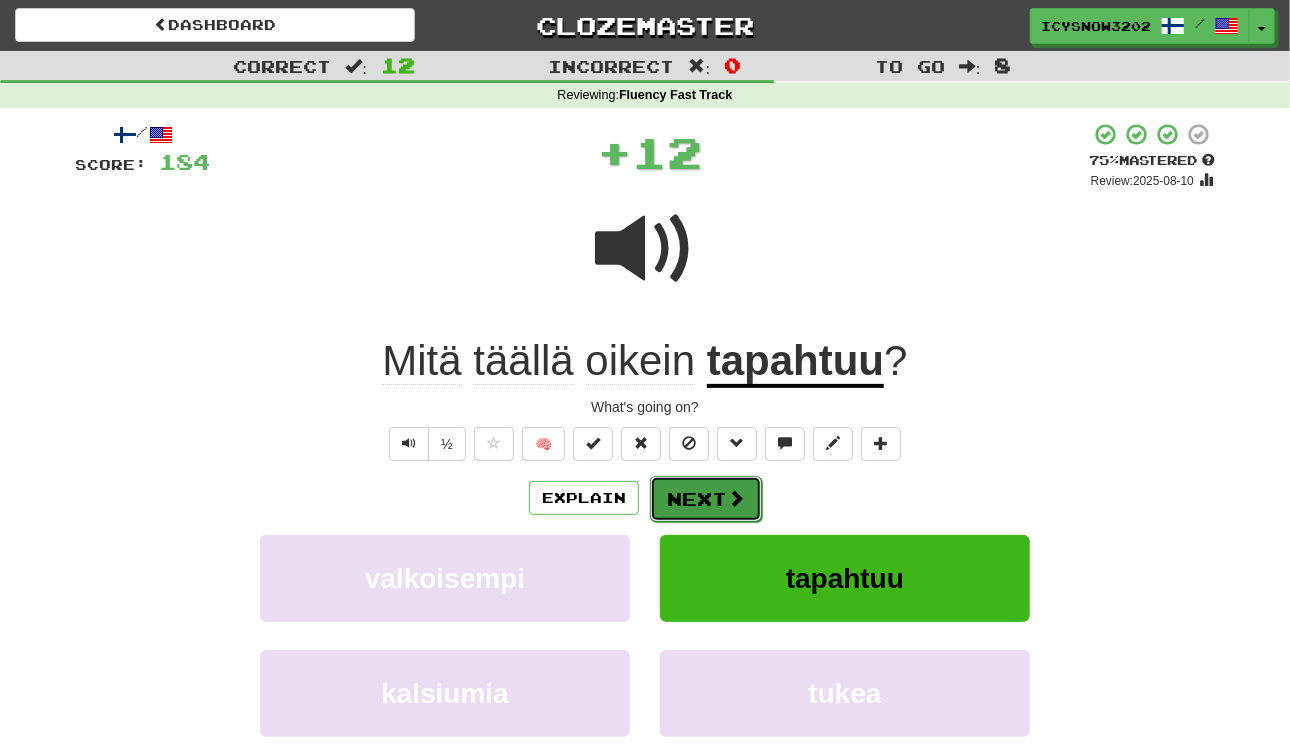 click on "Next" at bounding box center [706, 499] 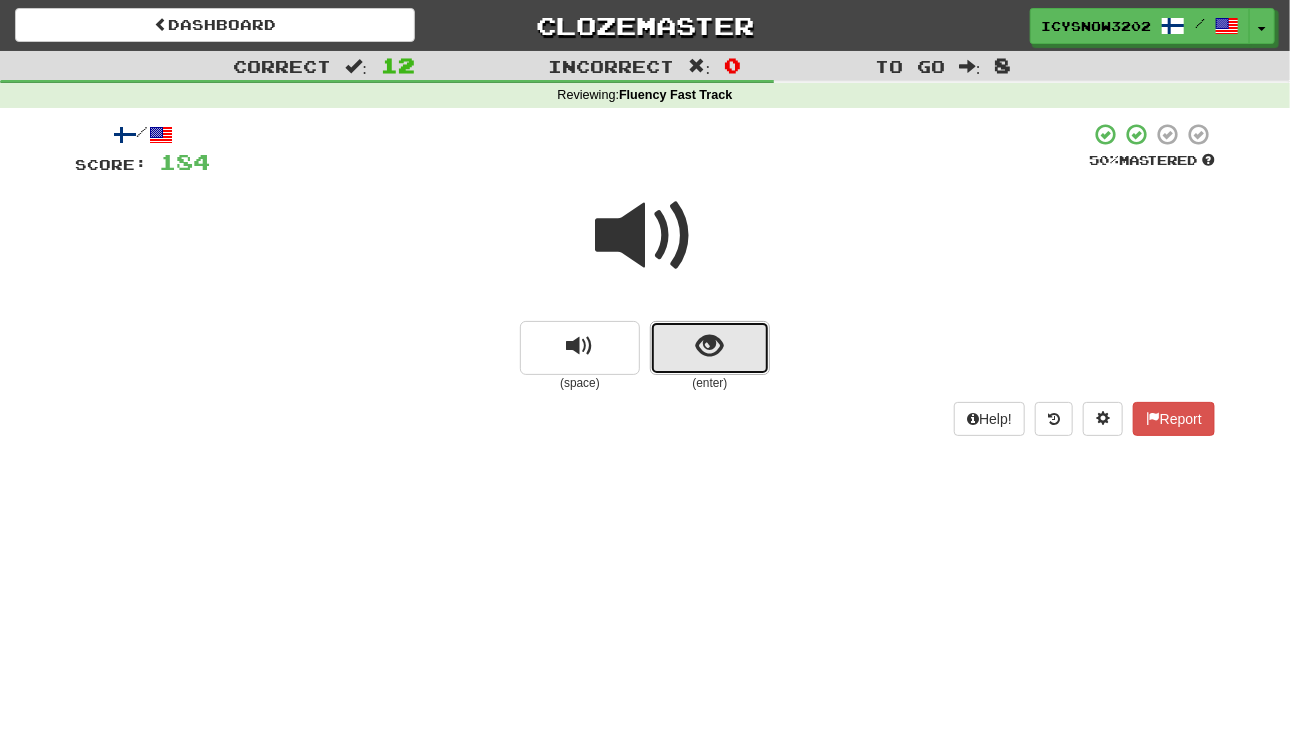 click at bounding box center [710, 346] 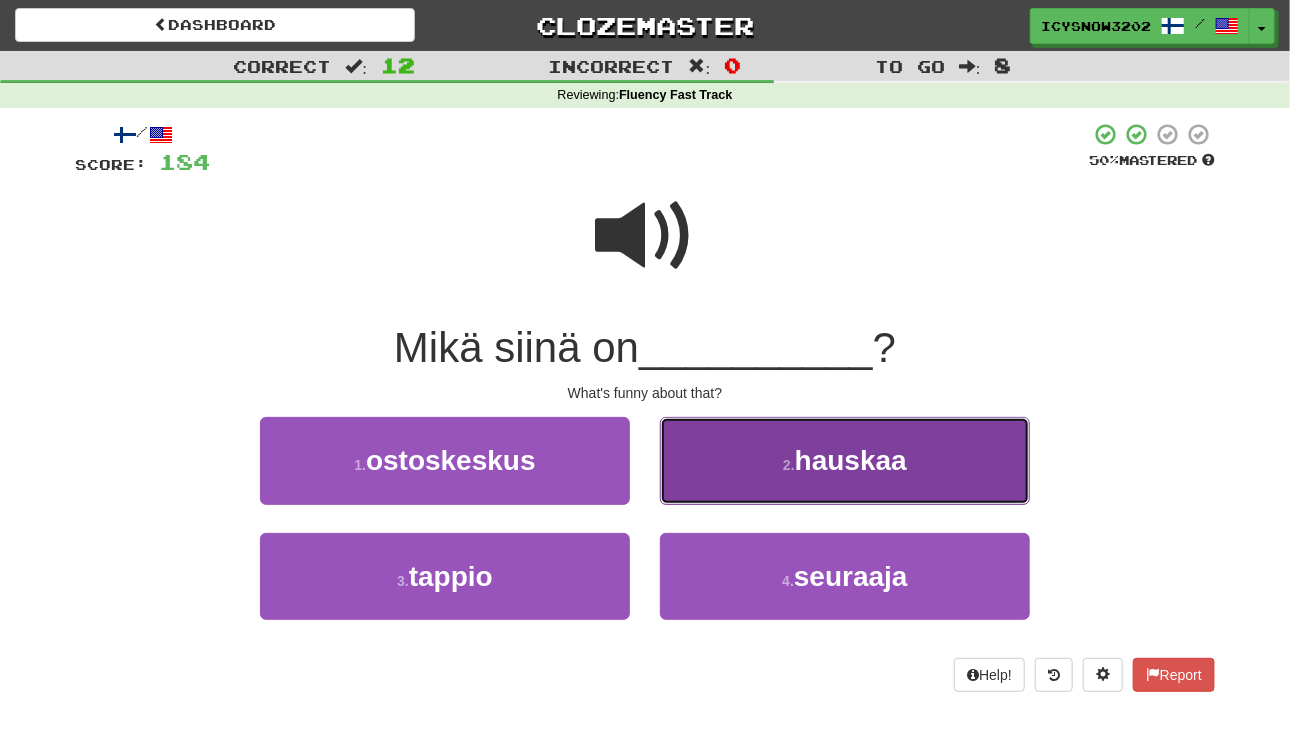 click on "2 .  hauskaa" at bounding box center (845, 460) 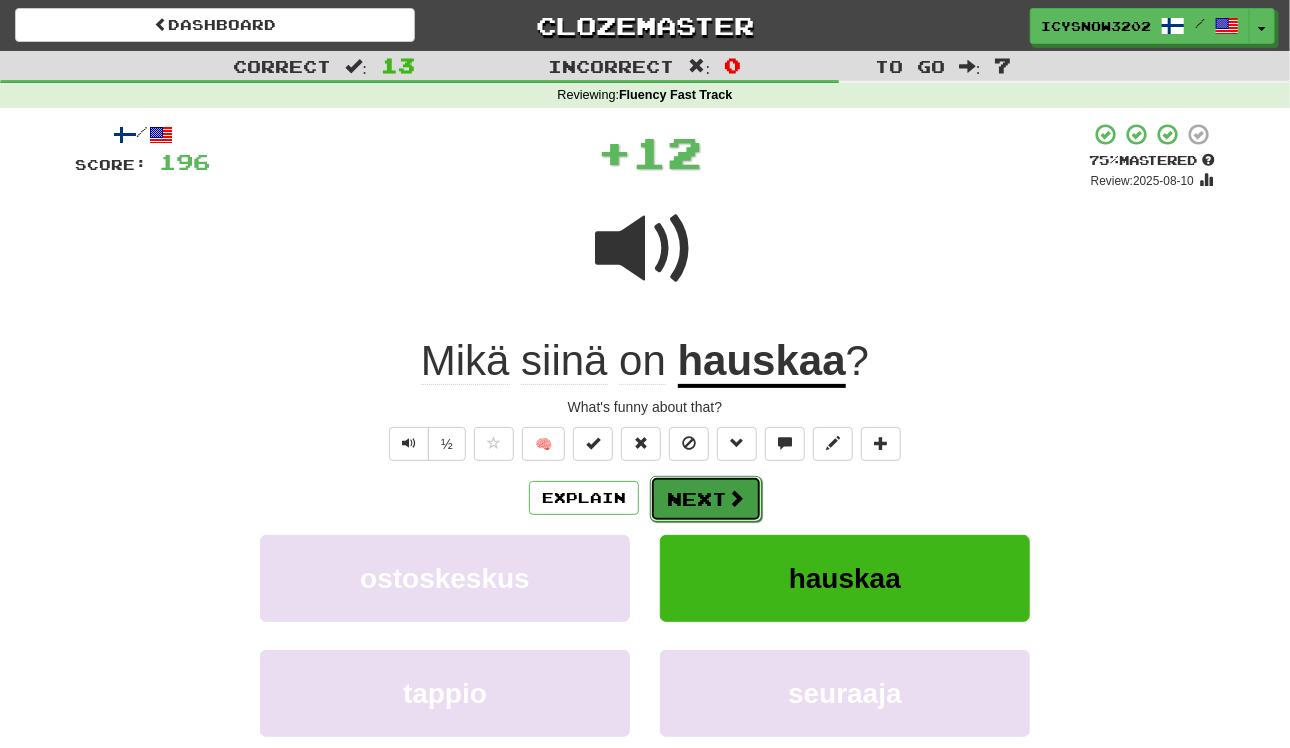 click at bounding box center [736, 498] 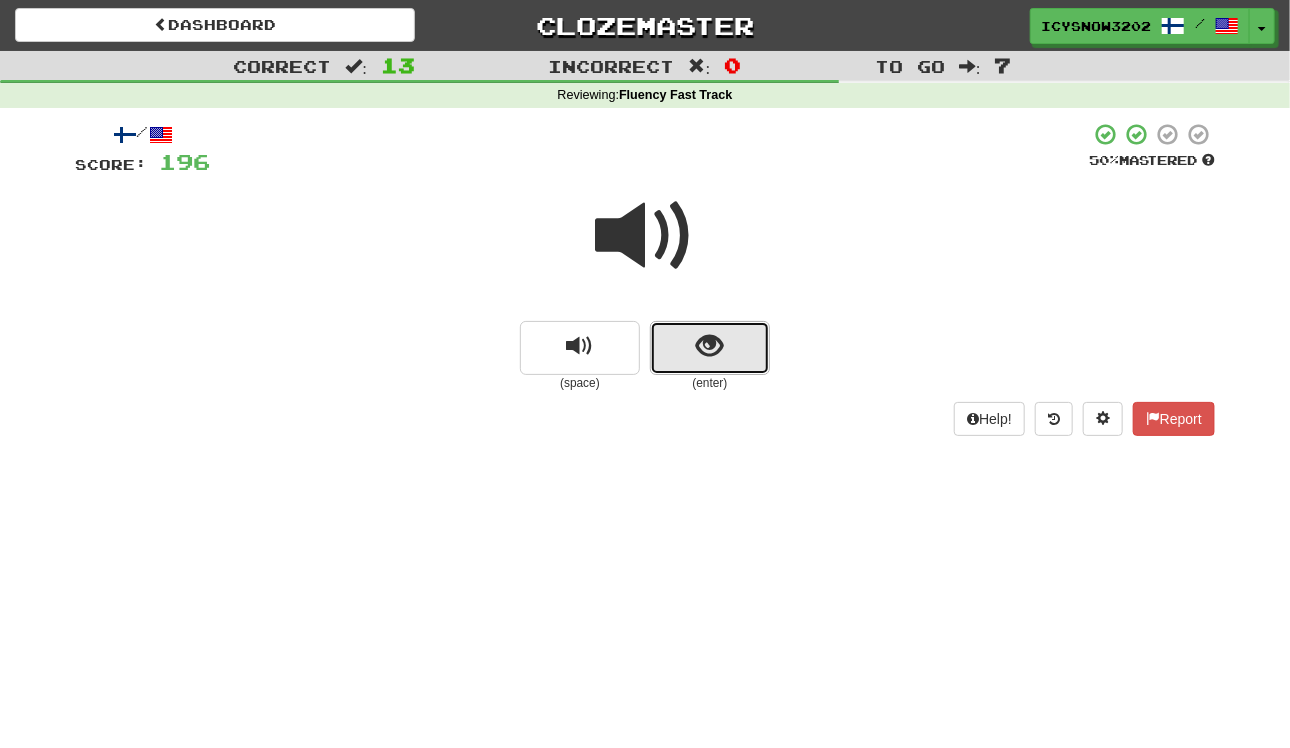 click at bounding box center (710, 348) 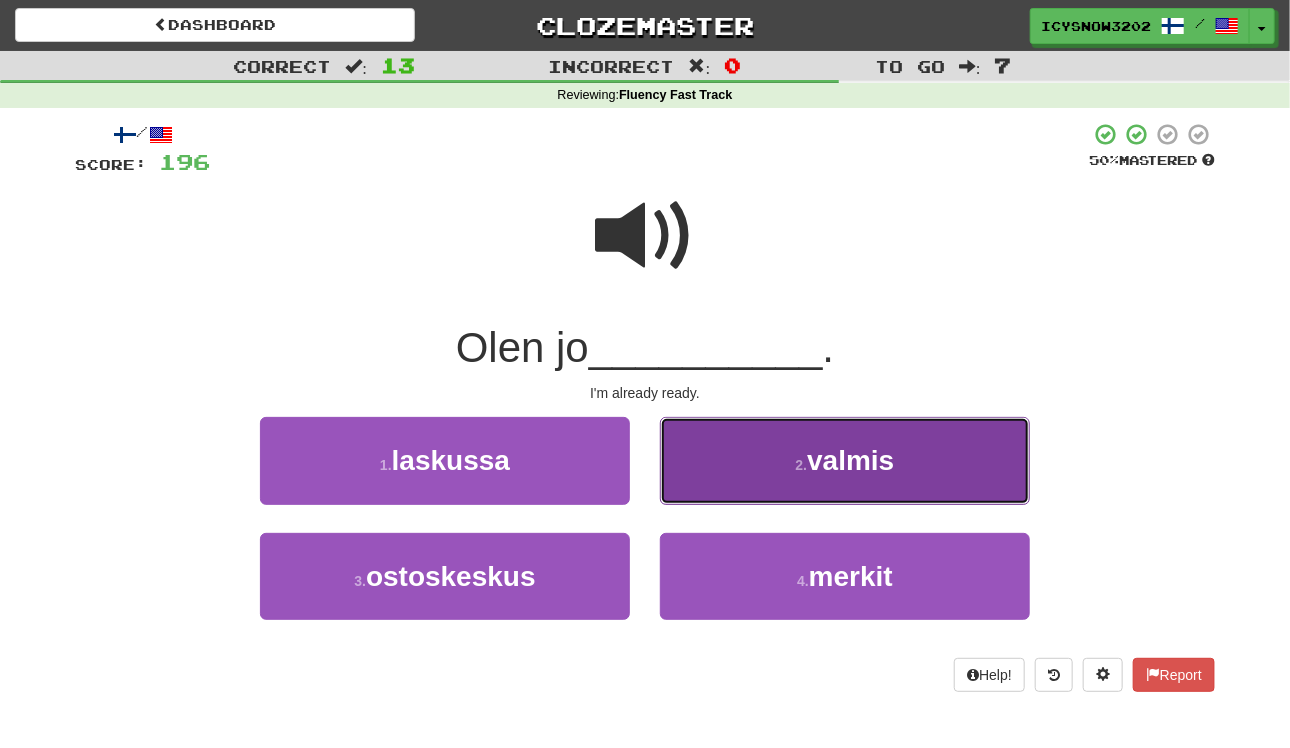 click on "2 .  valmis" at bounding box center [845, 460] 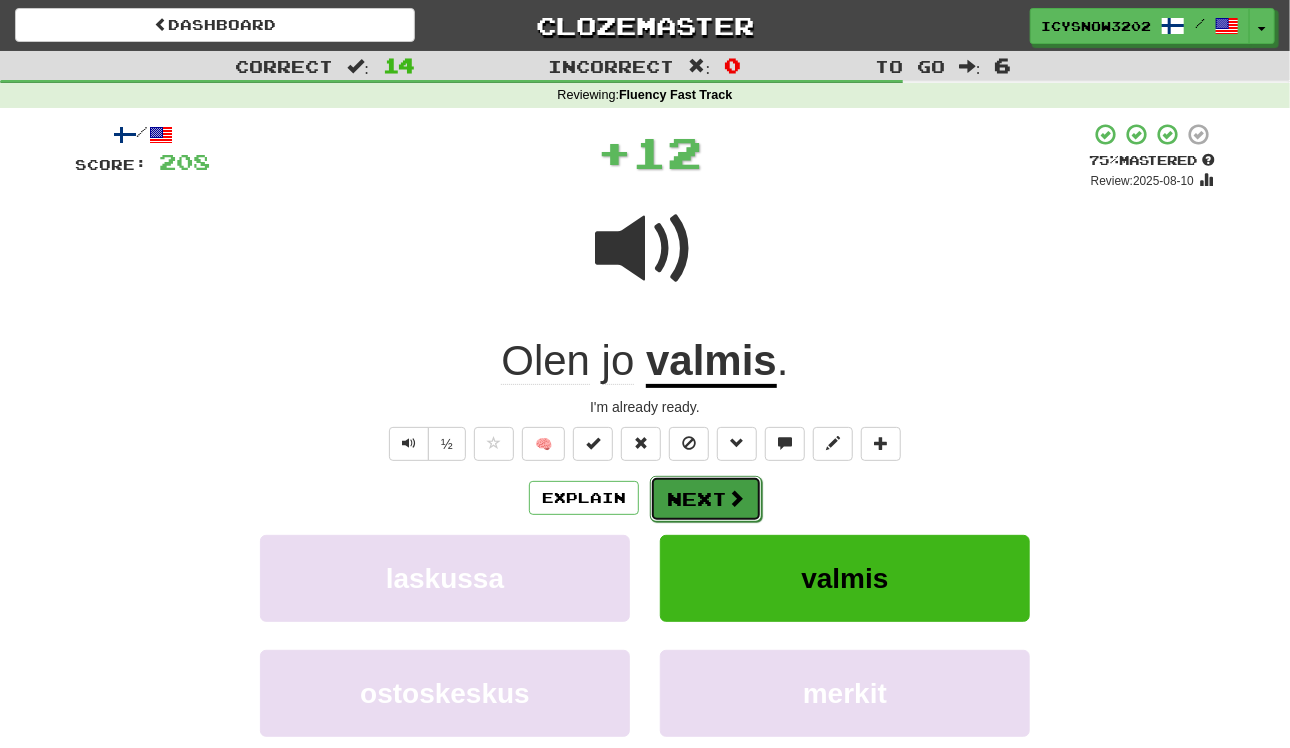 click at bounding box center [736, 498] 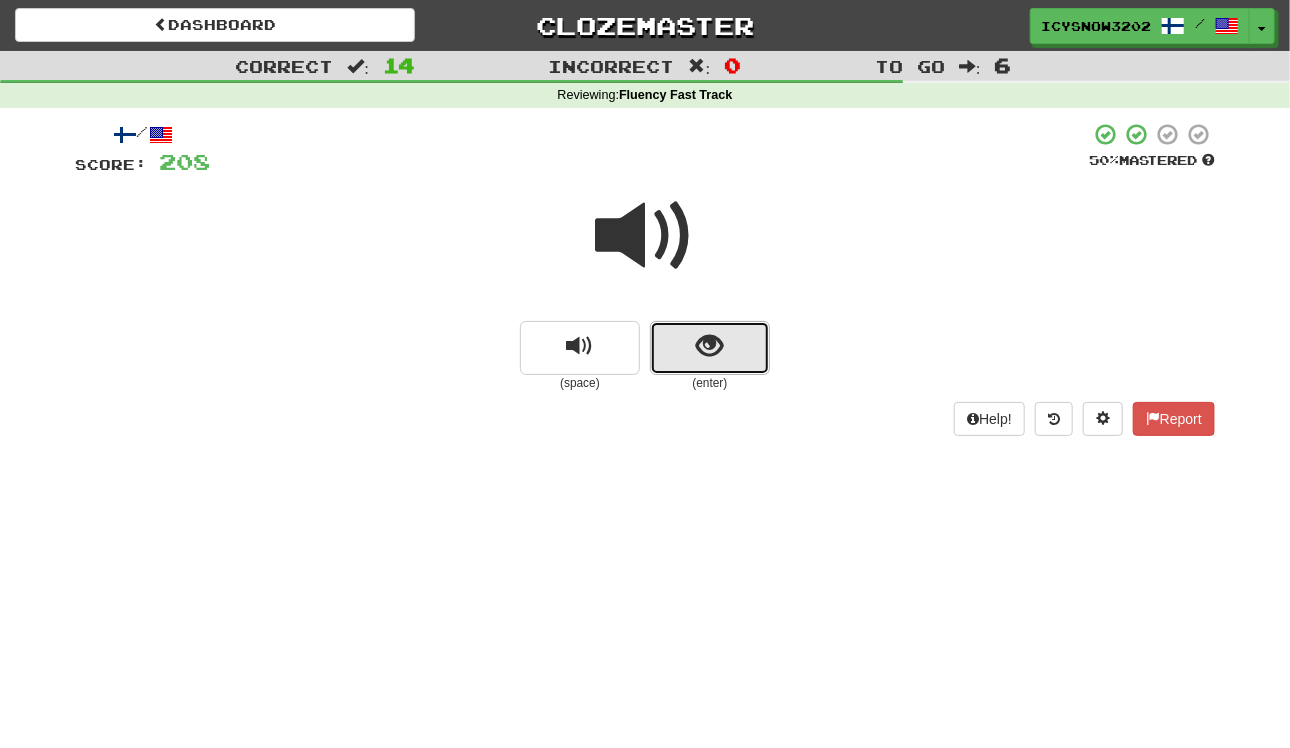 click at bounding box center [710, 348] 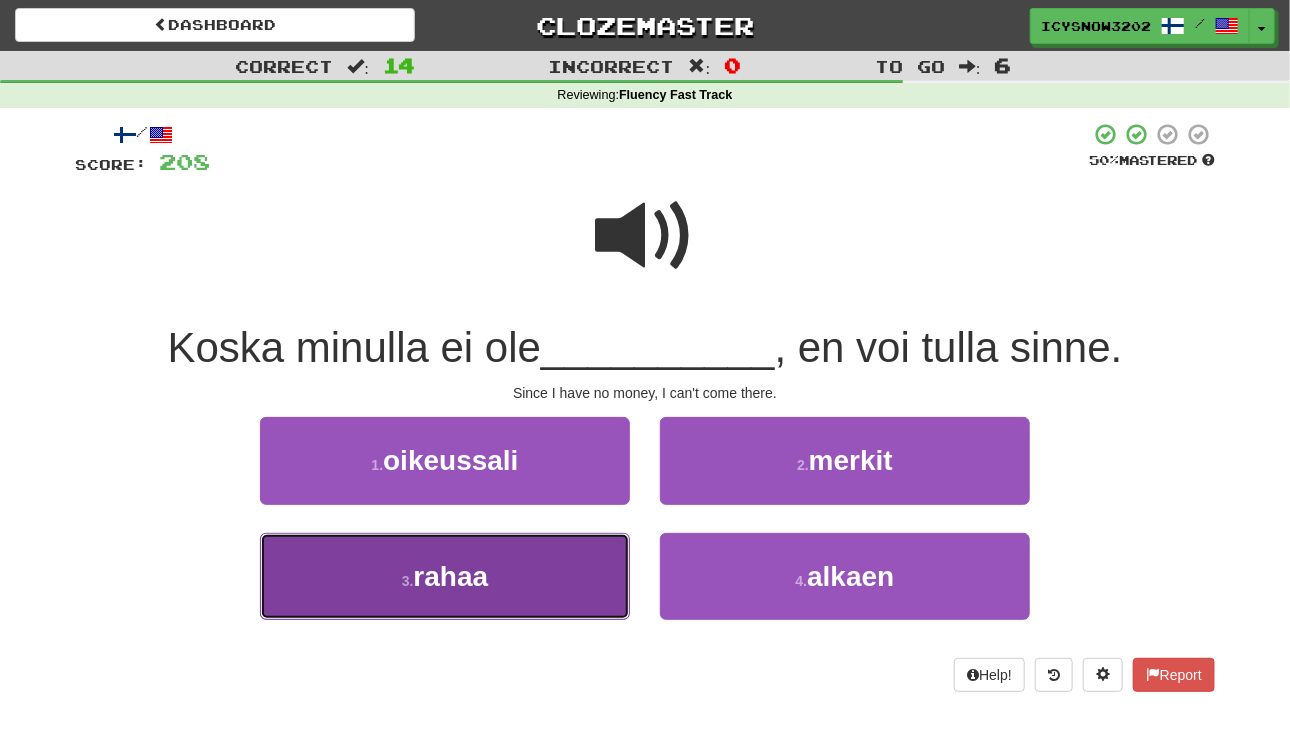 click on "3 .  rahaa" at bounding box center [445, 576] 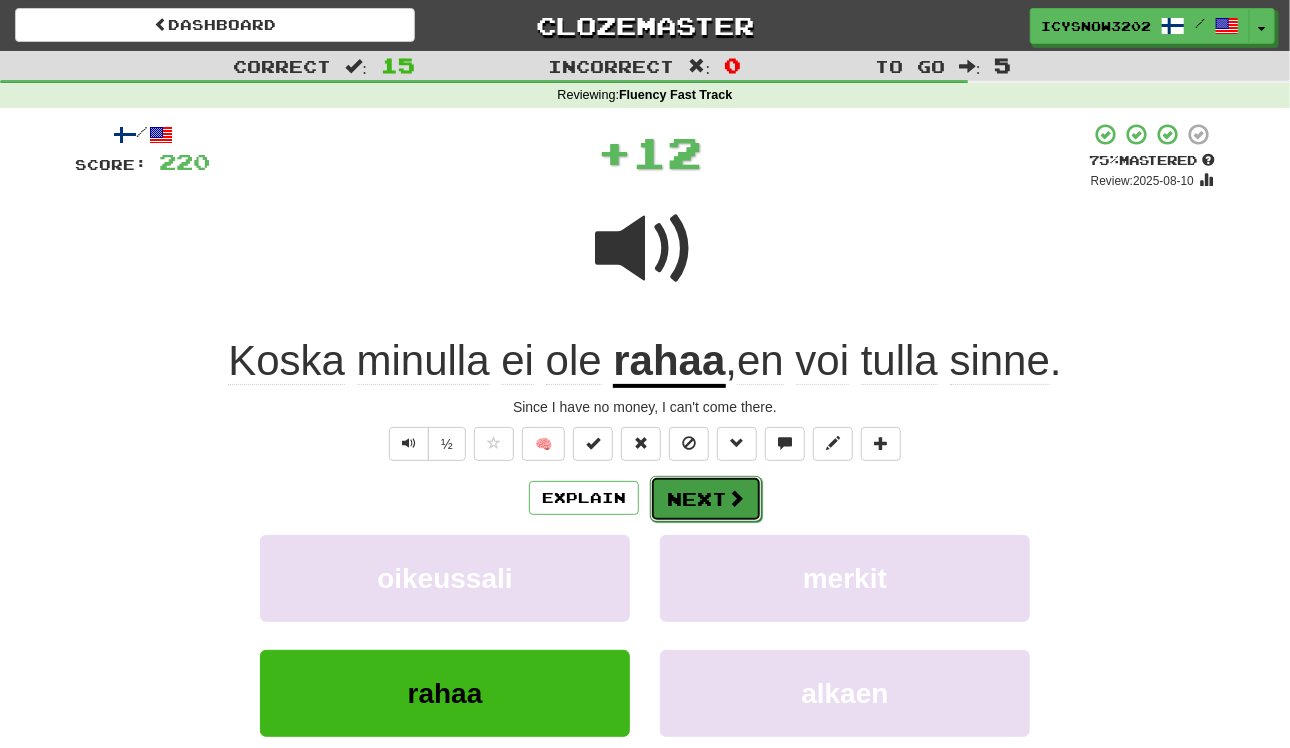 click on "Next" at bounding box center (706, 499) 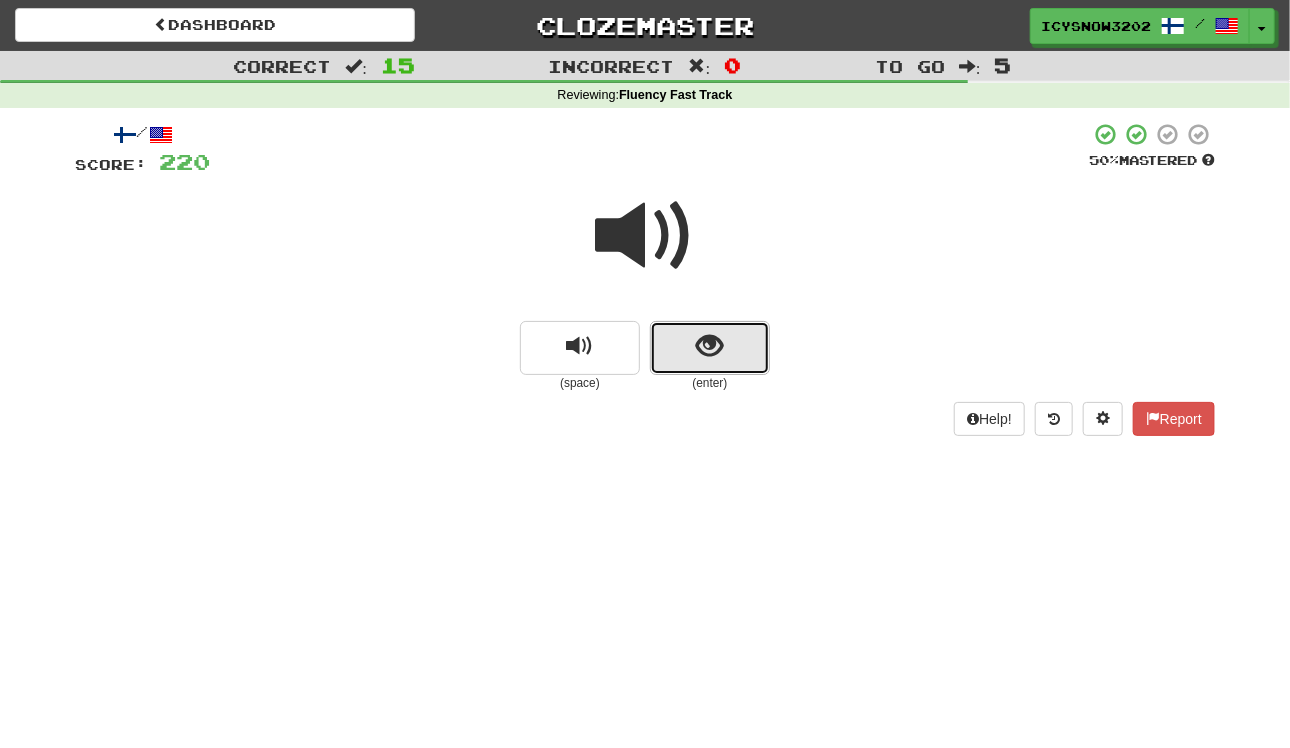 click at bounding box center (710, 348) 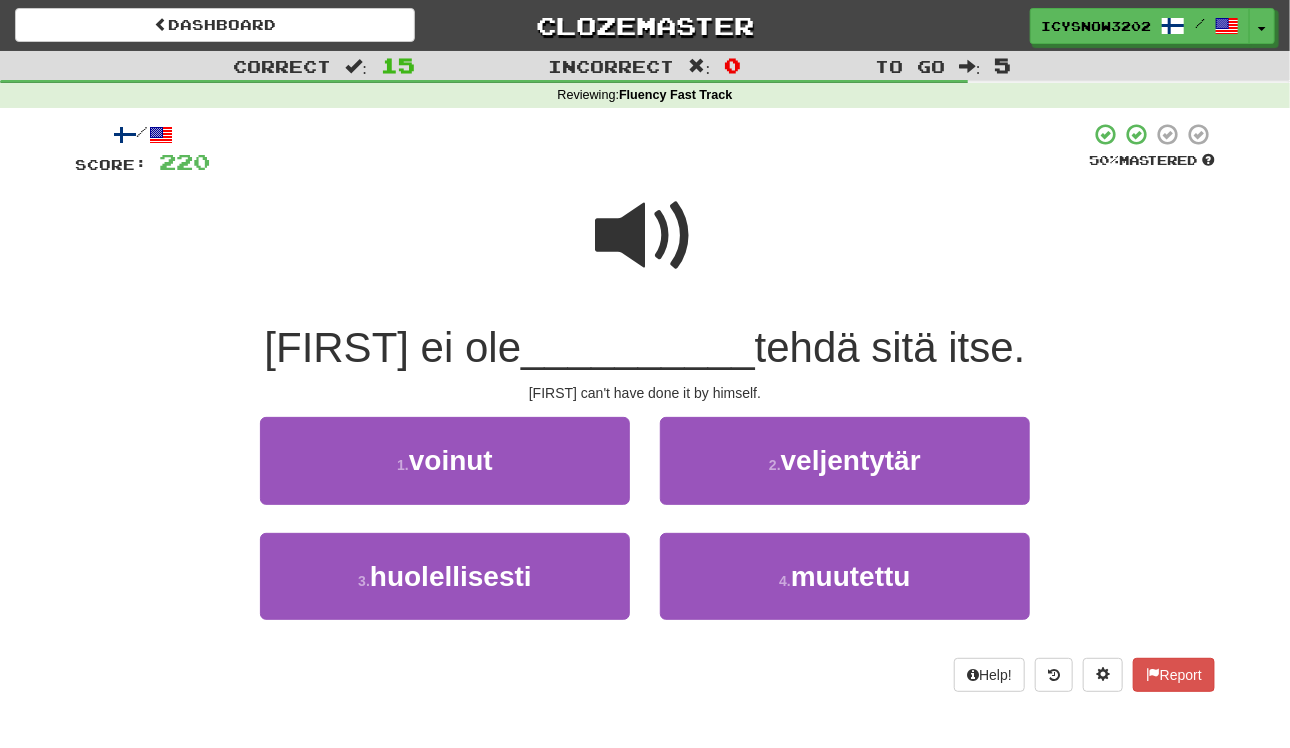click at bounding box center [645, 236] 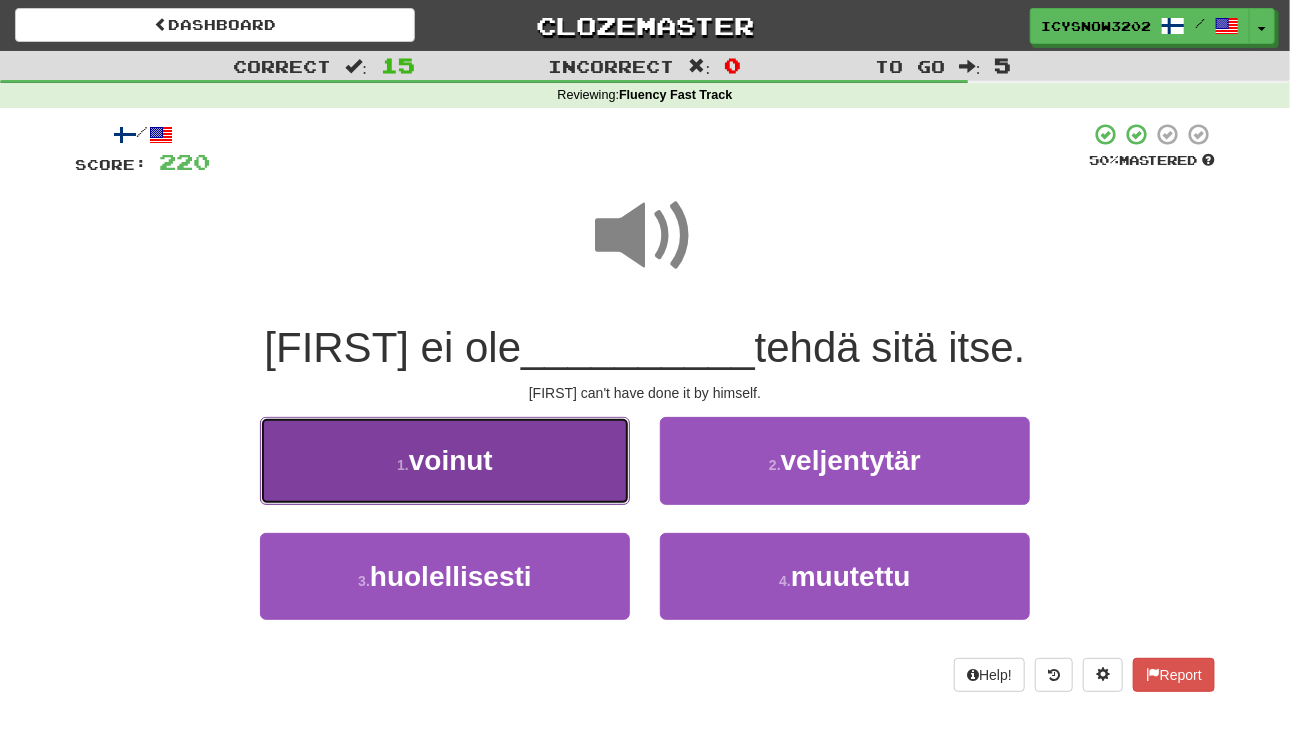 click on "1 .  voinut" at bounding box center [445, 460] 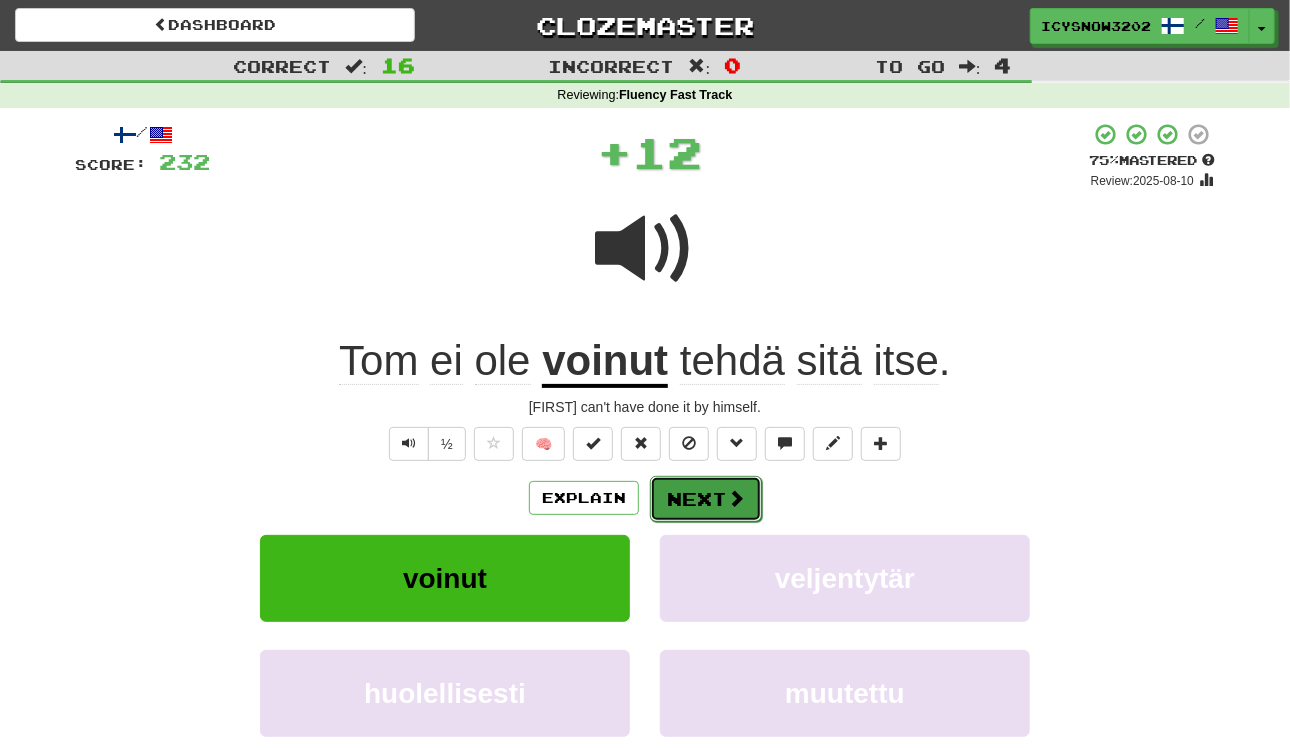 click at bounding box center [736, 498] 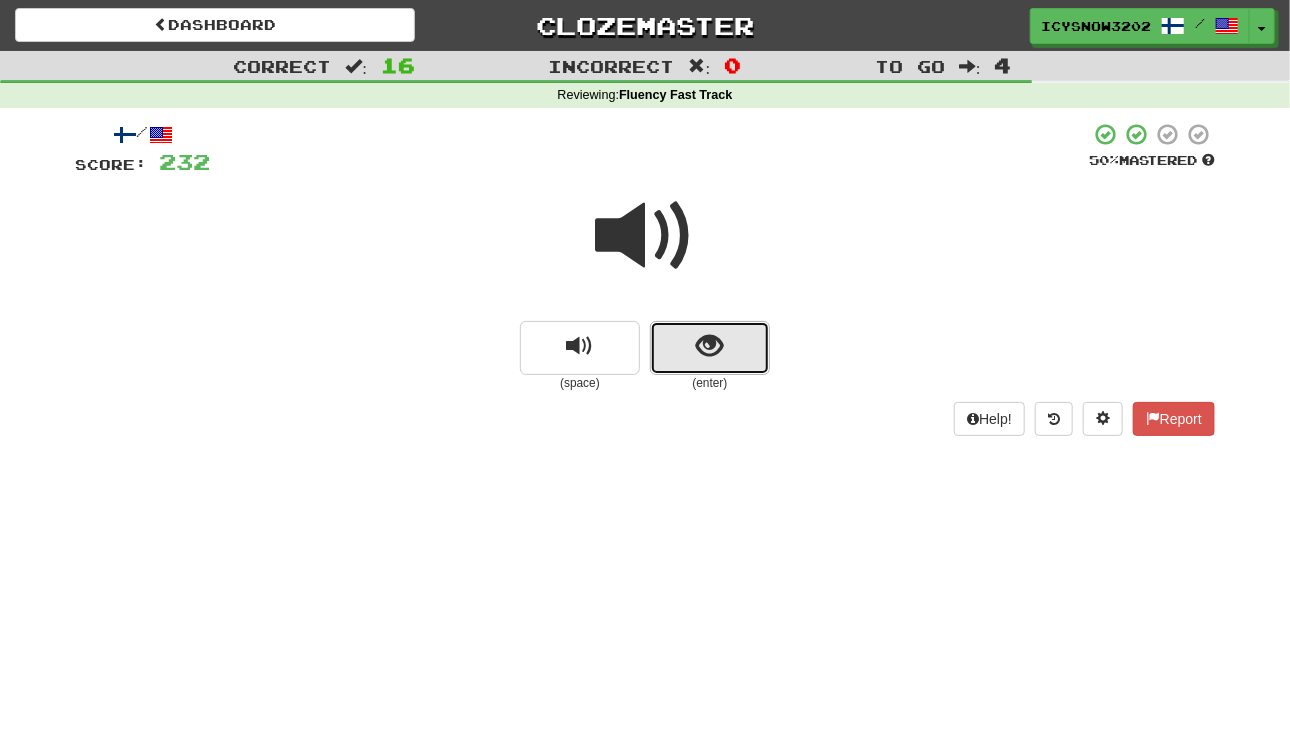click at bounding box center [710, 346] 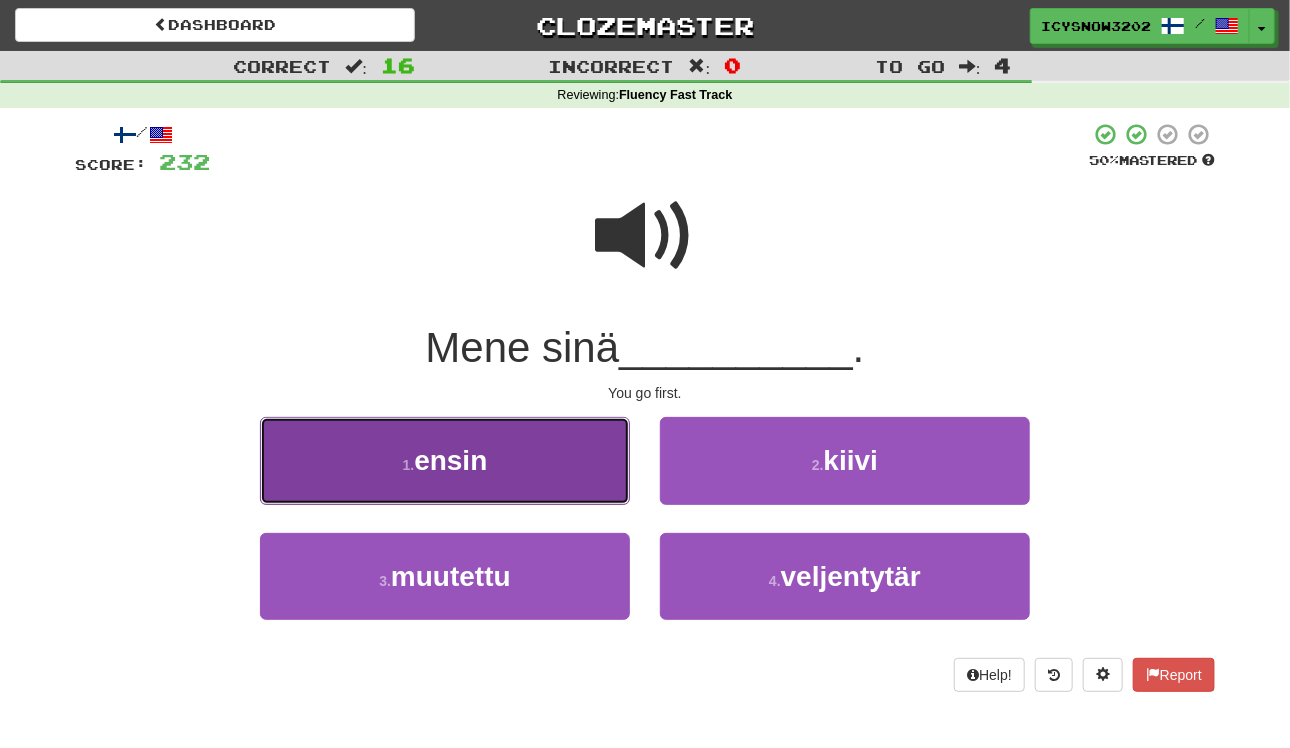 click on "1 .  ensin" at bounding box center [445, 460] 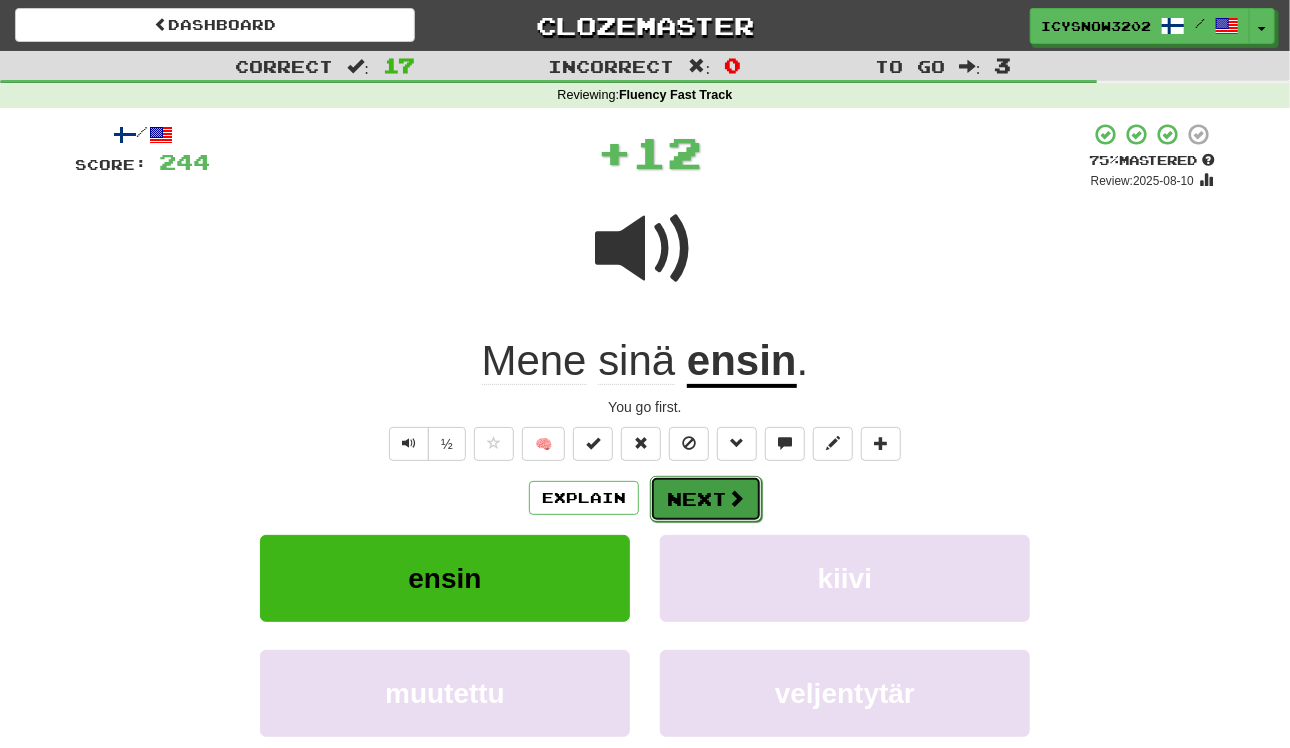 click on "Next" at bounding box center (706, 499) 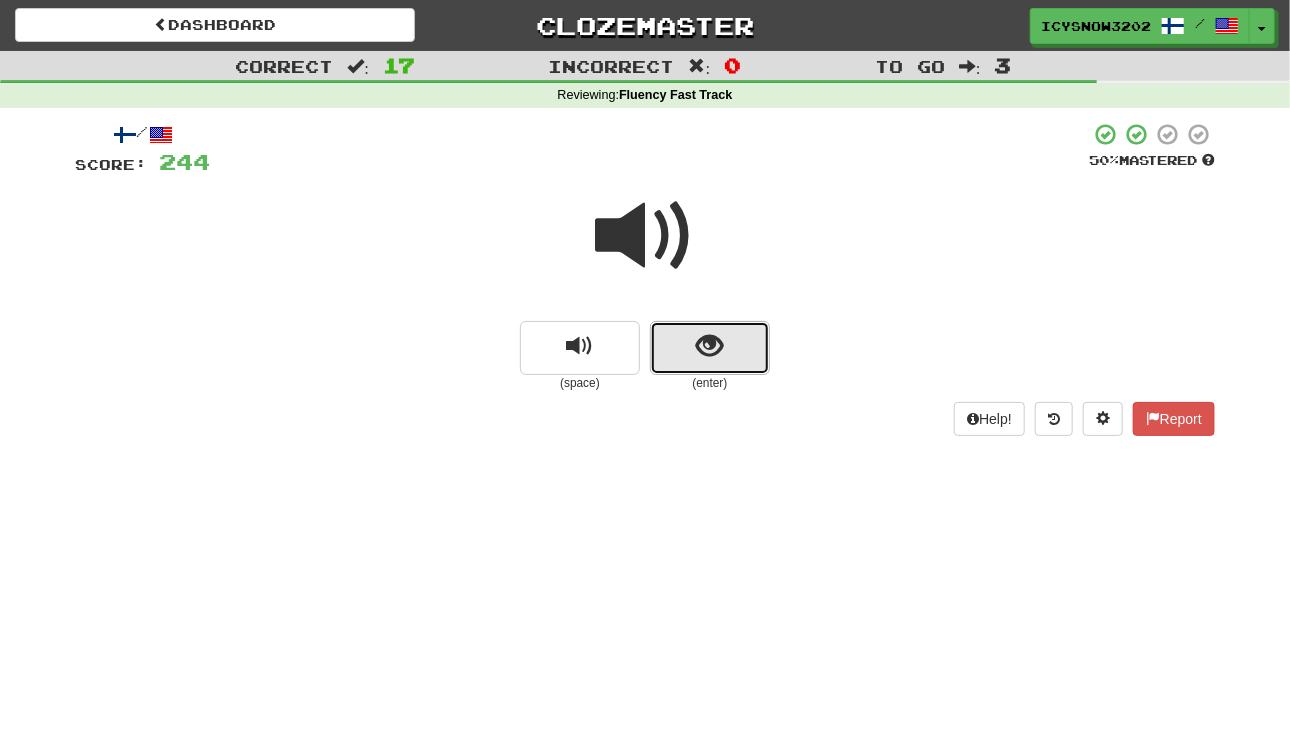 click at bounding box center [710, 348] 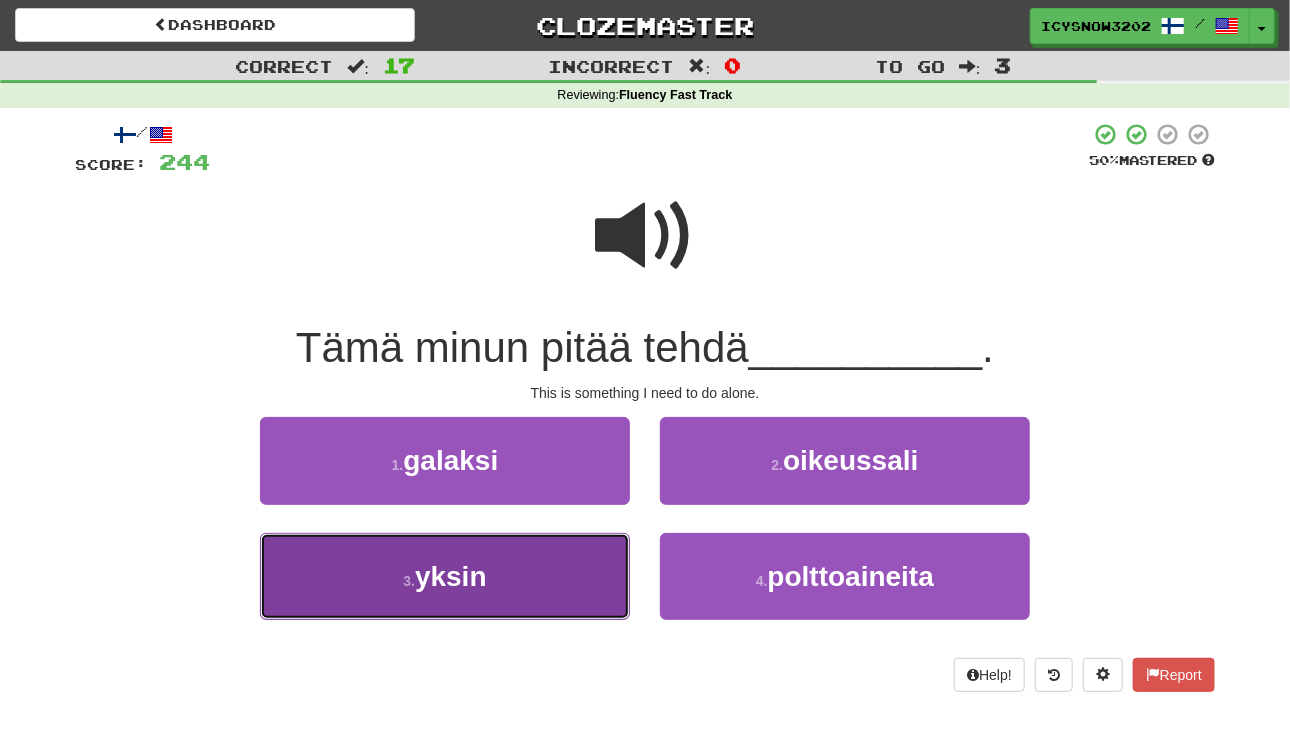 click on "3 .  yksin" at bounding box center [445, 576] 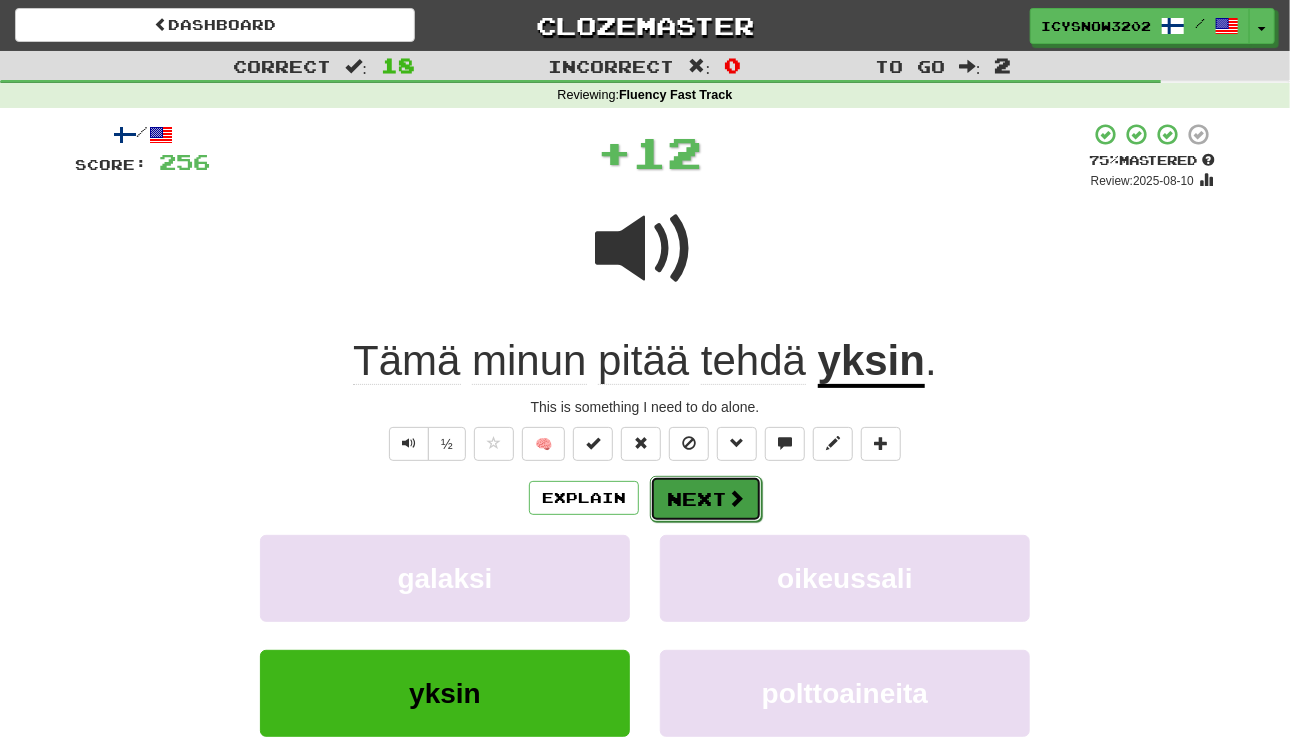 click on "Next" at bounding box center [706, 499] 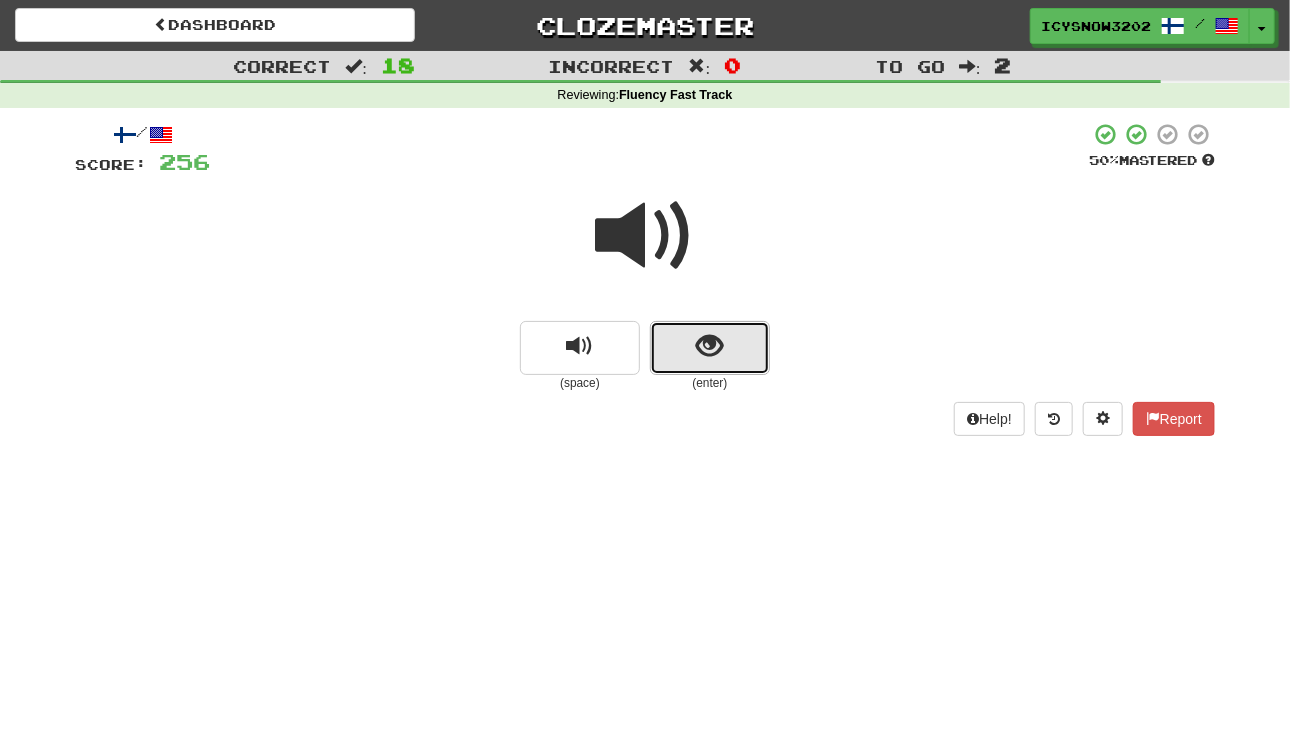 click at bounding box center [710, 346] 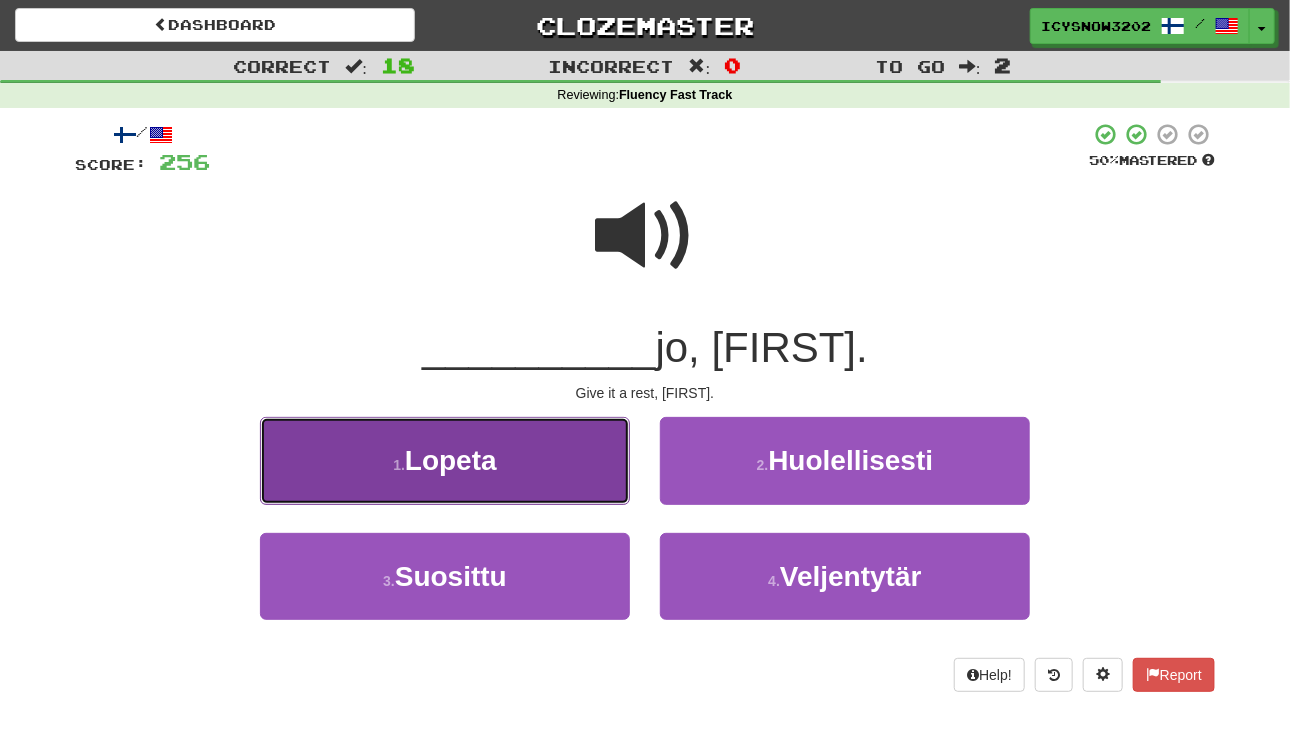 click on "1 .  Lopeta" at bounding box center (445, 460) 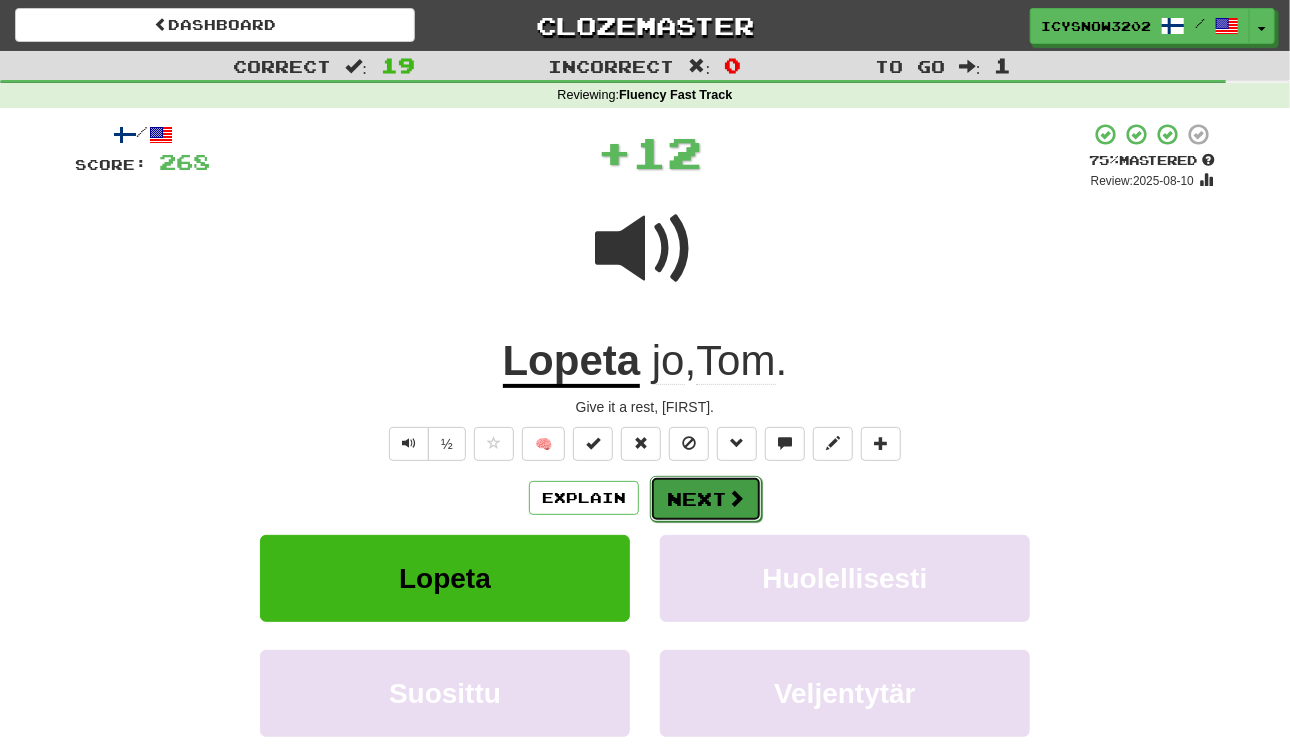 click at bounding box center [736, 498] 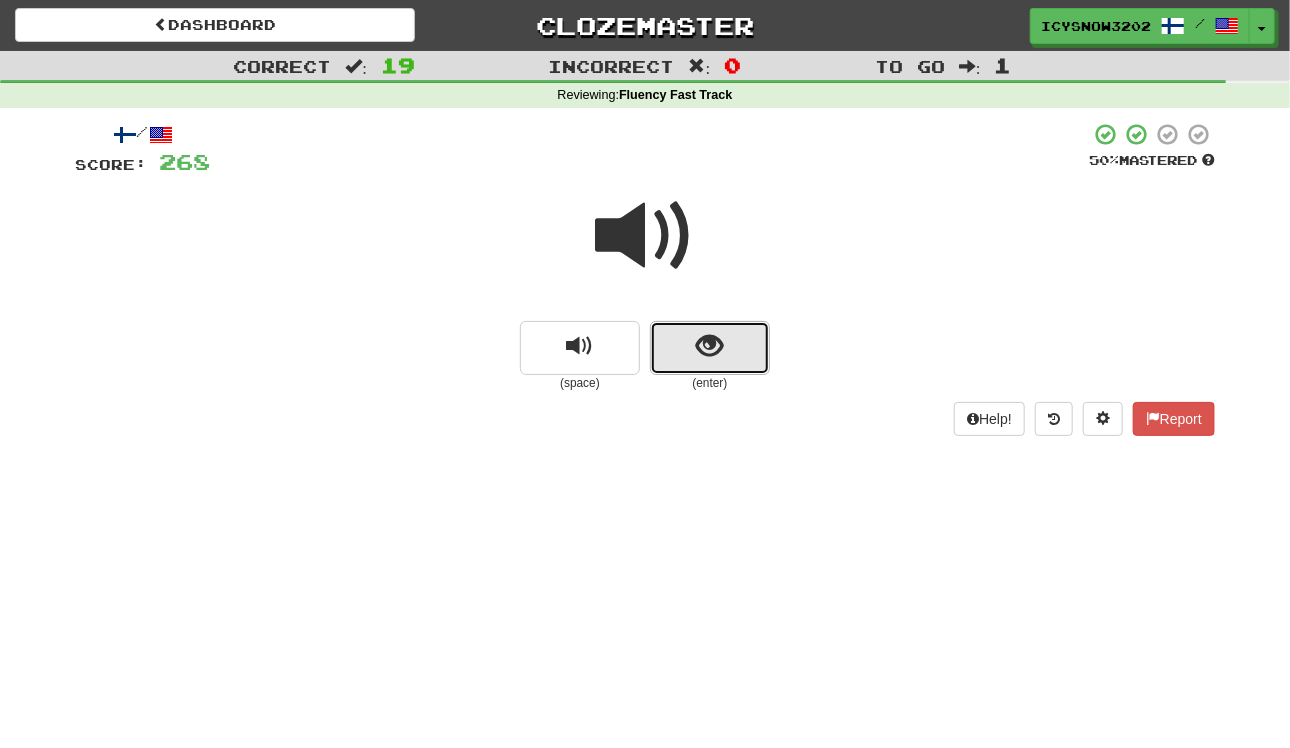 click at bounding box center [710, 348] 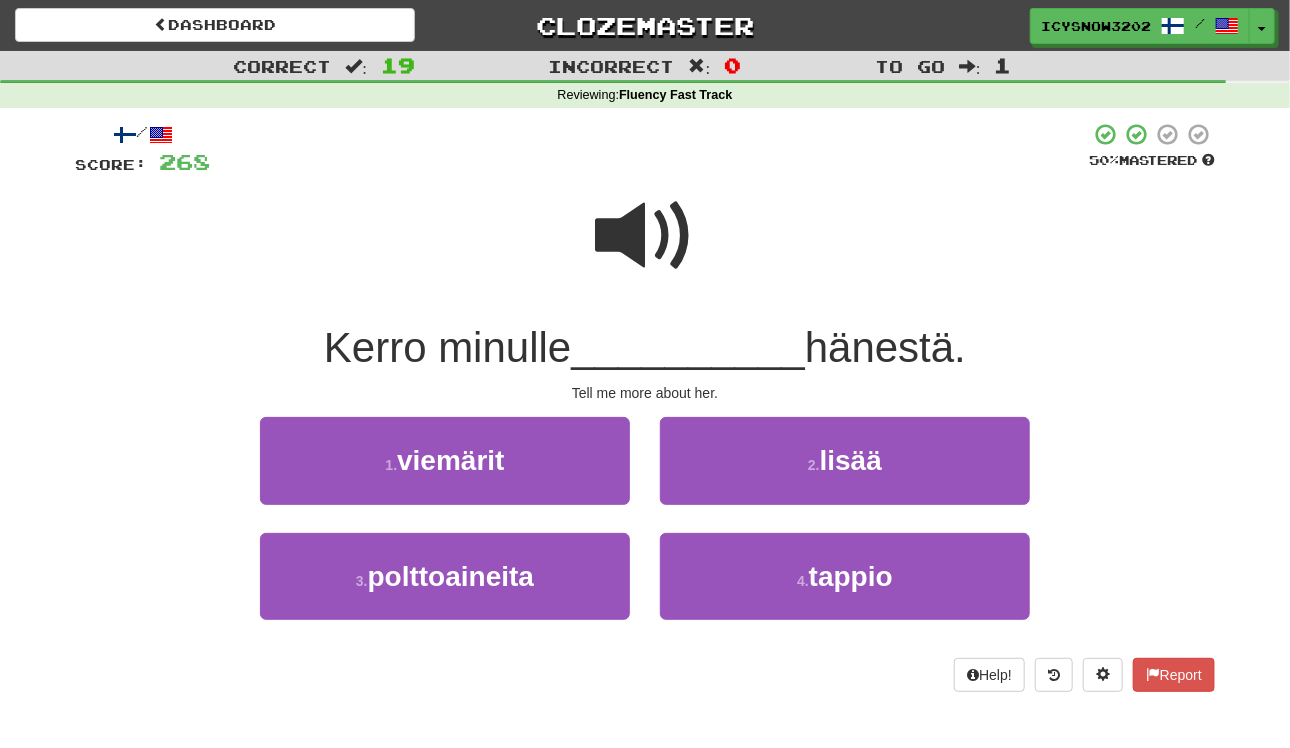 click at bounding box center [645, 236] 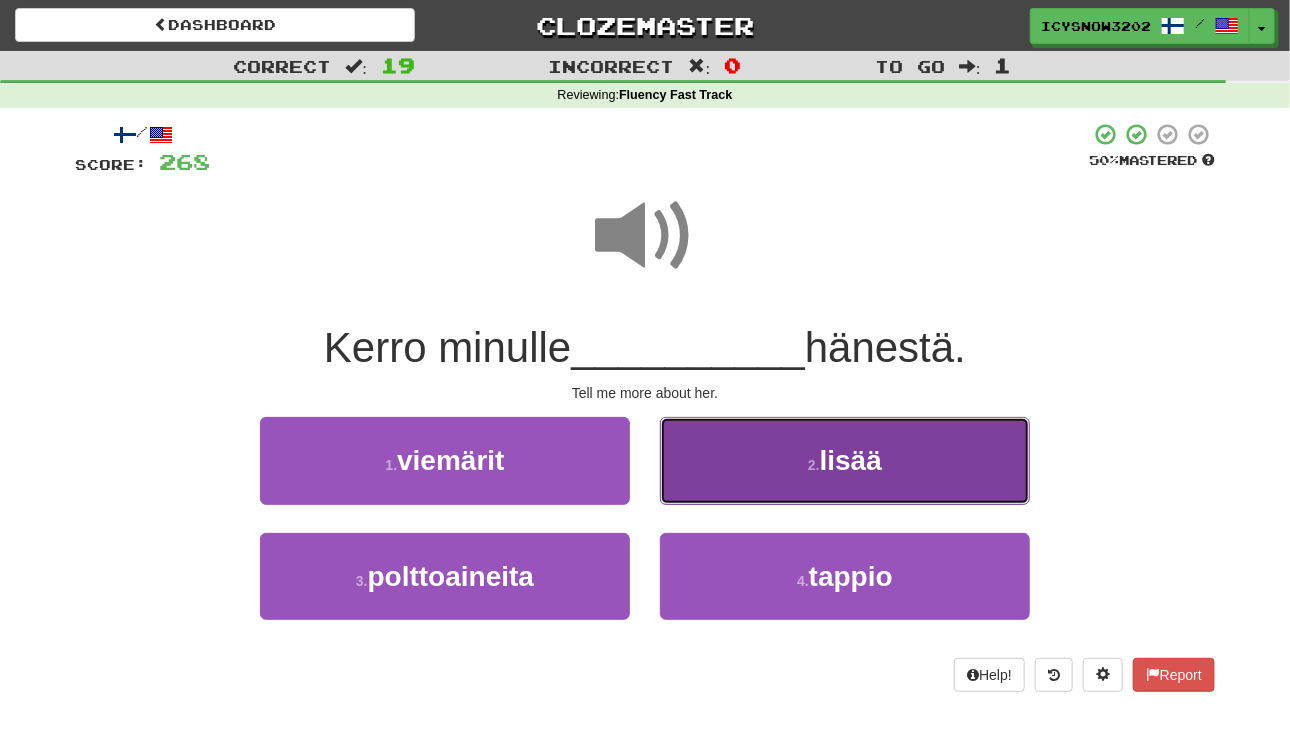 click on "lisää" at bounding box center [851, 460] 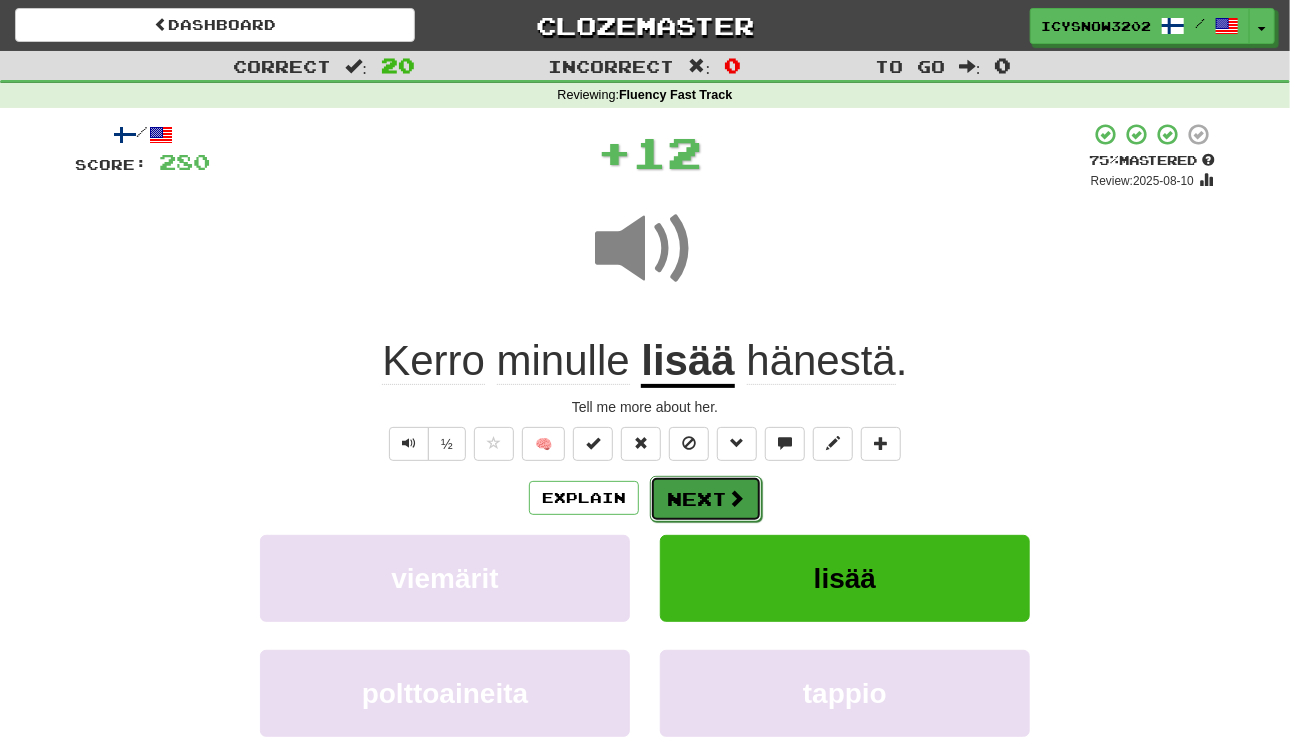 click on "Next" at bounding box center [706, 499] 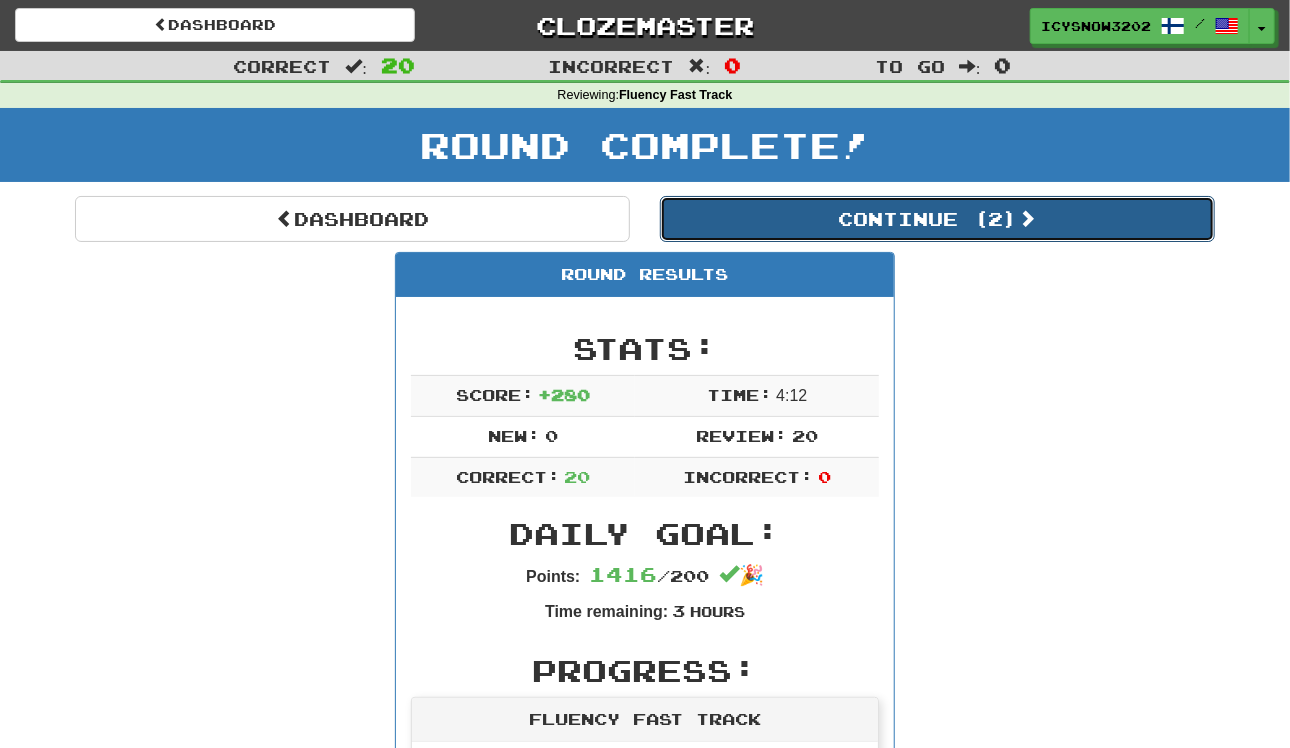 click on "Continue ( 2 )" at bounding box center [937, 219] 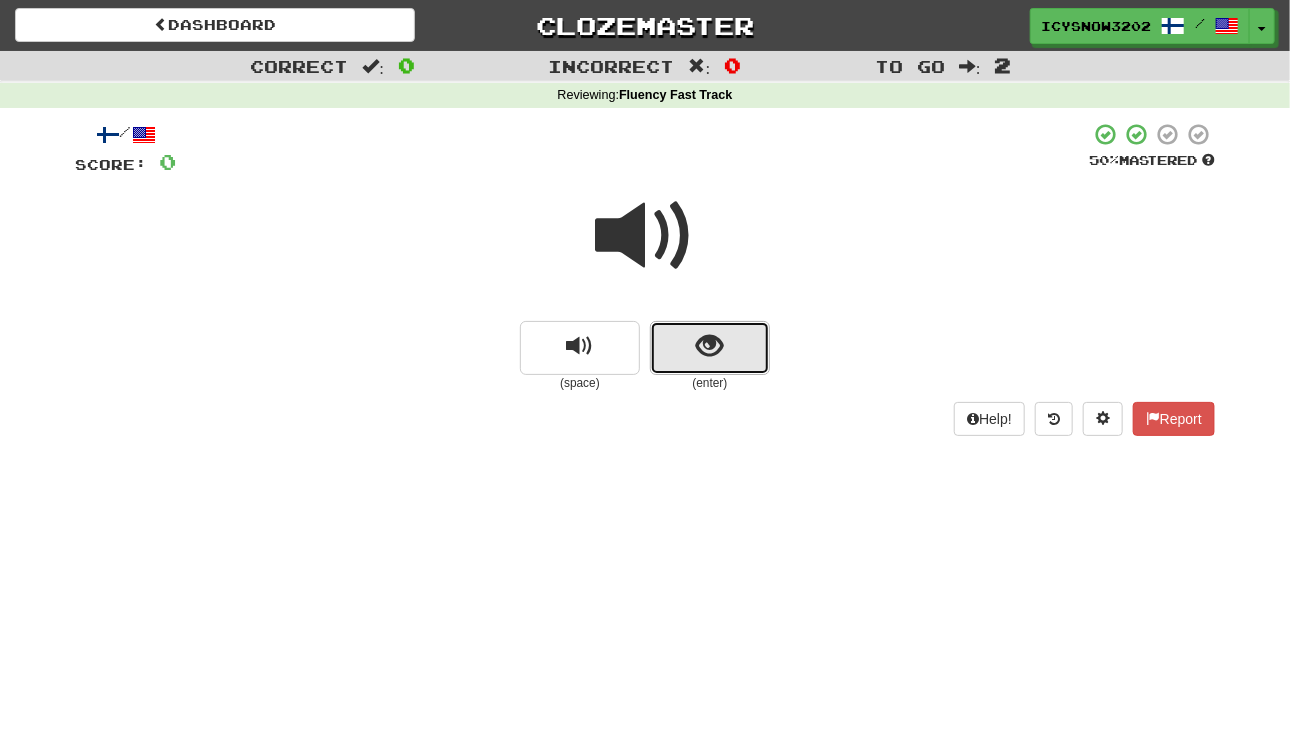 click at bounding box center (710, 346) 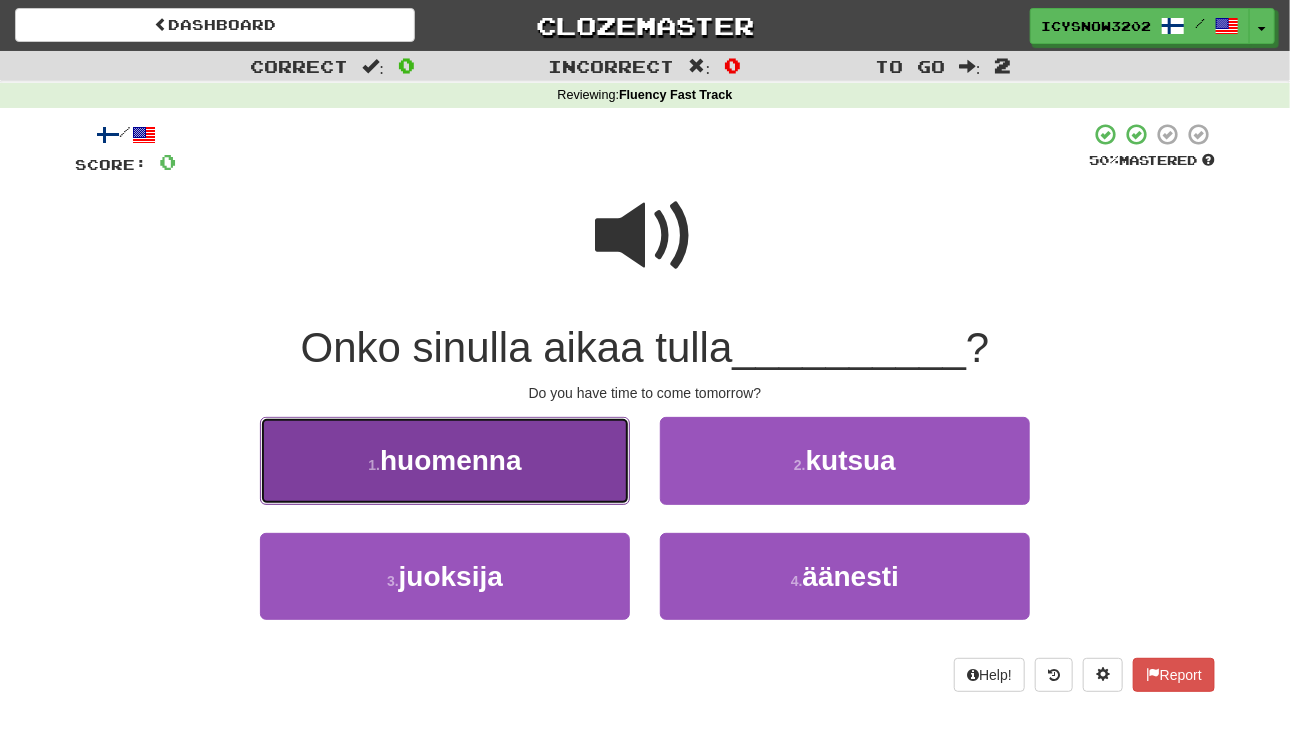 click on "1 .  huomenna" at bounding box center (445, 460) 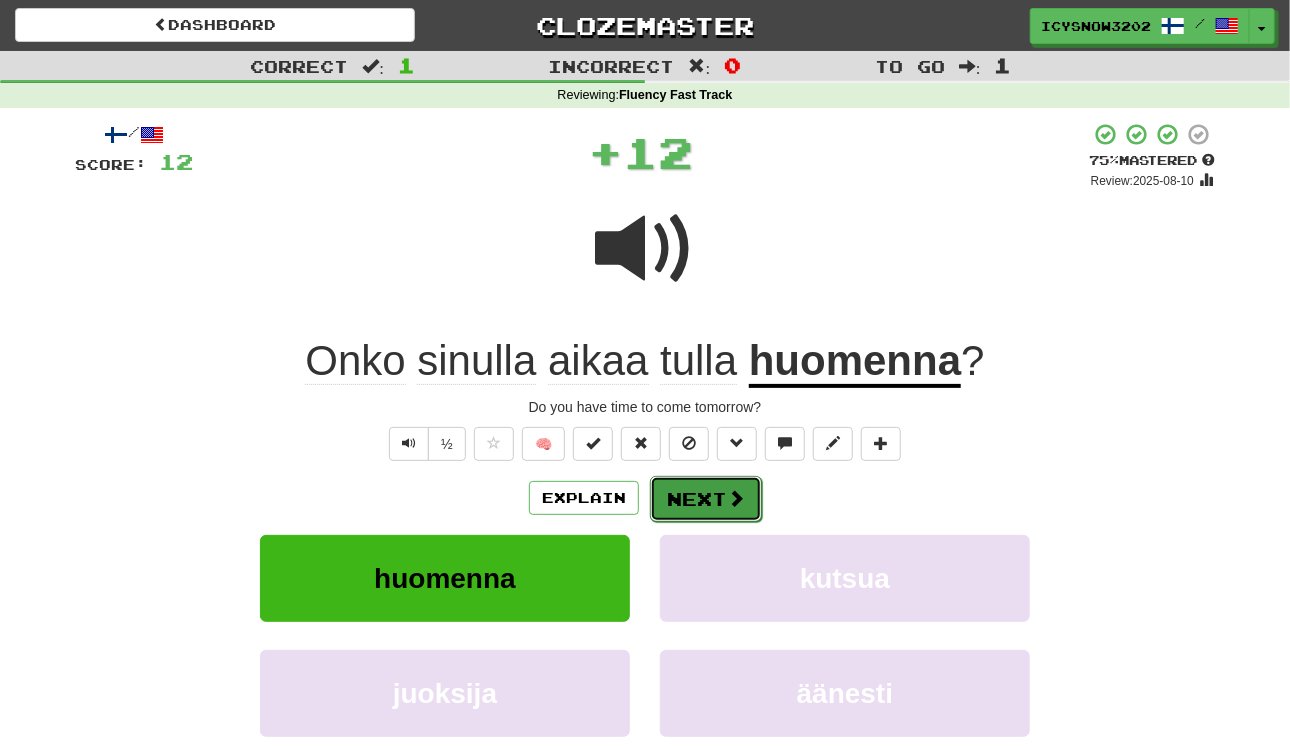 click on "Next" at bounding box center (706, 499) 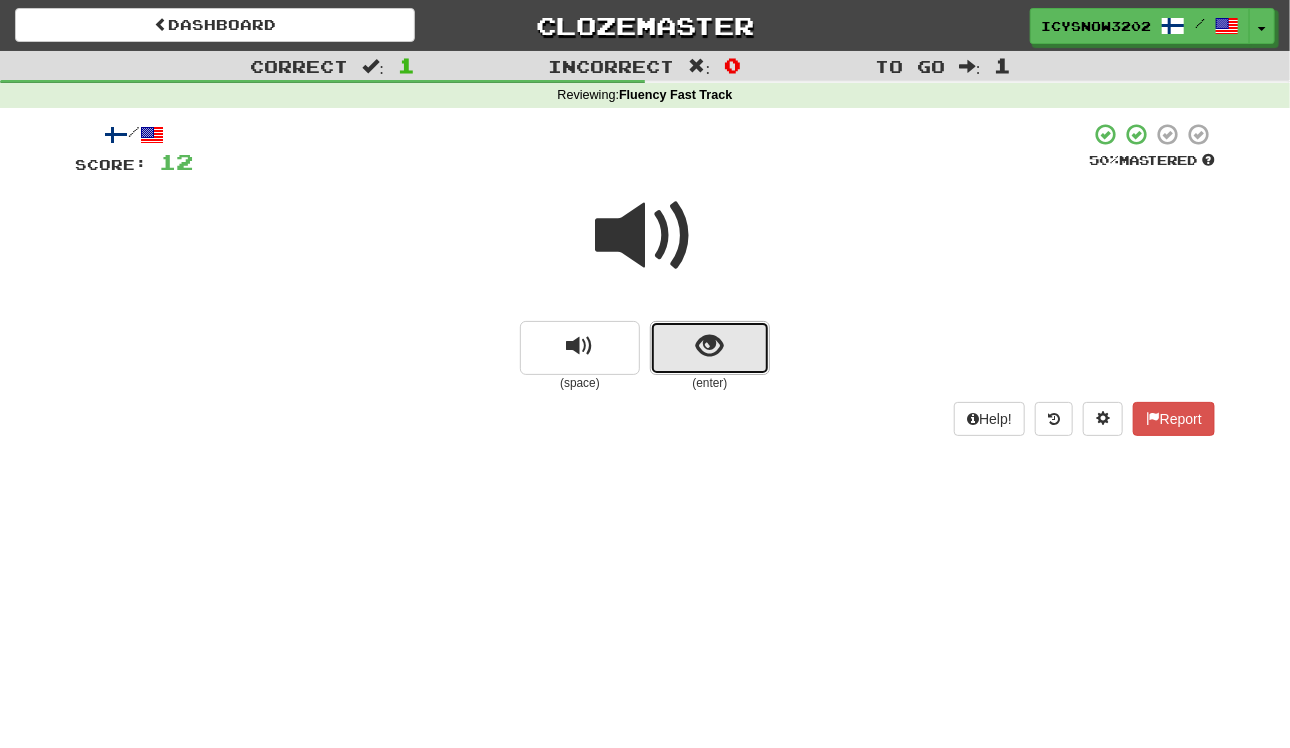click at bounding box center [710, 348] 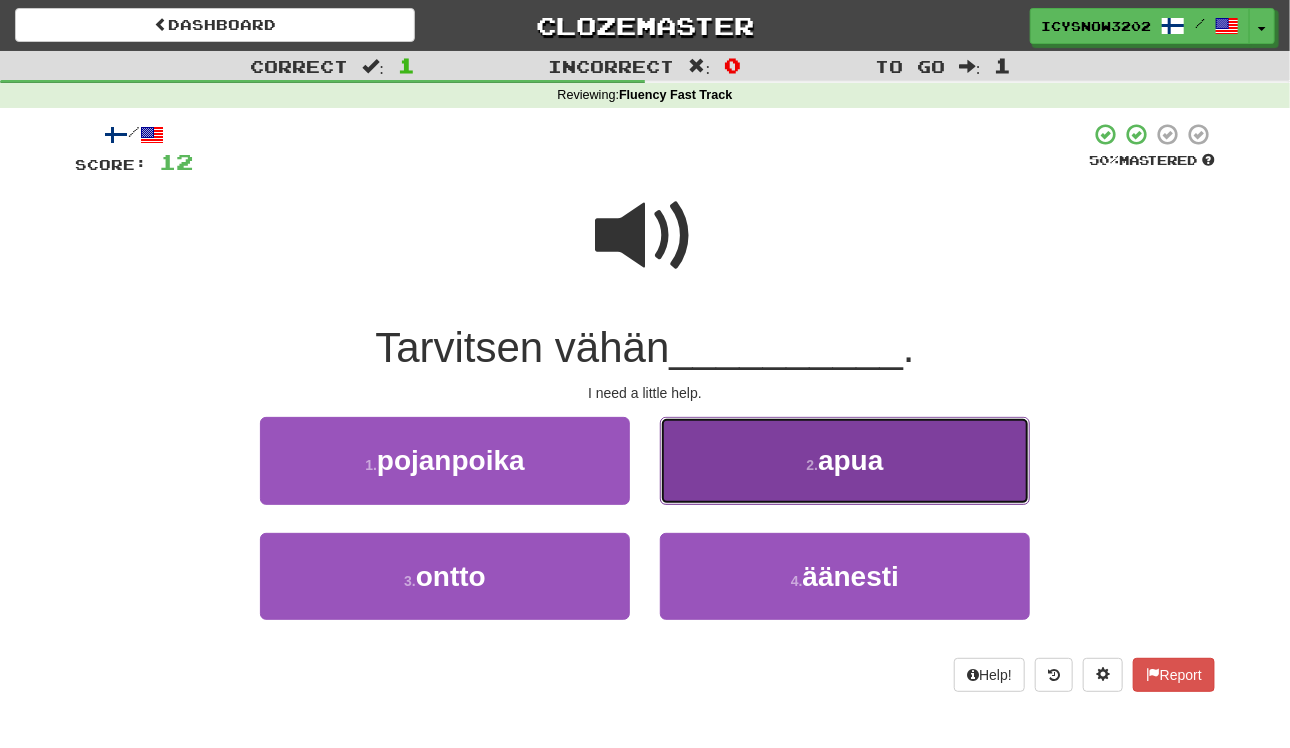 click on "2 .  apua" at bounding box center [845, 460] 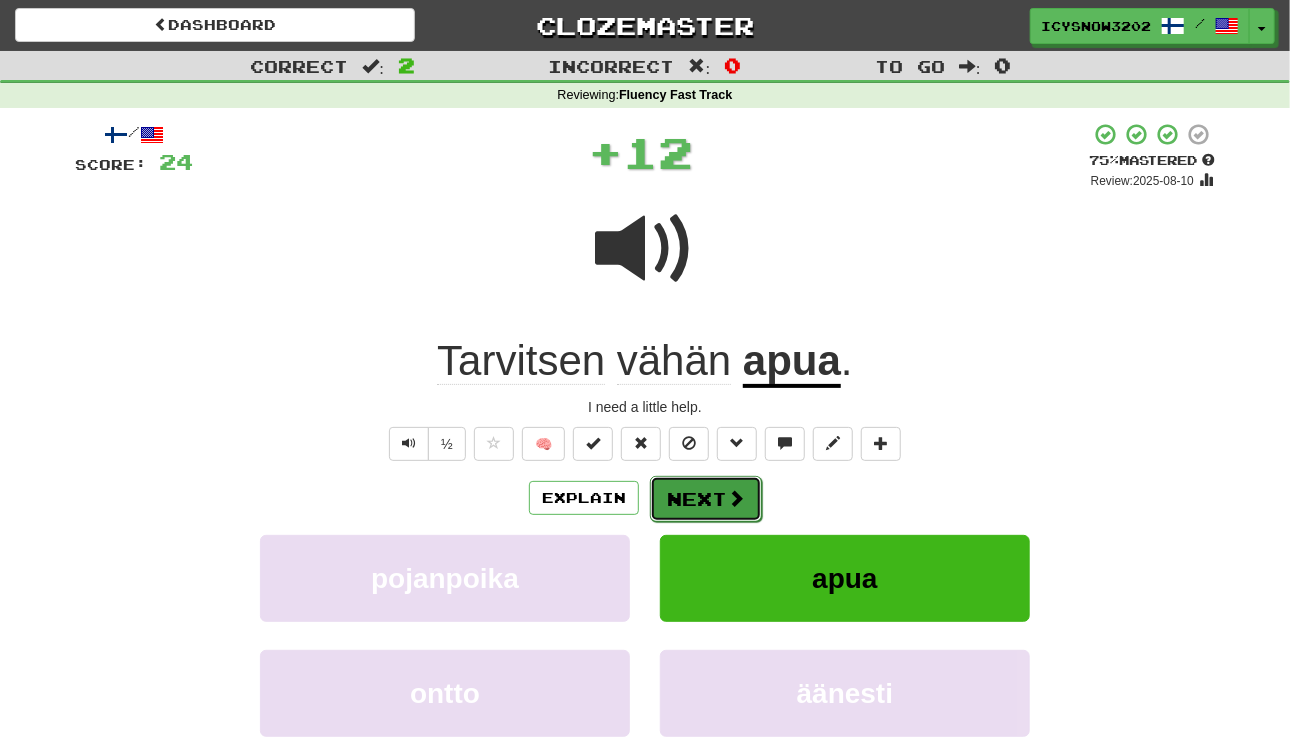 click at bounding box center [736, 498] 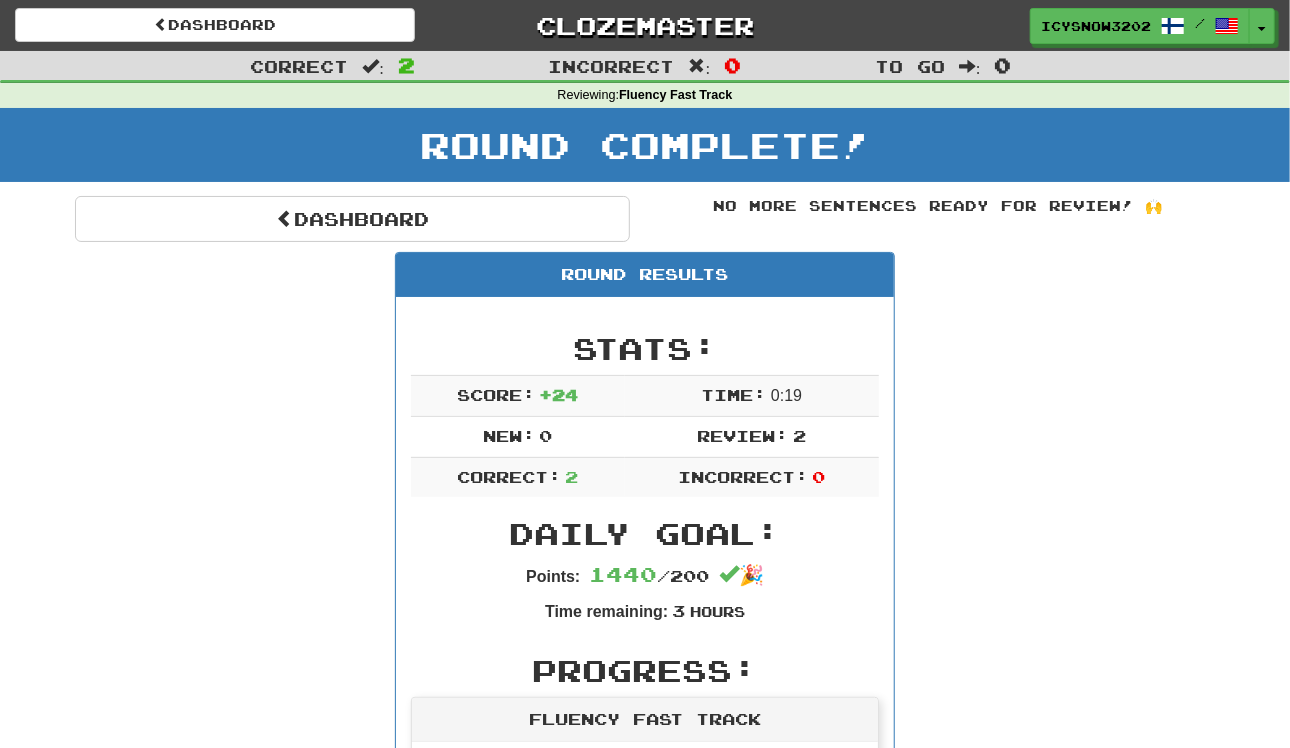 click on "Round Results Stats: Score:   + 24 Time:   0 : 19 New:   0 Review:   2 Correct:   2 Incorrect:   0 Daily Goal: Points:   1440  /  200  🎉 Time remaining: 3   Hours Progress: Fluency Fast Track Playing:  189  /  19,796 0.955% Mastered:  23  /  19,796 0.116% Ready for Review:  0  /  Level:  66 352  points to level  67  - keep going! Ranked:  9 th  this week ( 256  points to  8 th ) Sentences:  Report Onko sinulla aikaa tulla  huomenna ? Do you have time to come tomorrow?  Report Tarvitsen vähän  apua . I need a little help." at bounding box center [645, 839] 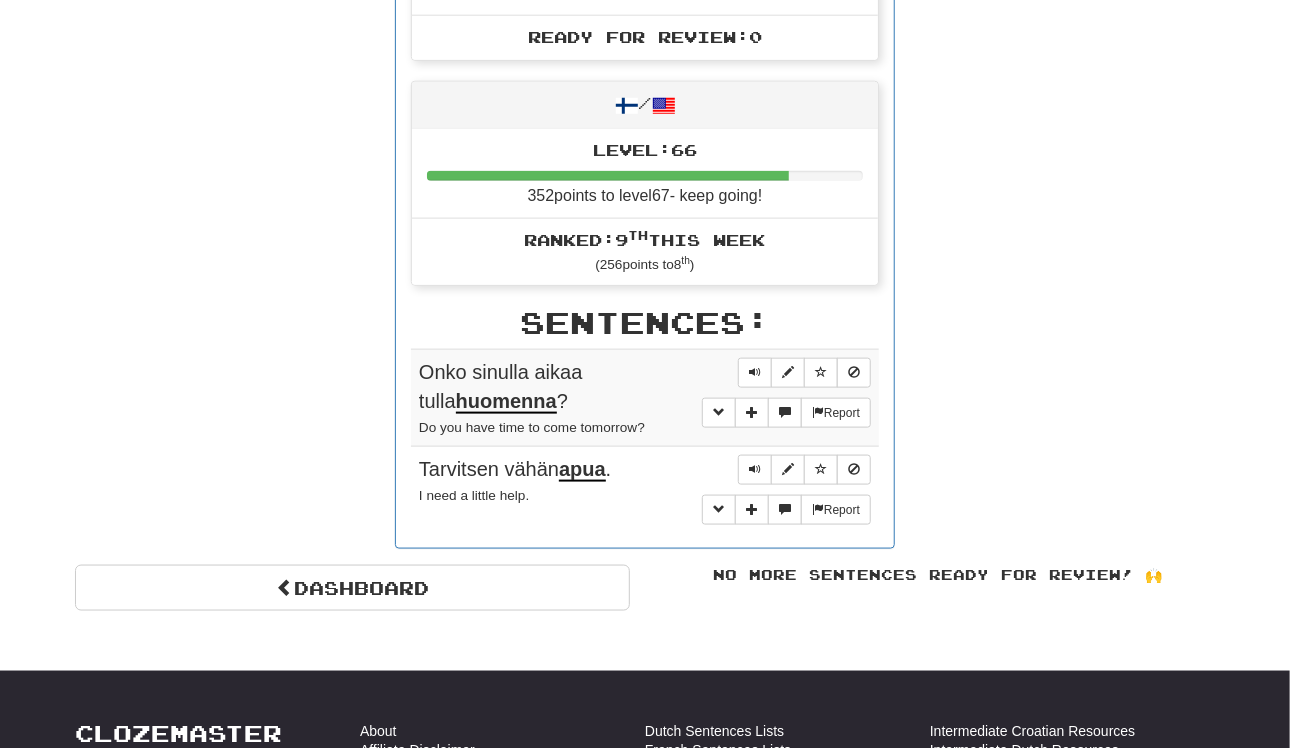 scroll, scrollTop: 844, scrollLeft: 0, axis: vertical 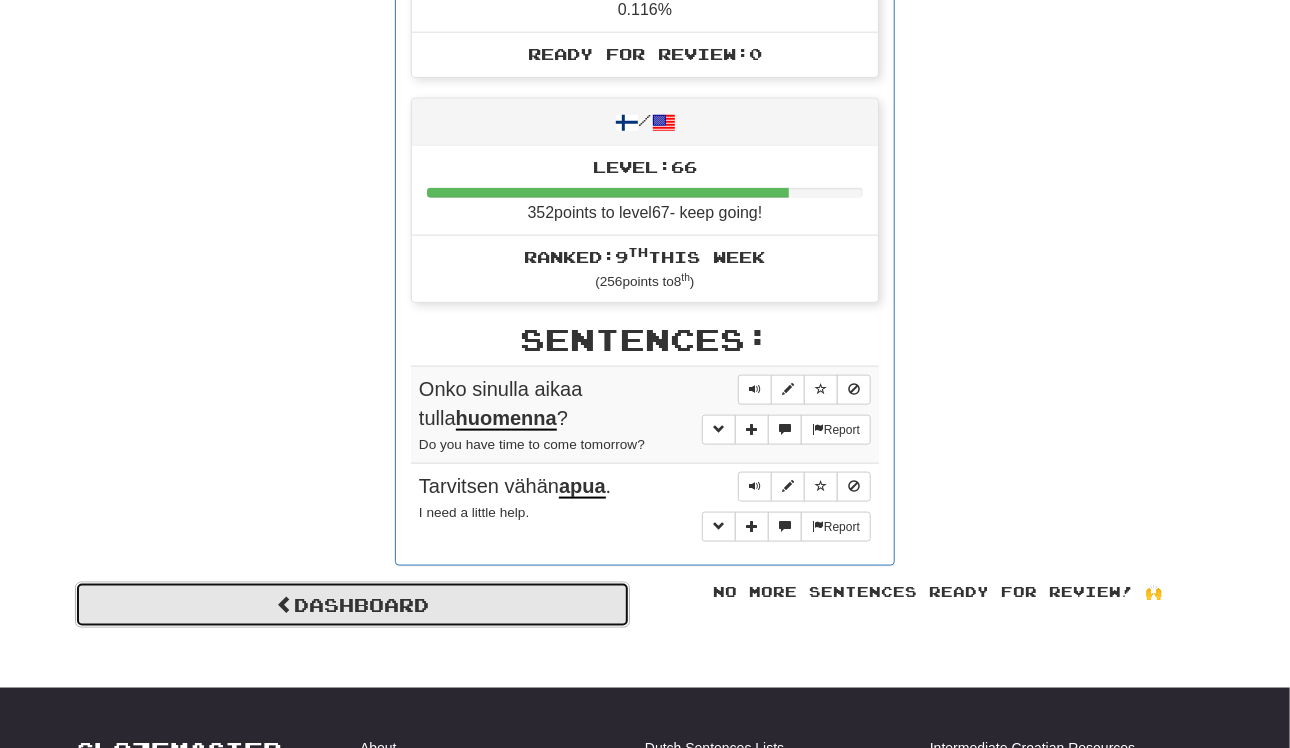 click on "Dashboard" at bounding box center (352, 605) 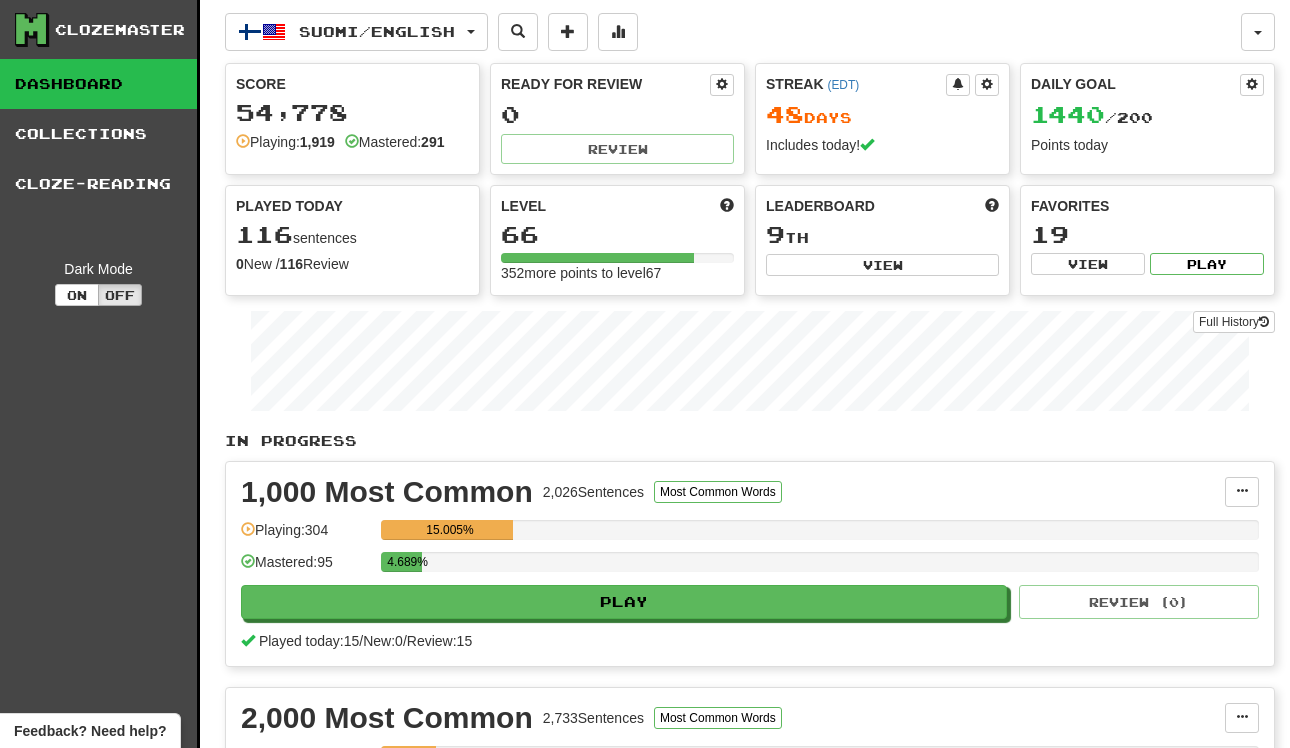 scroll, scrollTop: 0, scrollLeft: 0, axis: both 